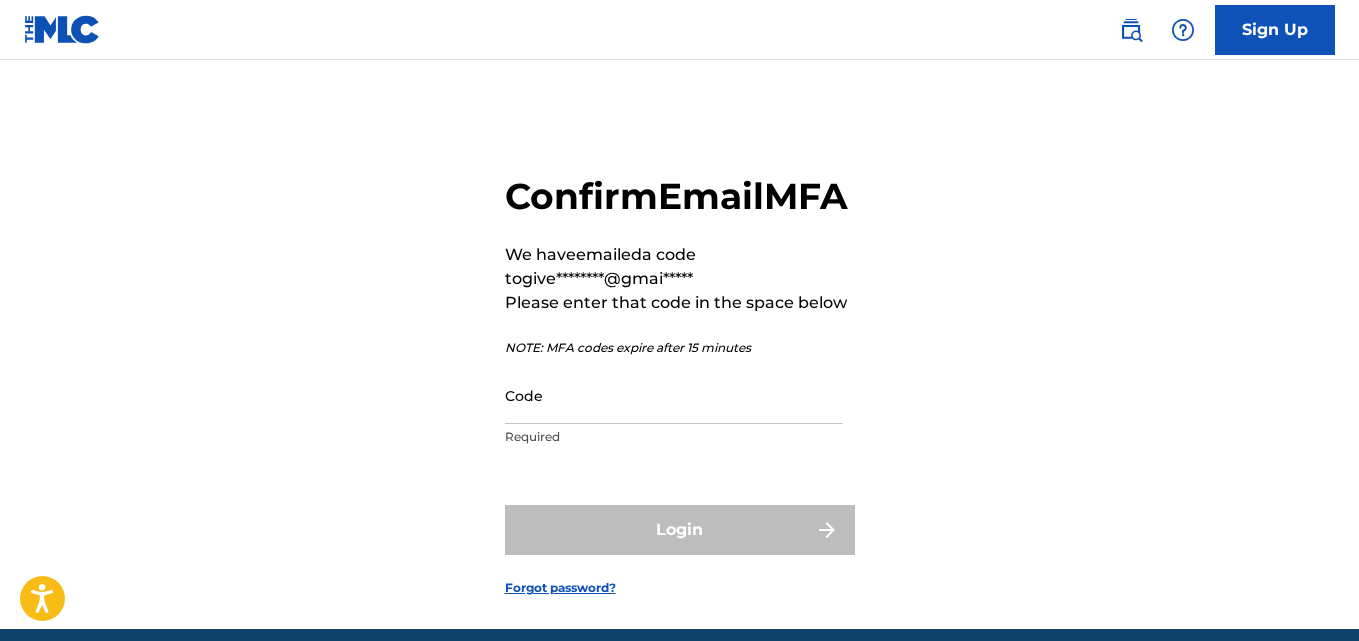 scroll, scrollTop: 0, scrollLeft: 0, axis: both 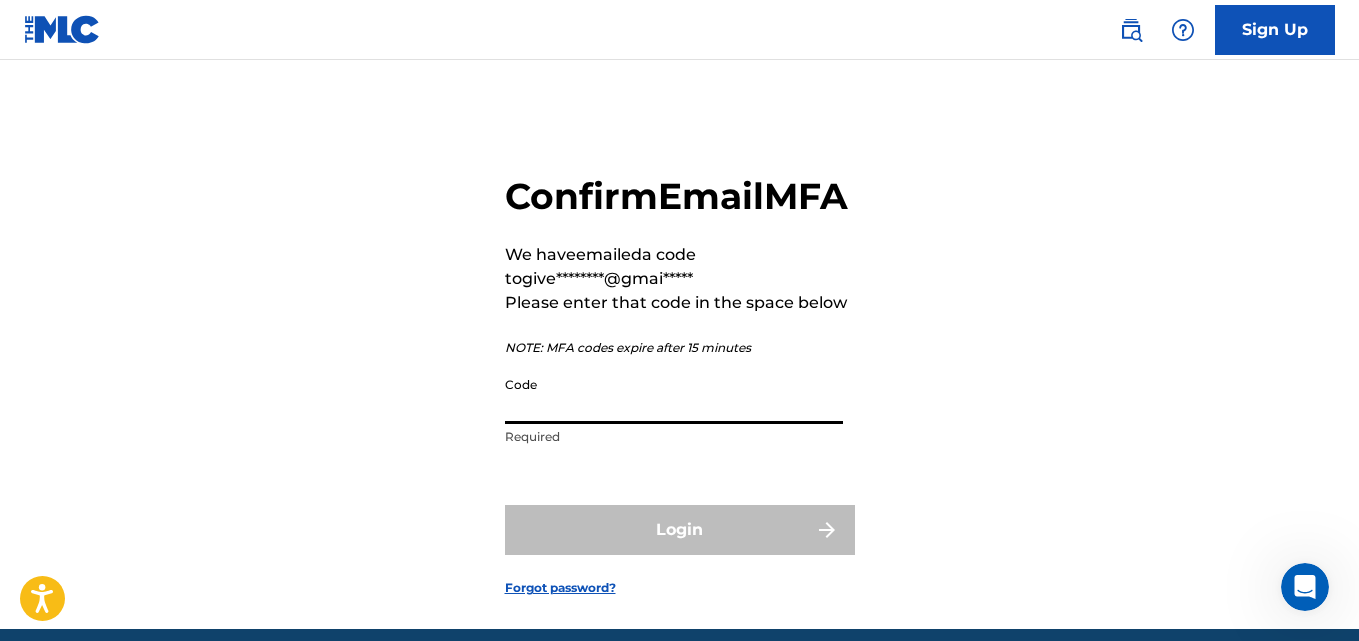 paste on "734172" 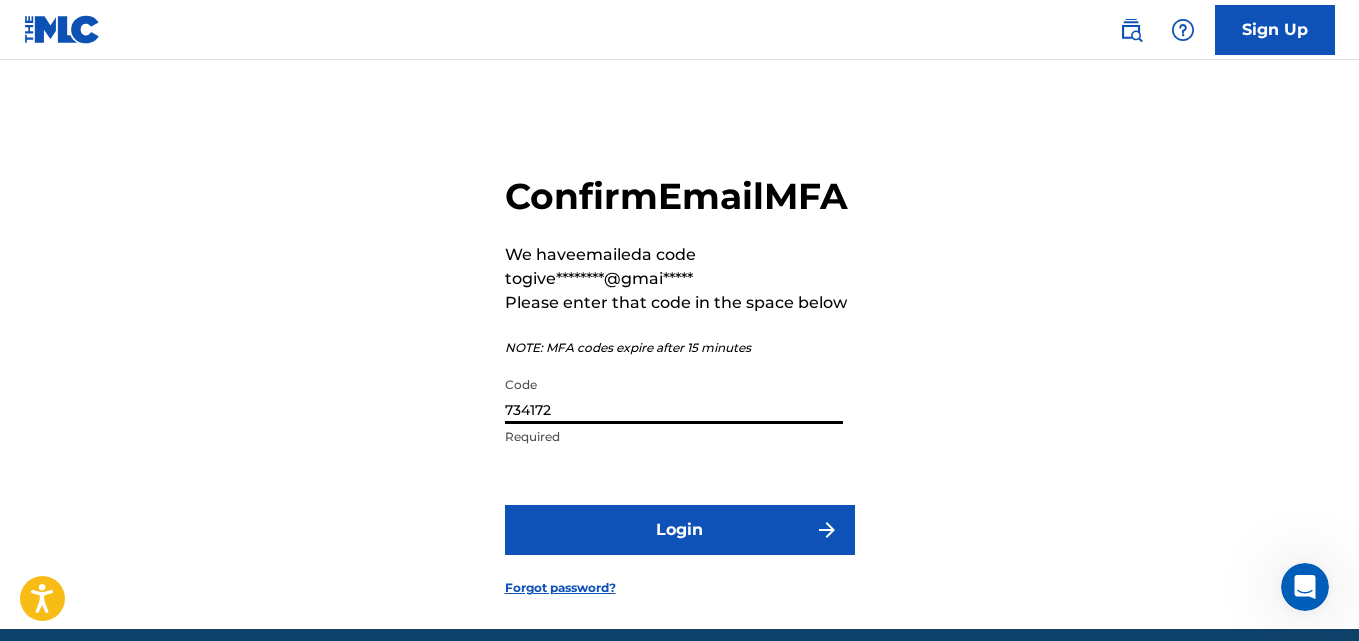 type on "734172" 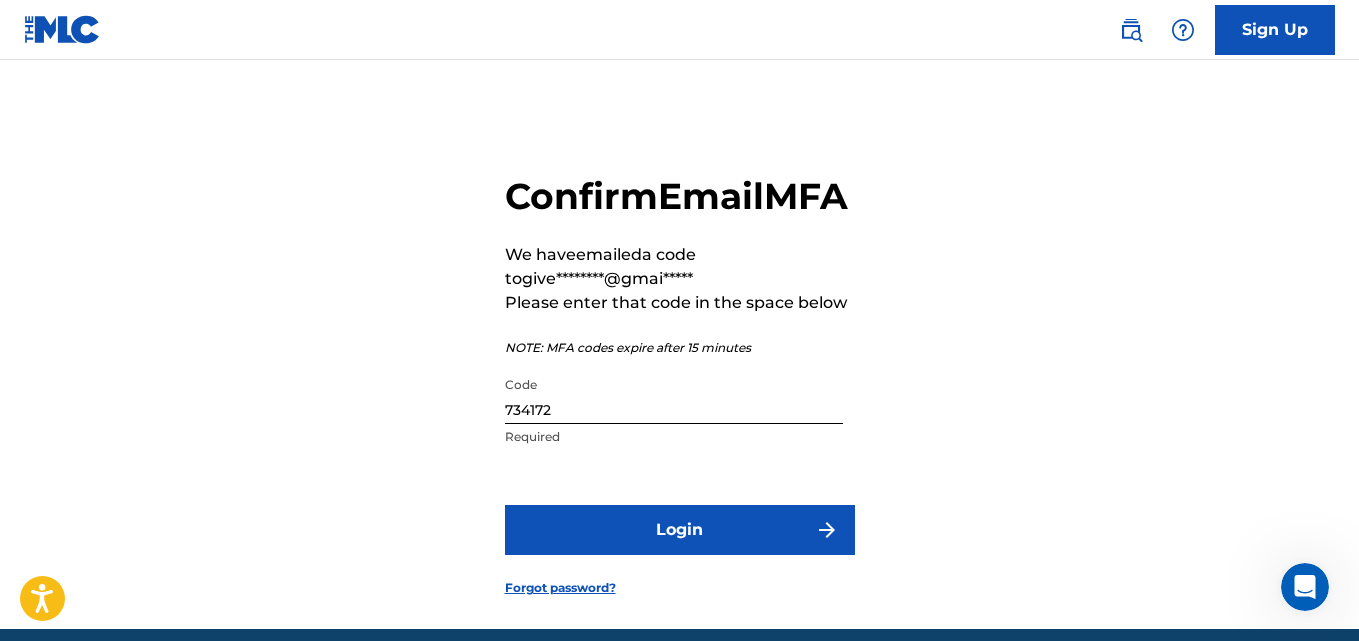 click on "Login" at bounding box center (680, 530) 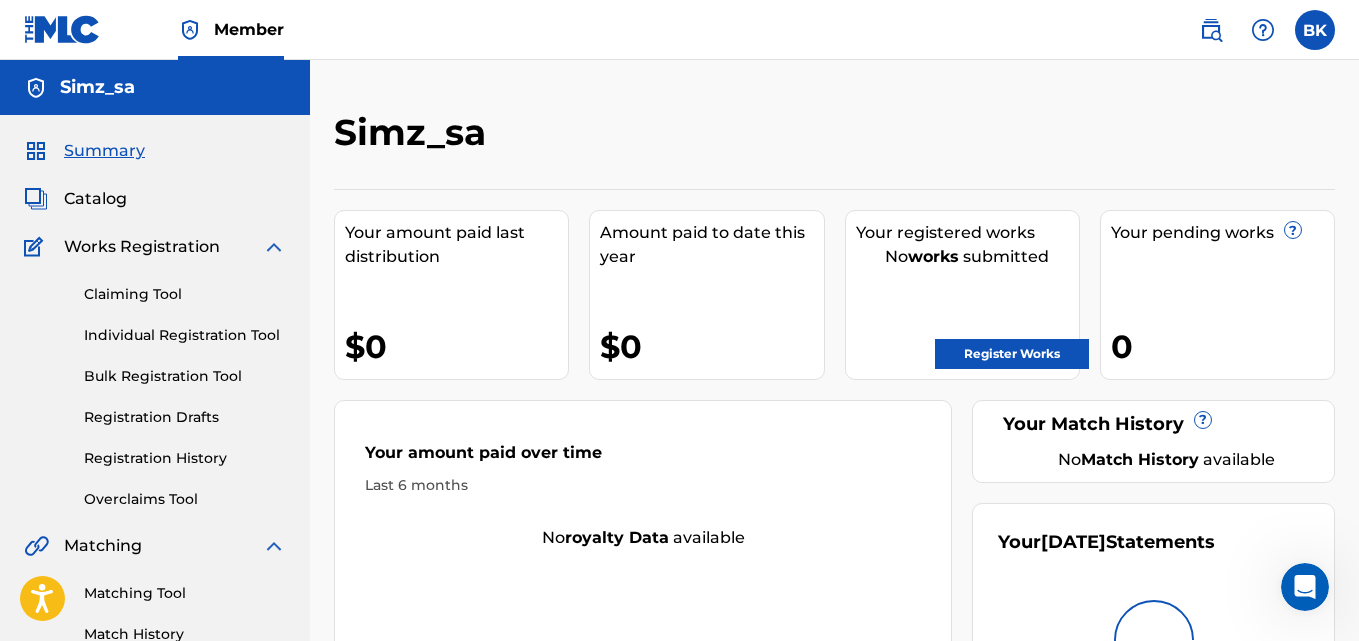 scroll, scrollTop: 0, scrollLeft: 0, axis: both 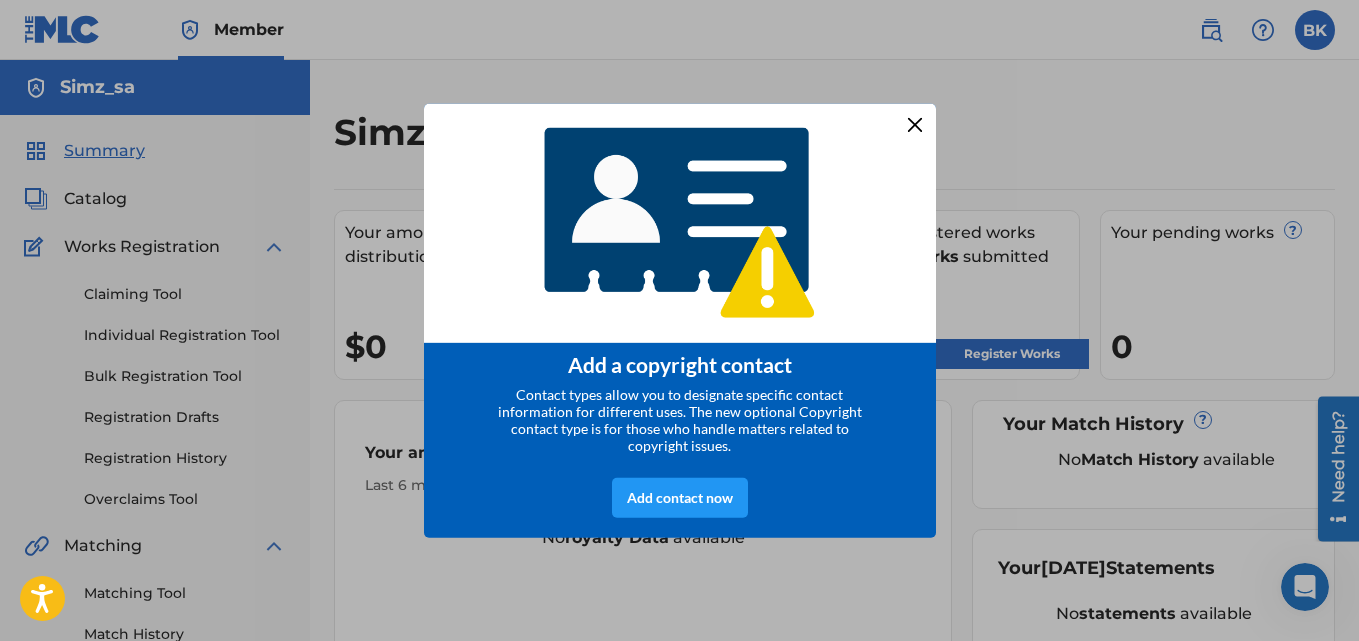 click at bounding box center (914, 124) 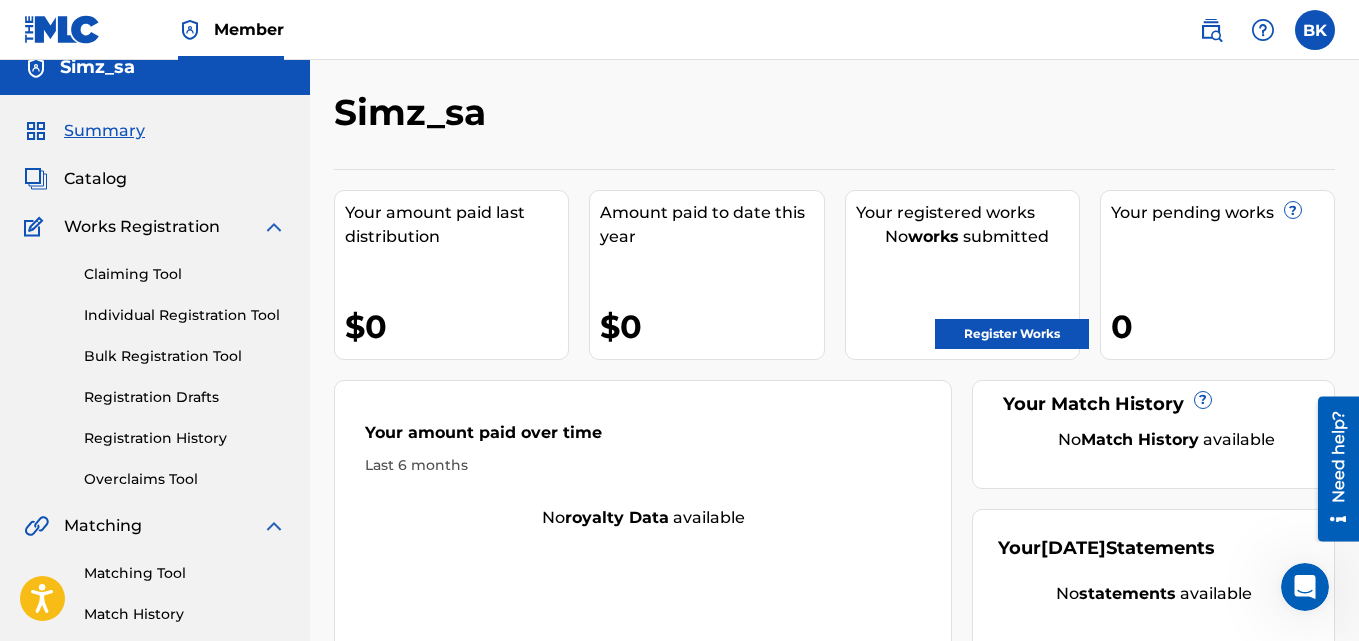 scroll, scrollTop: 0, scrollLeft: 0, axis: both 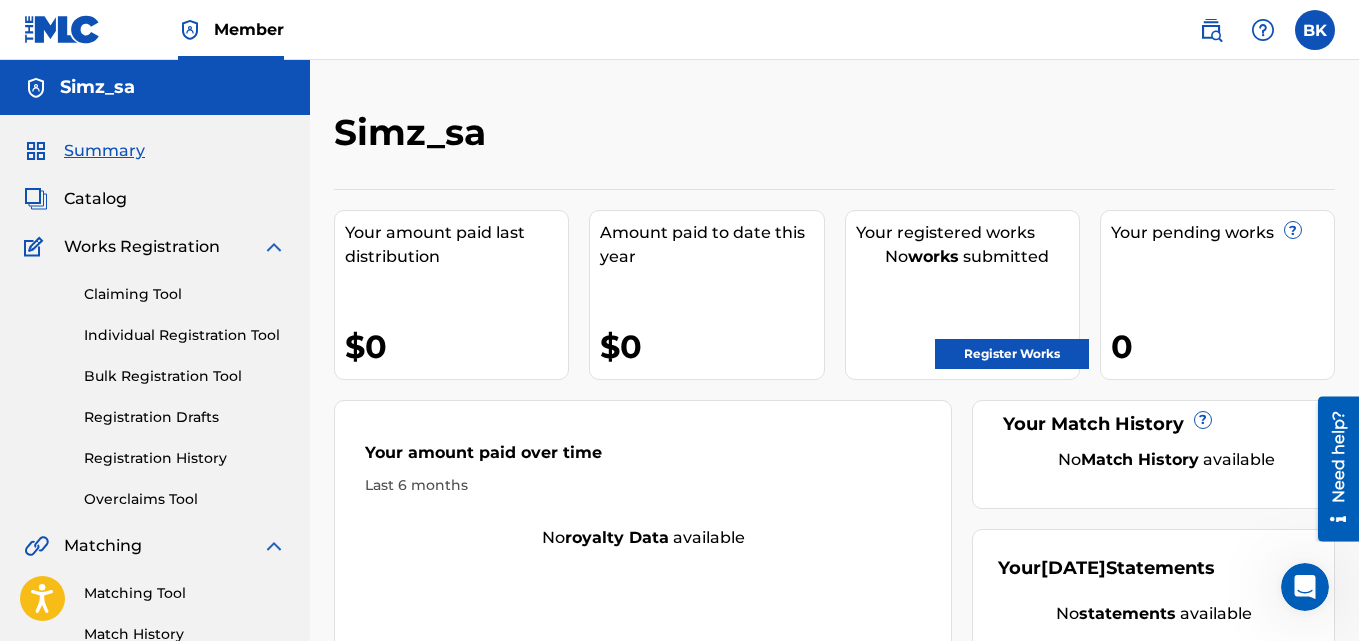click on "Register Works" at bounding box center [1012, 354] 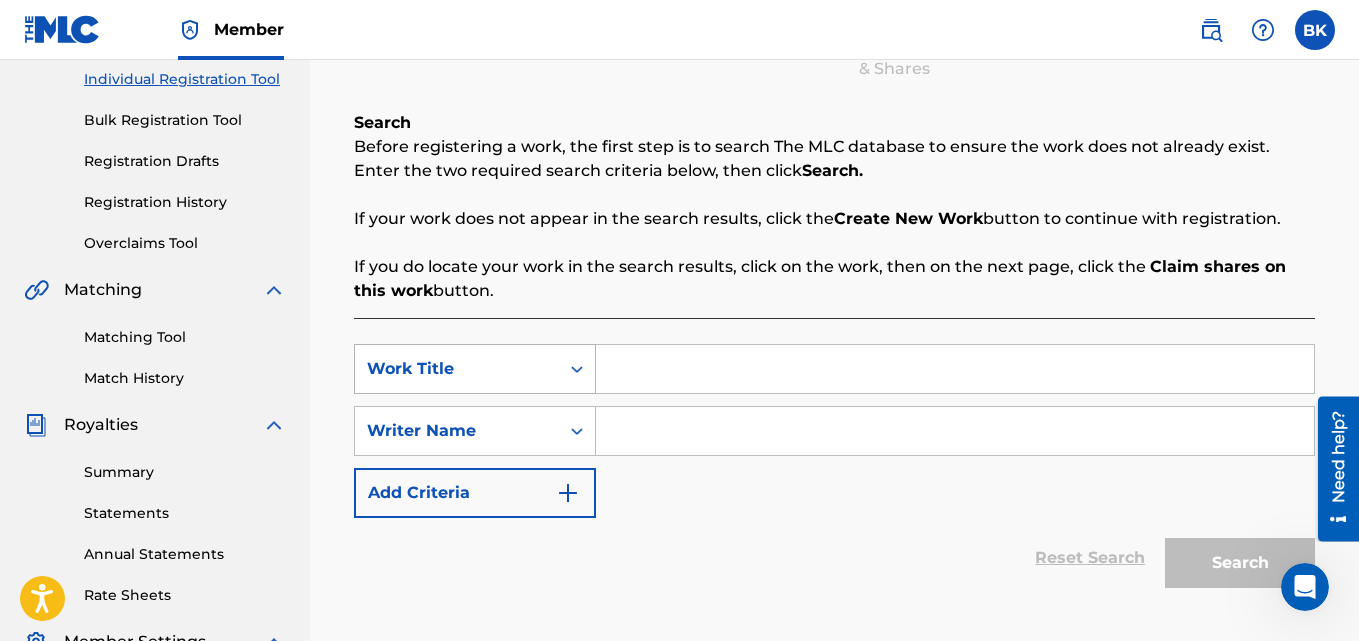 scroll, scrollTop: 265, scrollLeft: 0, axis: vertical 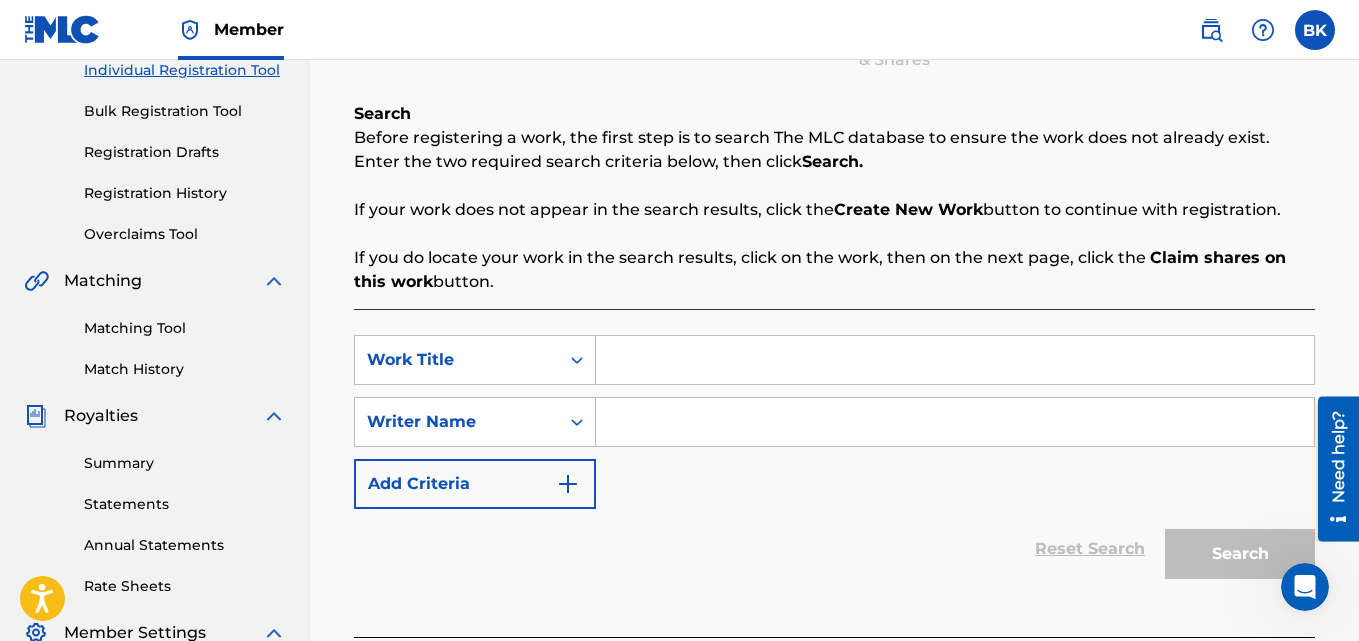 click at bounding box center [955, 360] 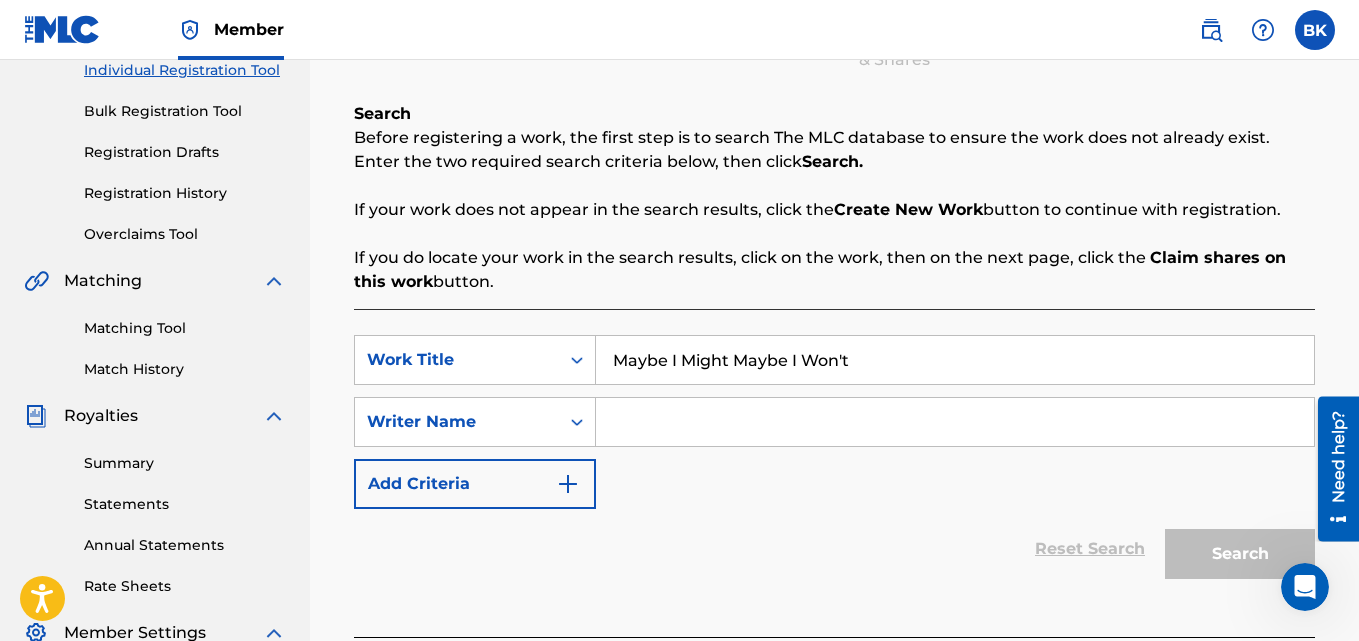 type on "Maybe I Might Maybe I Won't" 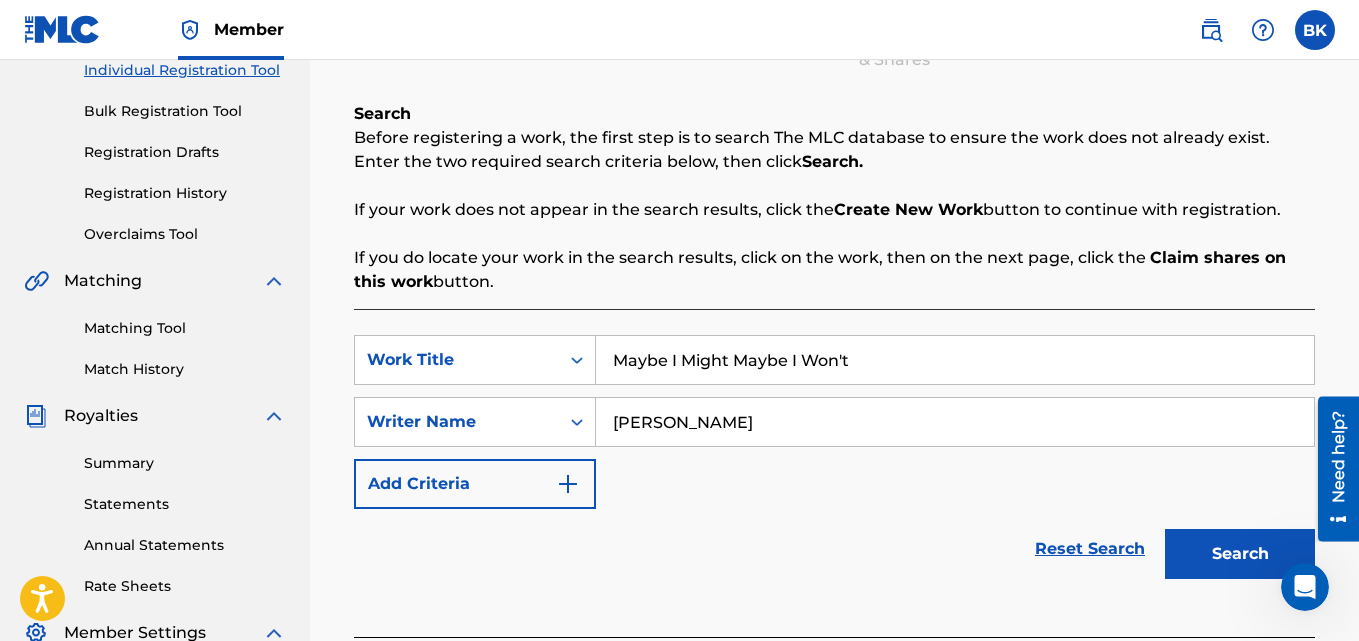 click on "Search" at bounding box center (1240, 554) 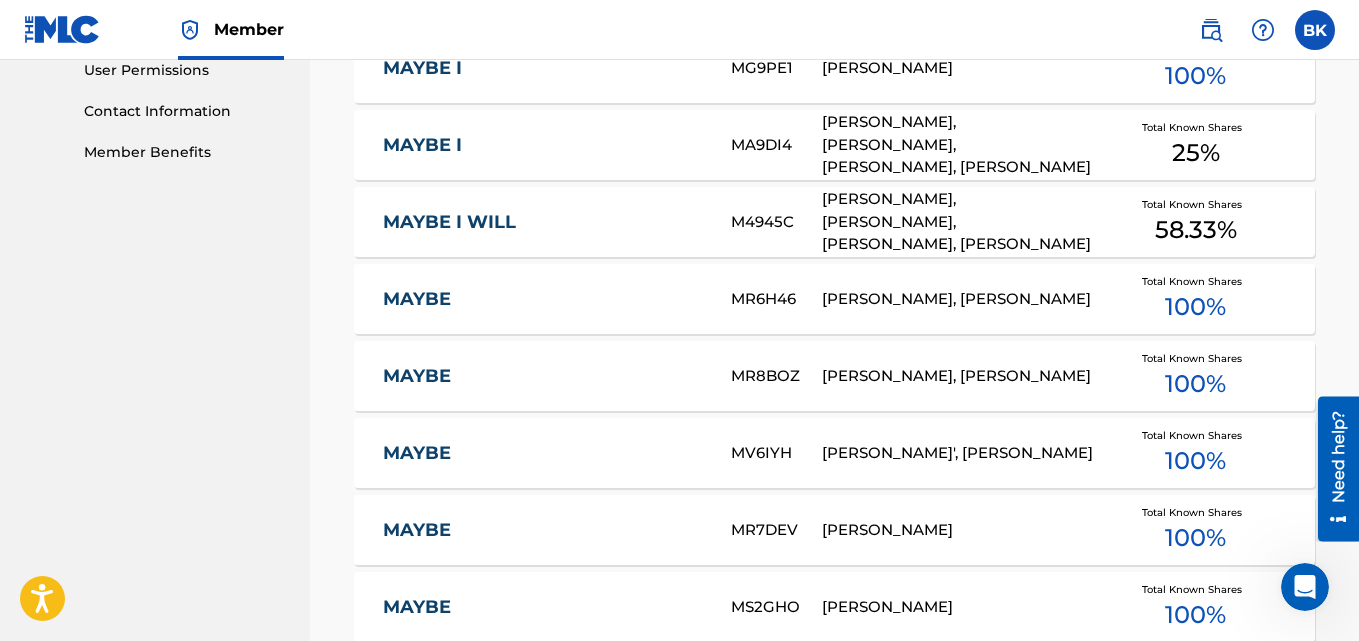 scroll, scrollTop: 1482, scrollLeft: 0, axis: vertical 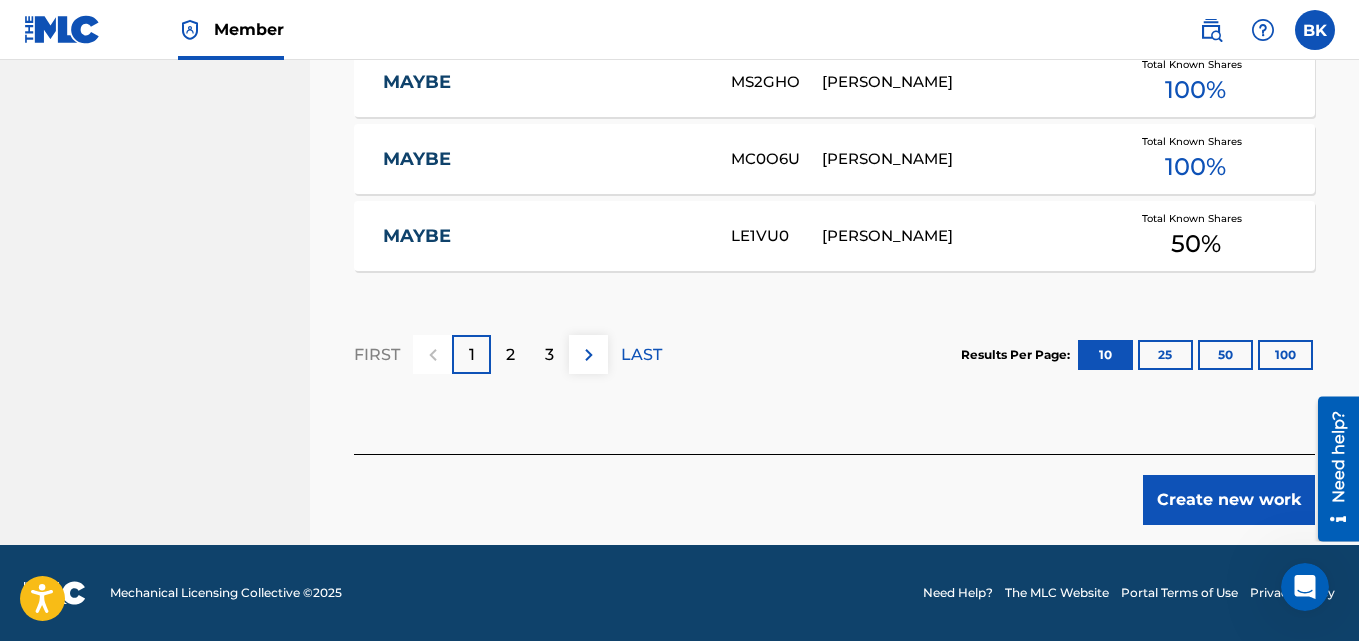 click on "2" at bounding box center [510, 354] 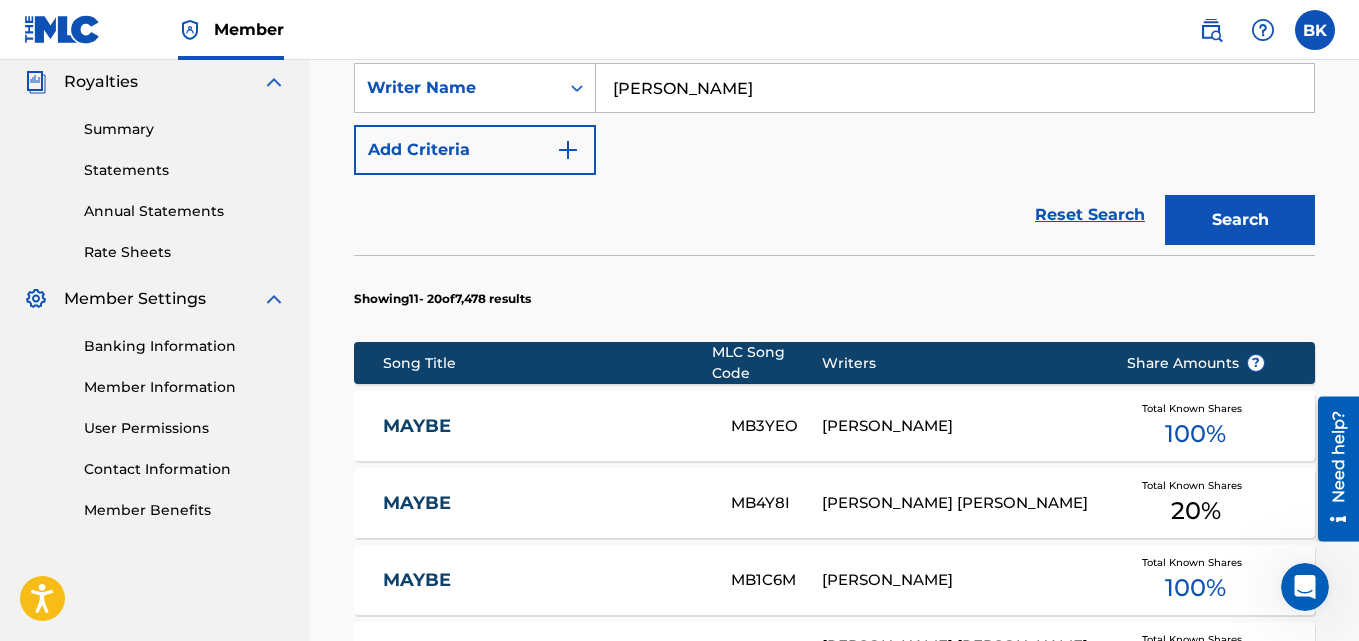 scroll, scrollTop: 1482, scrollLeft: 0, axis: vertical 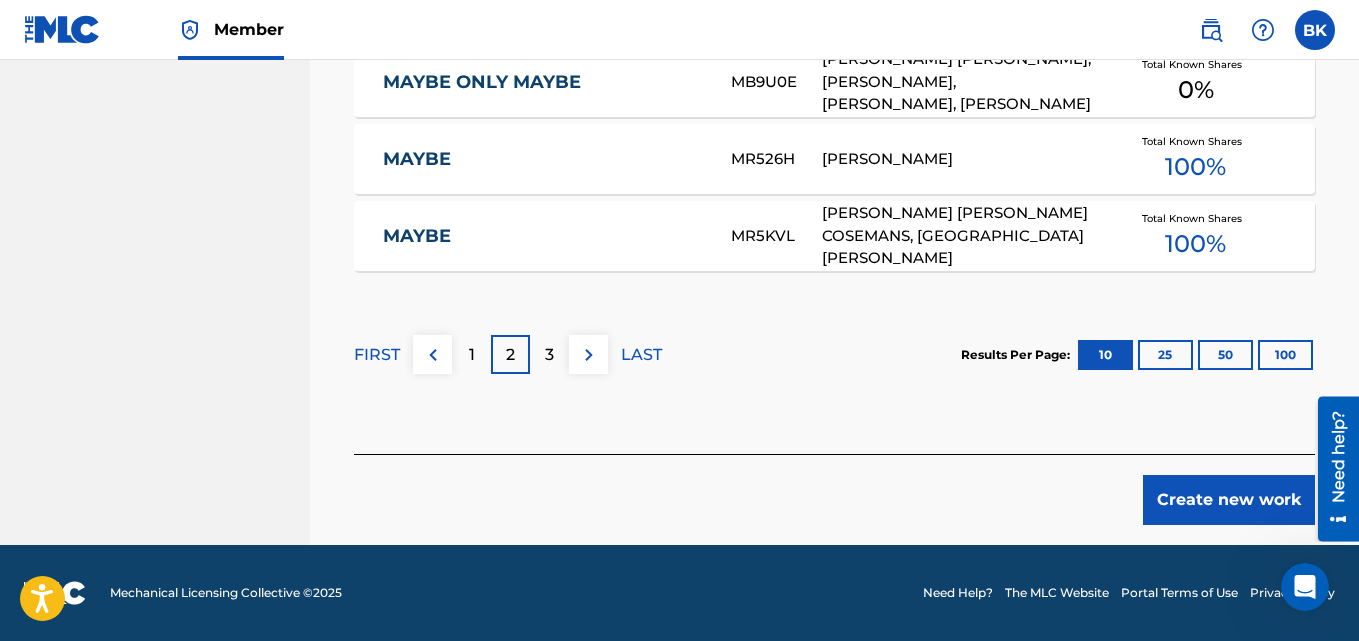 click on "3" at bounding box center (549, 355) 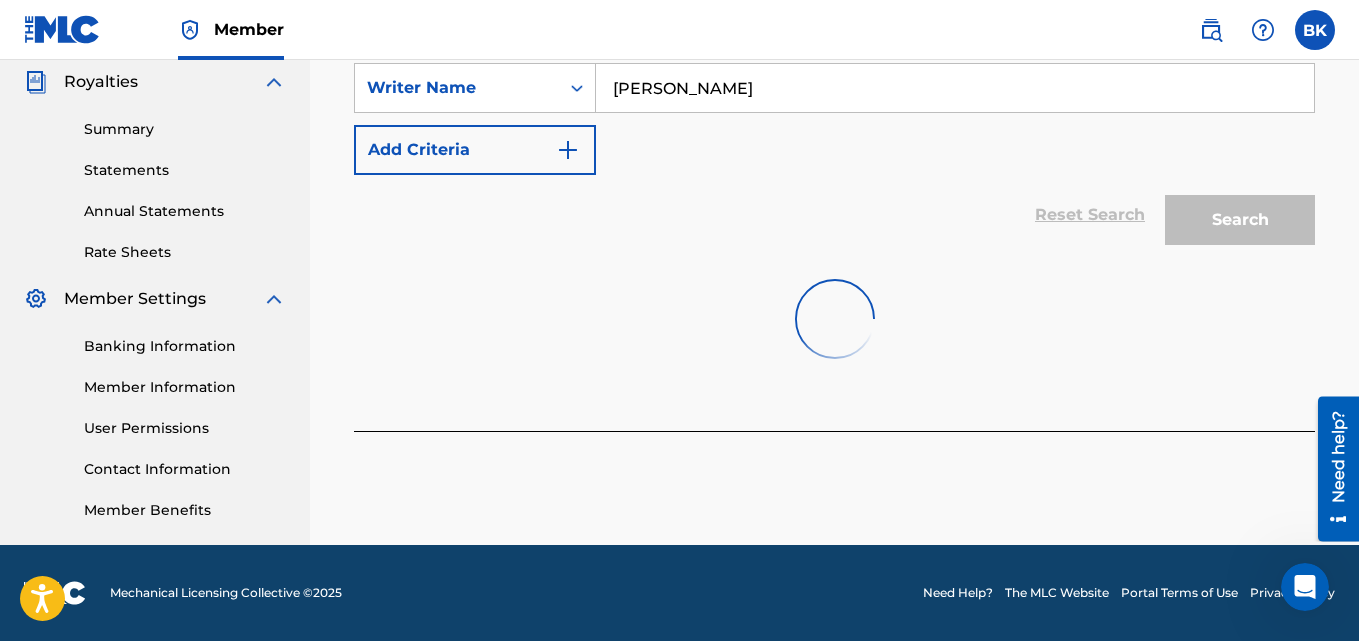 scroll, scrollTop: 599, scrollLeft: 0, axis: vertical 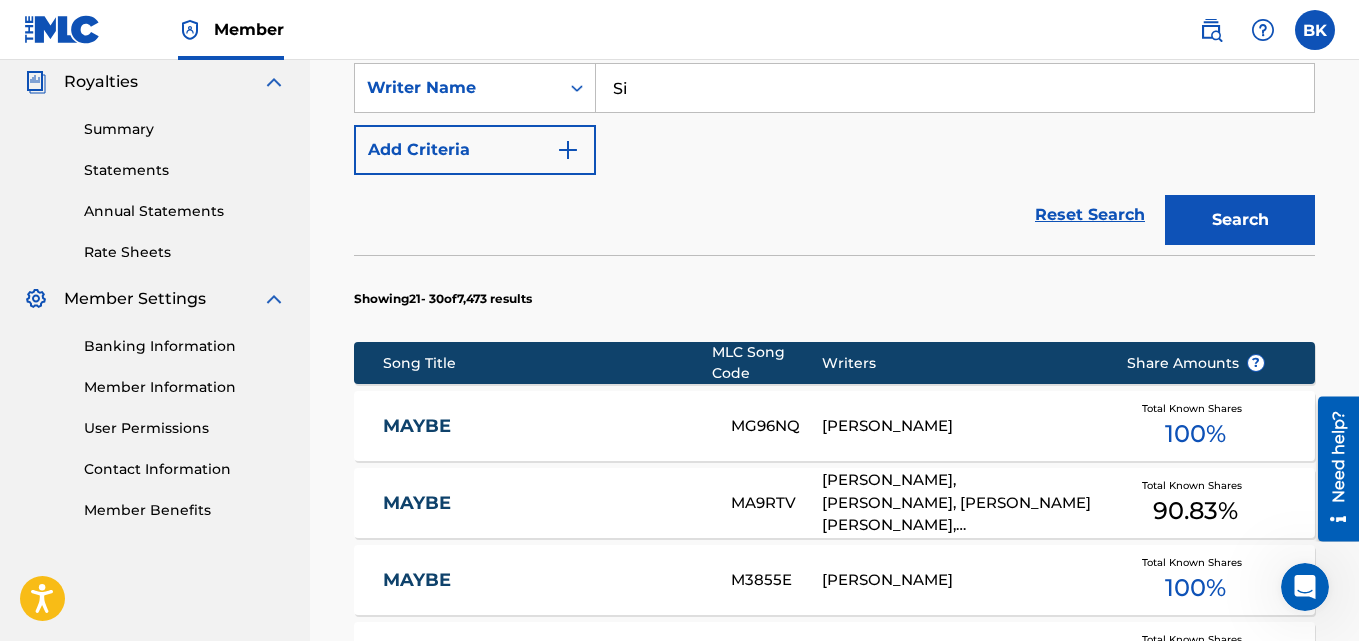 type on "S" 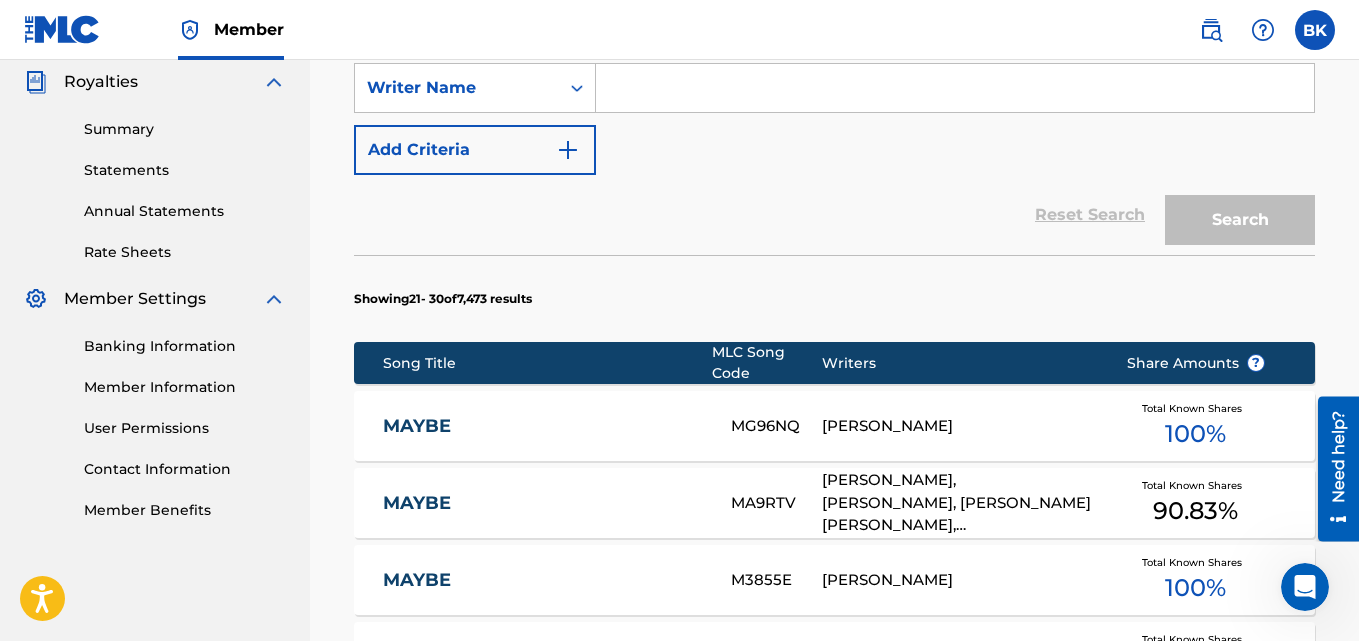 click on "Showing  21  -   30  of  7,473   results" at bounding box center [834, 293] 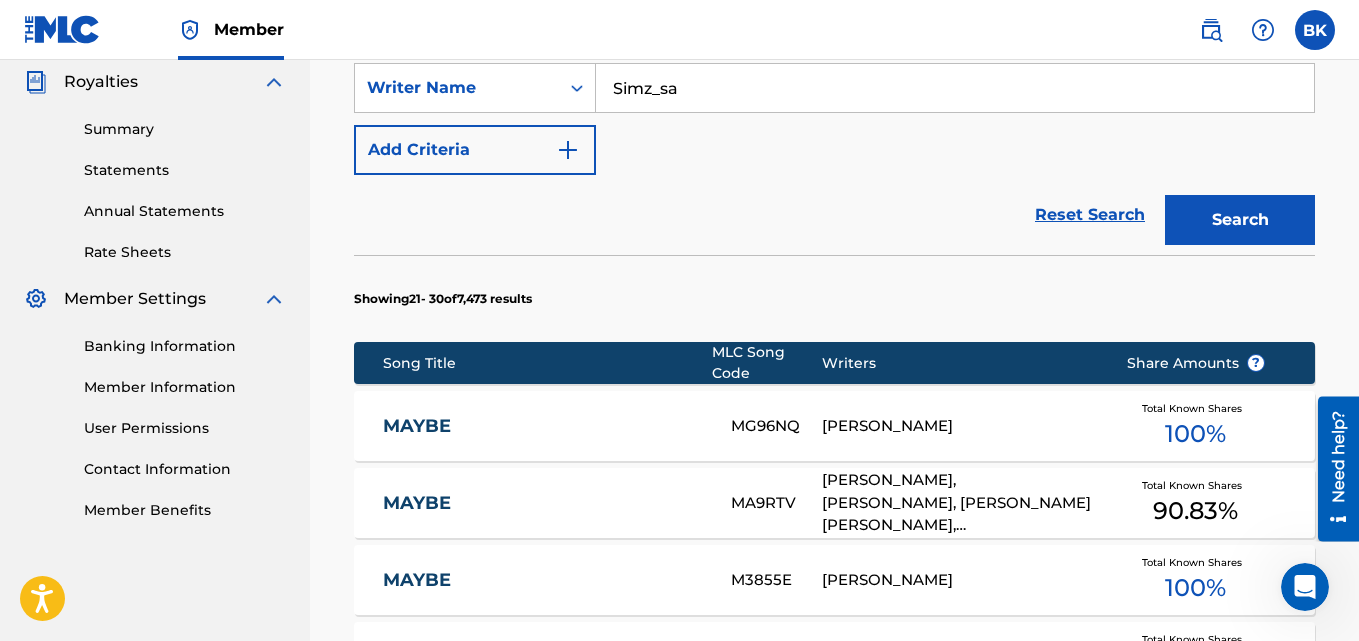 click on "Search" at bounding box center [1240, 220] 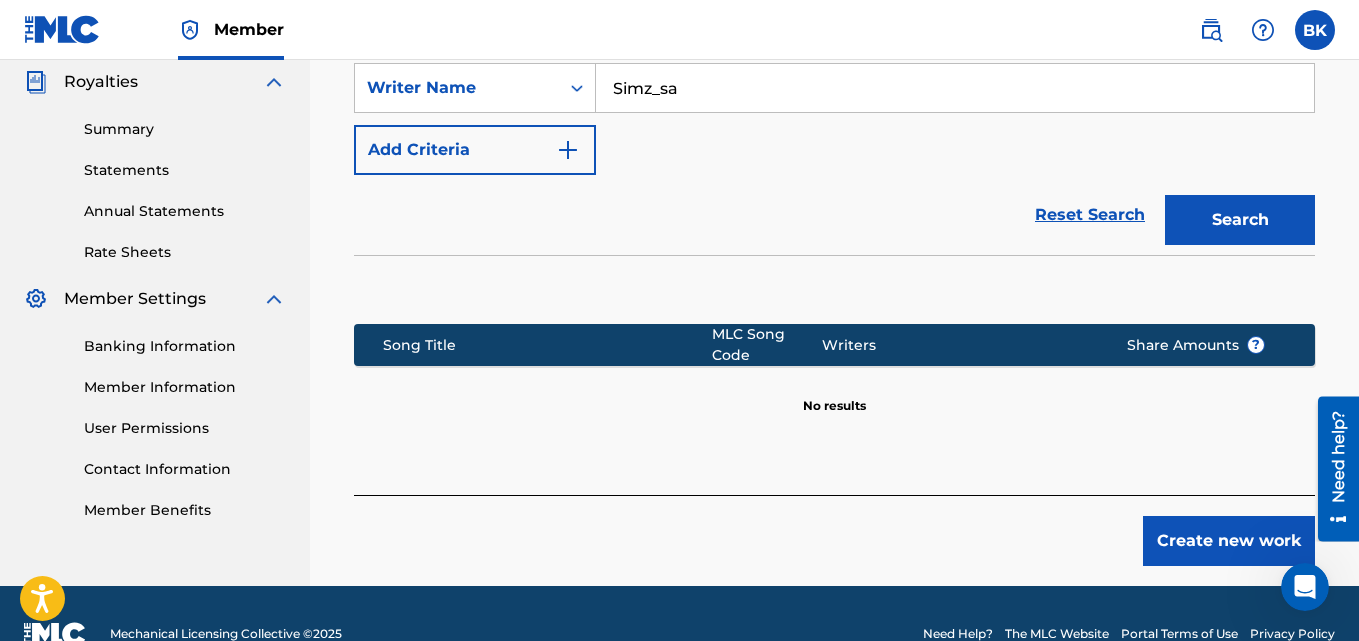 click on "Simz_sa" at bounding box center [955, 88] 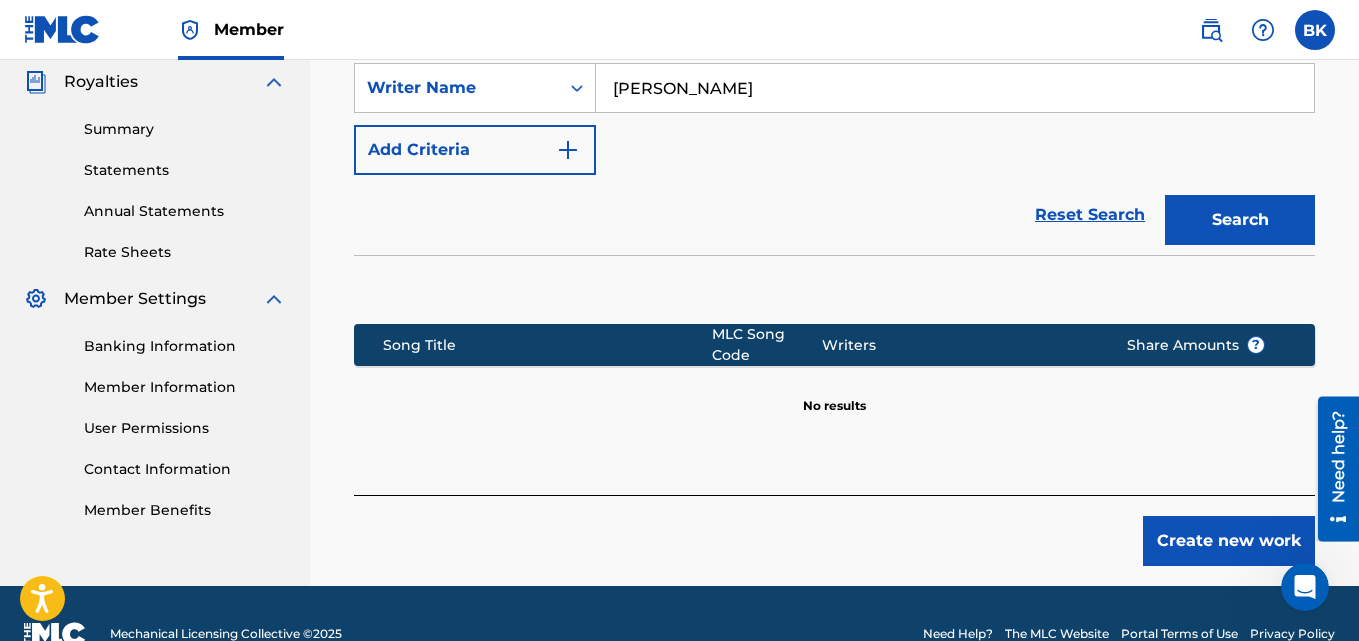 type on "[PERSON_NAME]" 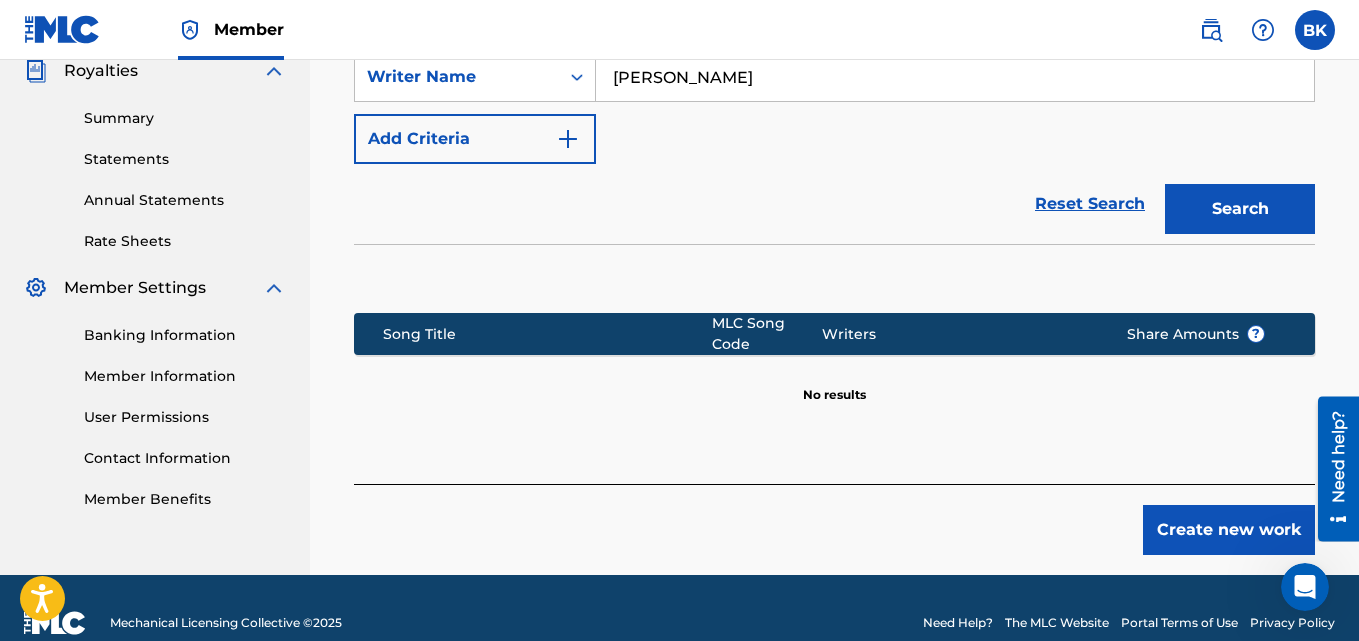 scroll, scrollTop: 640, scrollLeft: 0, axis: vertical 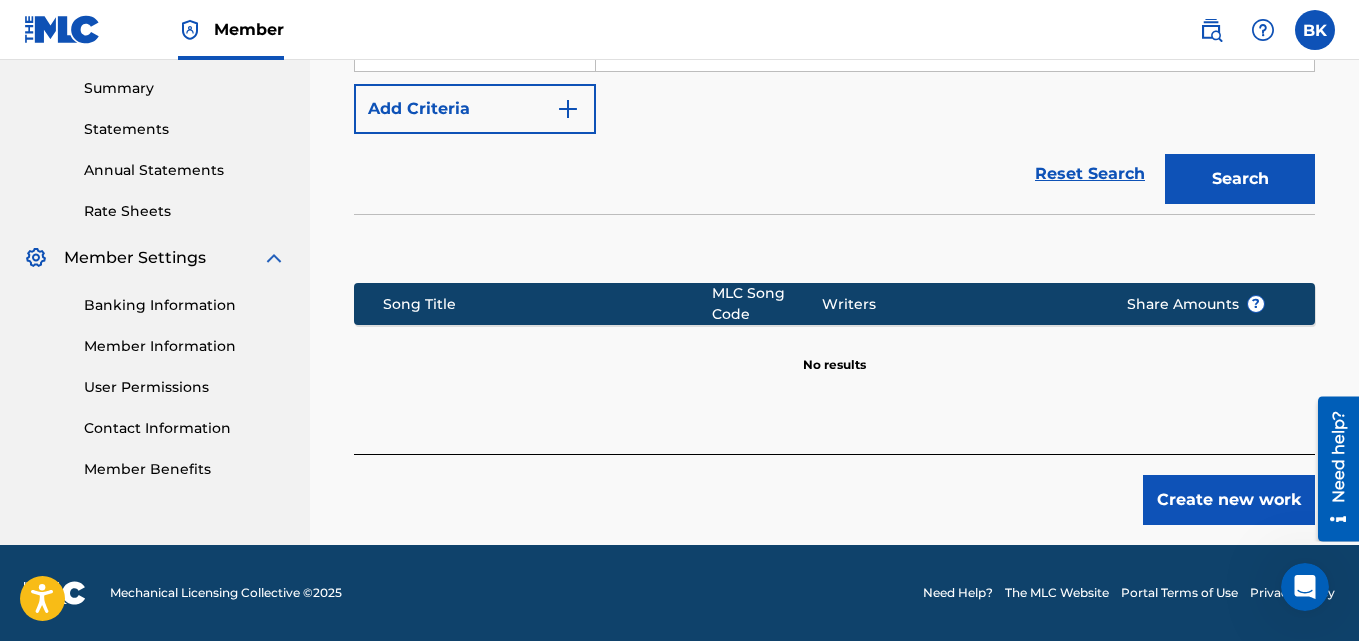 click on "Create new work" at bounding box center [1229, 500] 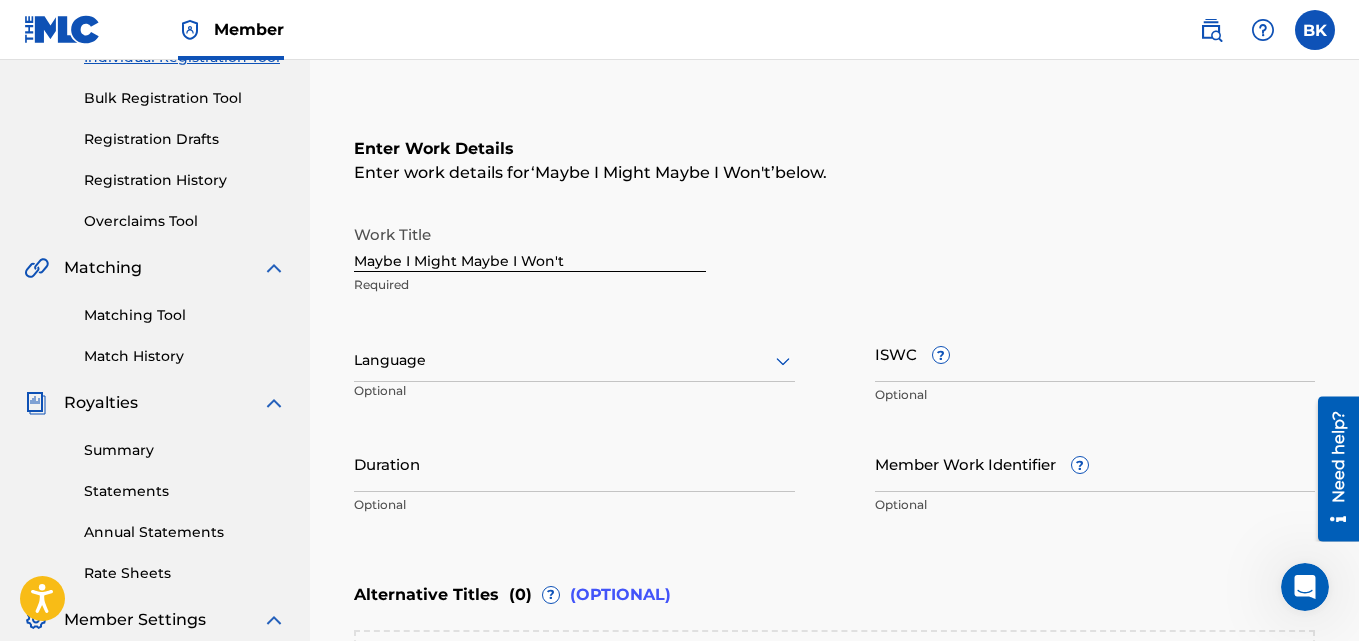 scroll, scrollTop: 284, scrollLeft: 0, axis: vertical 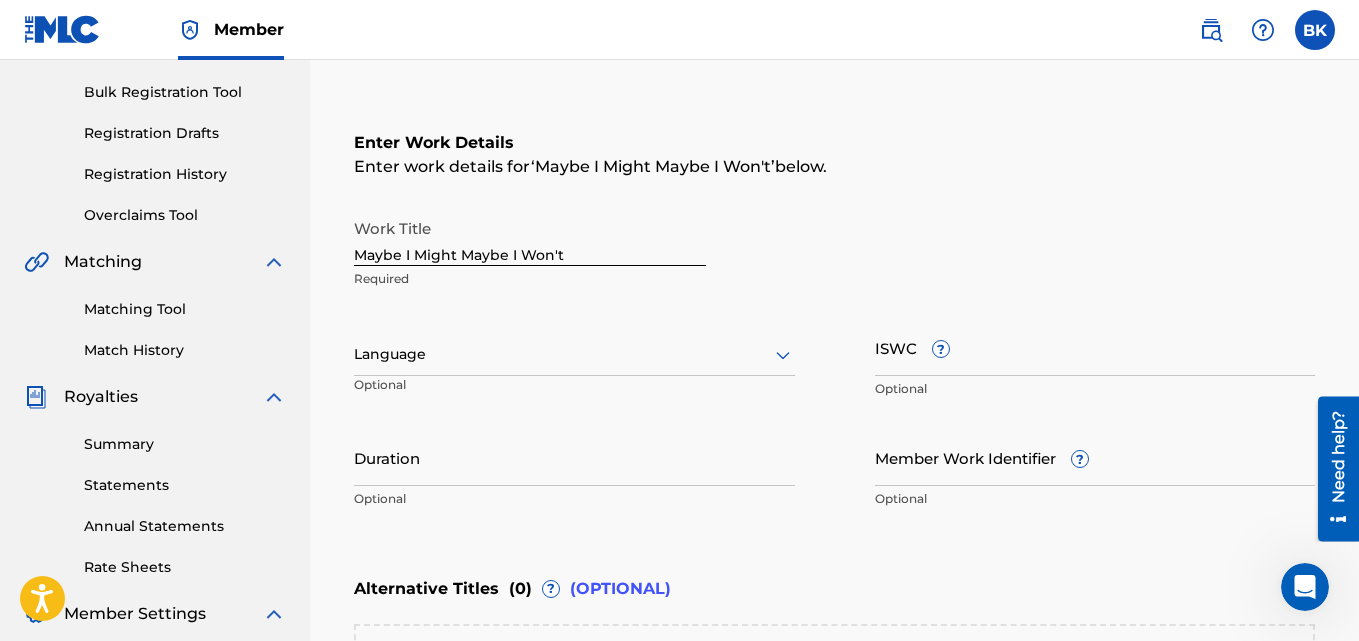 click on "Language" at bounding box center [574, 355] 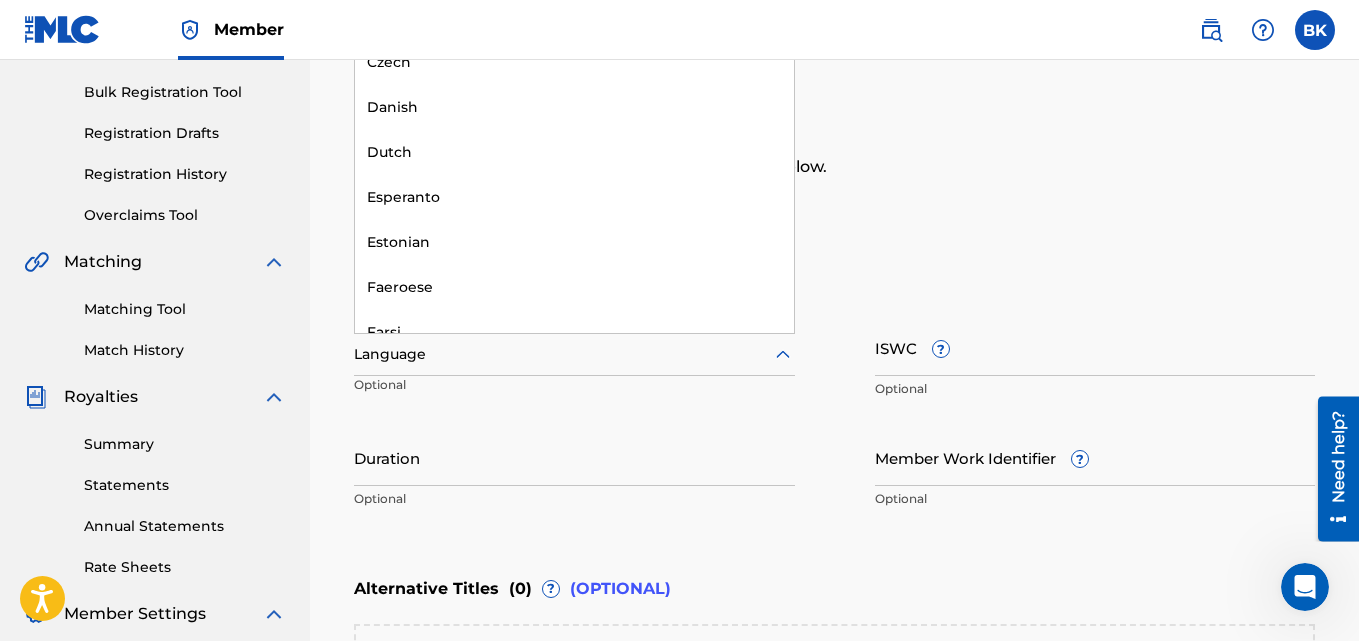 scroll, scrollTop: 1173, scrollLeft: 0, axis: vertical 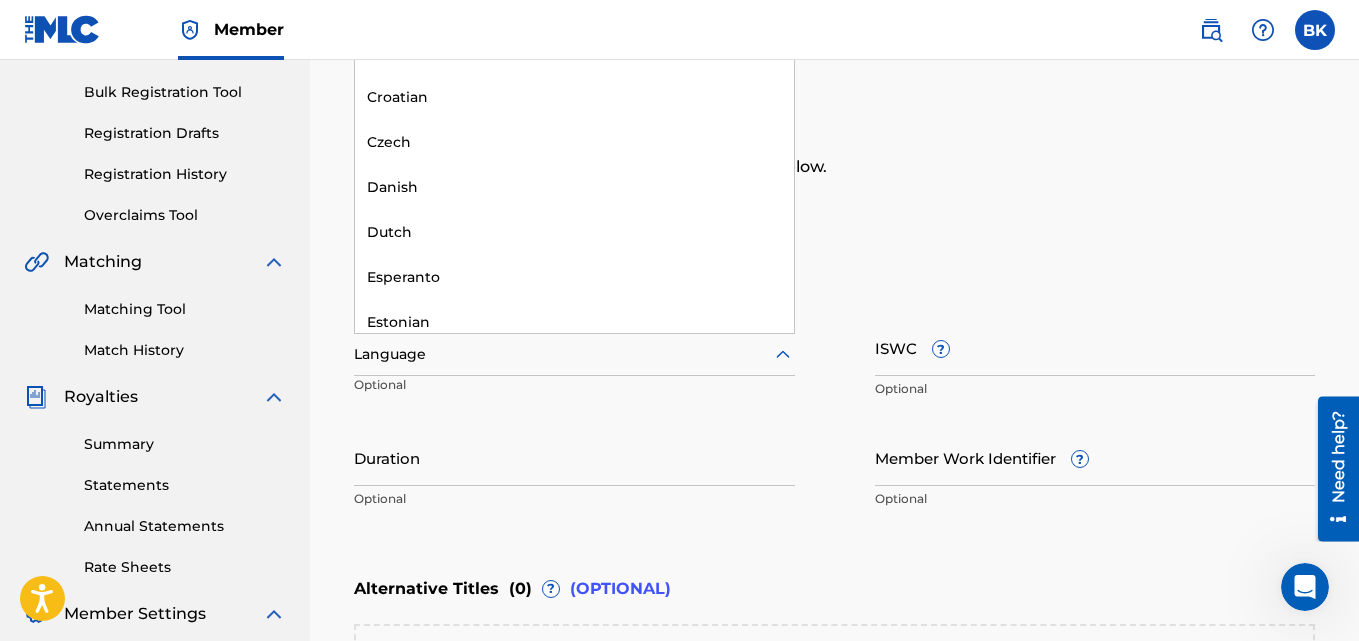 click on "Work Title   Maybe I Might Maybe I Won't Required" at bounding box center (834, 254) 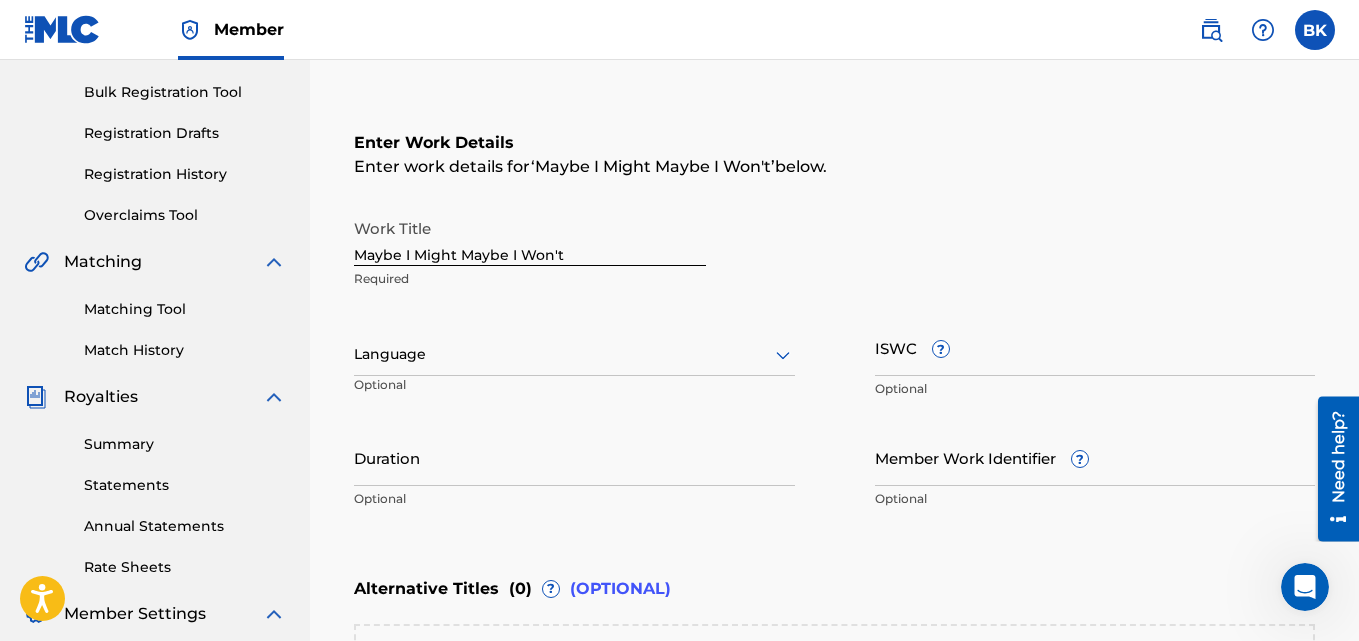 click on "ISWC   ?" at bounding box center (1095, 347) 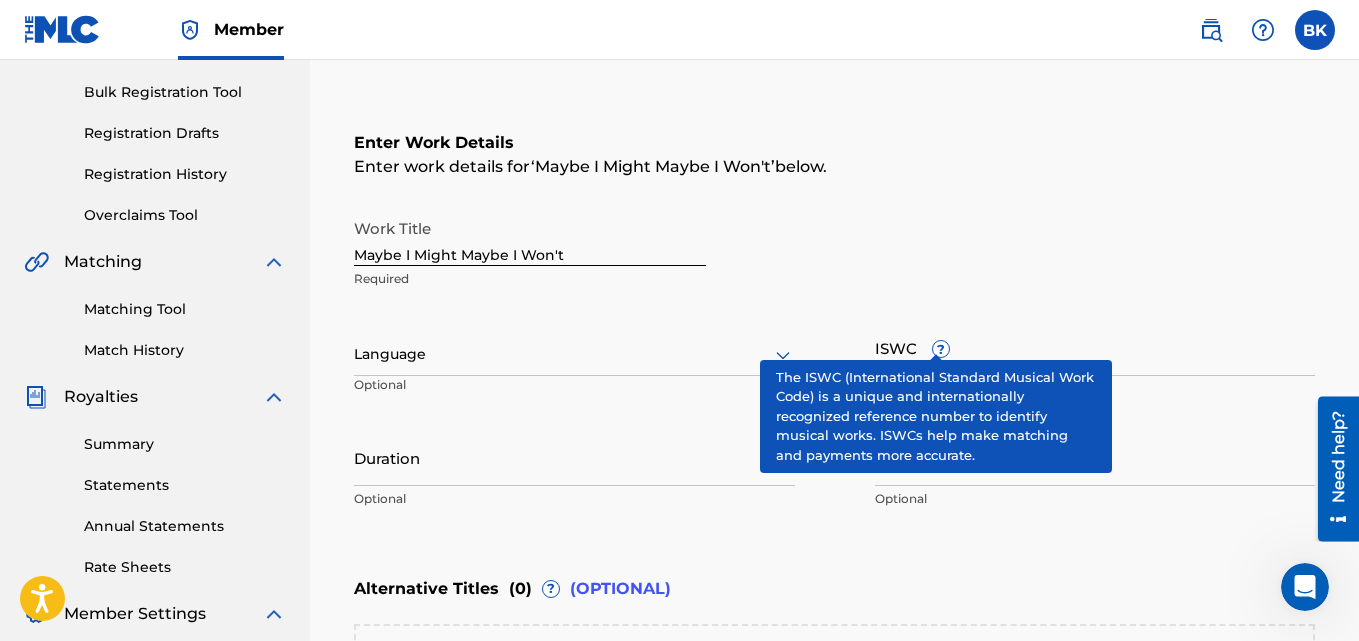 click on "?" at bounding box center [941, 349] 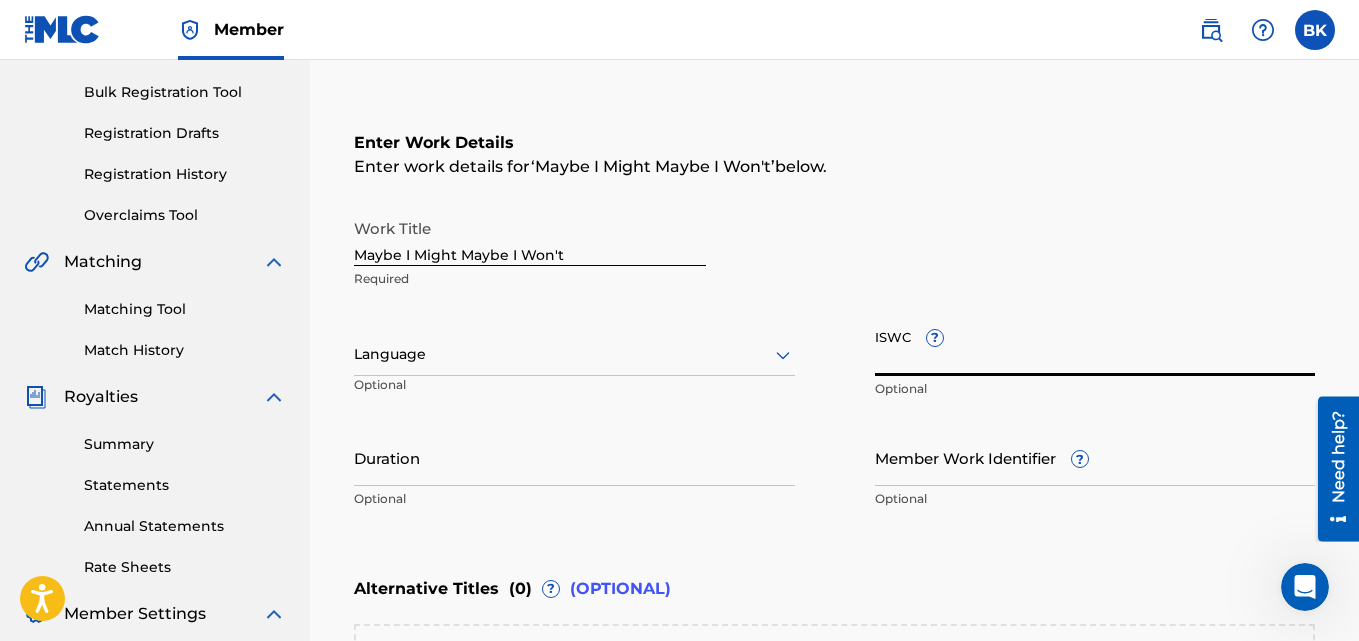 click at bounding box center [274, 397] 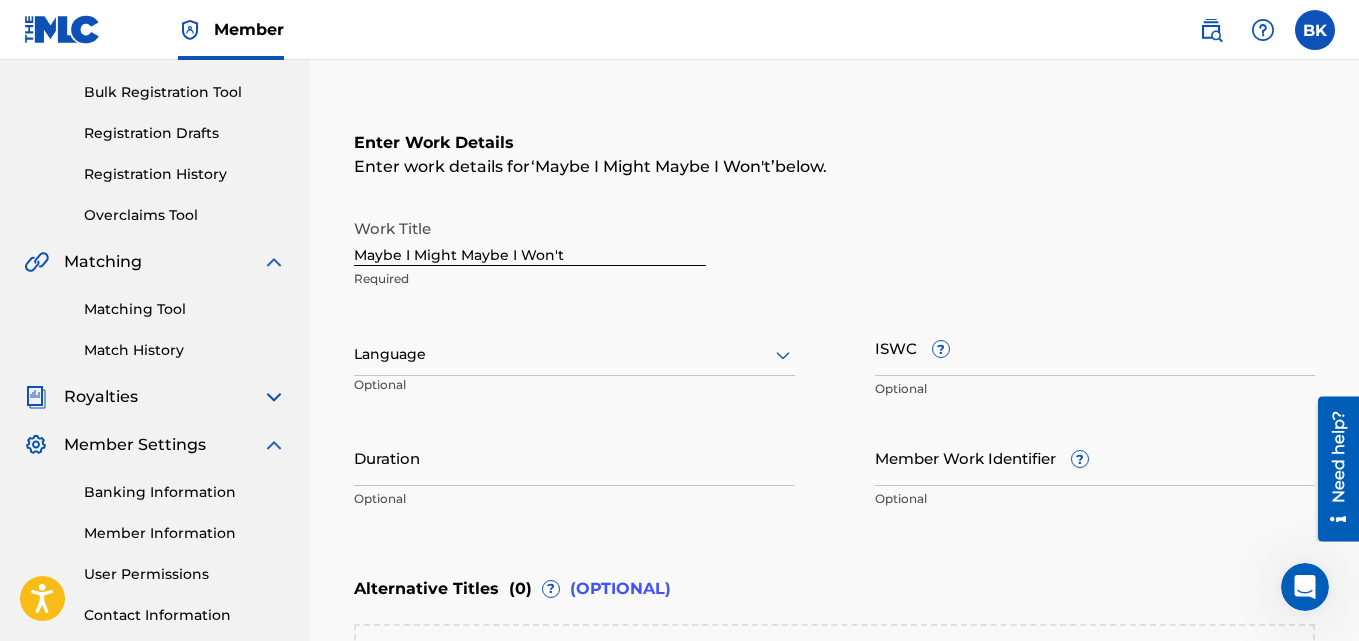 click at bounding box center [274, 262] 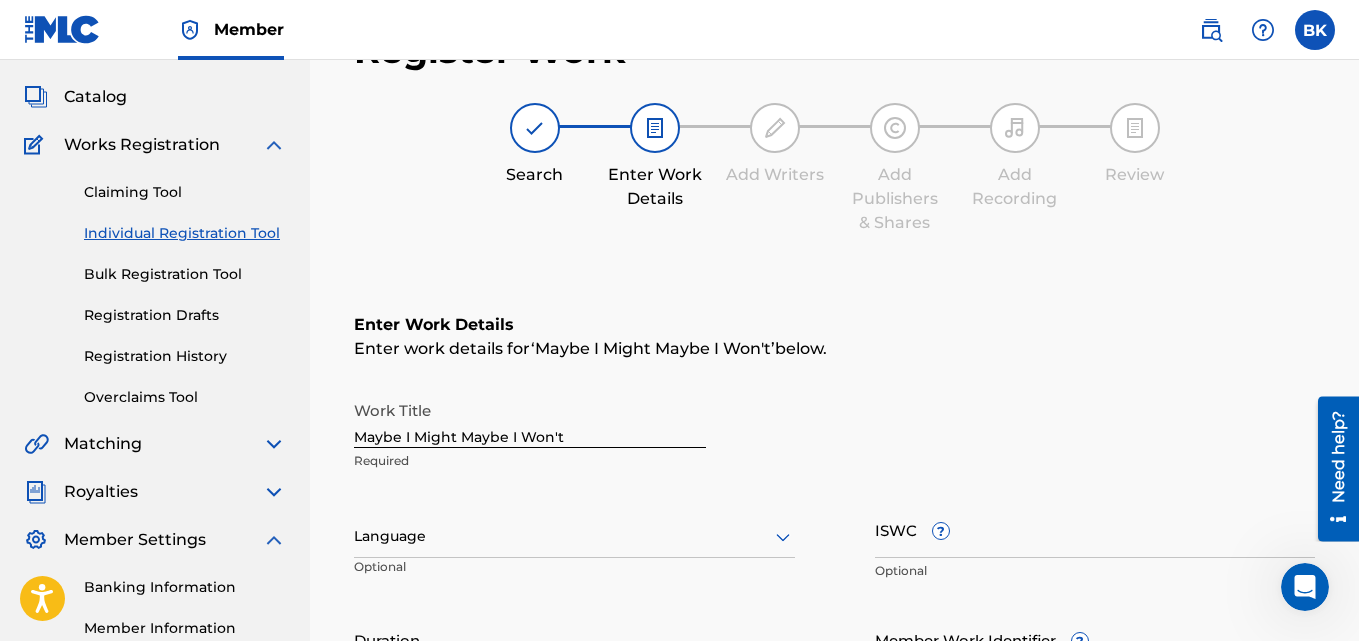 scroll, scrollTop: 0, scrollLeft: 0, axis: both 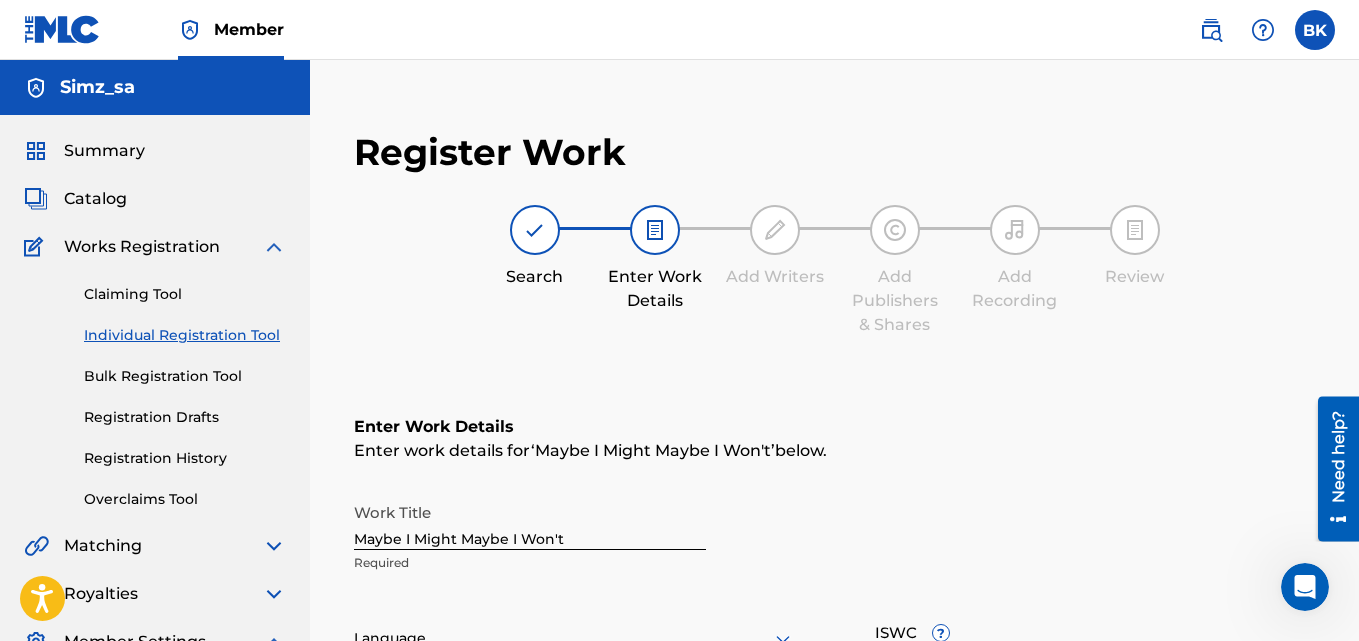 click at bounding box center [274, 247] 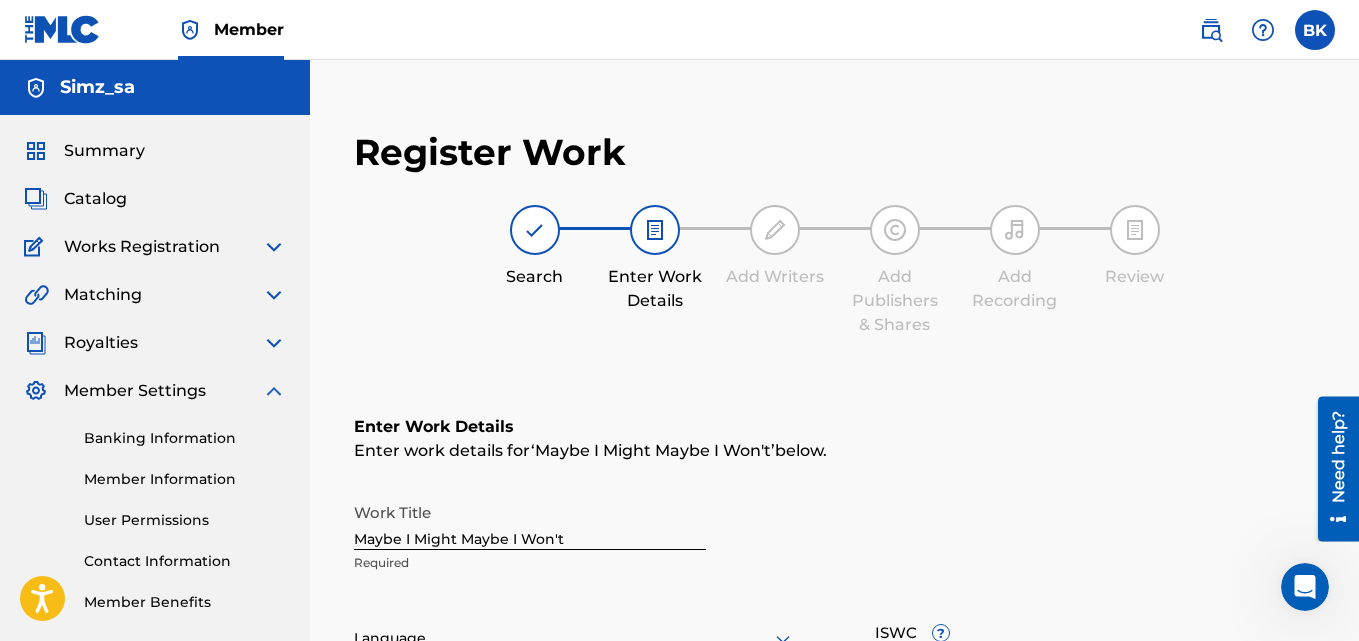 click at bounding box center (274, 391) 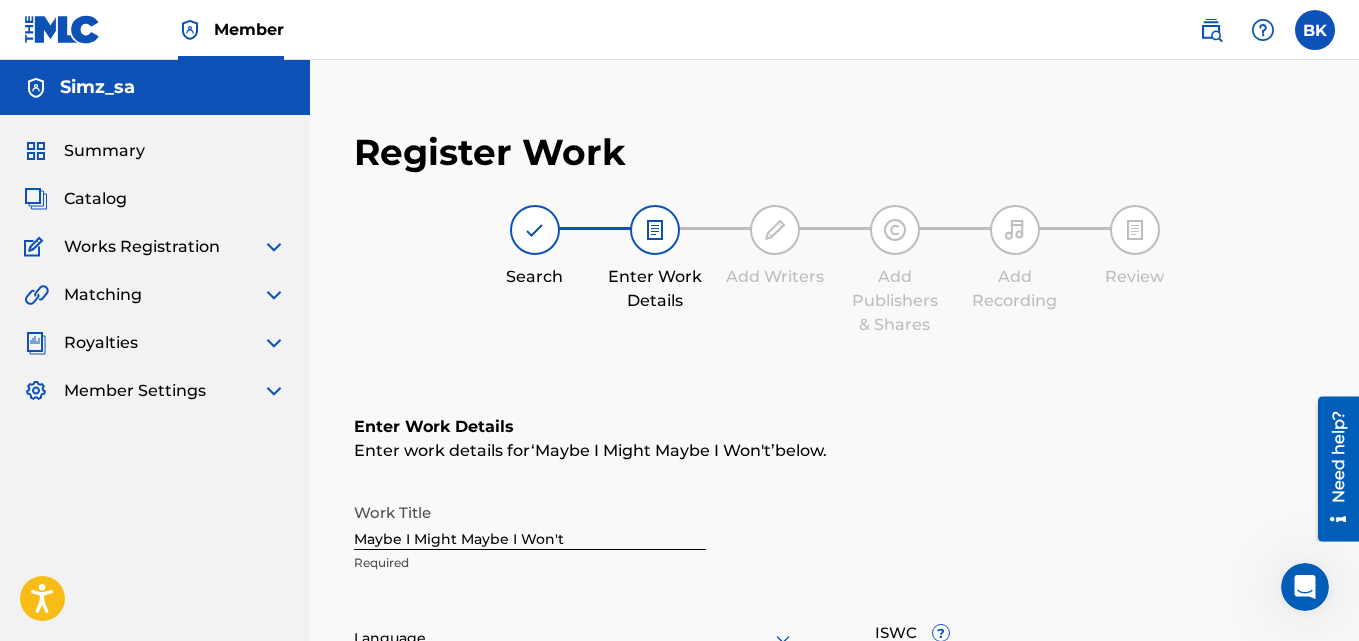 drag, startPoint x: 253, startPoint y: 158, endPoint x: 231, endPoint y: 122, distance: 42.190044 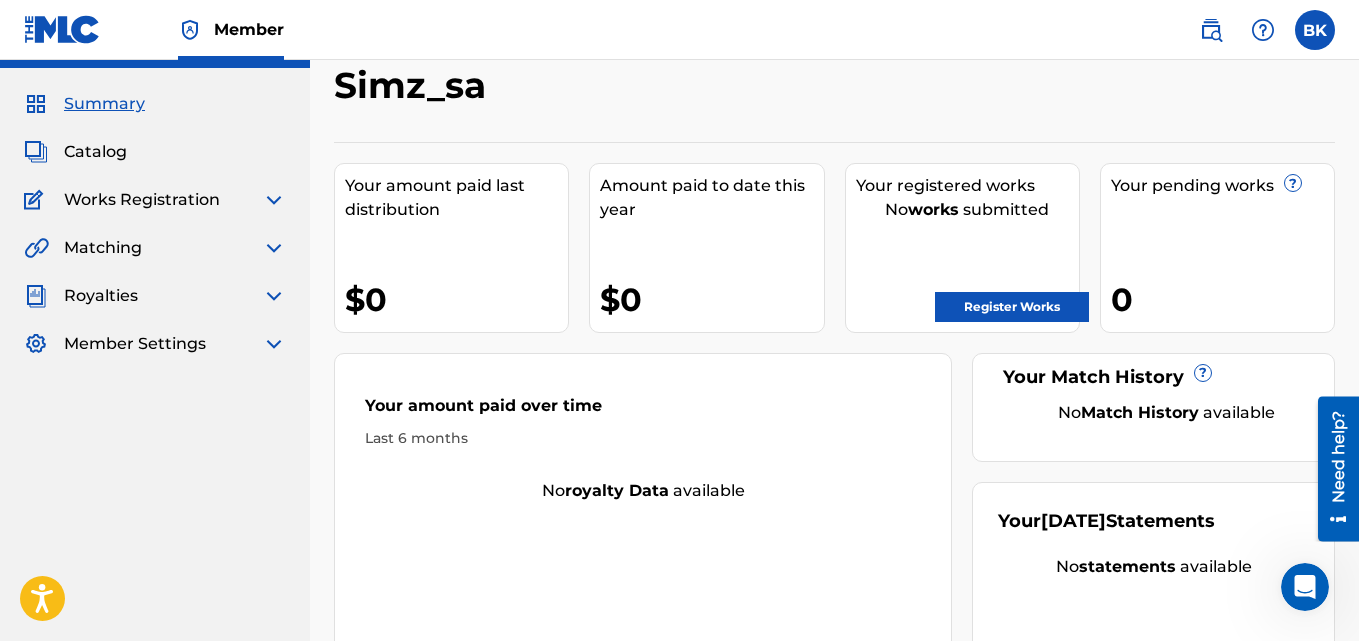 scroll, scrollTop: 0, scrollLeft: 0, axis: both 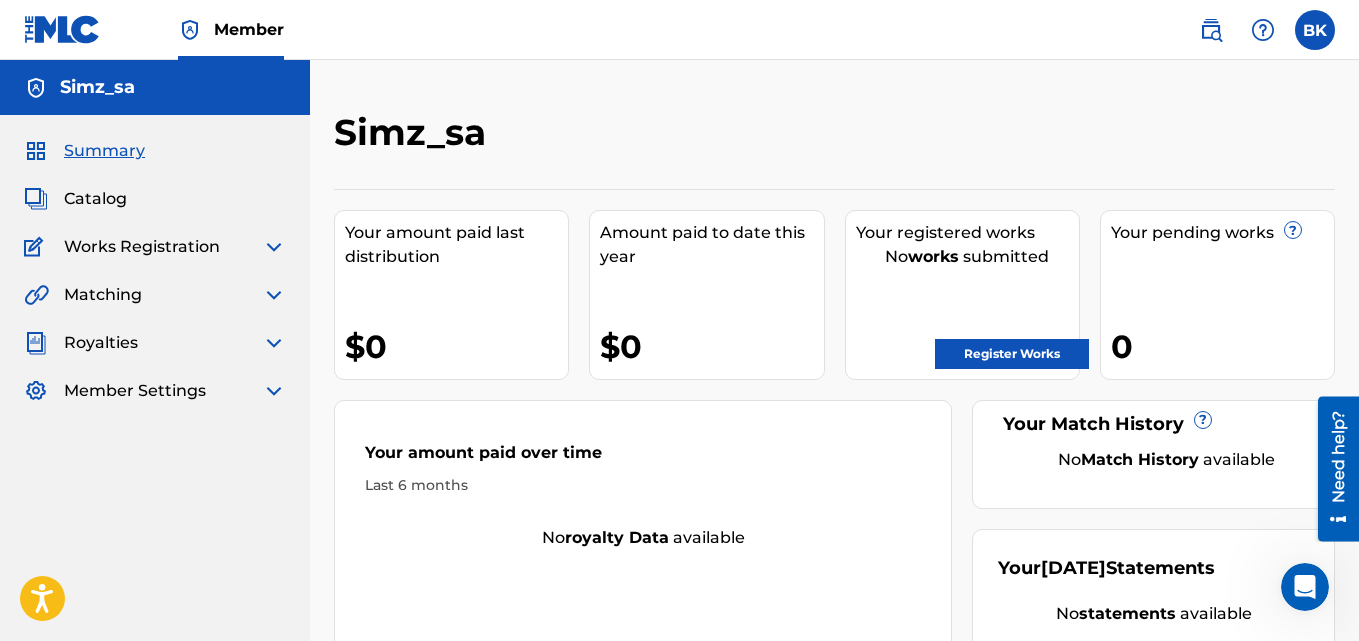 click on "Member" at bounding box center (231, 29) 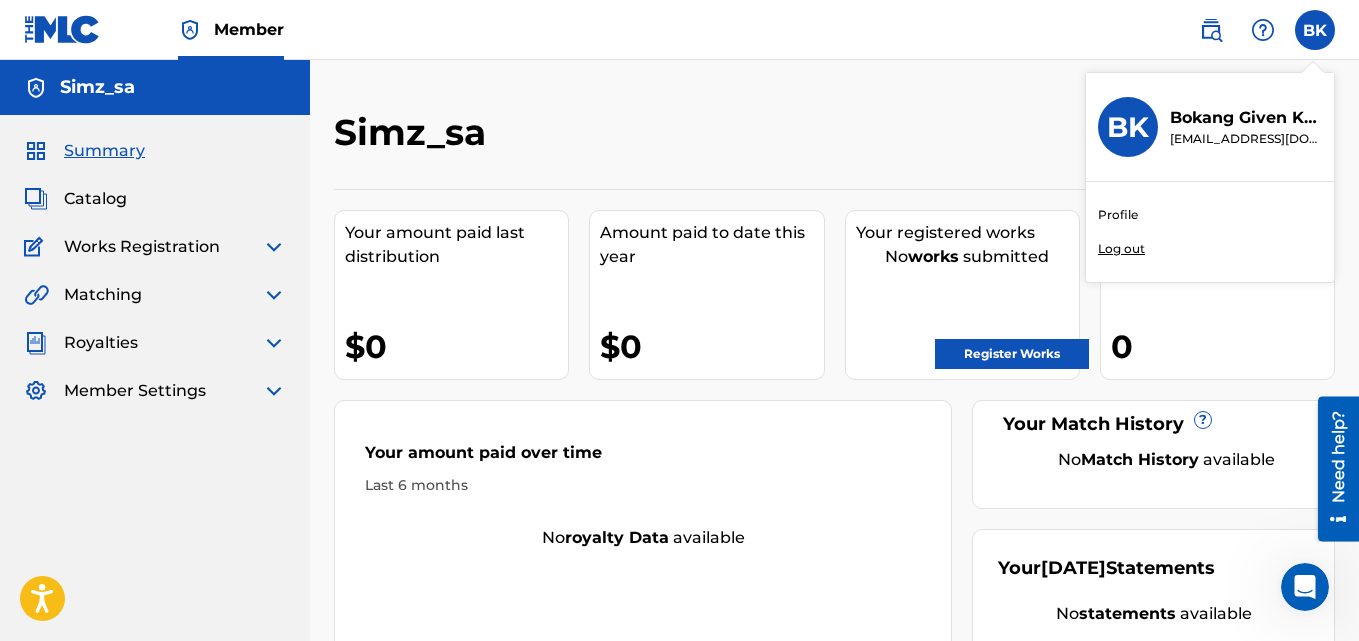 click on "Simz_sa Your amount paid last distribution   $0 Amount paid to date this year   $0 Your registered works   No  works   submitted Register Works Your pending works   ? 0 Your Match History ? No  Match History   available Your amount paid over time Last 6 months No  royalty data   available Your  [DATE]  Statements No  statements   available" at bounding box center (834, 390) 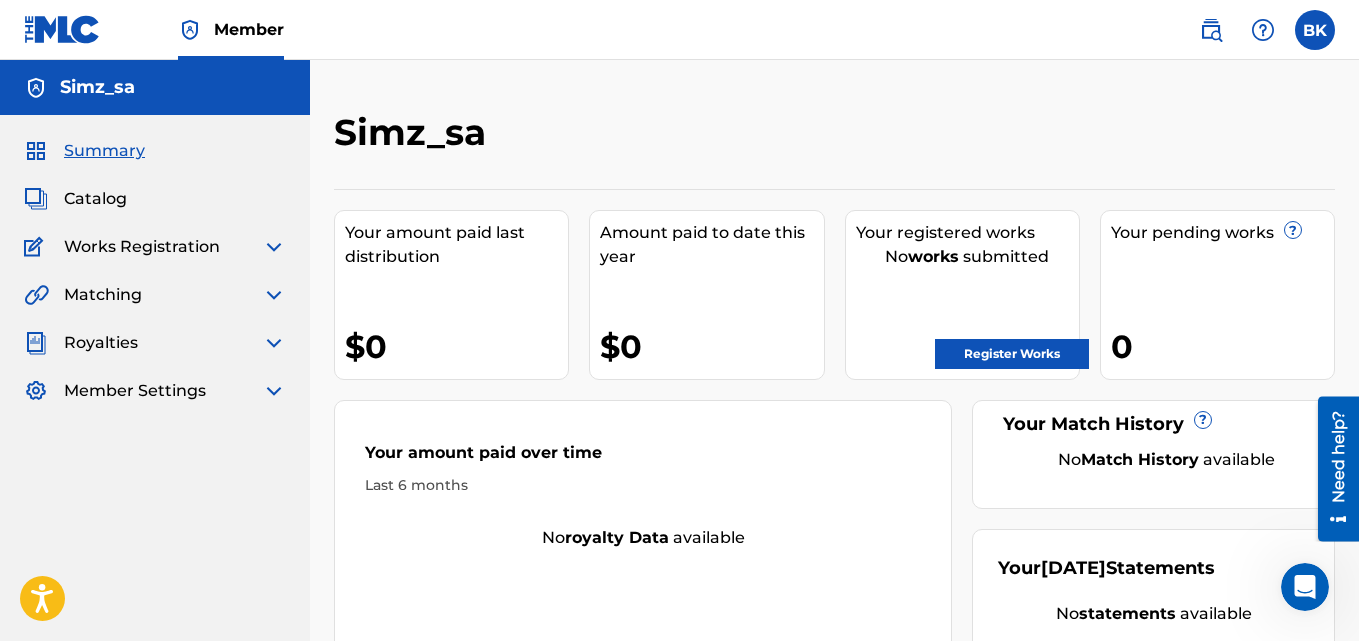 click on "Works Registration" at bounding box center (155, 247) 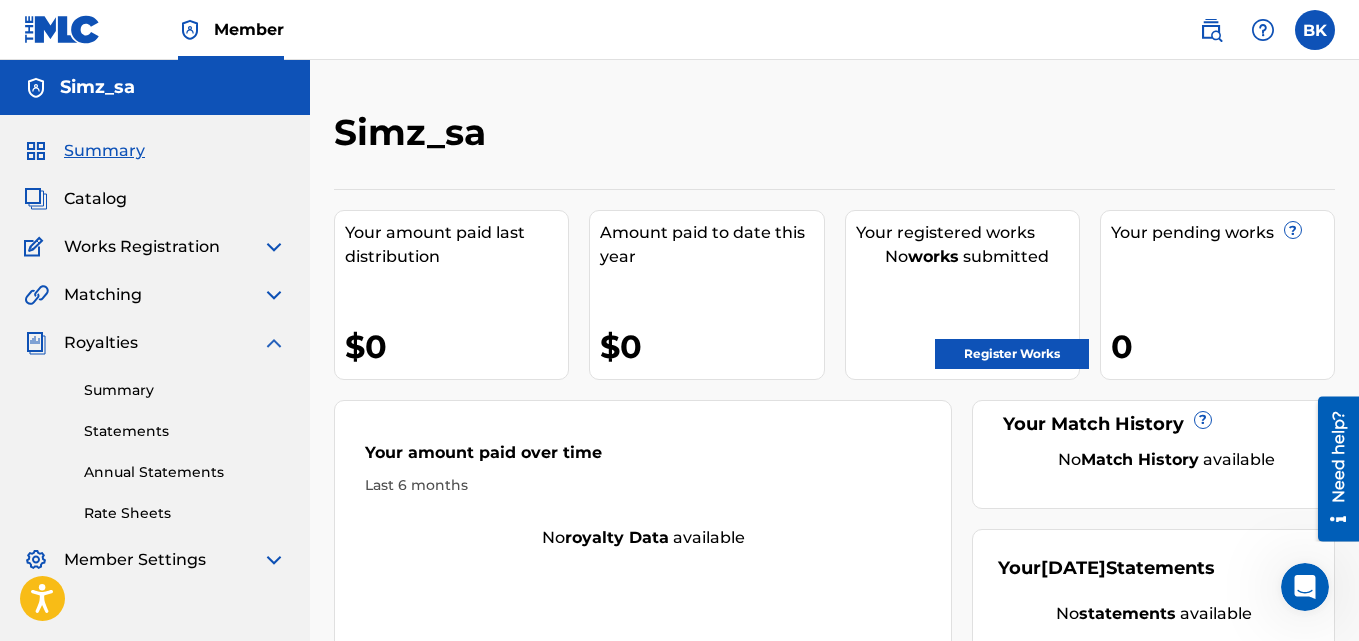 click at bounding box center [274, 343] 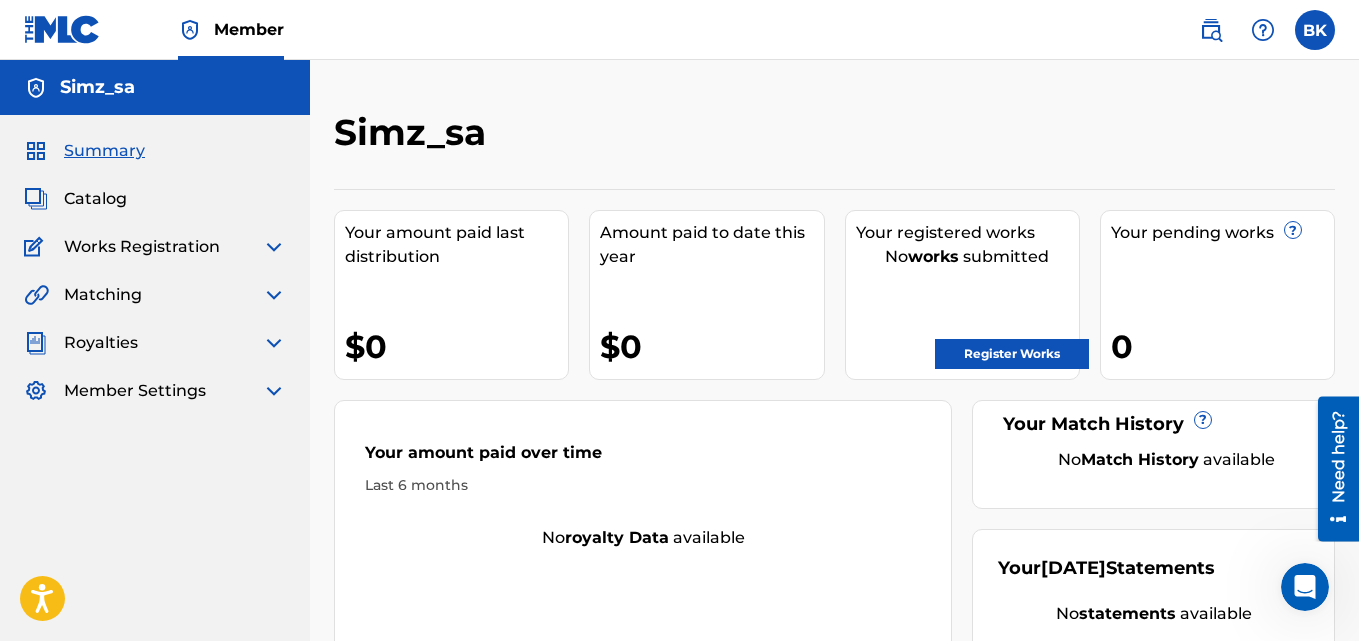 click at bounding box center (274, 391) 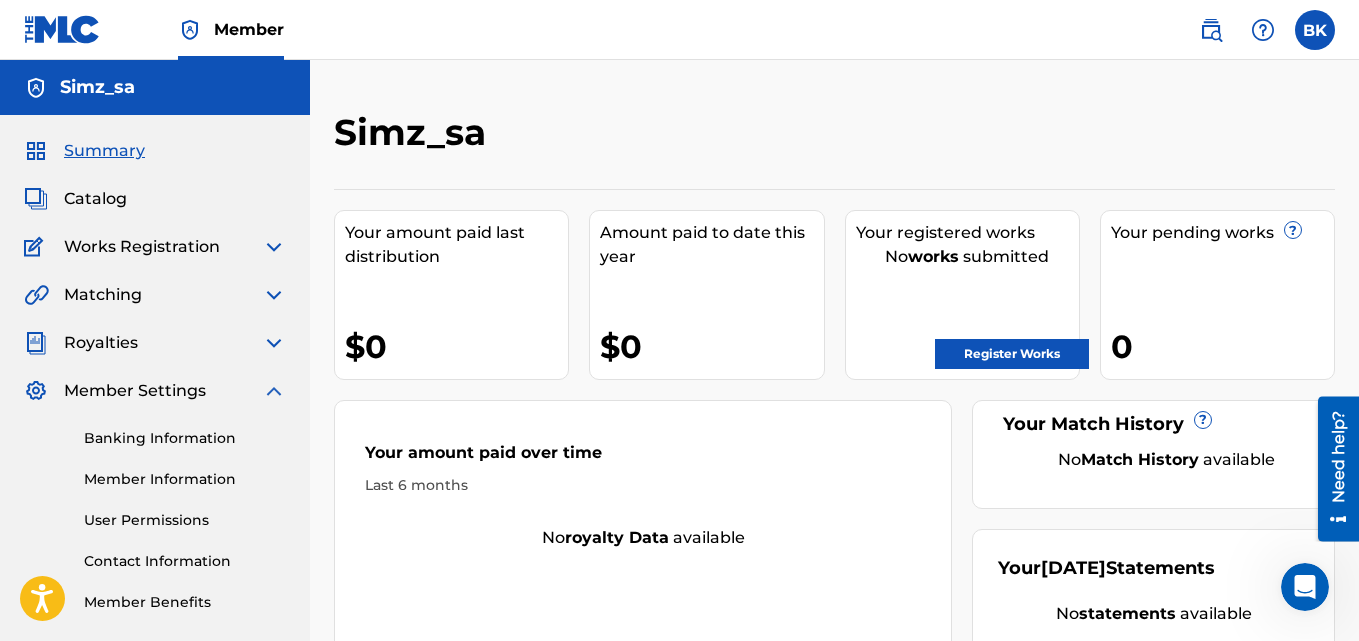 click on "Member Information" at bounding box center [185, 479] 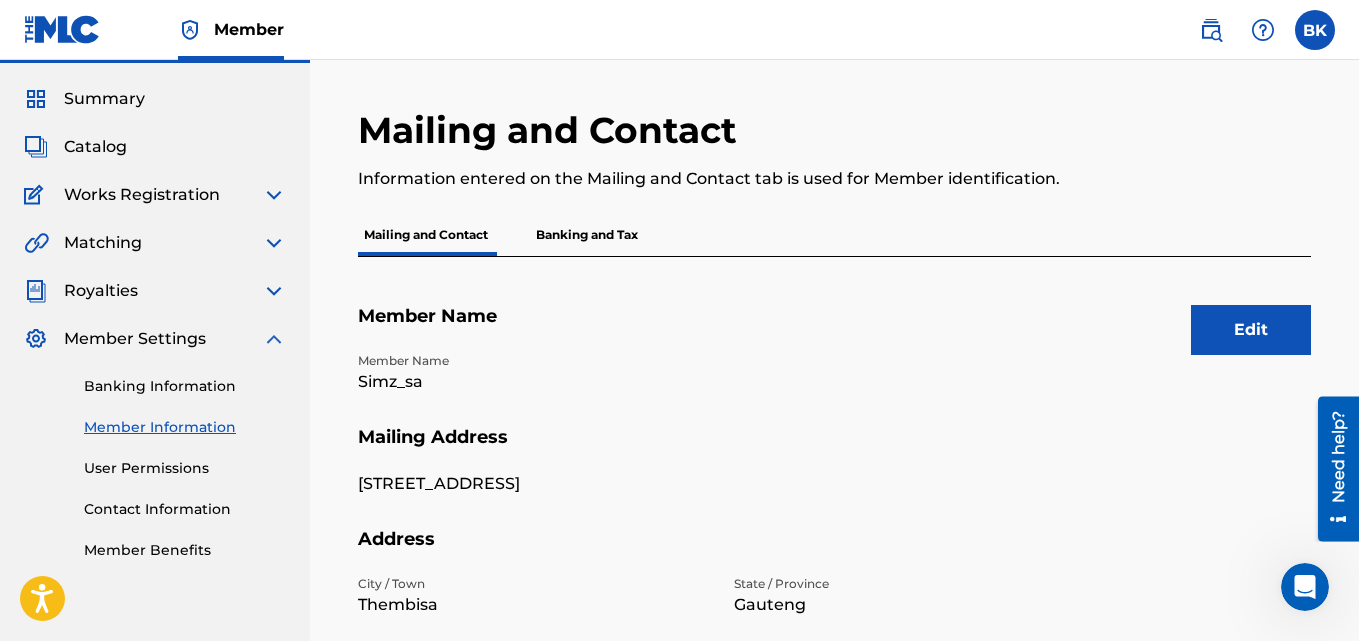 scroll, scrollTop: 0, scrollLeft: 0, axis: both 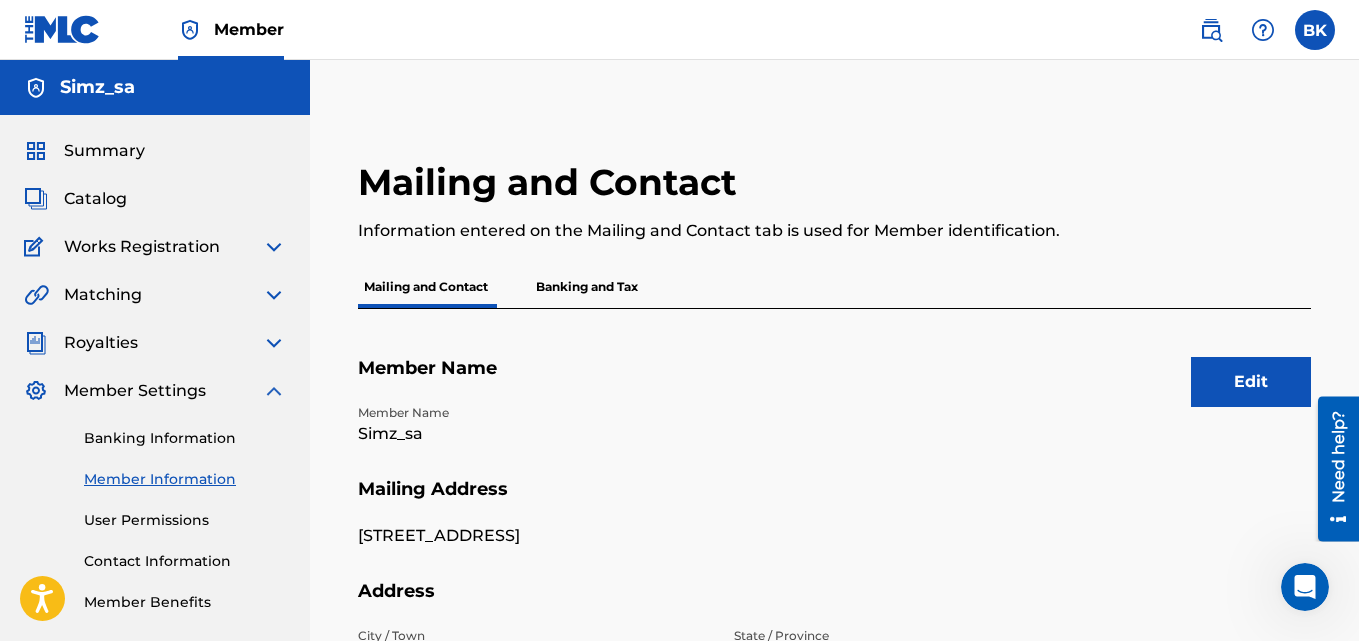 click on "Banking and Tax" at bounding box center (587, 287) 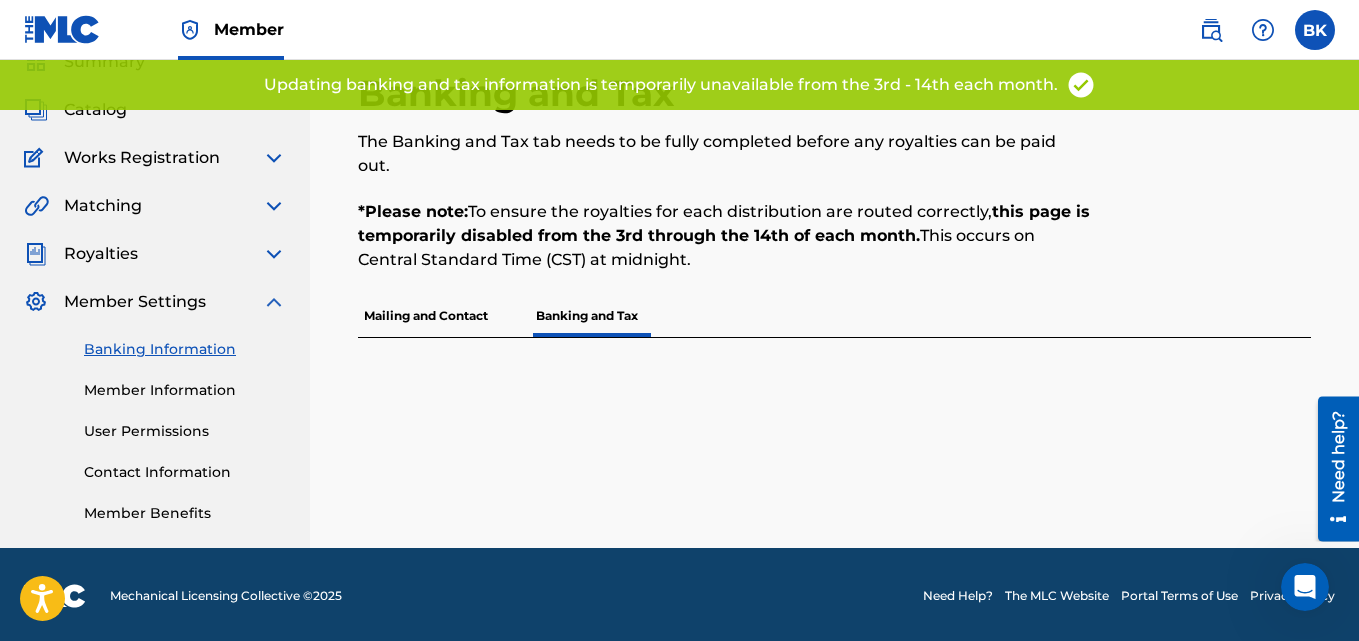 scroll, scrollTop: 92, scrollLeft: 0, axis: vertical 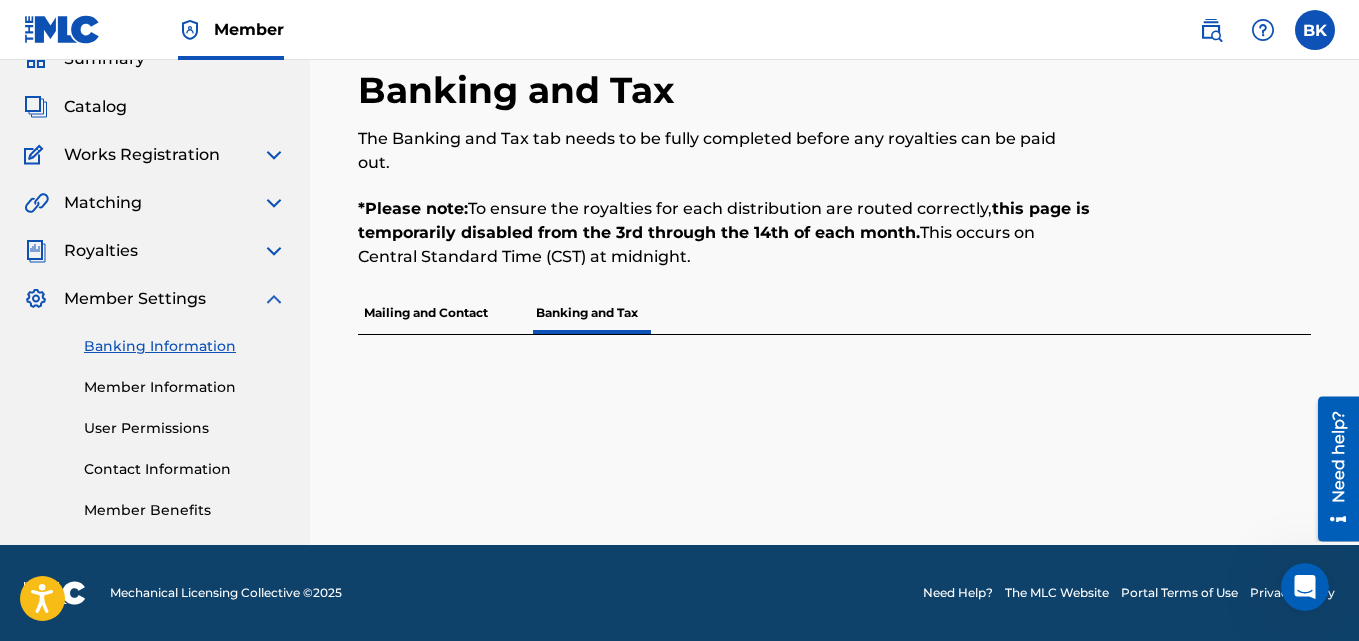 click on "Mailing and Contact" at bounding box center (426, 313) 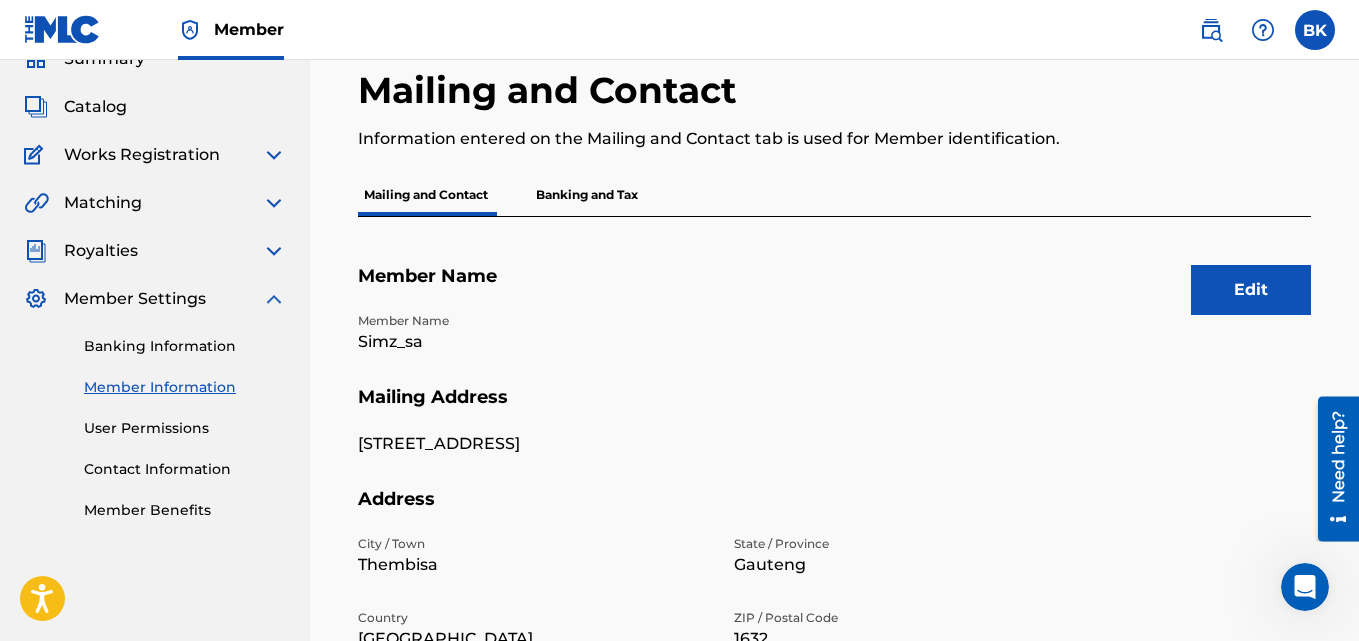 scroll, scrollTop: 0, scrollLeft: 0, axis: both 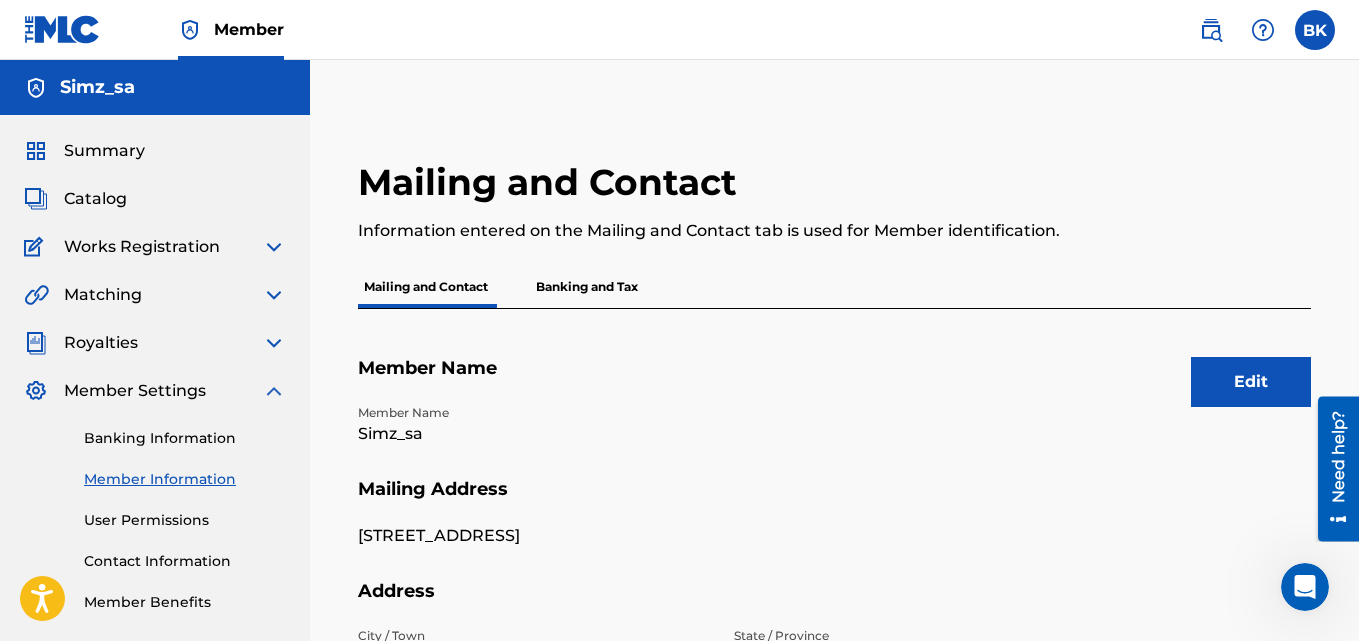 click on "Banking and Tax" at bounding box center [587, 287] 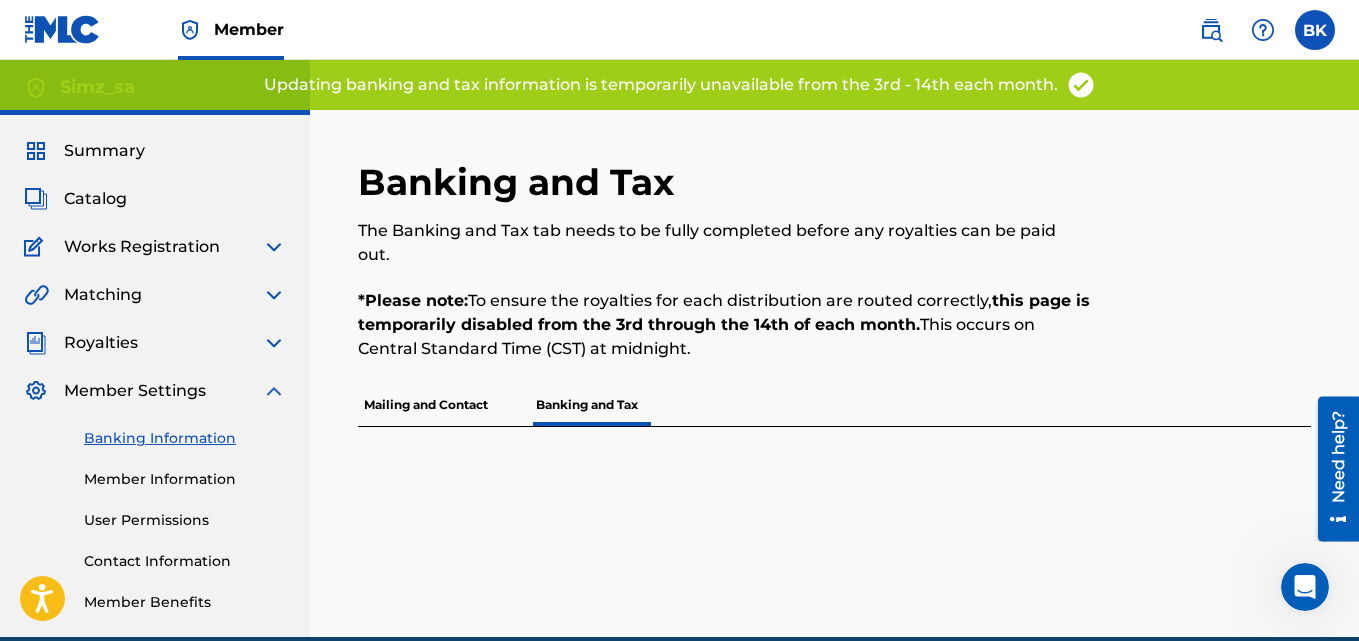 click on "Mailing and Contact" at bounding box center (426, 405) 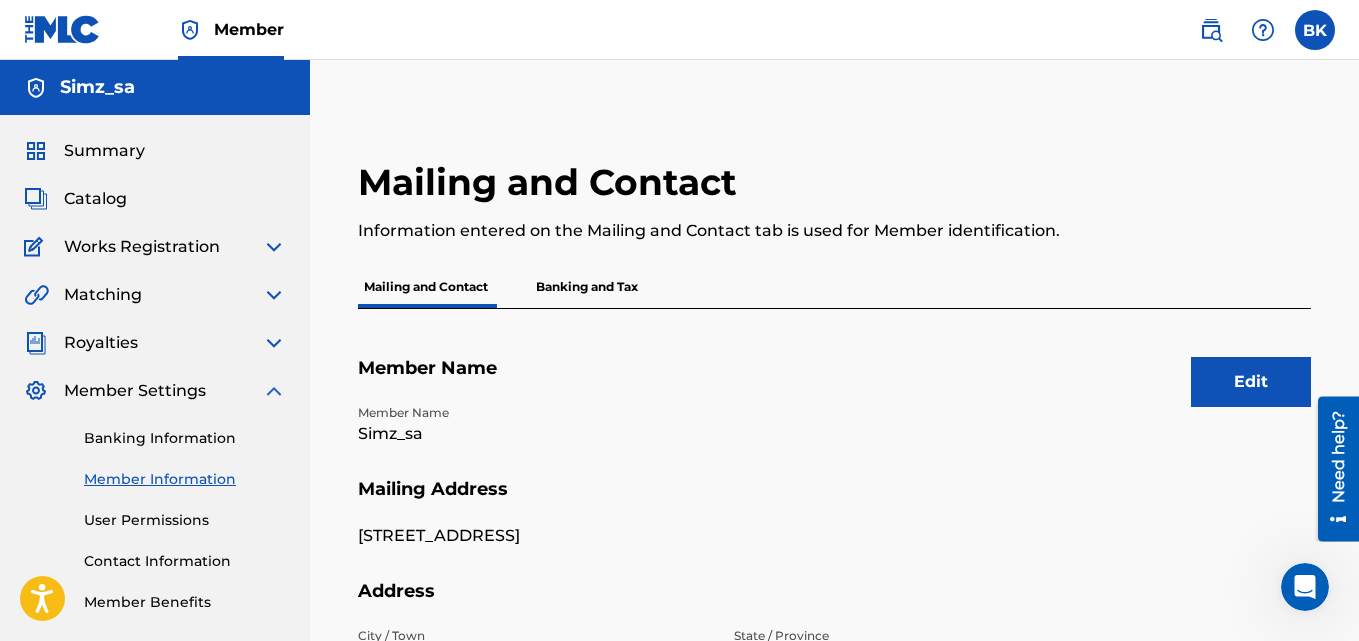 click at bounding box center [274, 391] 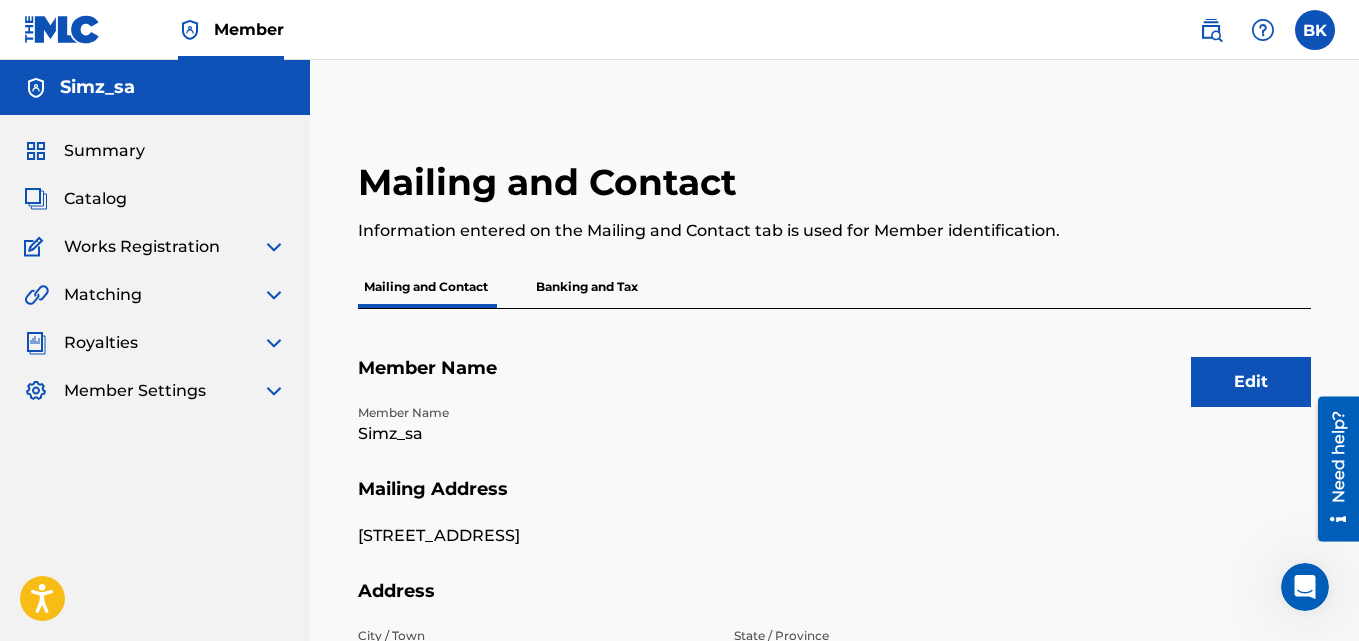 click on "Works Registration" at bounding box center (155, 247) 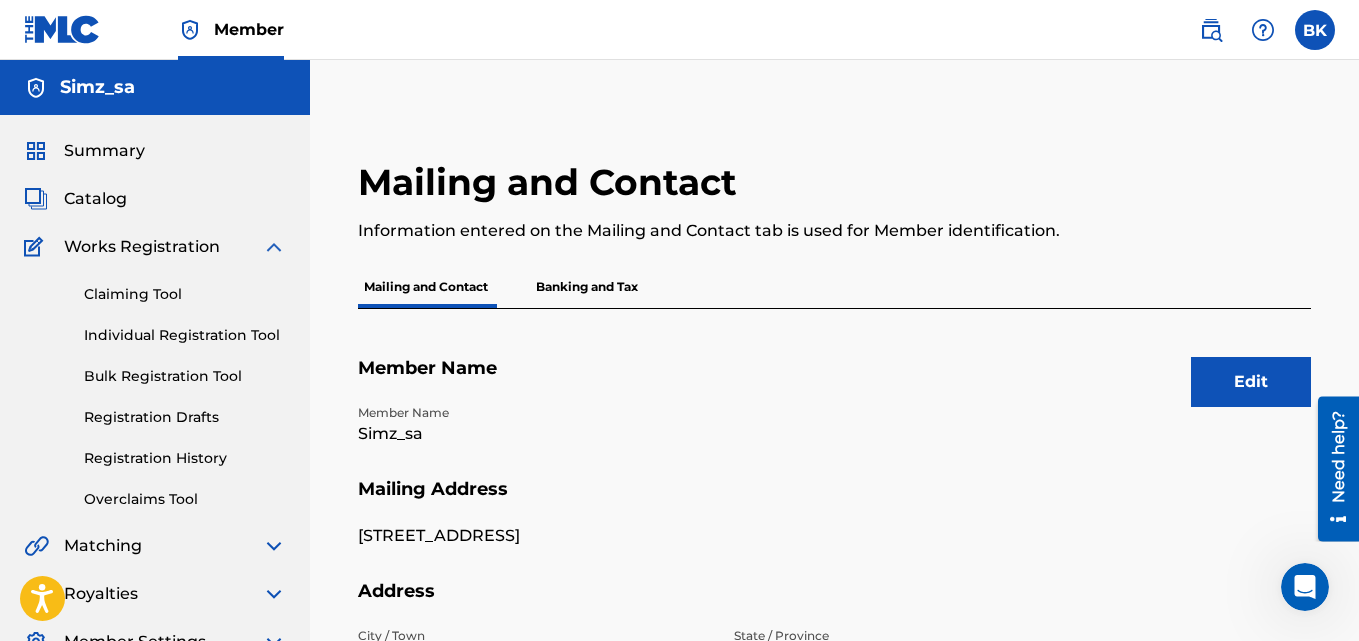 click on "Individual Registration Tool" at bounding box center (185, 335) 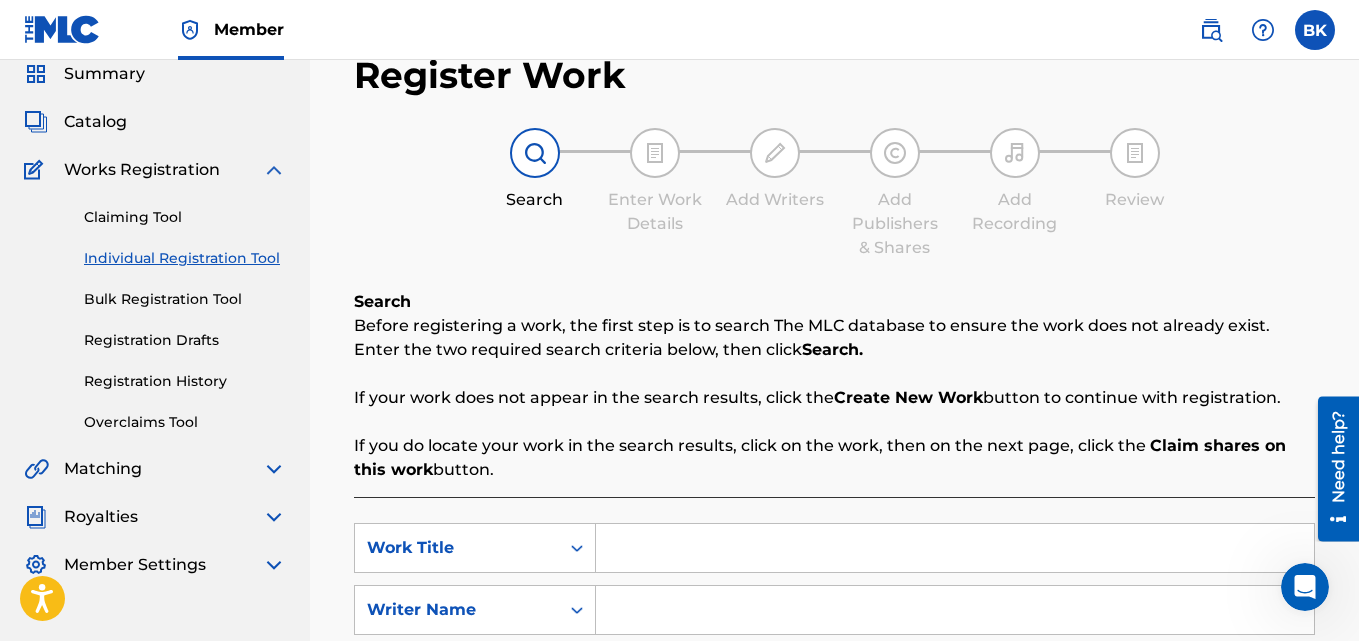 scroll, scrollTop: 0, scrollLeft: 0, axis: both 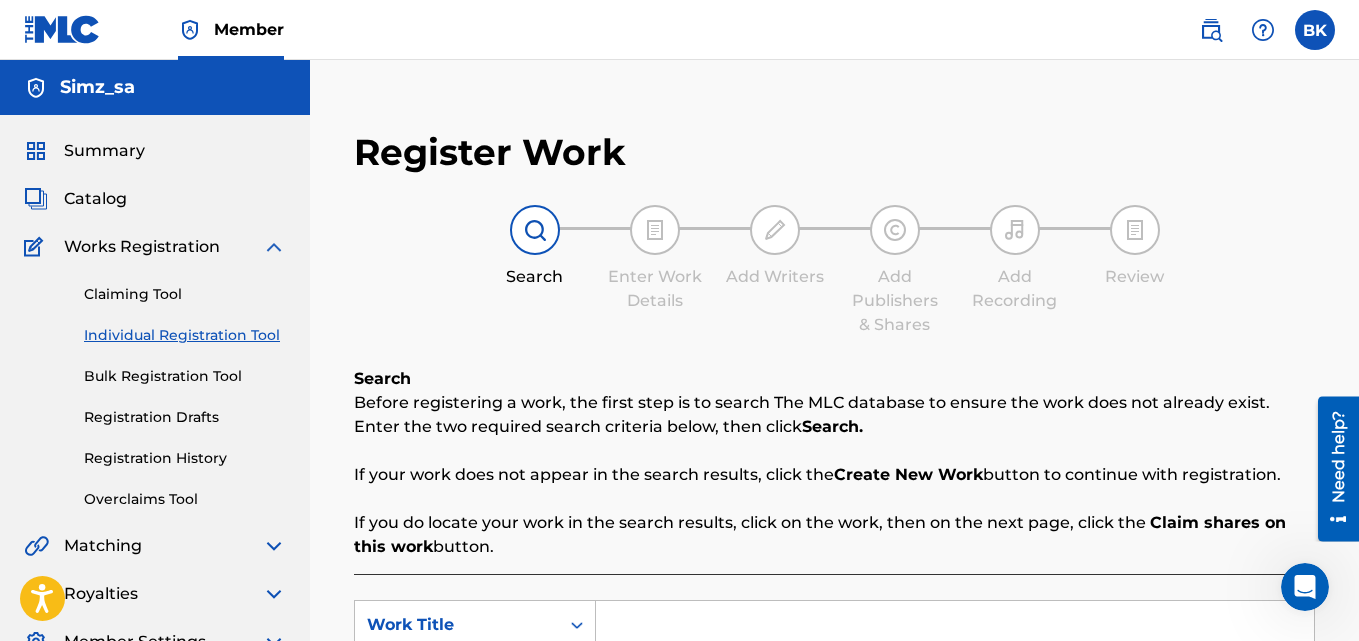 click on "Simz_sa" at bounding box center [97, 87] 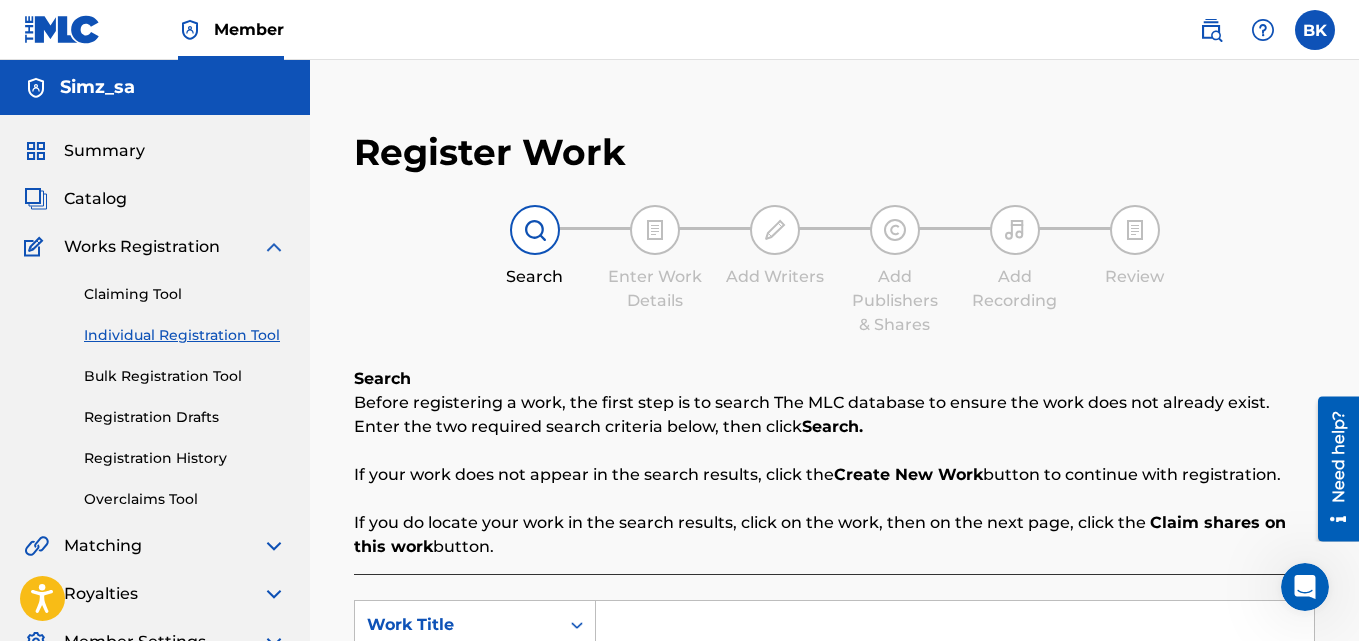 click on "Works Registration" at bounding box center [155, 247] 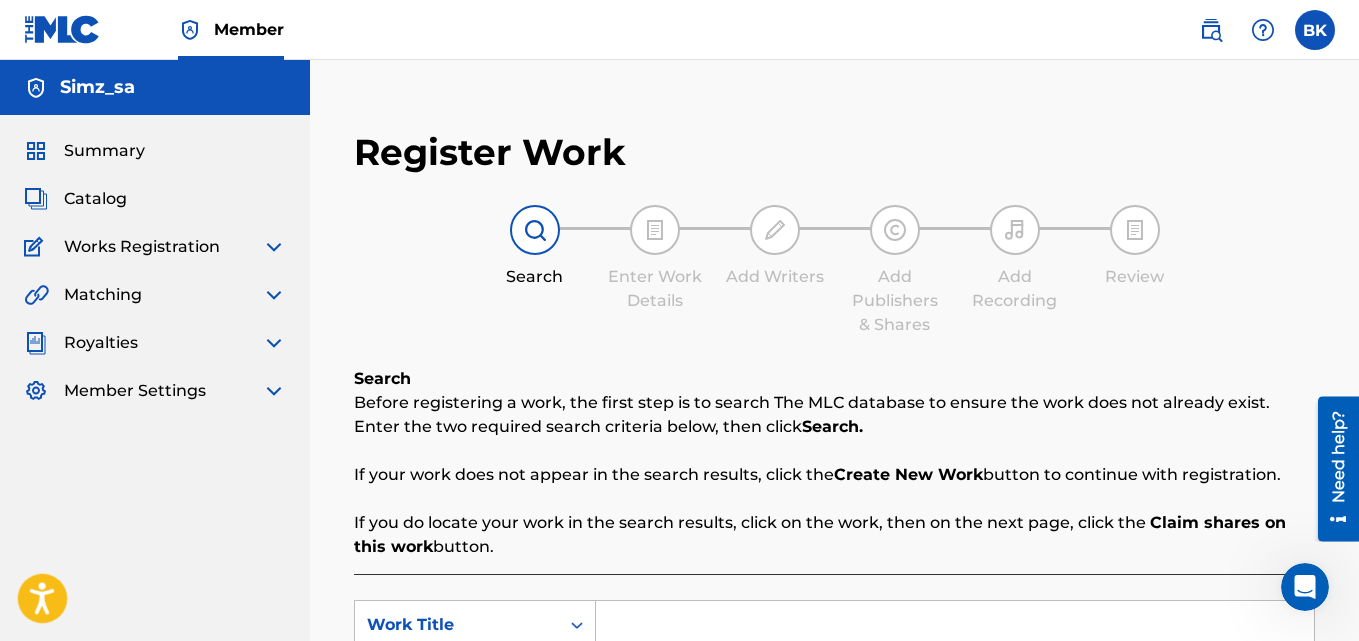 click 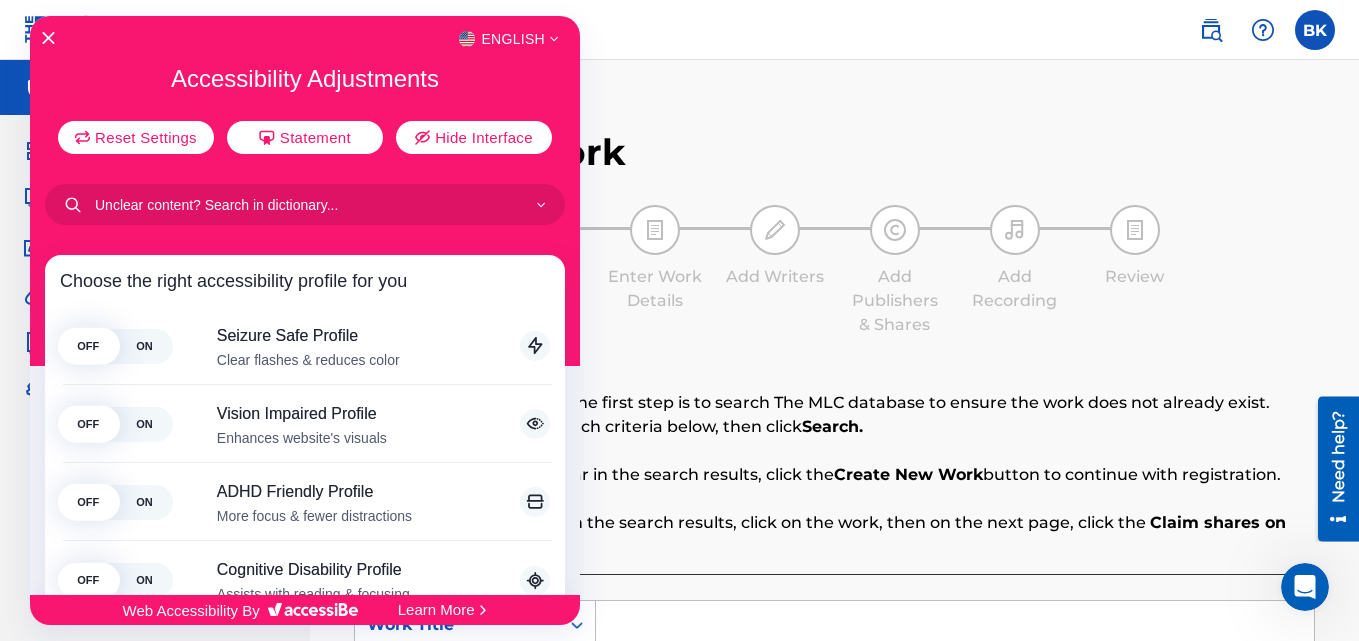 click at bounding box center (679, 320) 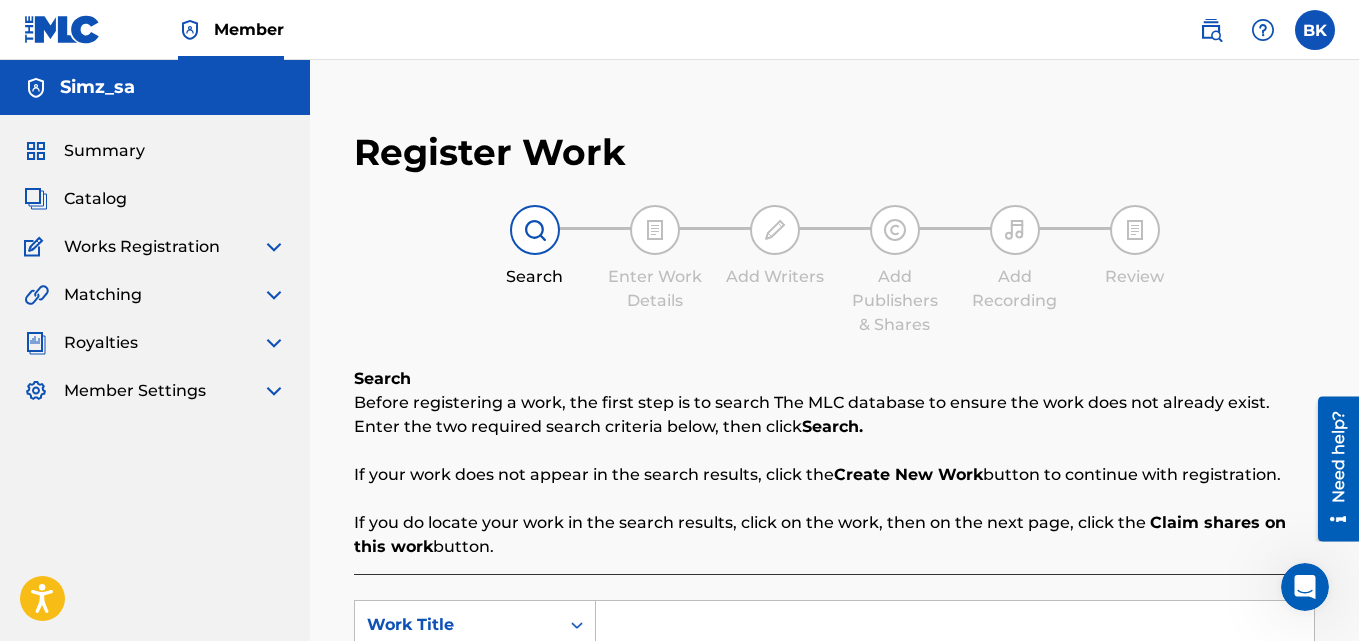 click at bounding box center (62, 29) 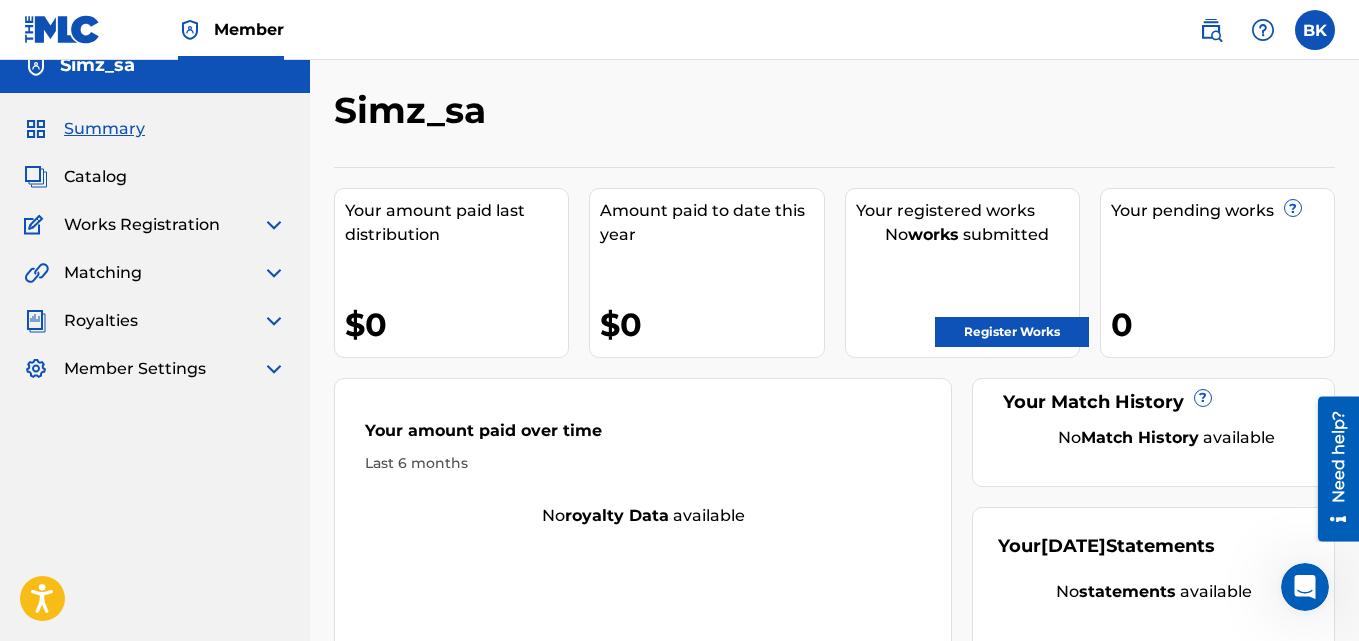 scroll, scrollTop: 0, scrollLeft: 0, axis: both 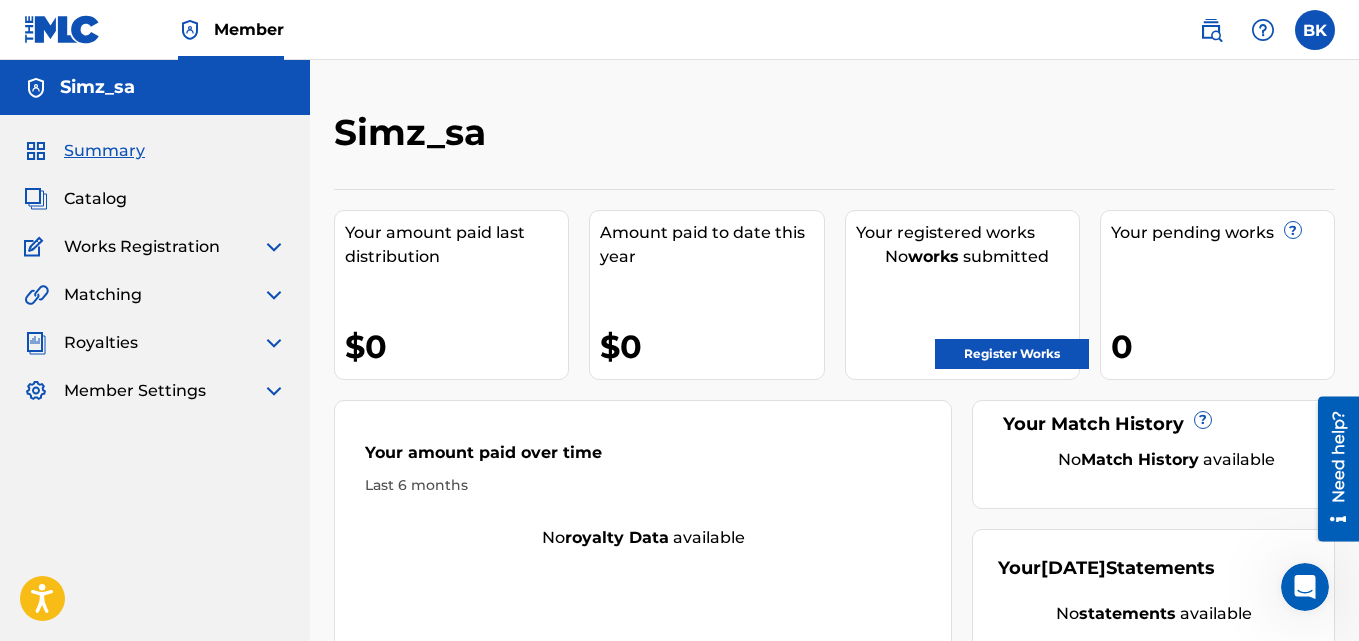 click on "Works Registration" at bounding box center (142, 247) 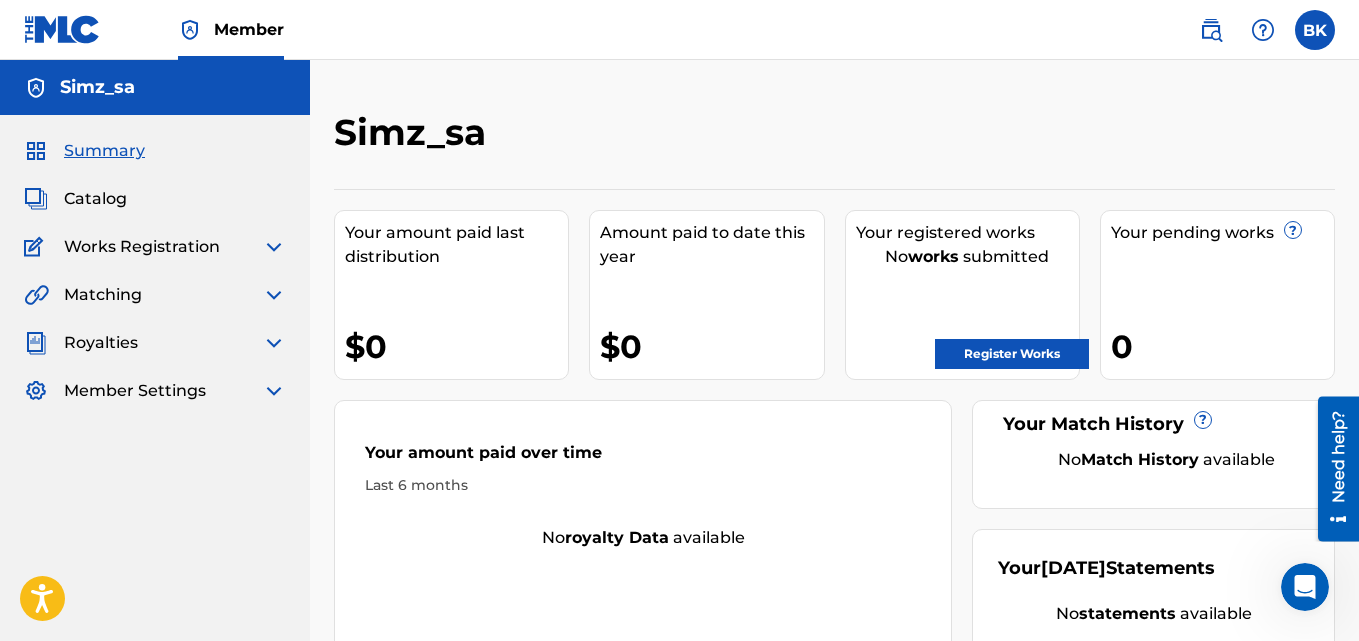 scroll, scrollTop: 175, scrollLeft: 0, axis: vertical 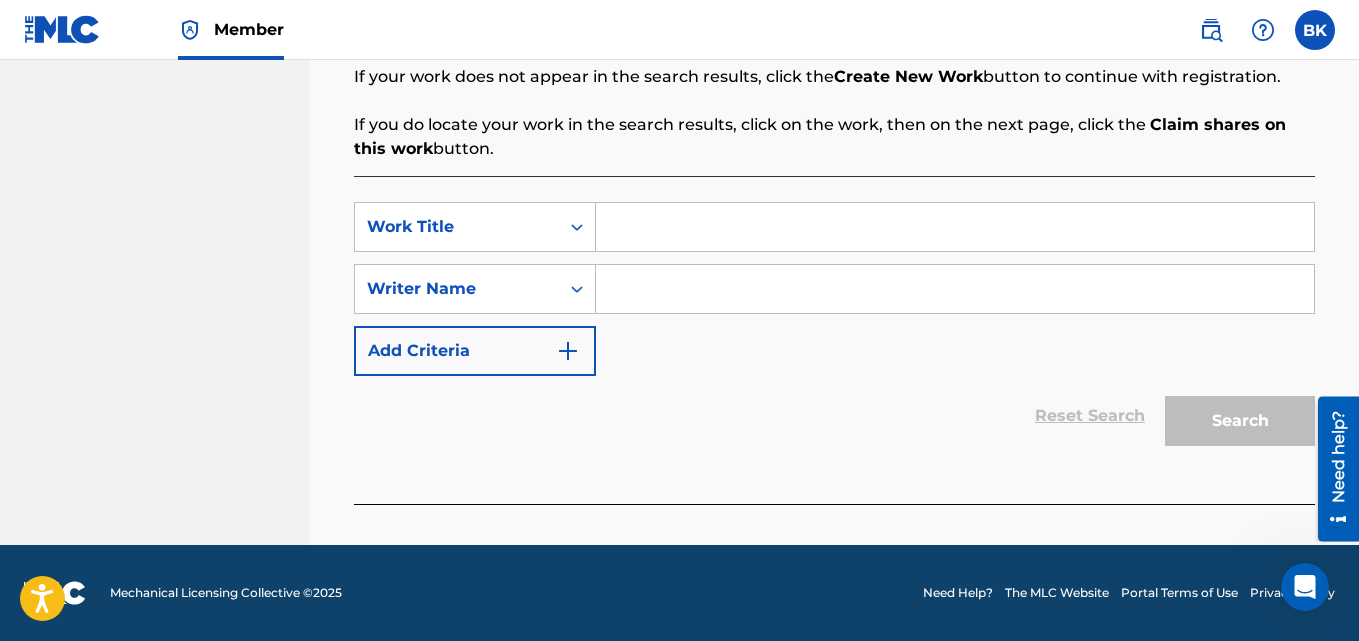 click at bounding box center (955, 227) 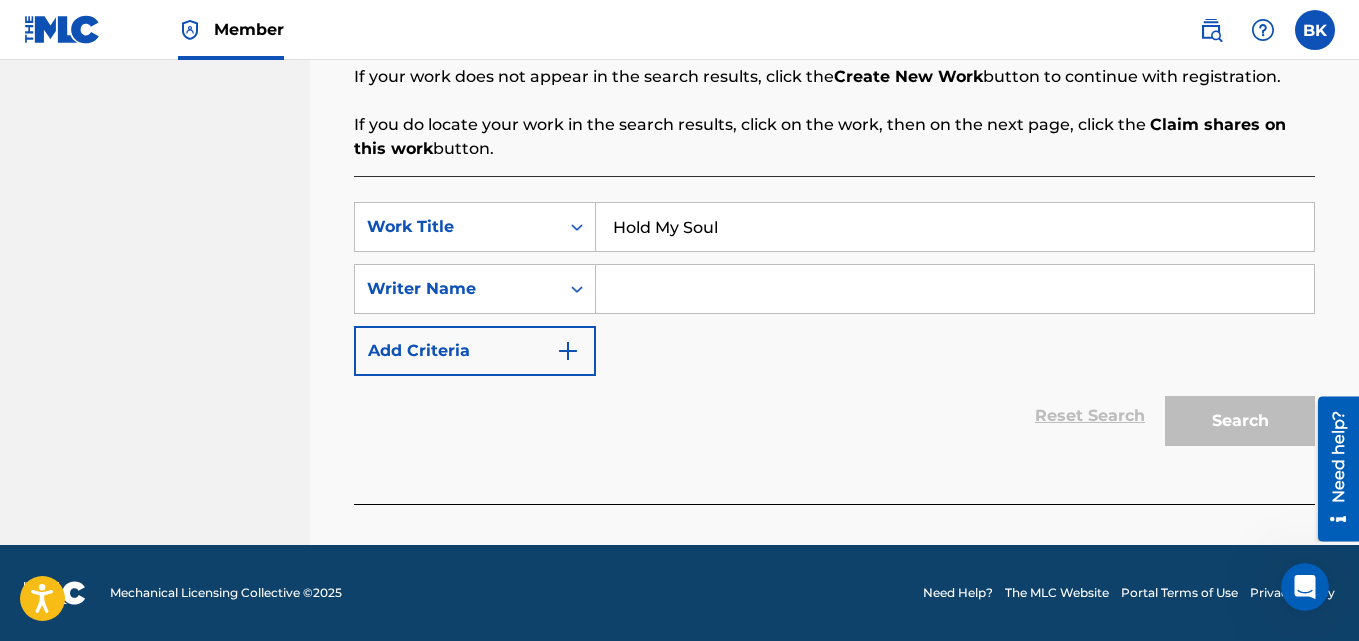 type on "Hold My Soul" 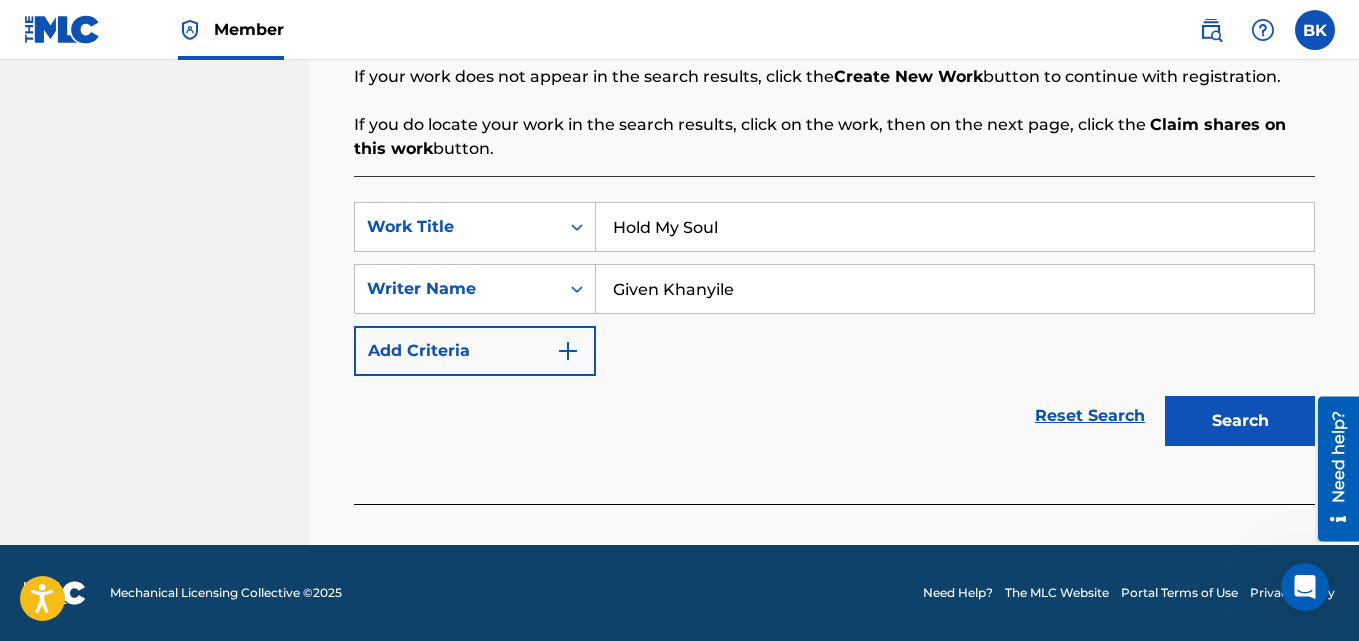 drag, startPoint x: 676, startPoint y: 280, endPoint x: 693, endPoint y: 280, distance: 17 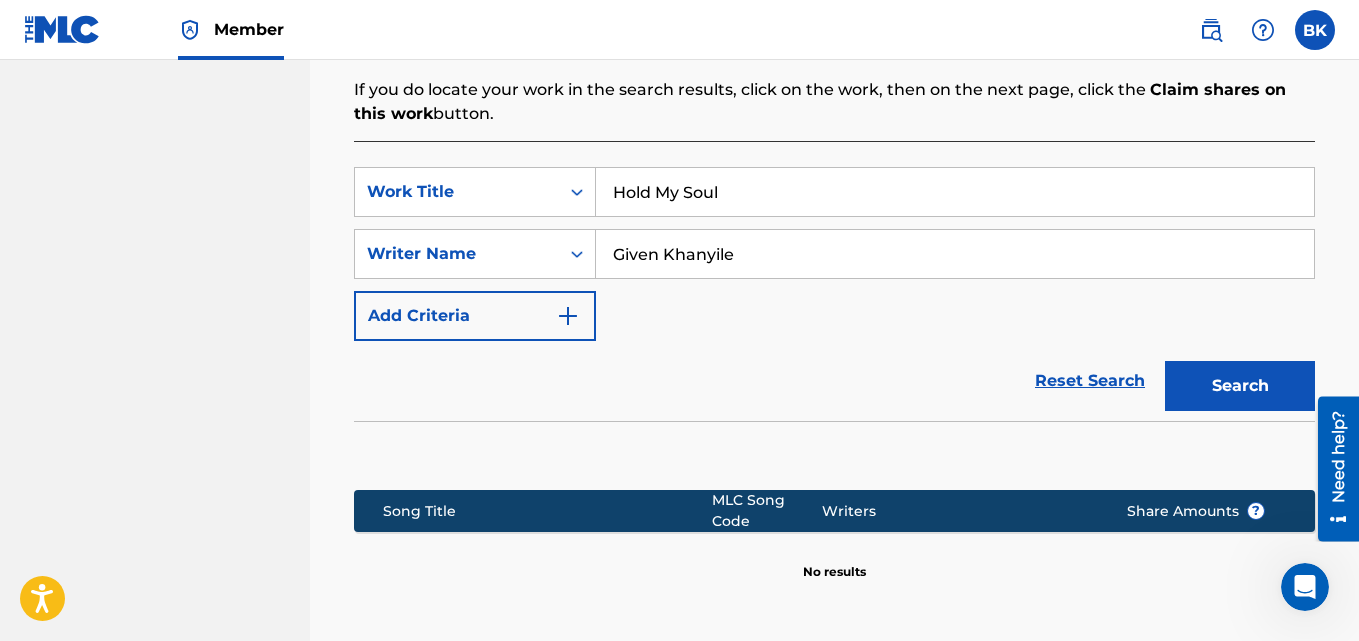 scroll, scrollTop: 640, scrollLeft: 0, axis: vertical 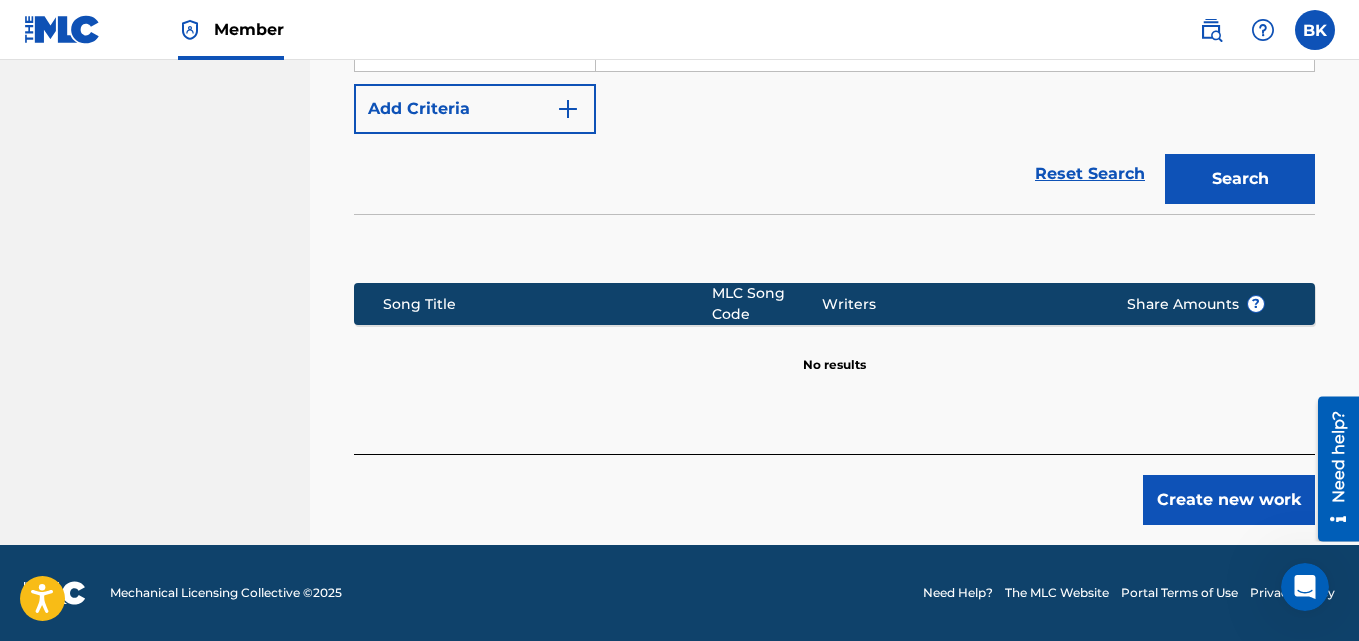 click on "Create new work" at bounding box center [1229, 500] 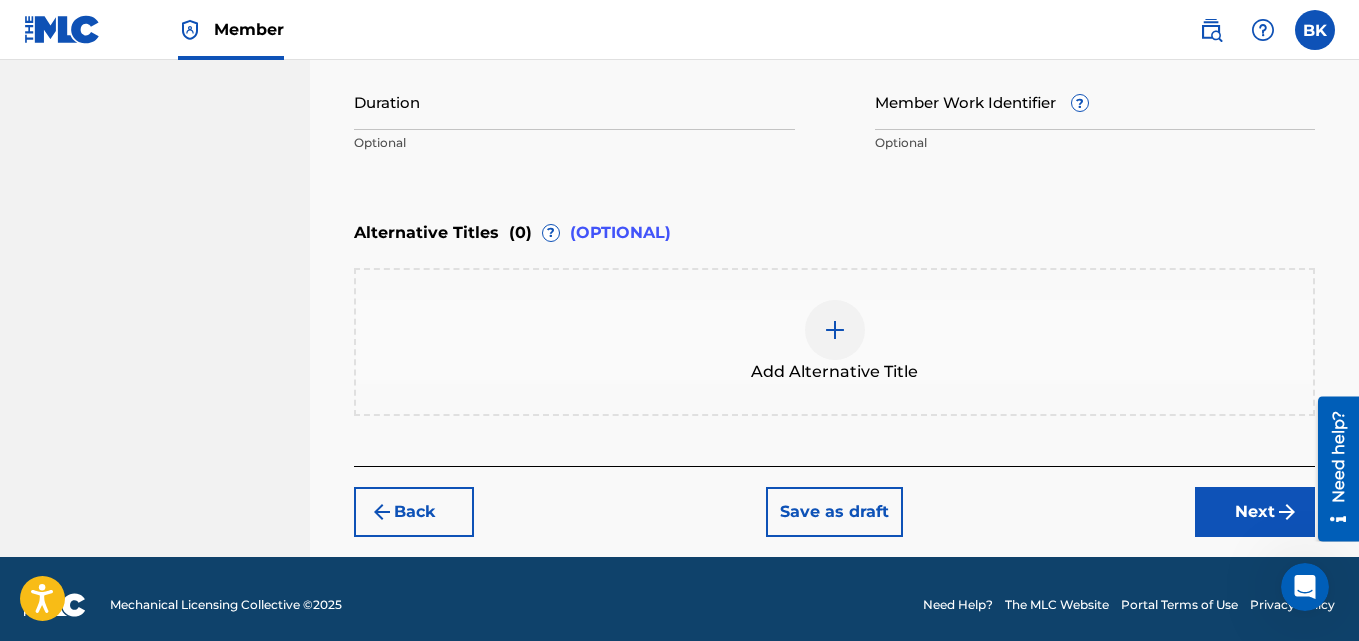 scroll, scrollTop: 0, scrollLeft: 0, axis: both 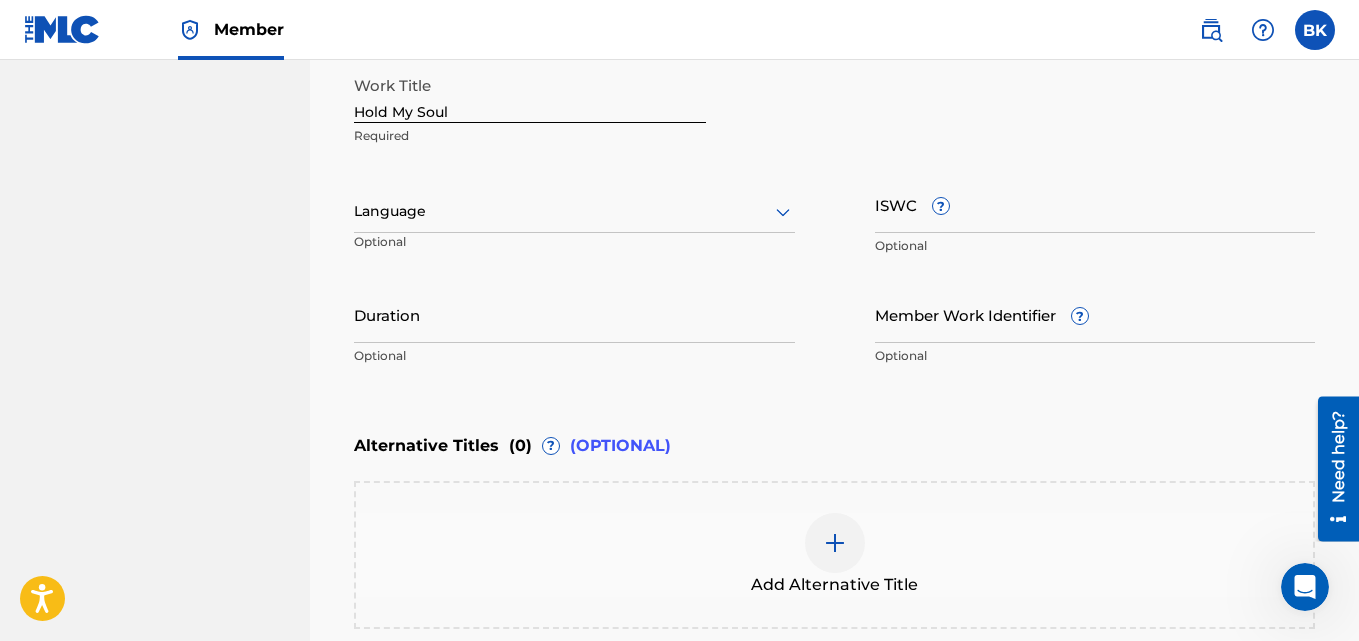 click on "Duration" at bounding box center (574, 314) 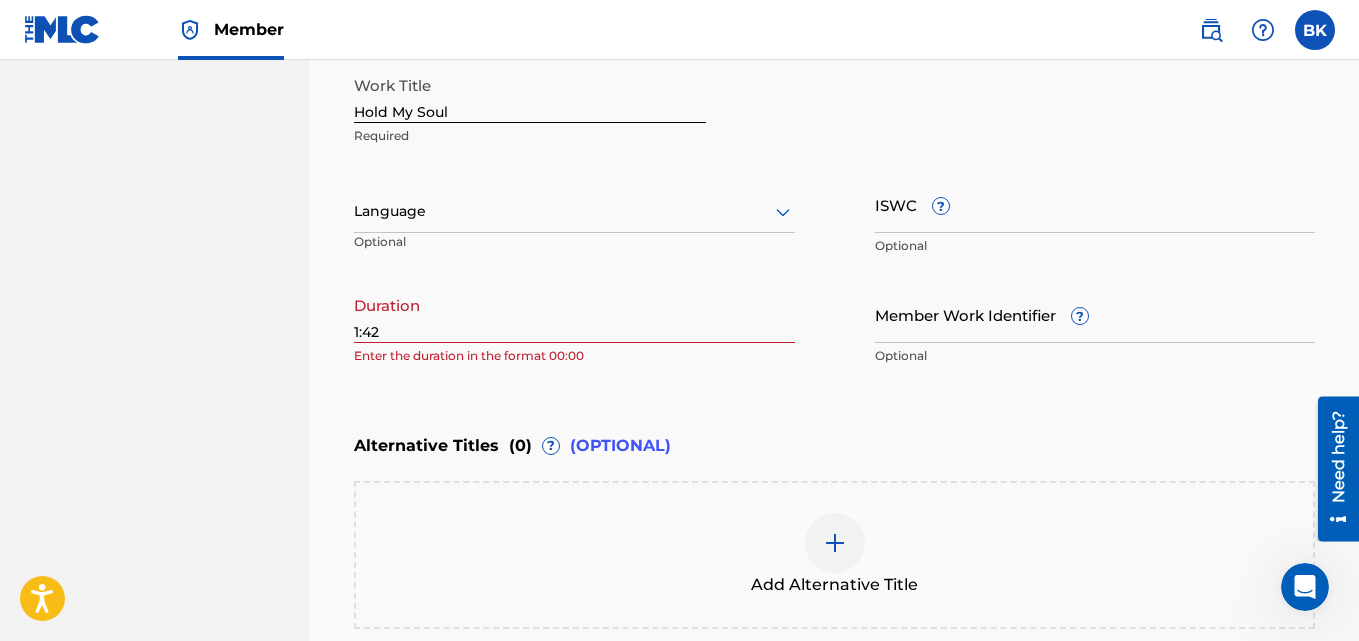 click on "Alternative Titles ( 0 ) ? (OPTIONAL)" at bounding box center [834, 446] 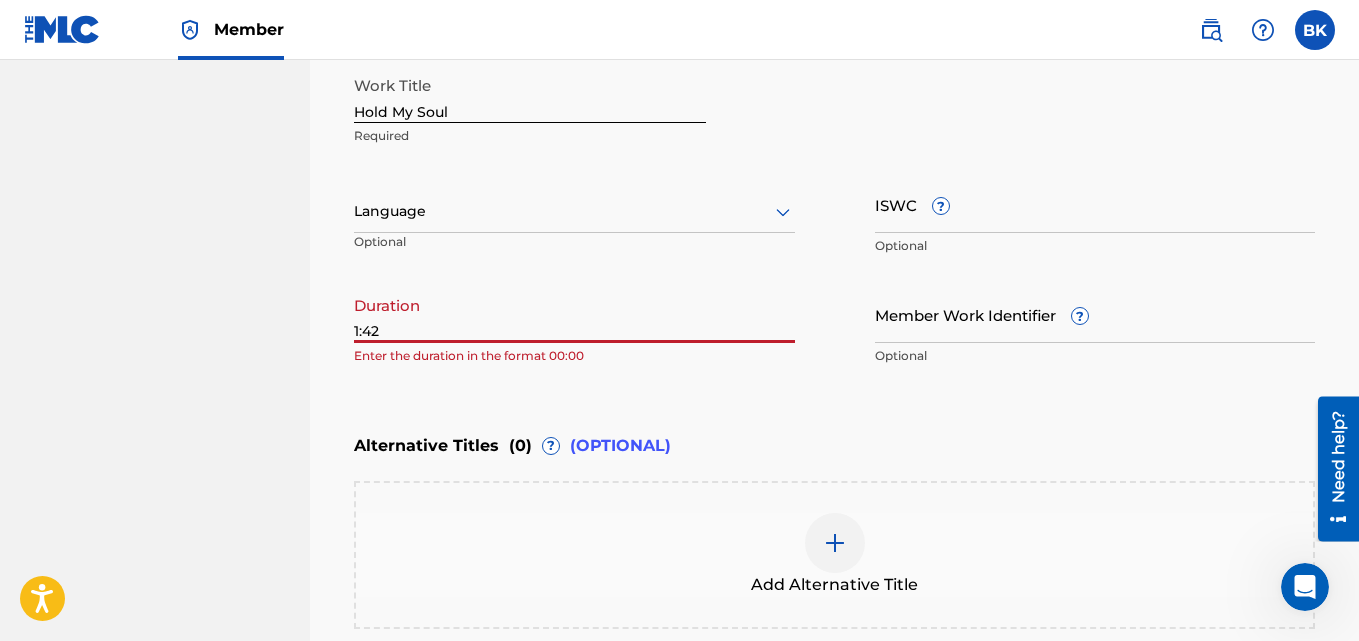 drag, startPoint x: 354, startPoint y: 333, endPoint x: 440, endPoint y: 462, distance: 155.03871 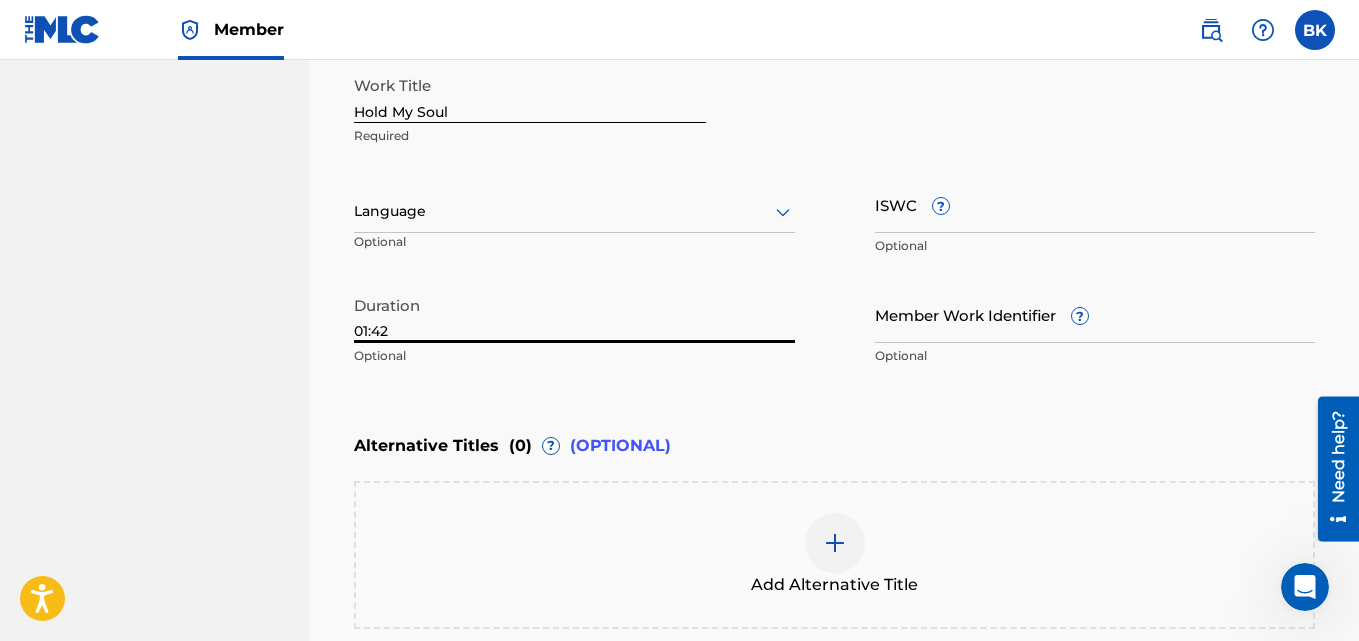 type on "01:42" 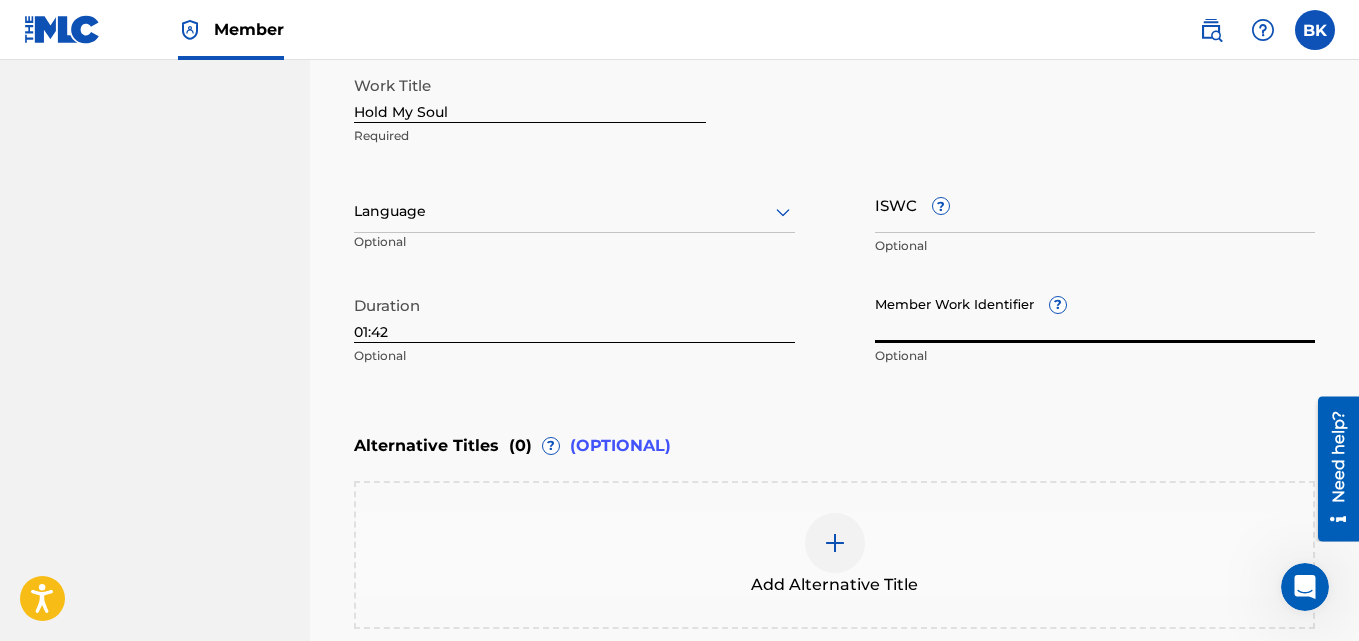 click on "Member Work Identifier   ?" at bounding box center [1095, 314] 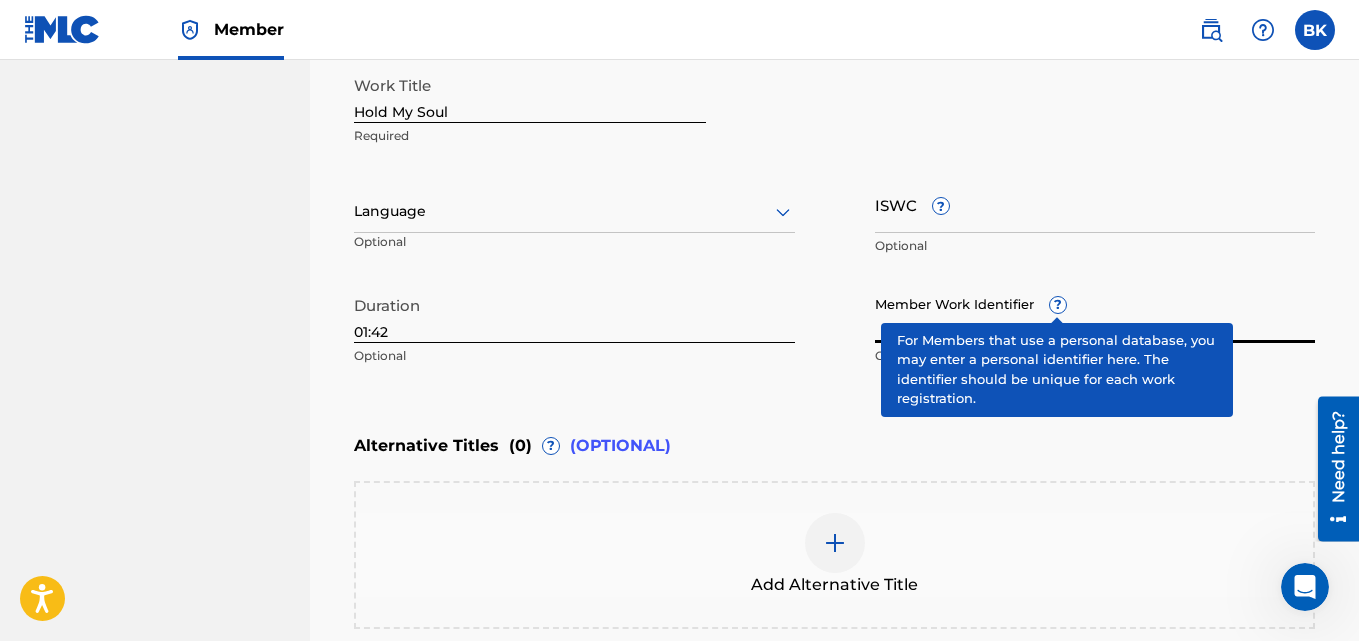 click on "Member Work Identifier   ? Optional" at bounding box center [1095, 331] 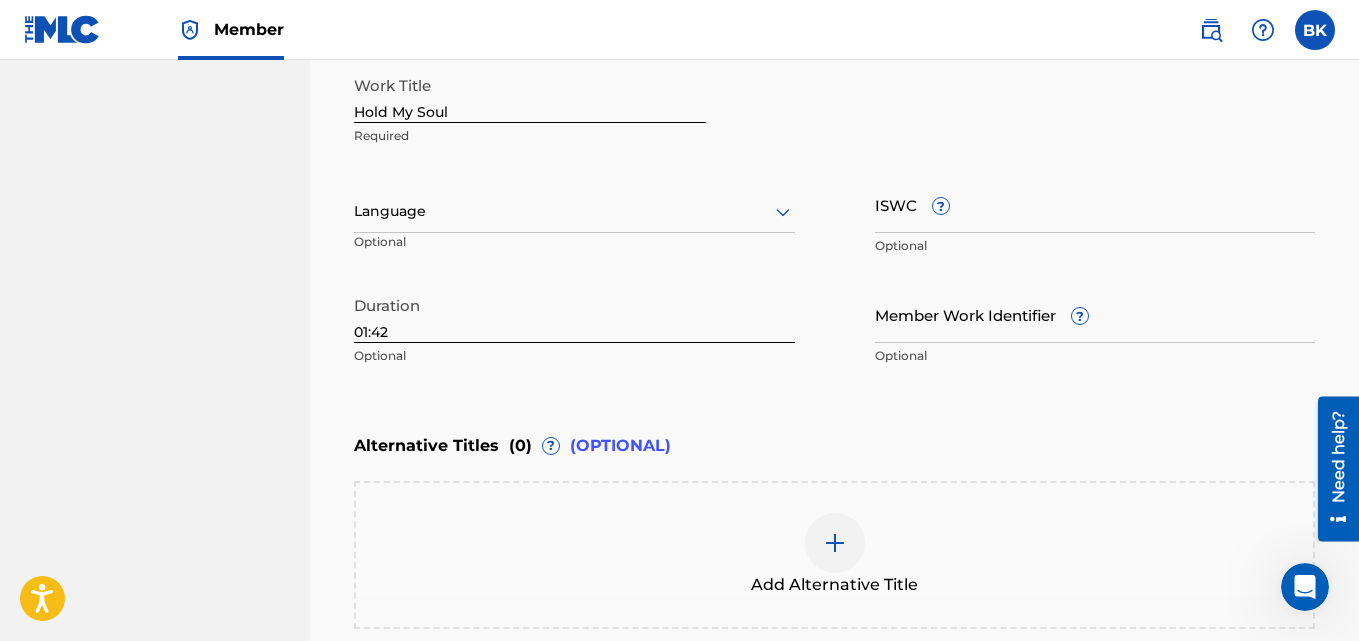 click on "Member Work Identifier   ? Optional" at bounding box center (1095, 331) 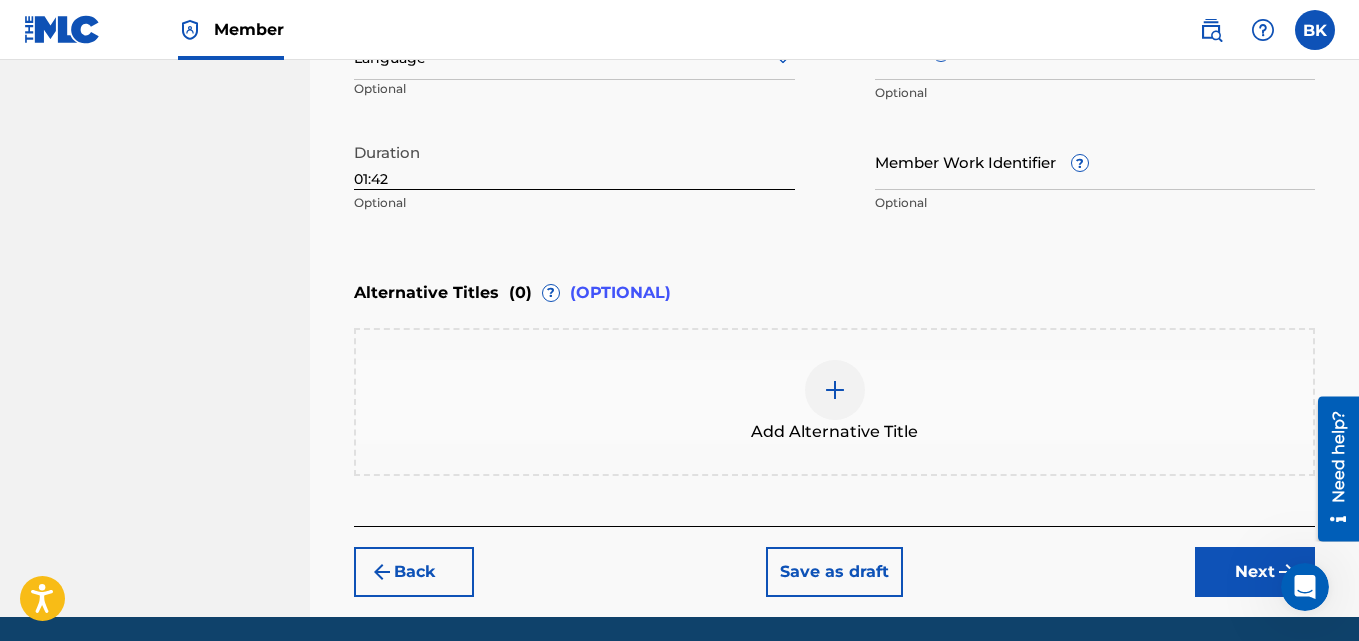 scroll, scrollTop: 652, scrollLeft: 0, axis: vertical 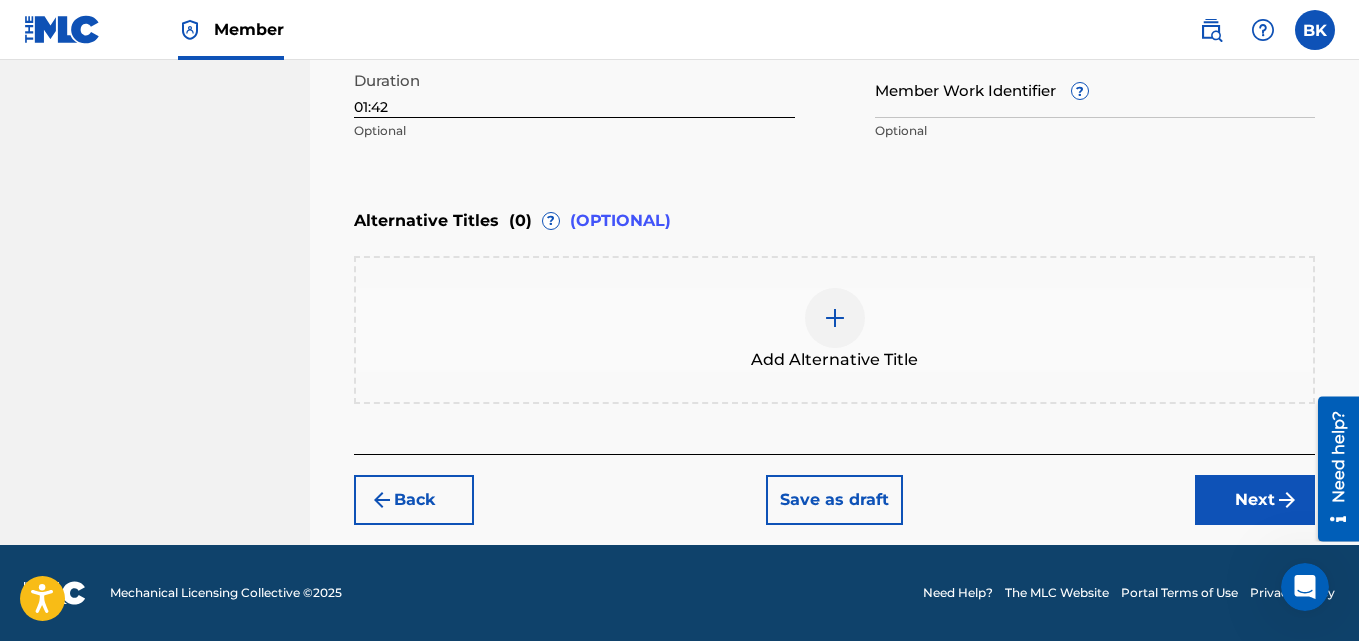 click on "Next" at bounding box center (1255, 500) 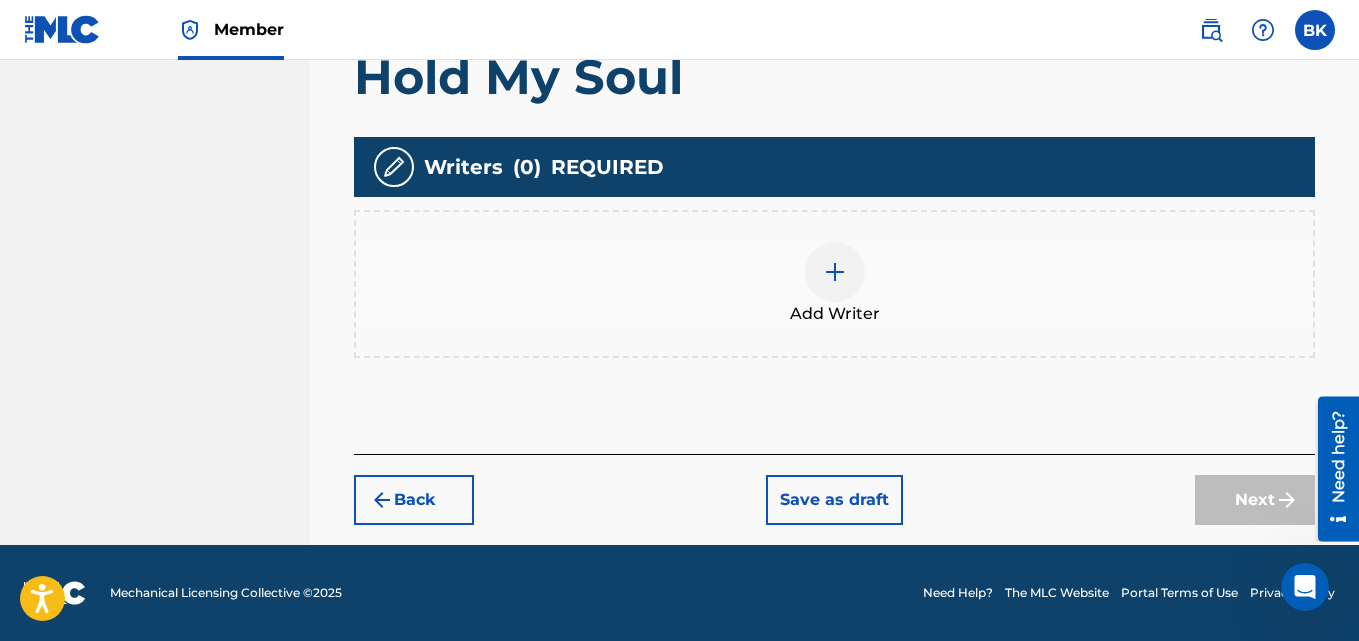 scroll, scrollTop: 90, scrollLeft: 0, axis: vertical 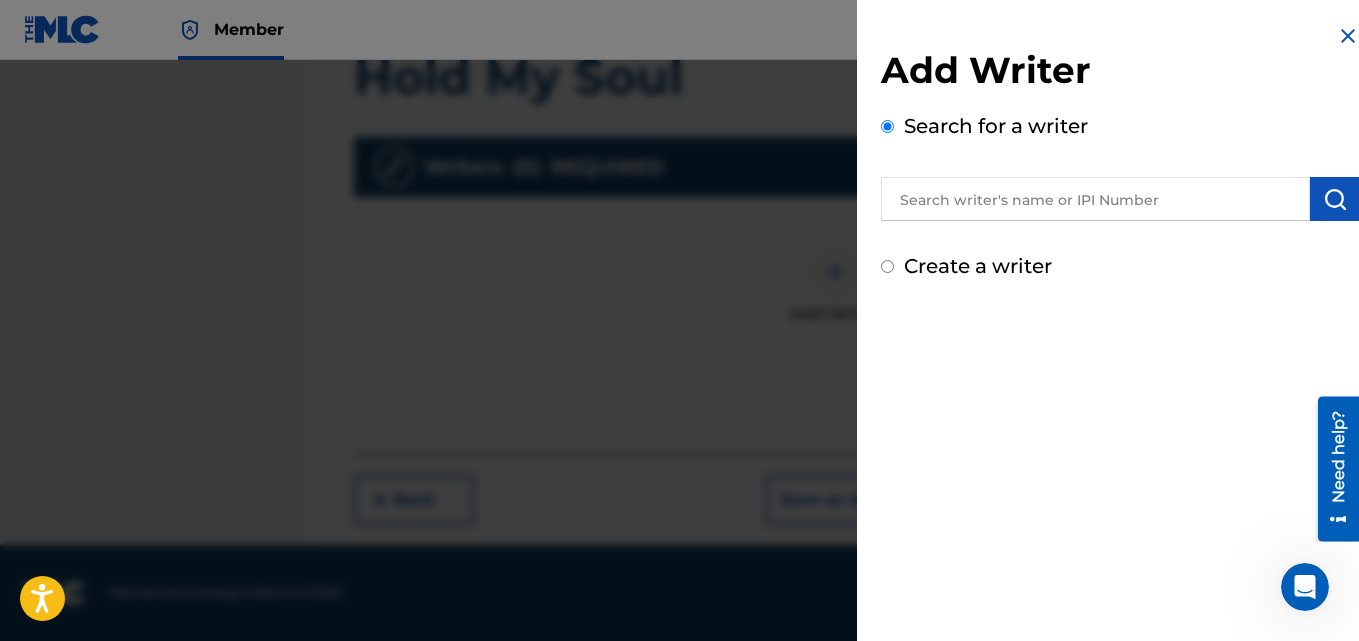 click at bounding box center [1095, 199] 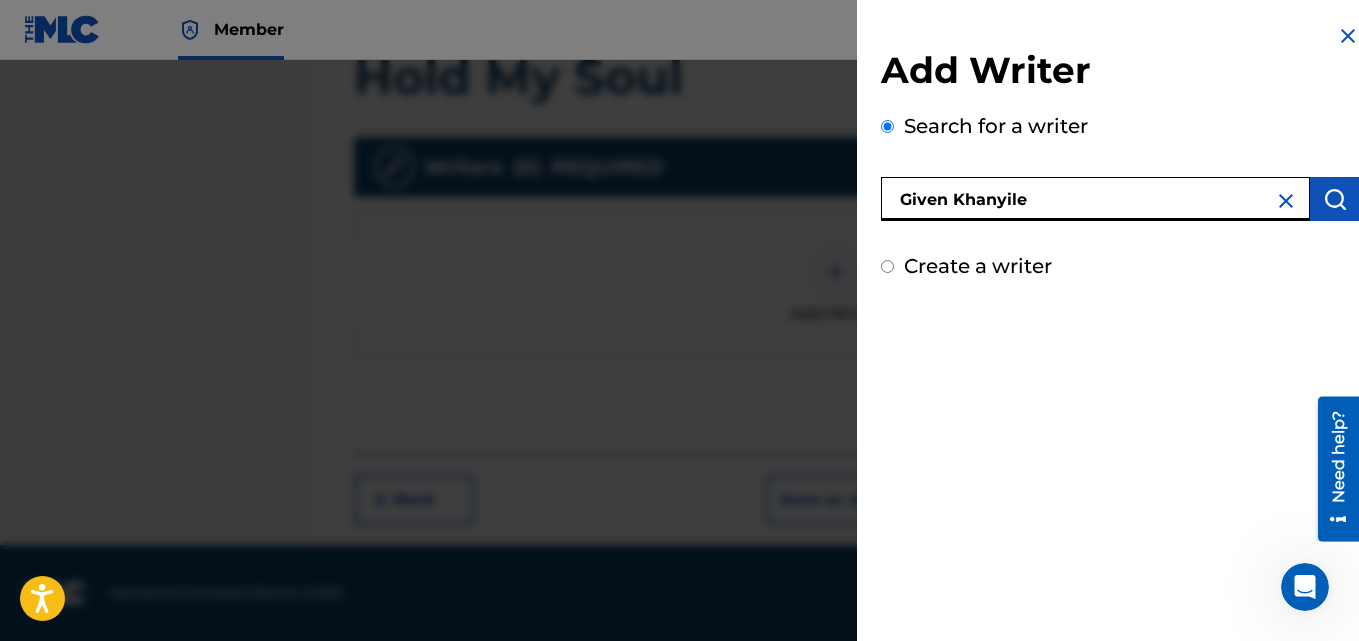 type on "Given Khanyile" 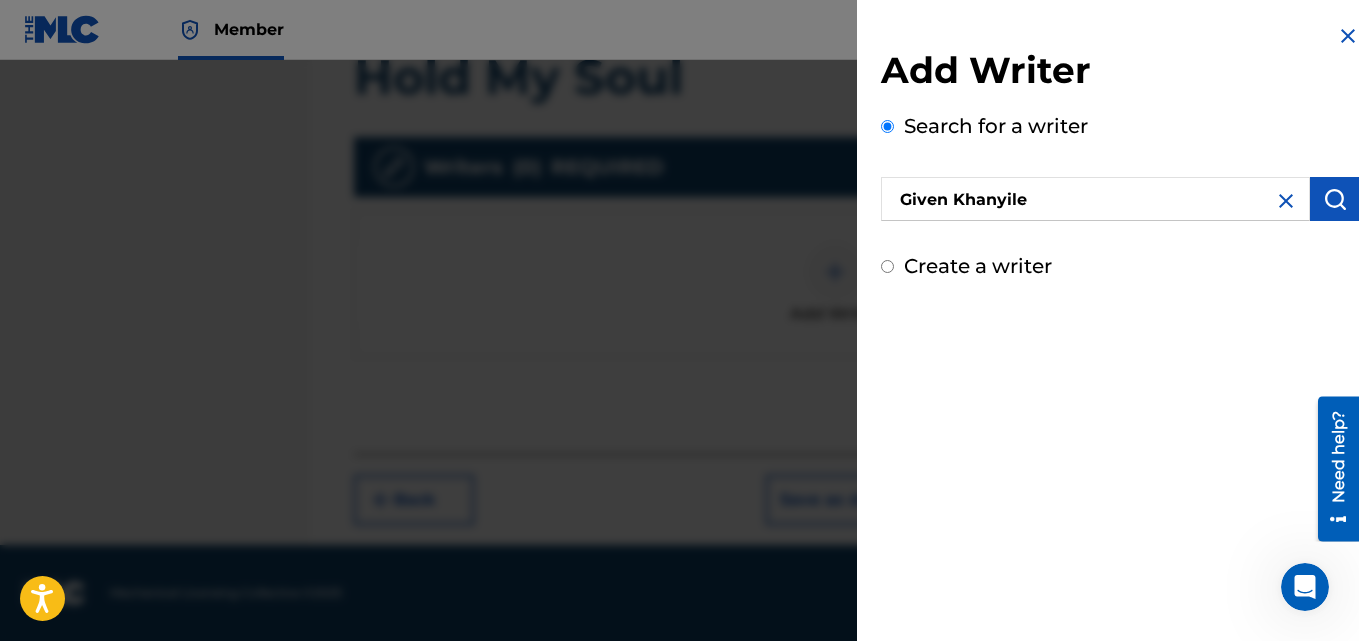 click at bounding box center (1335, 199) 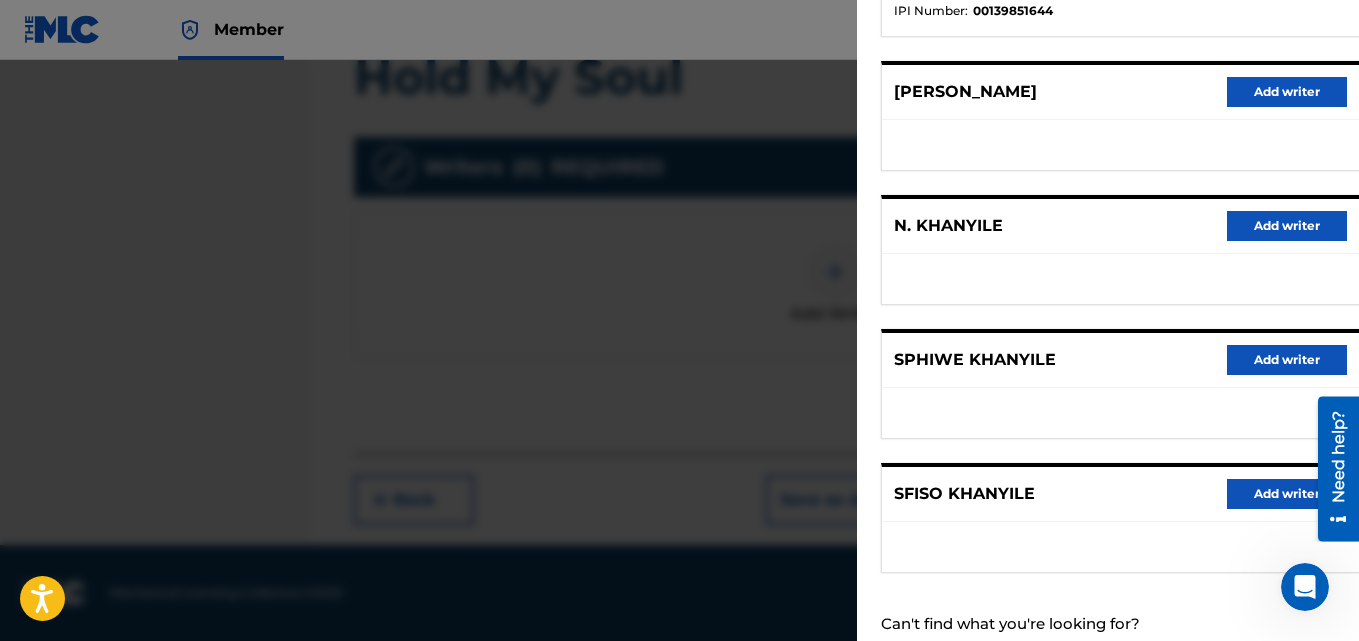 scroll, scrollTop: 401, scrollLeft: 0, axis: vertical 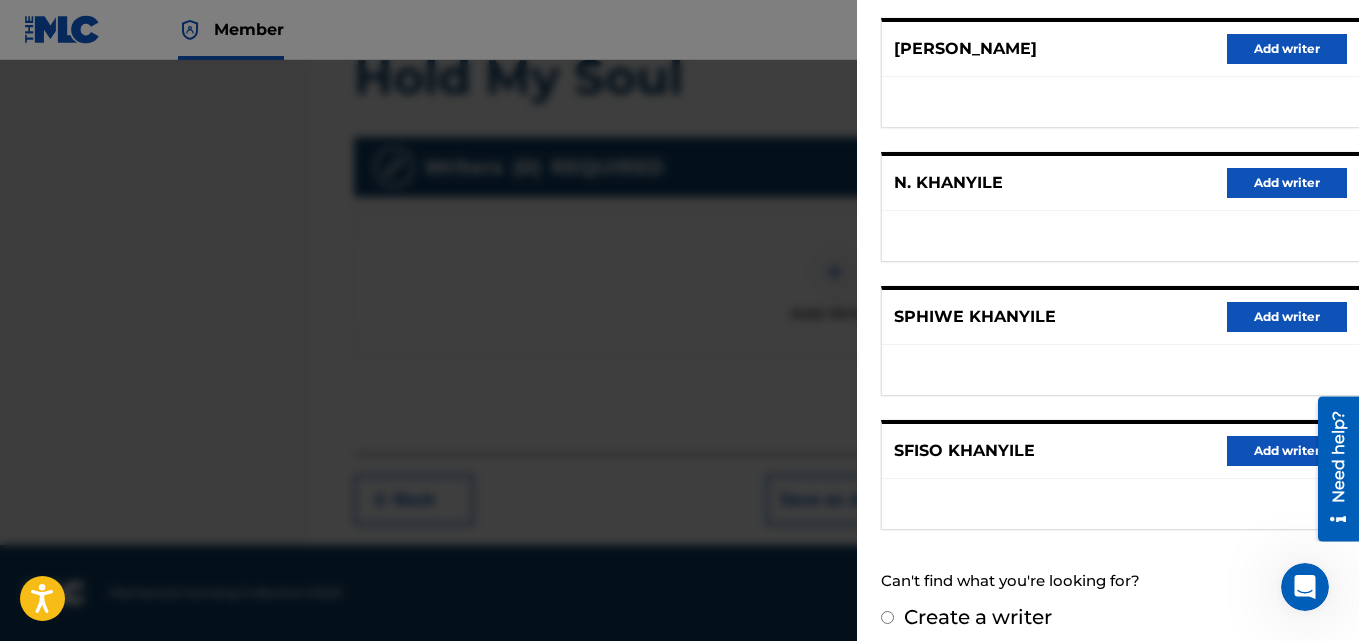 click on "Create a writer" at bounding box center [887, 617] 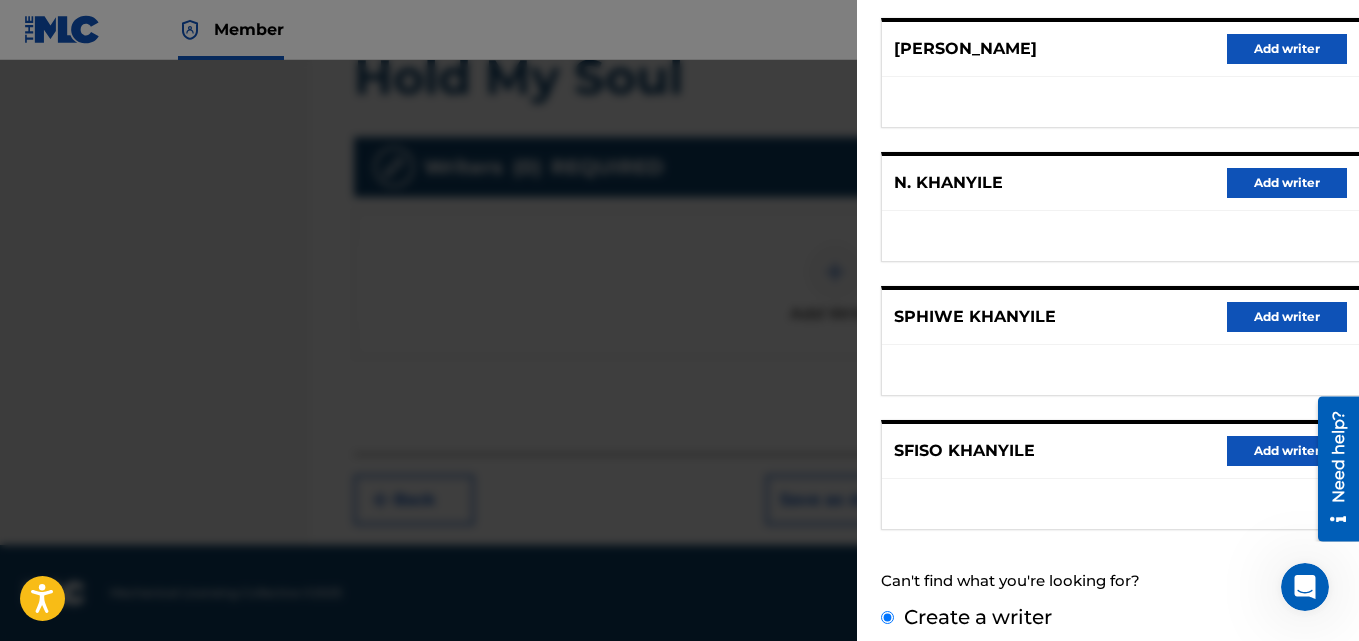 scroll, scrollTop: 225, scrollLeft: 0, axis: vertical 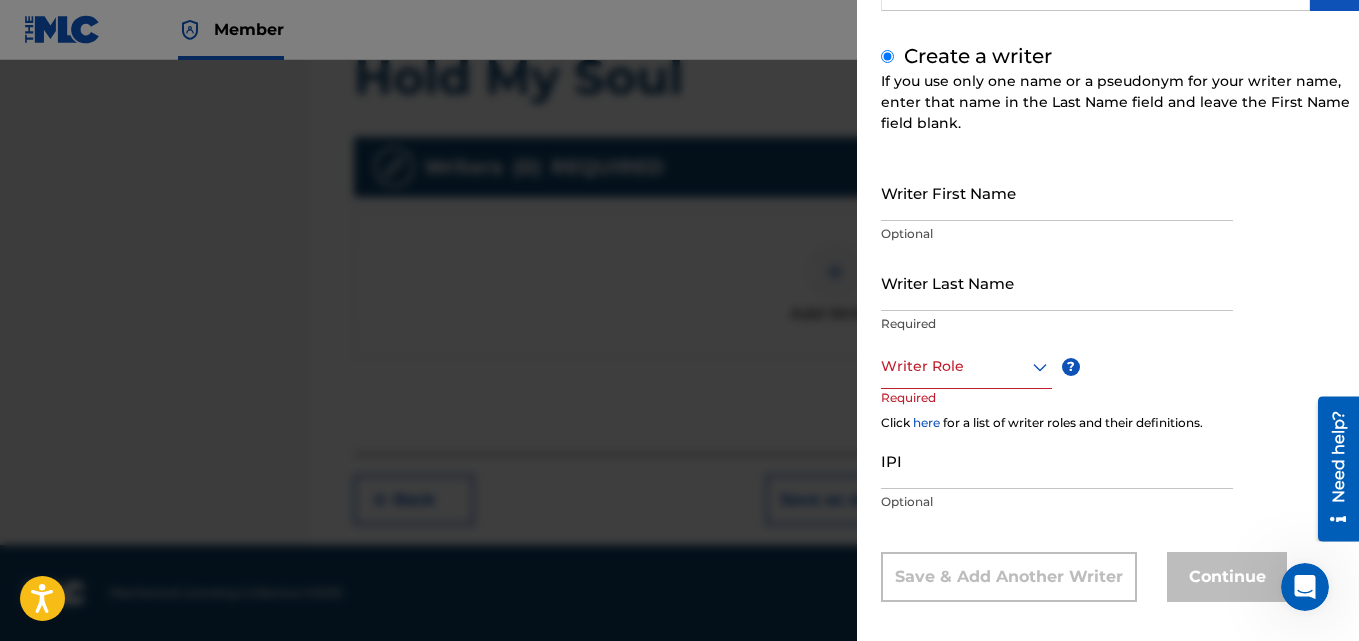 click on "Writer First Name" at bounding box center [1057, 192] 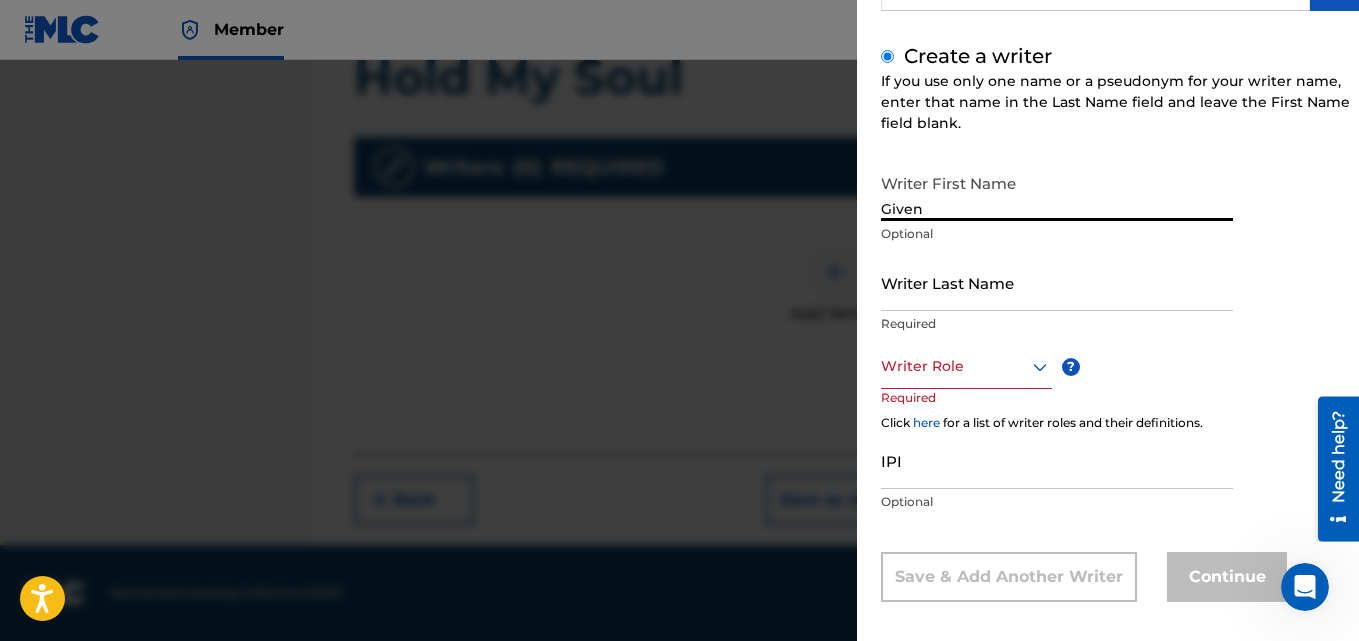 type on "Given" 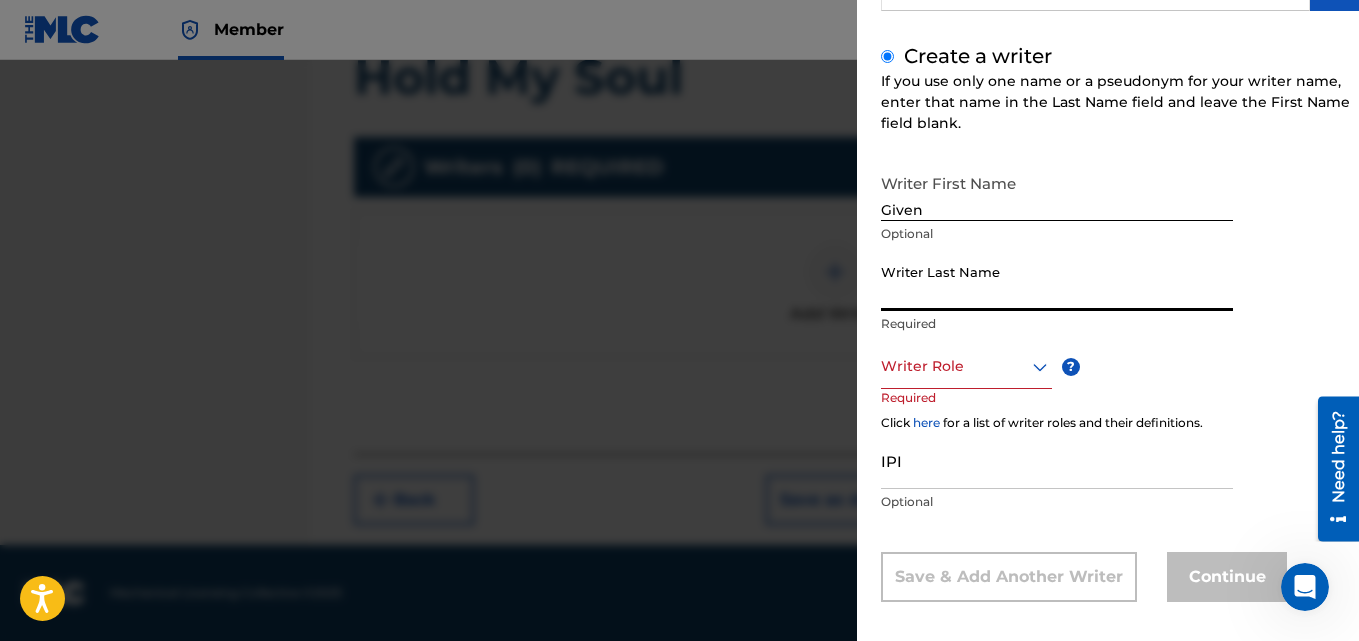 click on "Writer Last Name" at bounding box center (1057, 282) 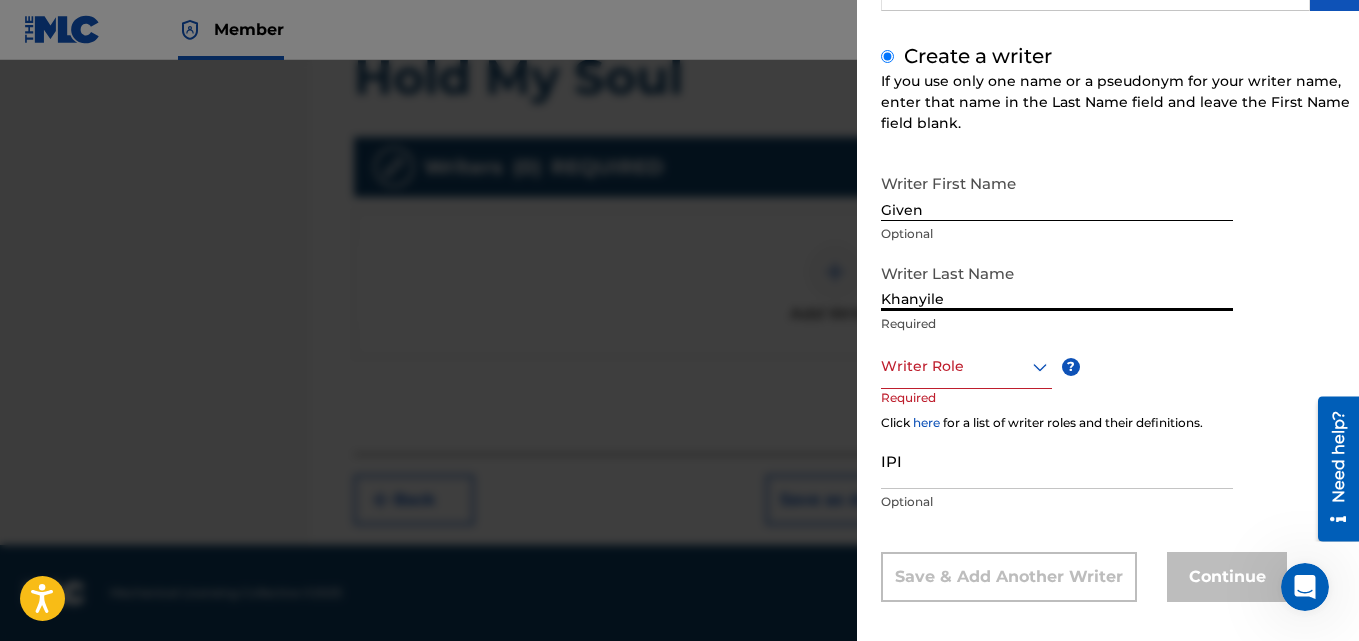 type on "Khanyile" 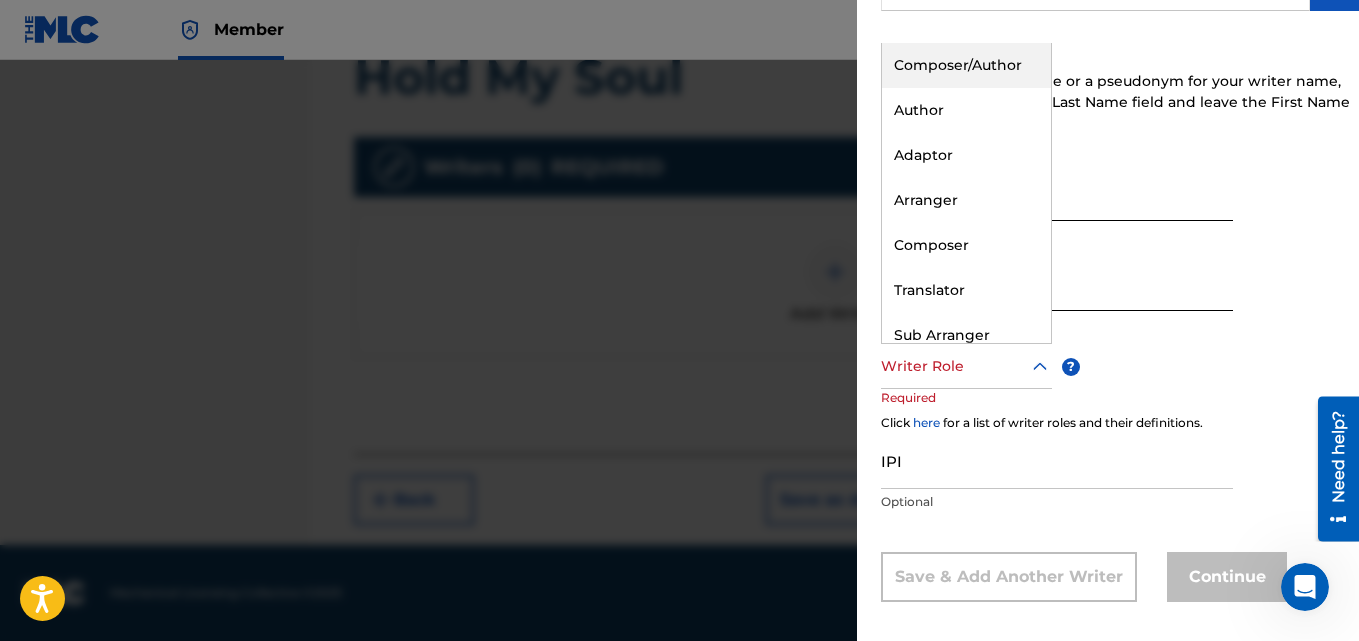 click on "Composer/Author" at bounding box center [966, 65] 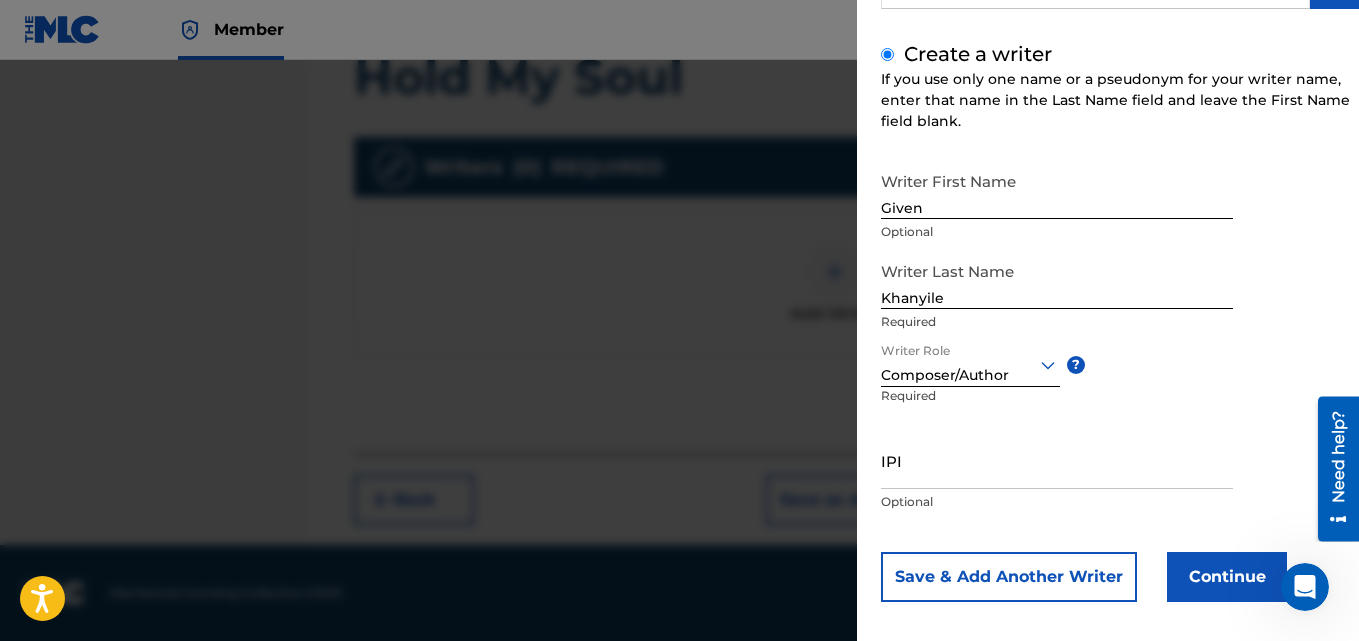 click on "IPI" at bounding box center (1057, 460) 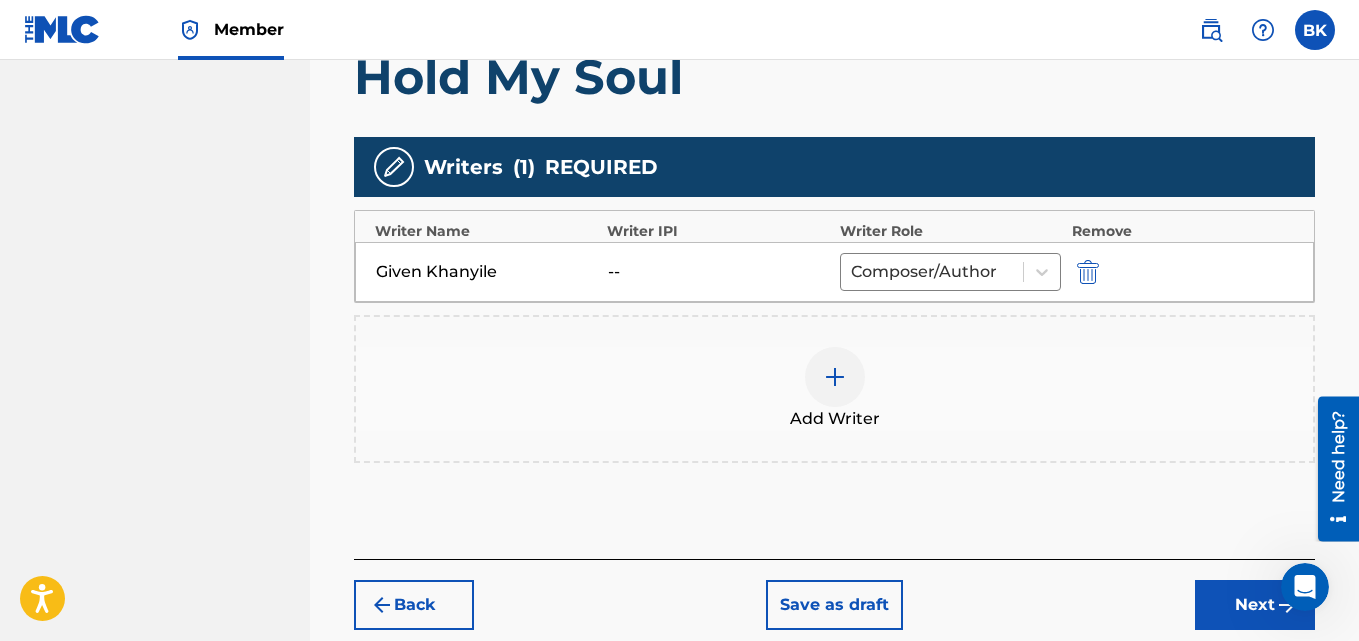 click on "Next" at bounding box center [1255, 605] 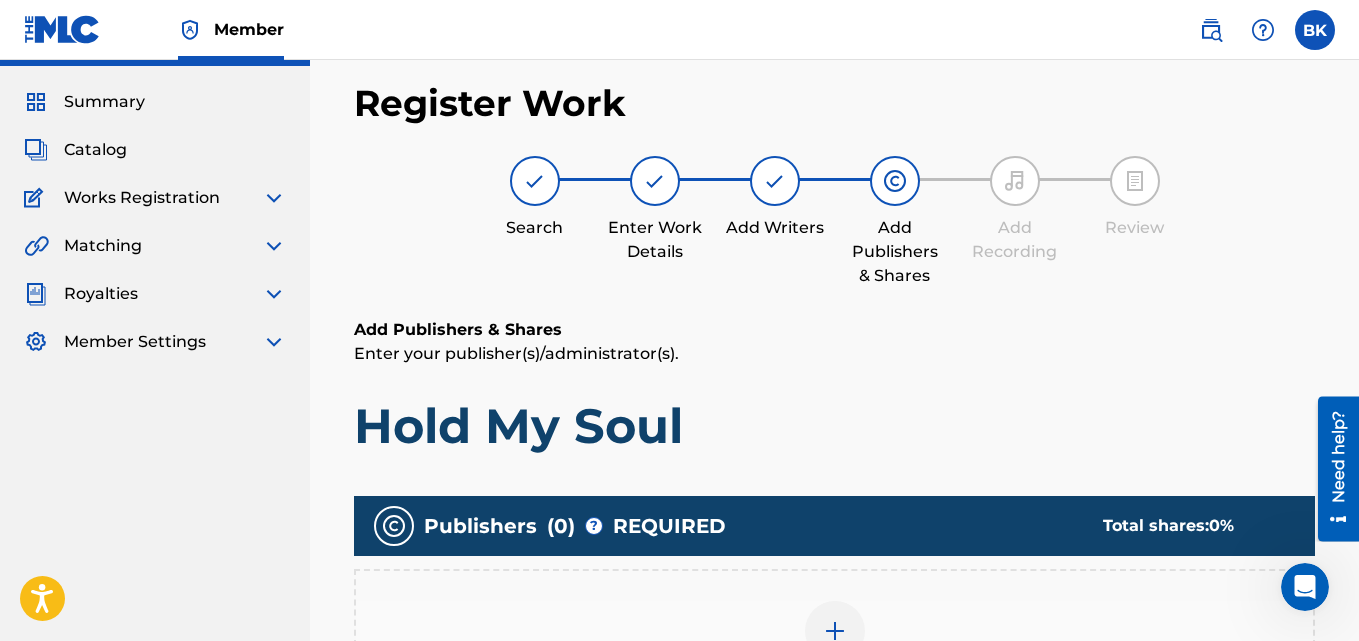 scroll, scrollTop: 90, scrollLeft: 0, axis: vertical 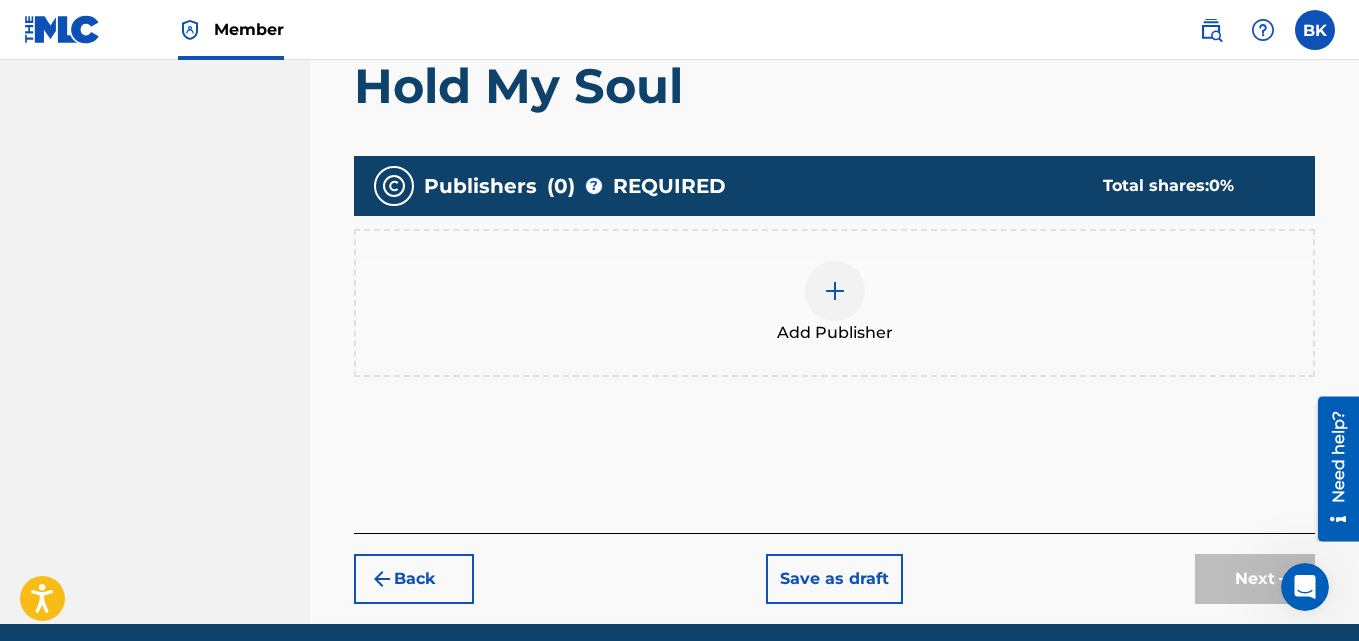 click on "Add Publisher" at bounding box center [834, 303] 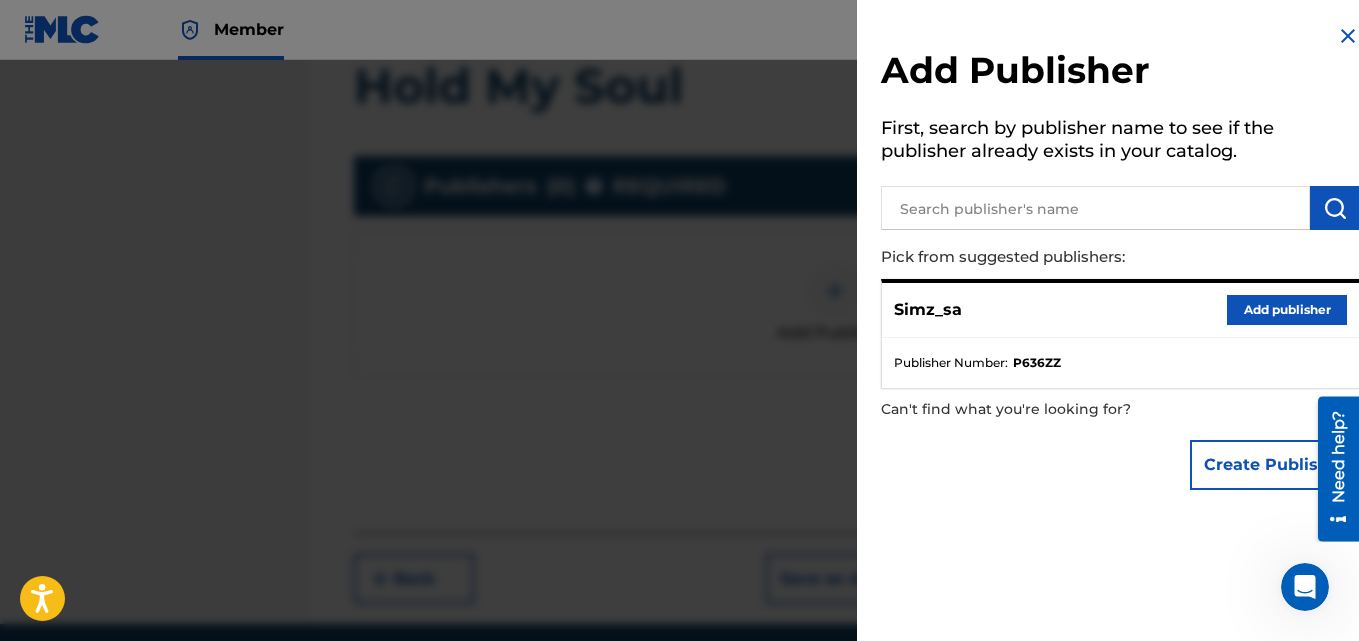 click at bounding box center (1095, 208) 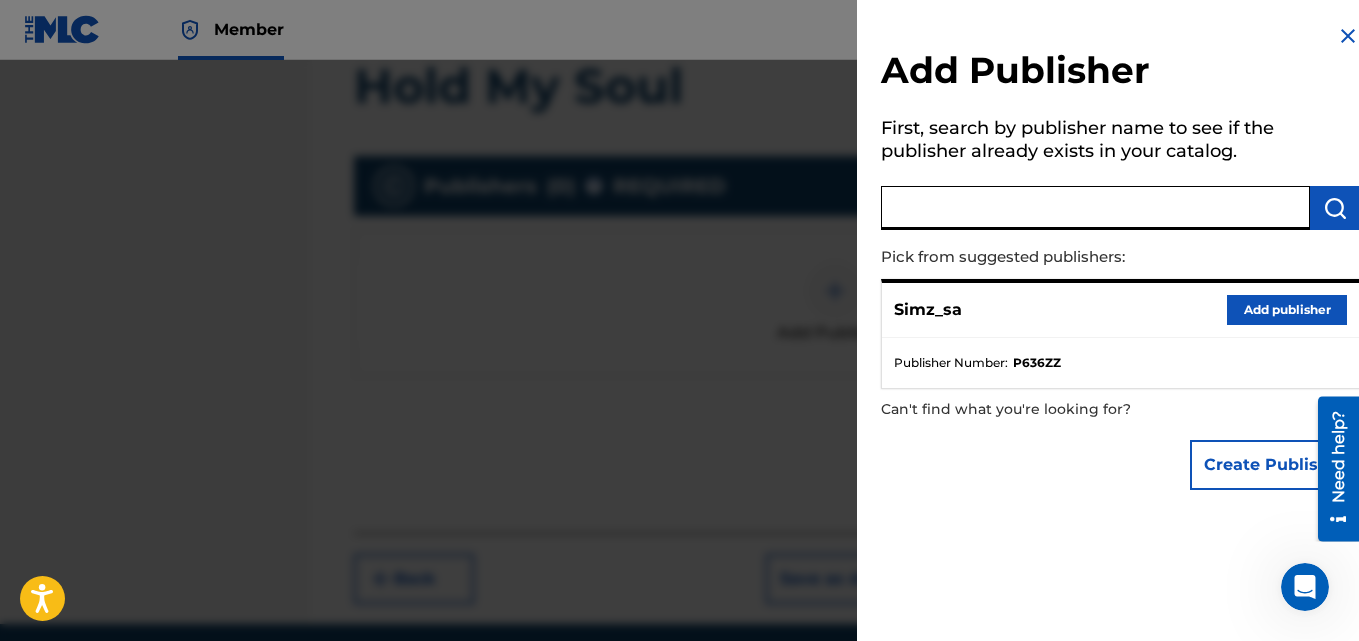 click on "Add publisher" at bounding box center (1287, 310) 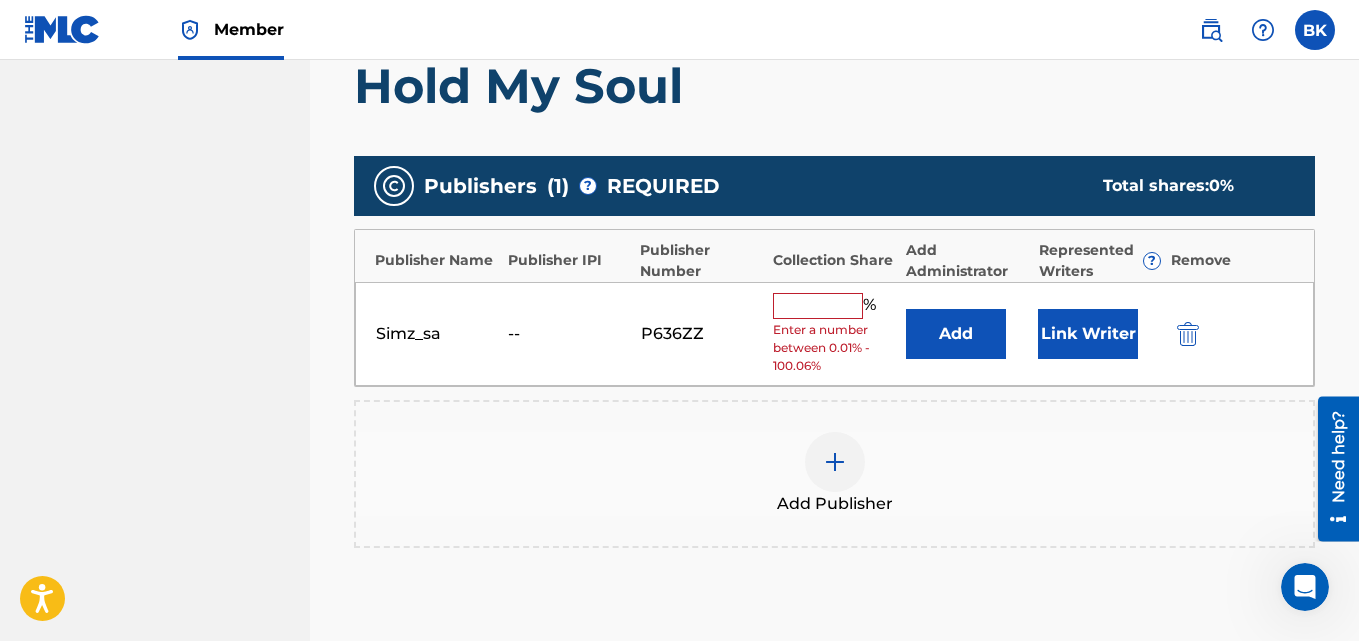 click at bounding box center [818, 306] 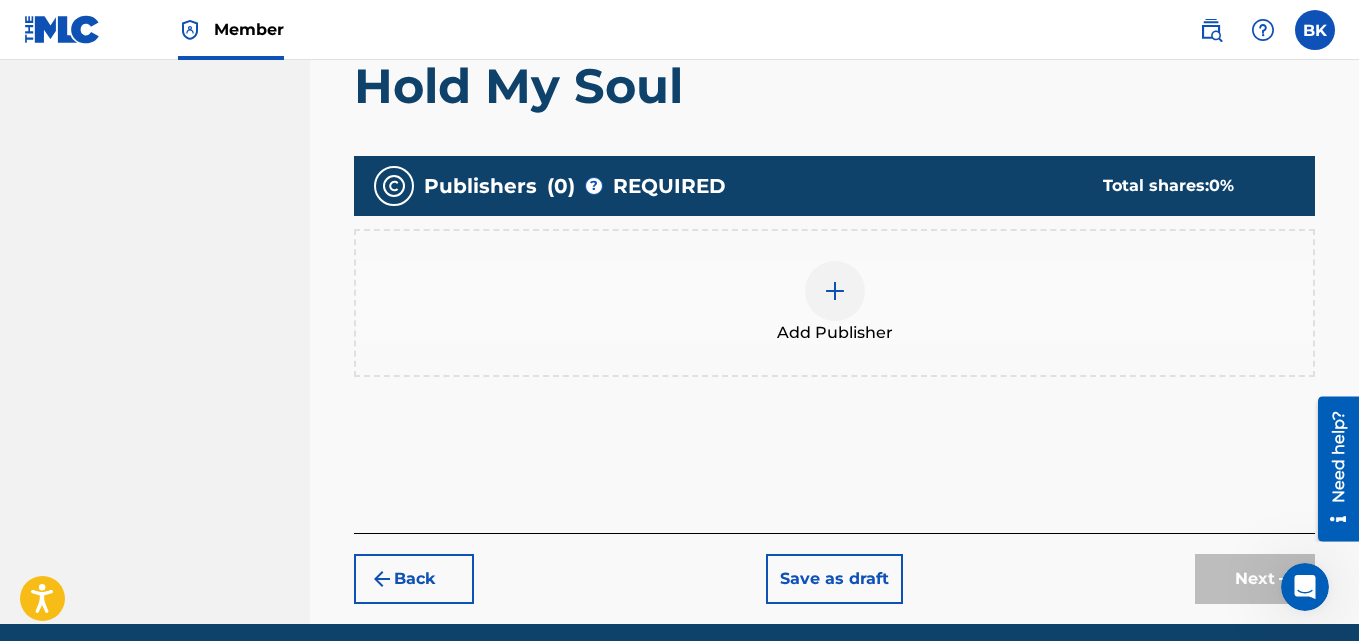 click on "Add Publisher" at bounding box center (835, 333) 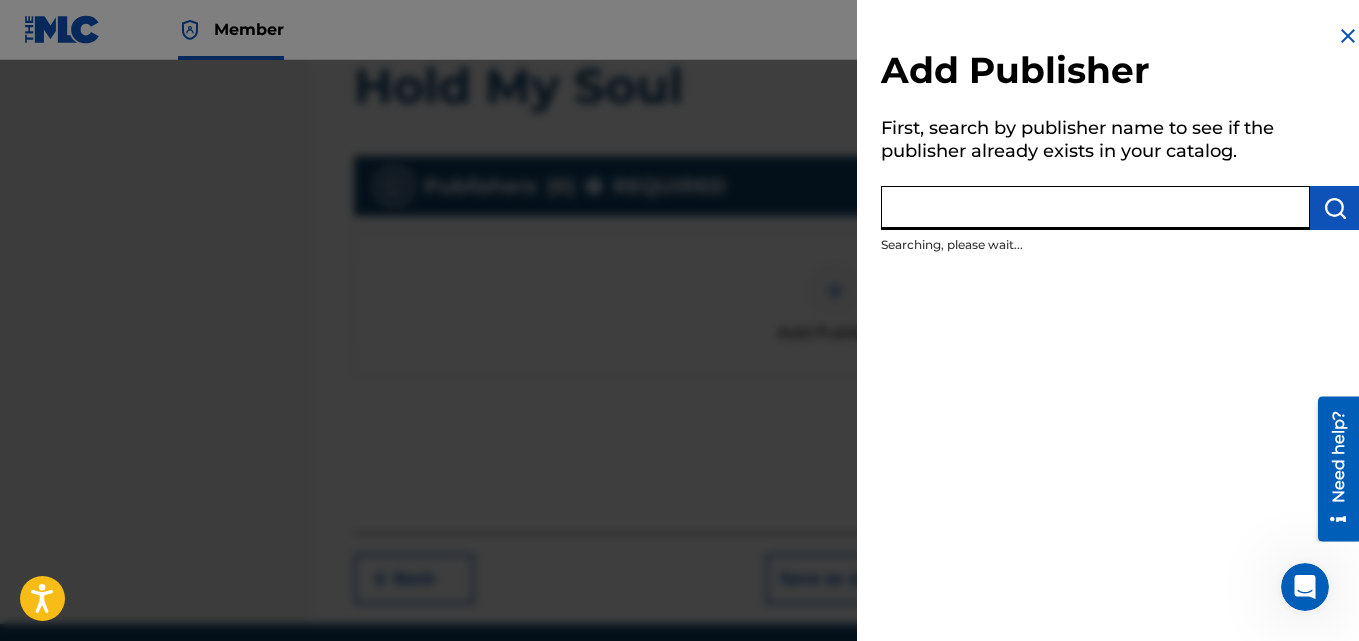 click at bounding box center (1095, 208) 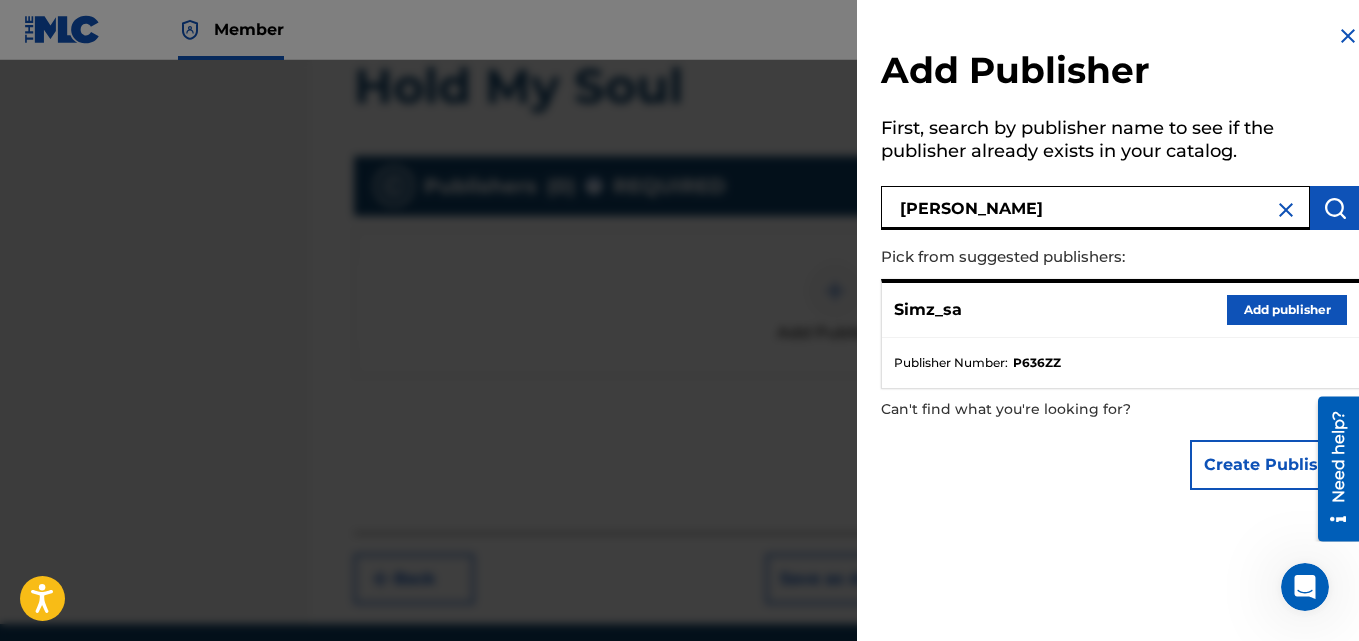 type on "[PERSON_NAME]" 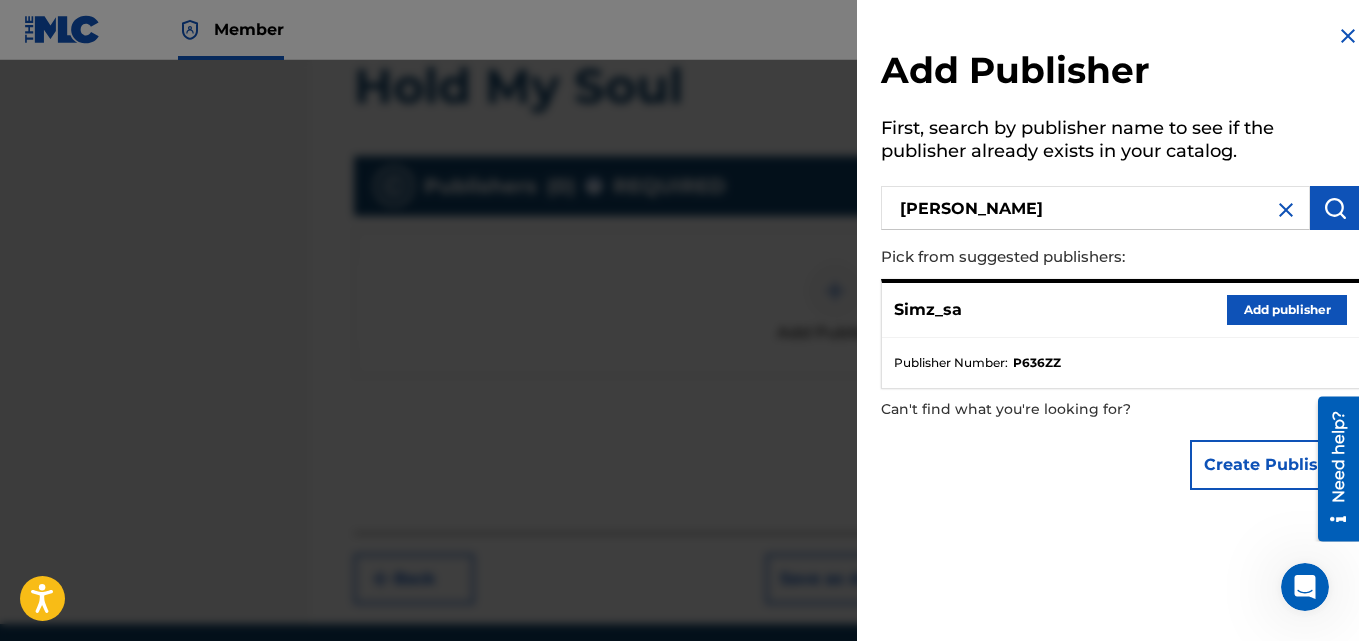 click on "Create Publisher" at bounding box center (1275, 465) 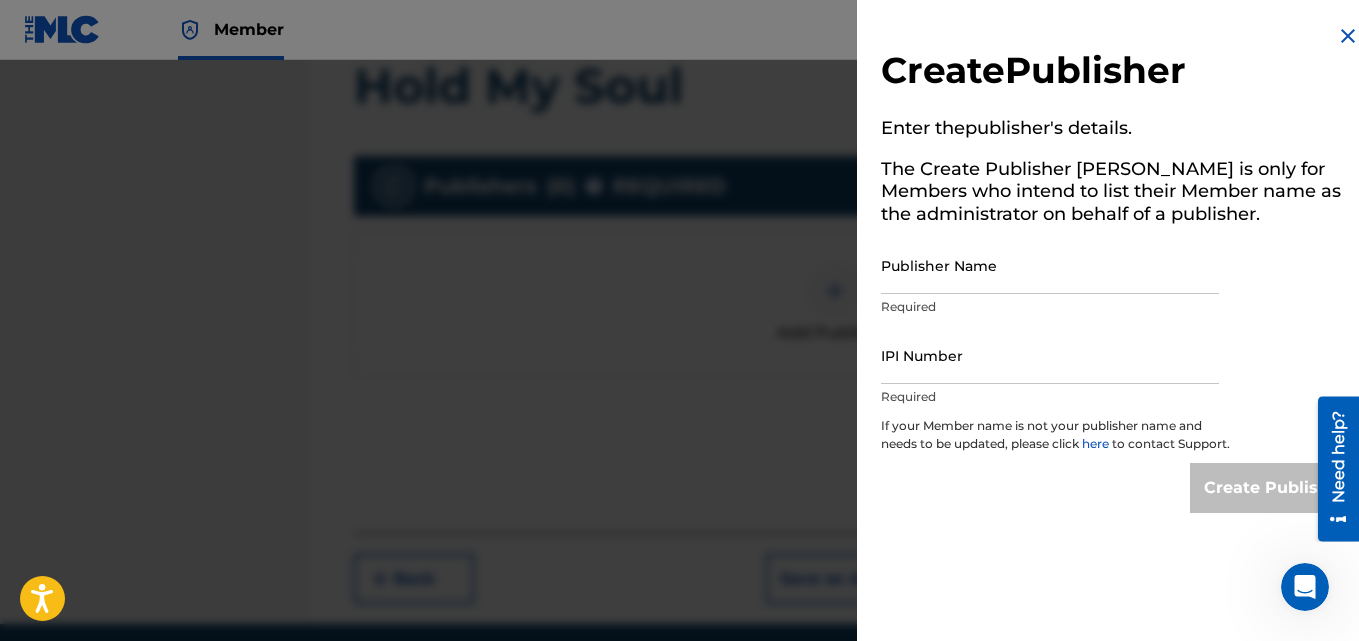 click on "Publisher Name" at bounding box center (1050, 265) 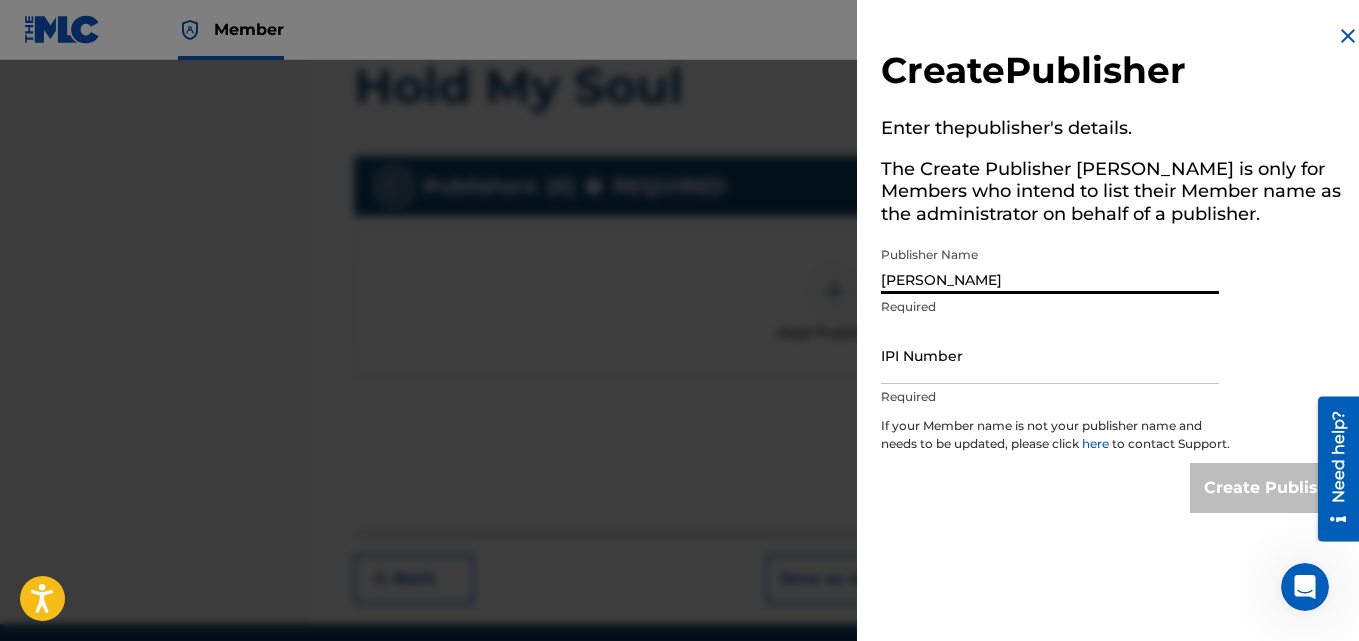 type on "[PERSON_NAME]" 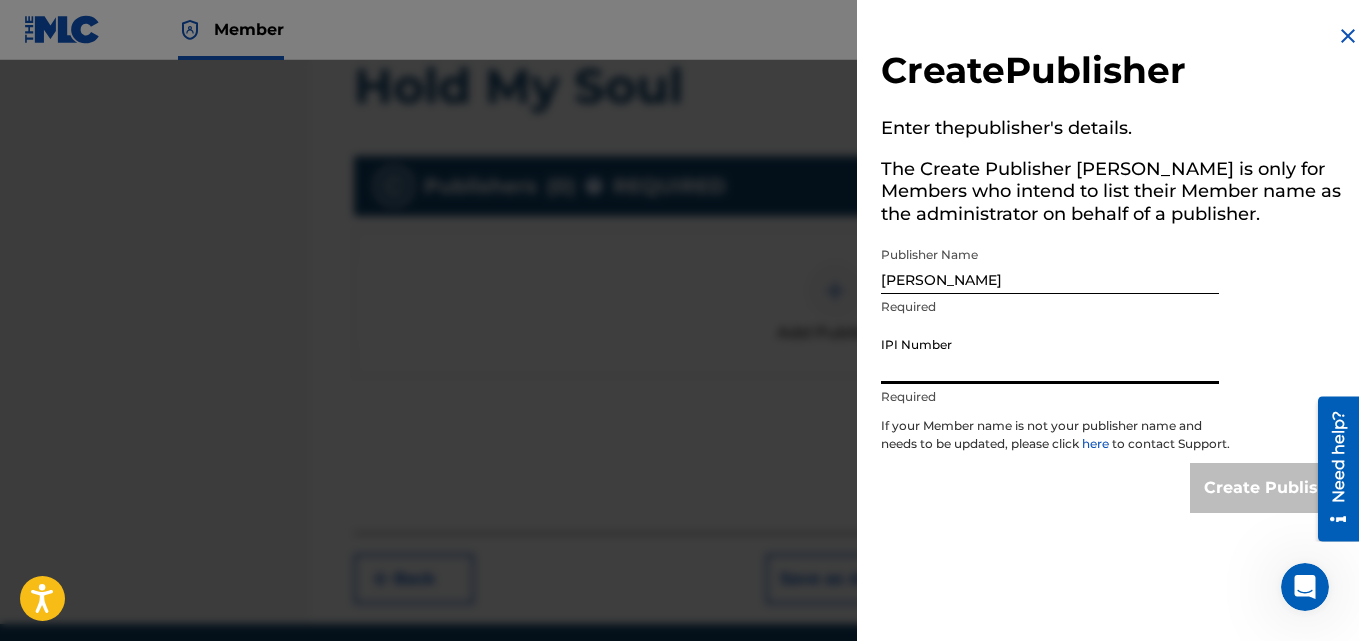 click at bounding box center [1348, 36] 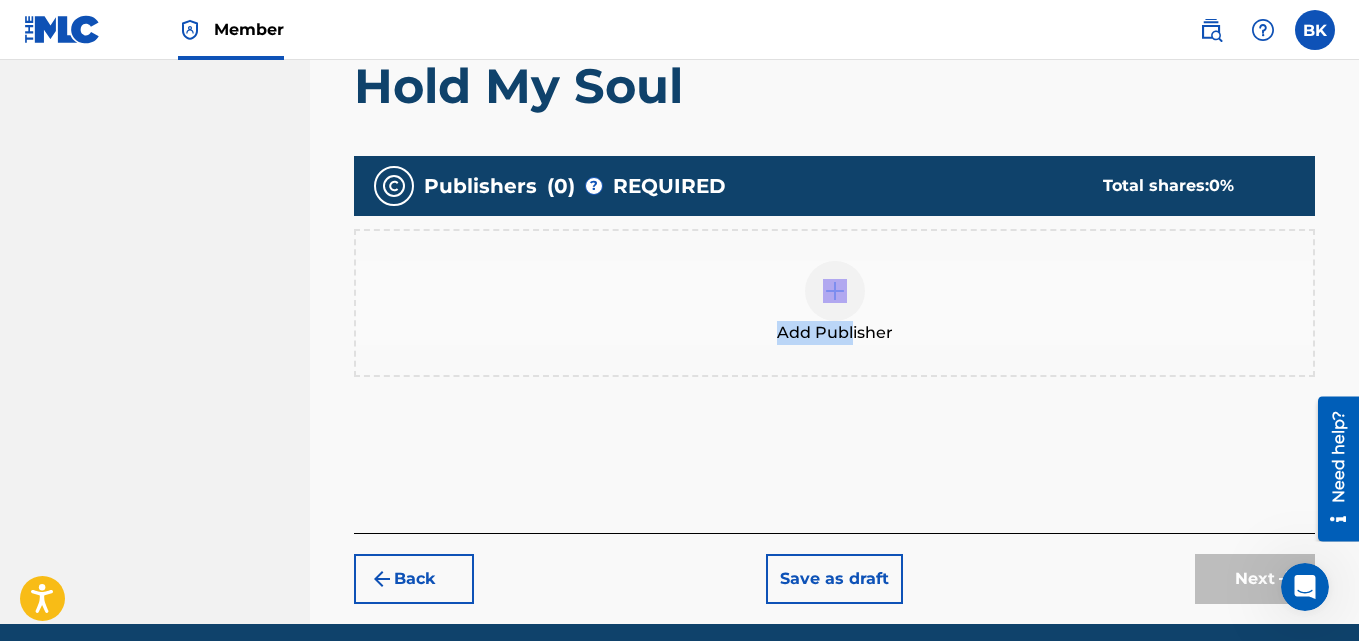click on "Add Publisher" at bounding box center (834, 303) 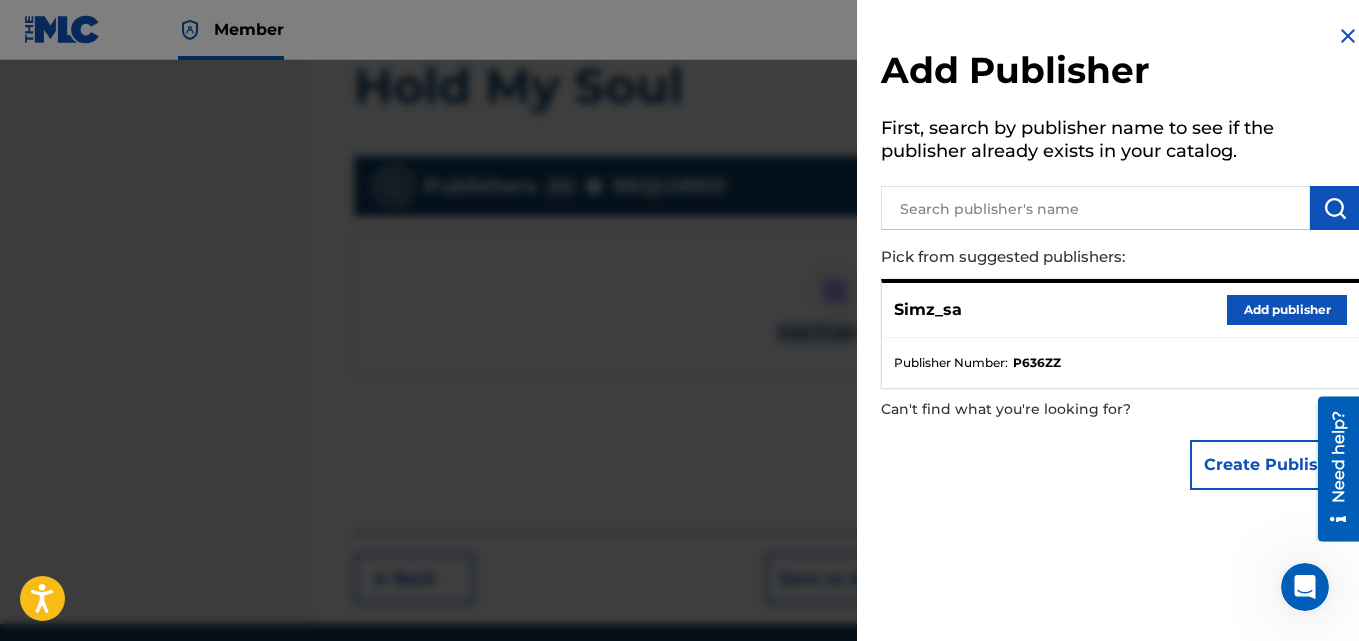 click on "Create Publisher" at bounding box center [1275, 465] 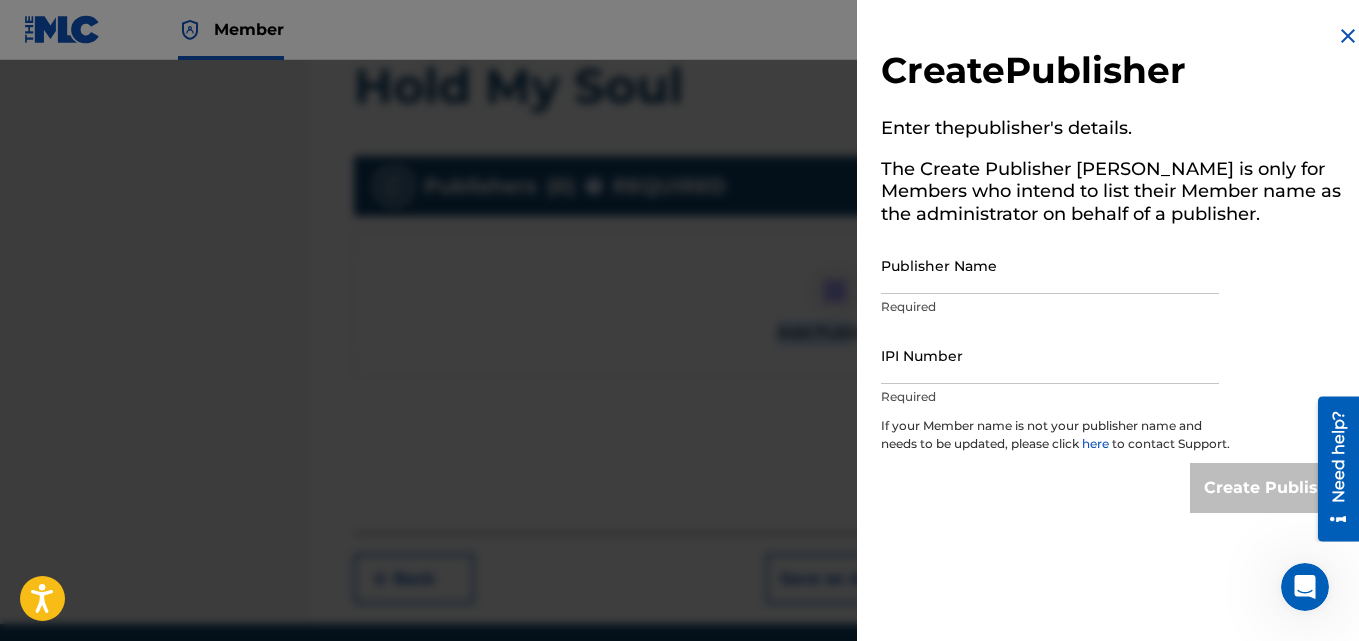 click at bounding box center (1348, 36) 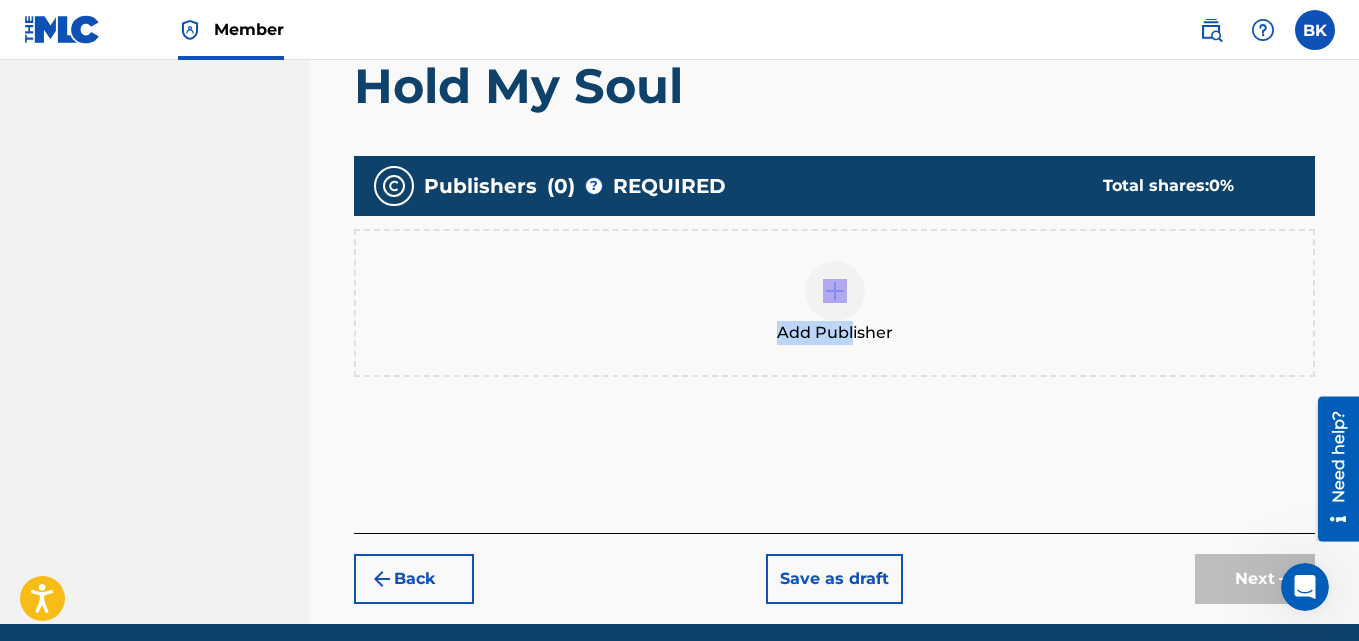 drag, startPoint x: 670, startPoint y: 400, endPoint x: 696, endPoint y: 448, distance: 54.589375 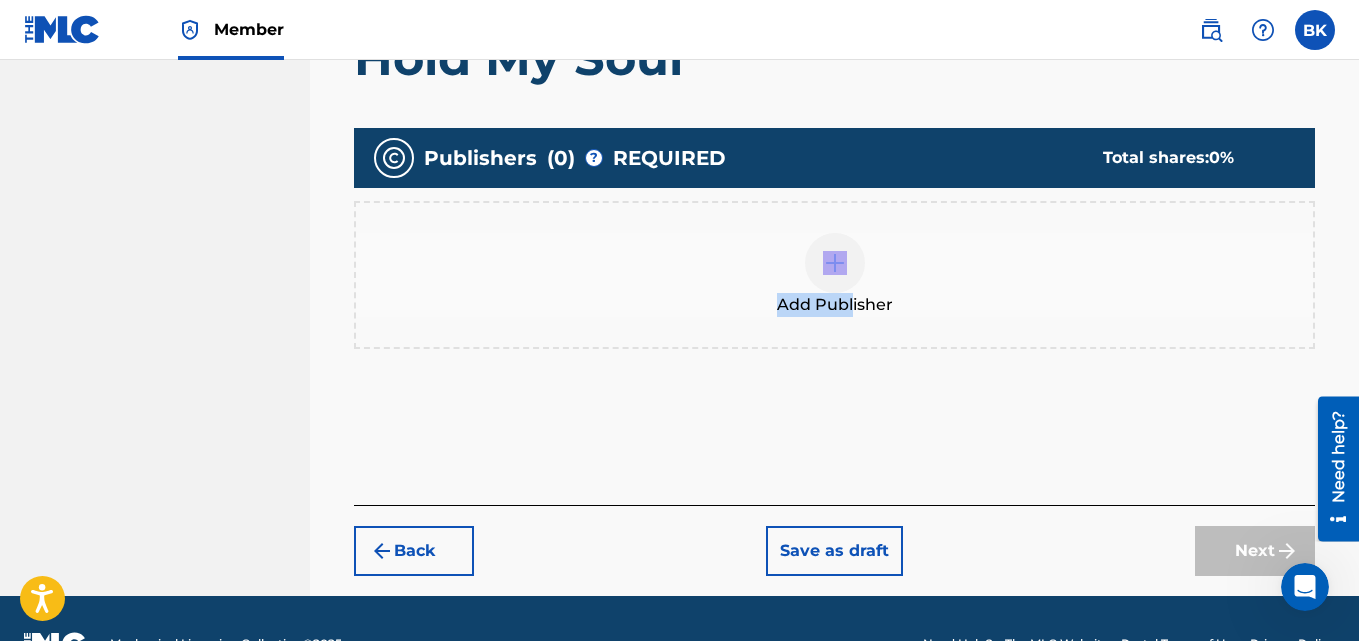scroll, scrollTop: 468, scrollLeft: 0, axis: vertical 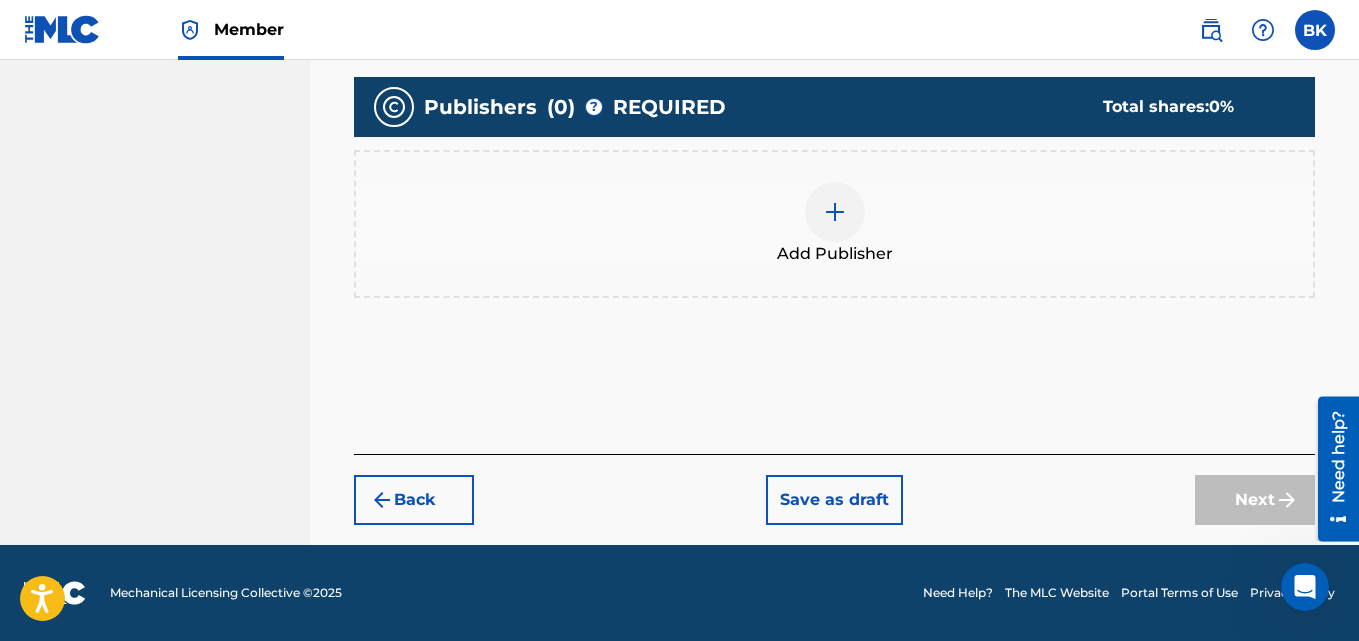 click on "Back Save as draft Next" at bounding box center [834, 489] 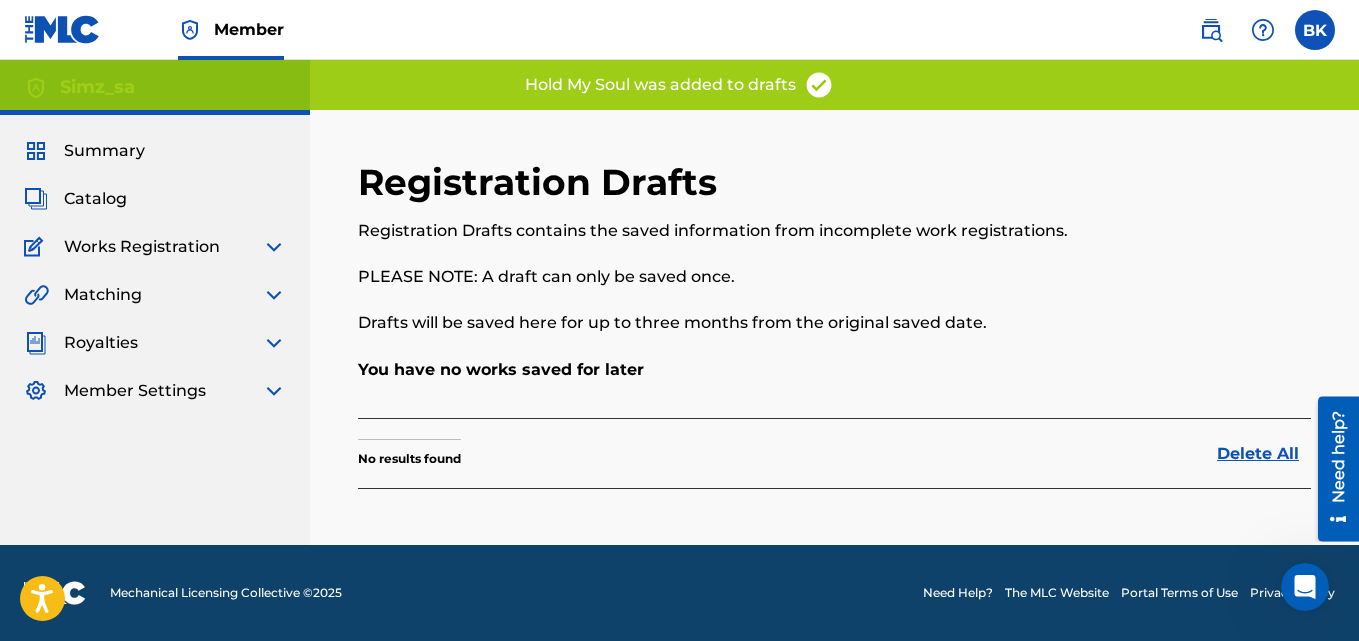 scroll, scrollTop: 0, scrollLeft: 0, axis: both 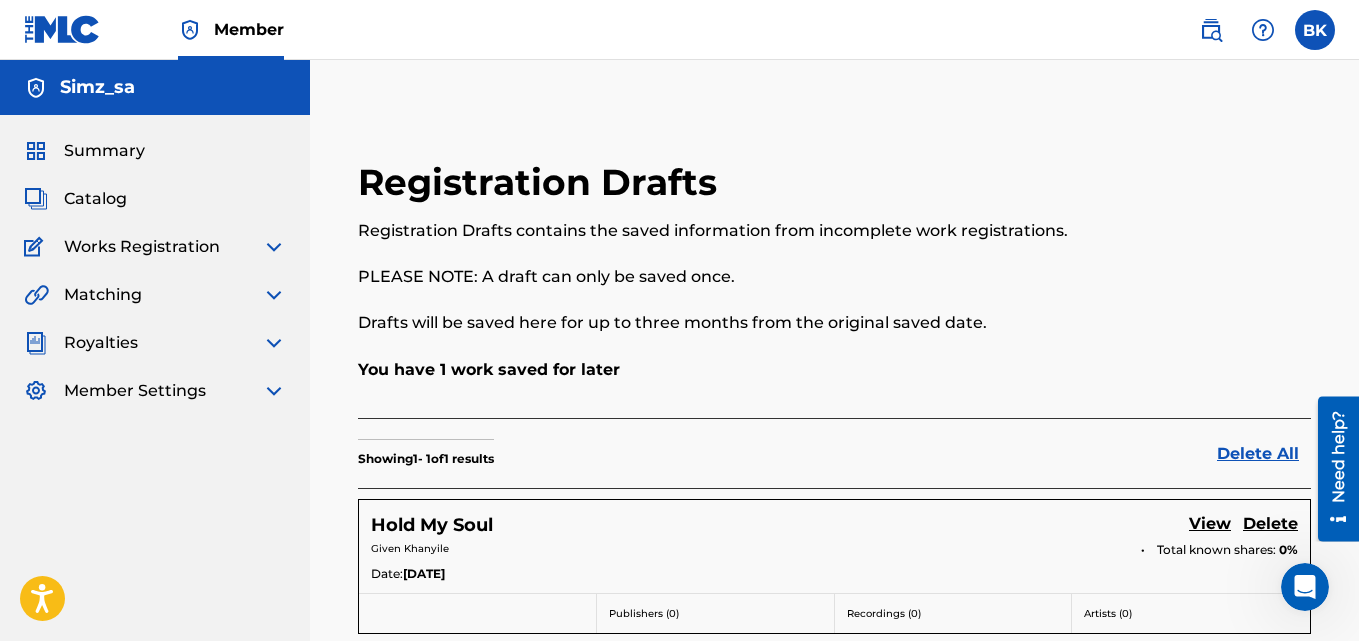 click on "Simz_sa" at bounding box center (97, 87) 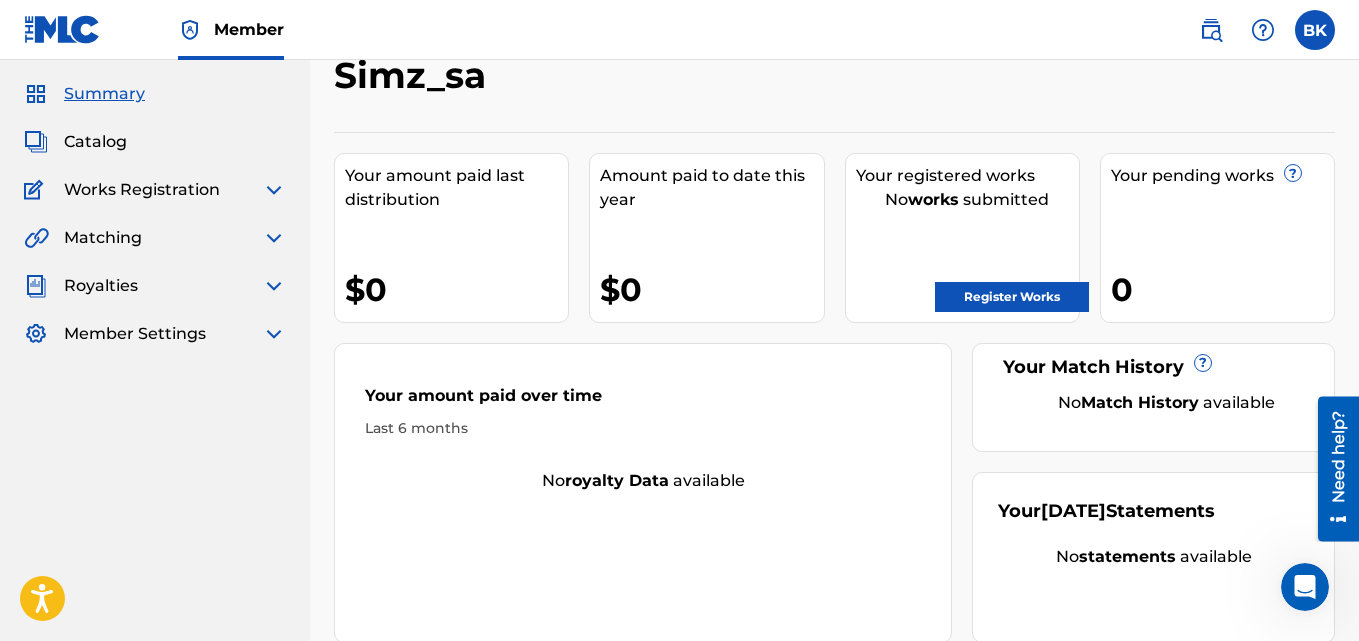 scroll, scrollTop: 0, scrollLeft: 0, axis: both 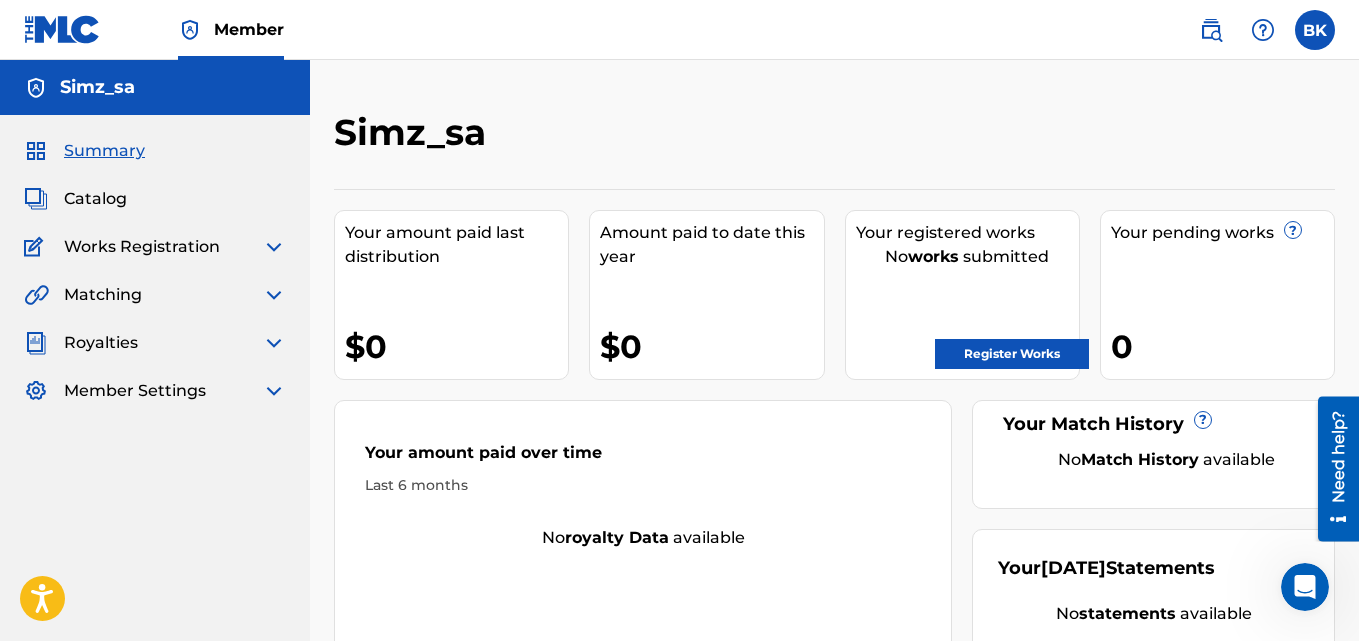 click on "Works Registration" at bounding box center (155, 247) 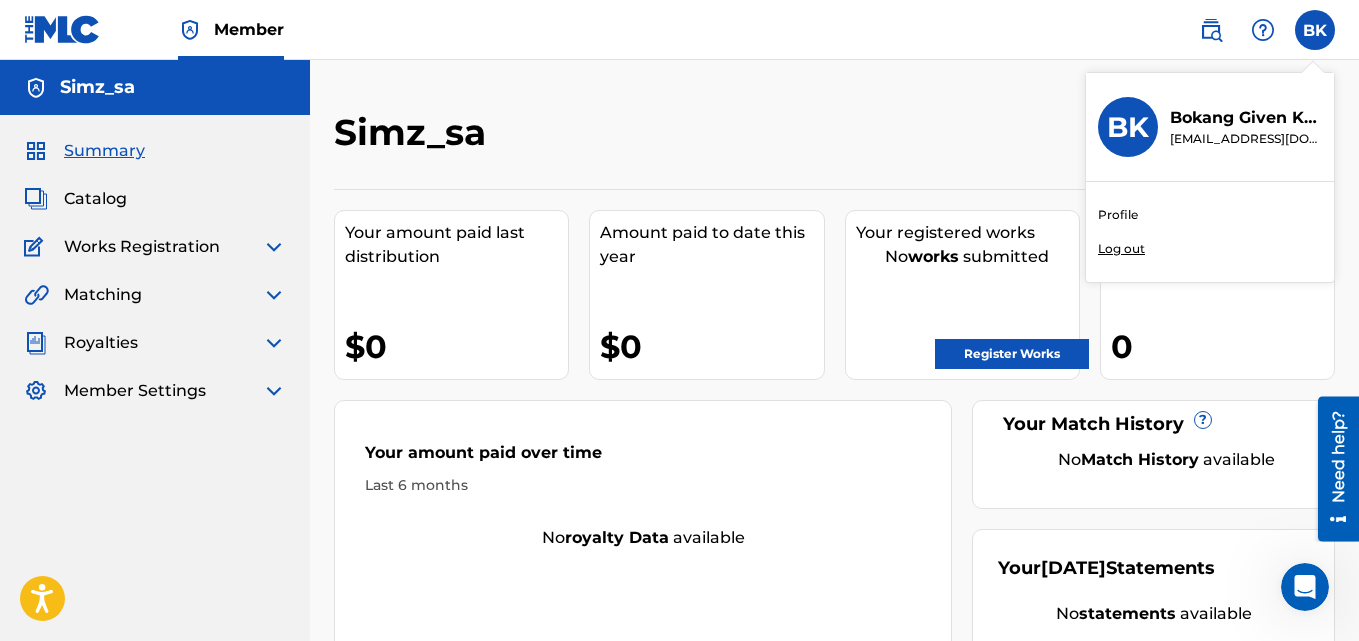click on "Profile" at bounding box center (1118, 215) 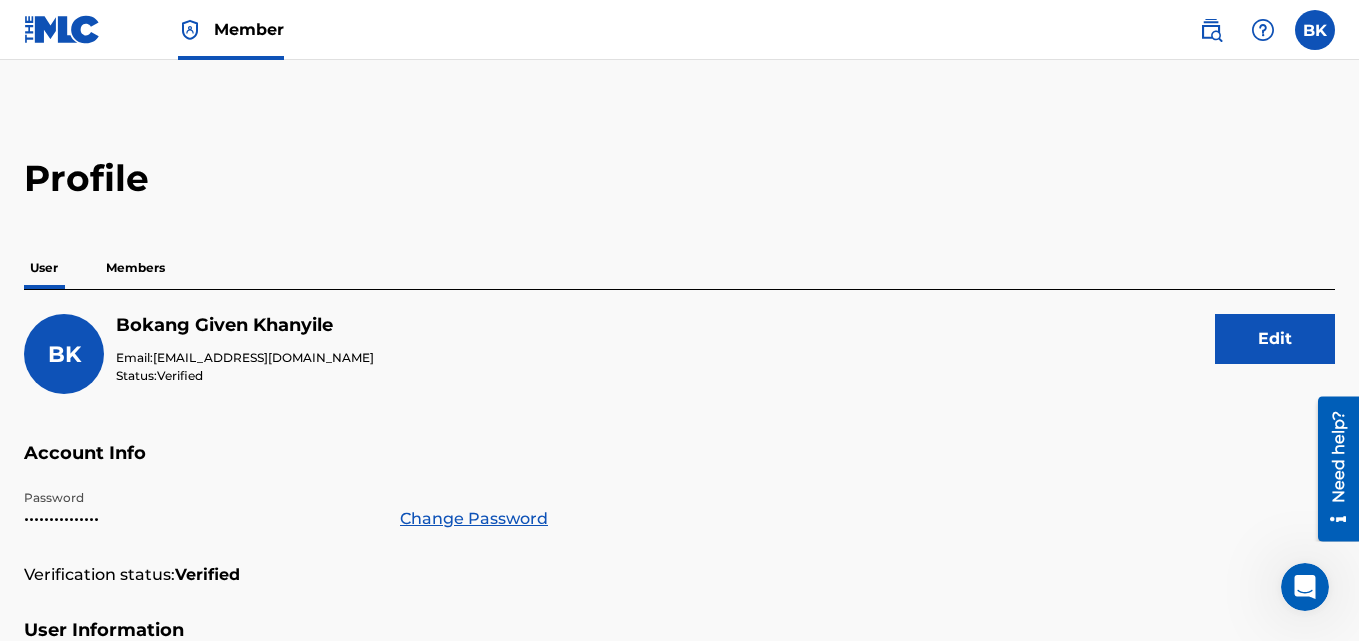 click on "Members" at bounding box center [135, 268] 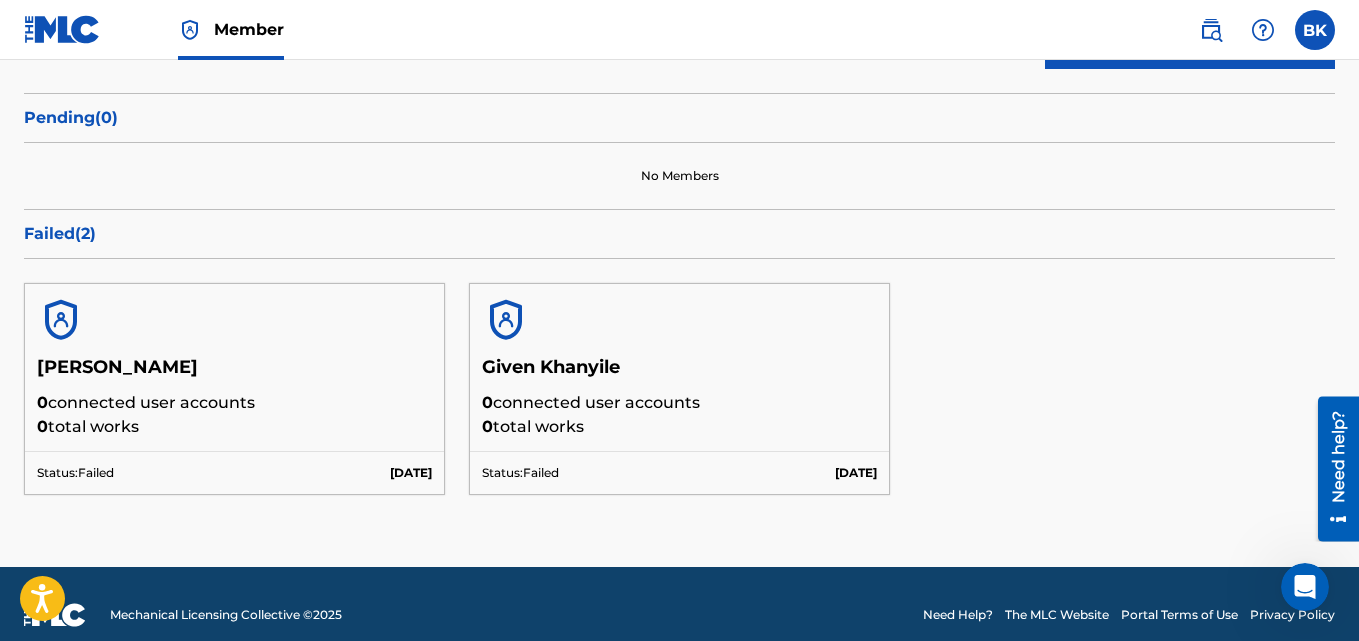 scroll, scrollTop: 317, scrollLeft: 0, axis: vertical 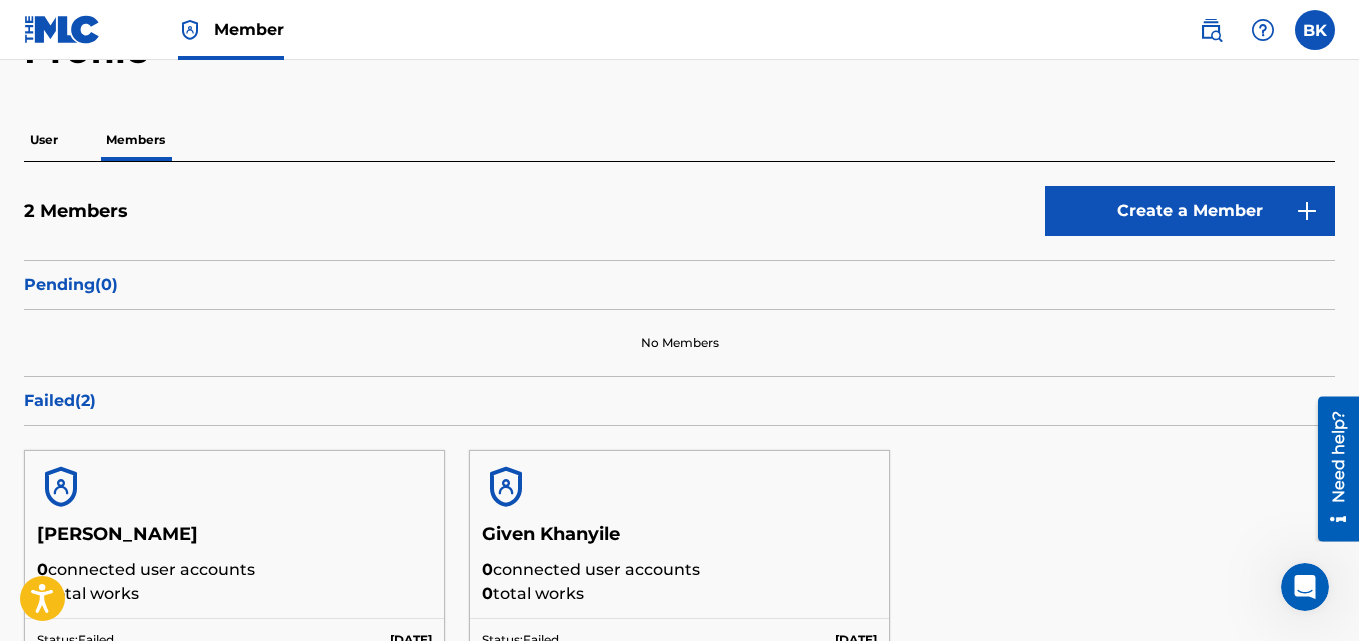 click on "2   Members" at bounding box center [76, 211] 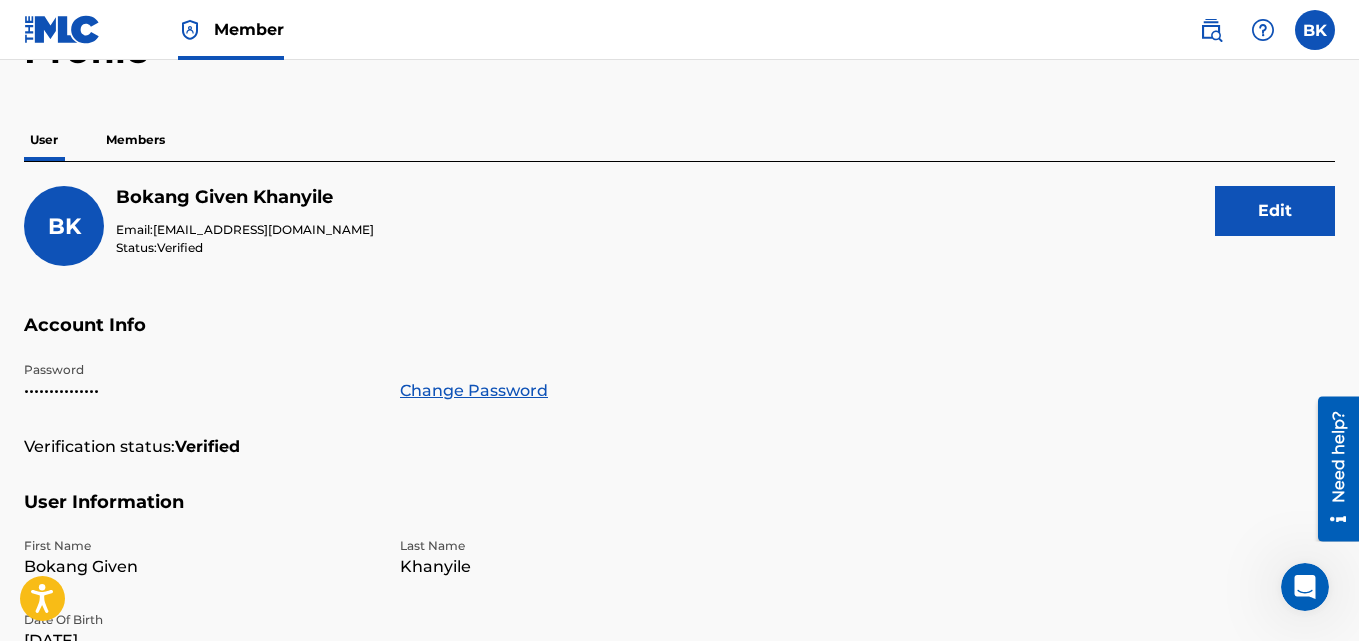 scroll, scrollTop: 0, scrollLeft: 0, axis: both 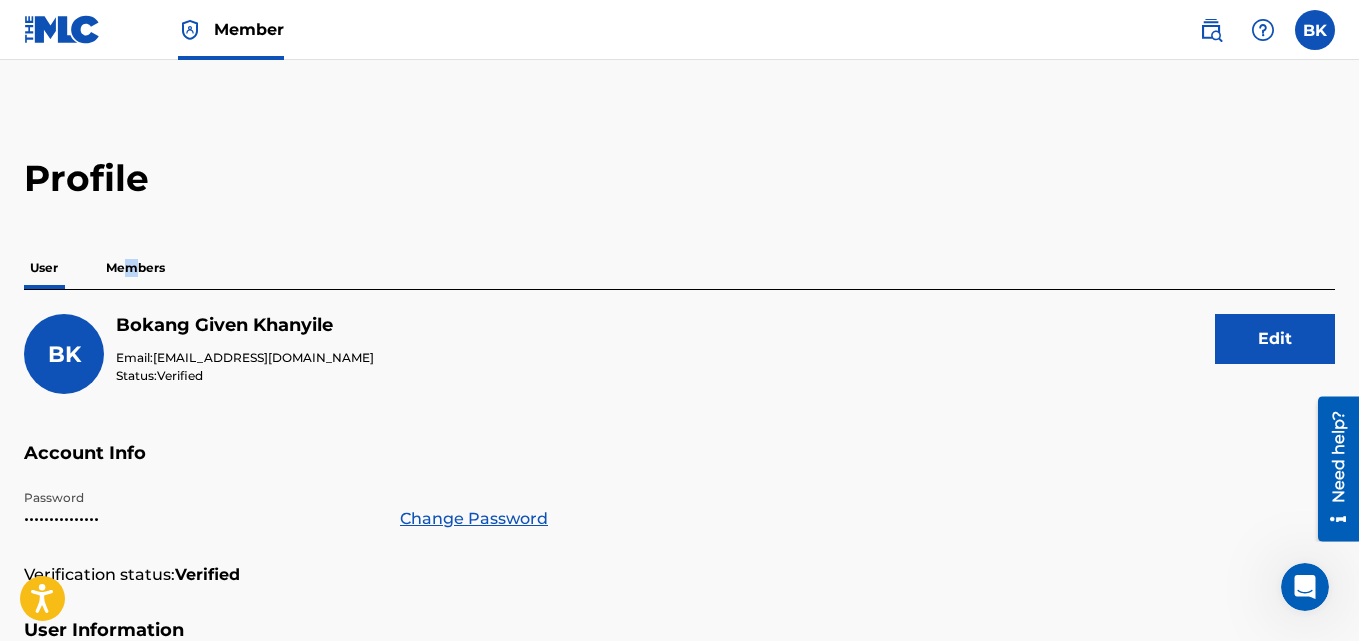 click on "Members" at bounding box center [135, 268] 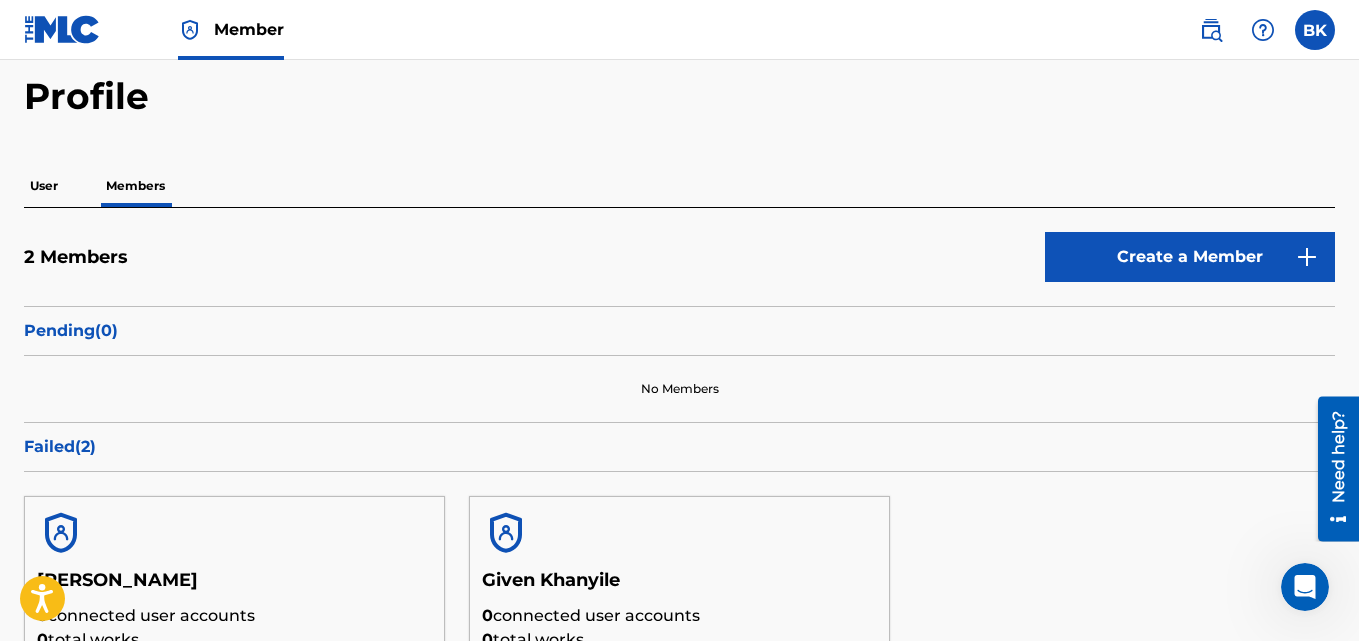 scroll, scrollTop: 92, scrollLeft: 0, axis: vertical 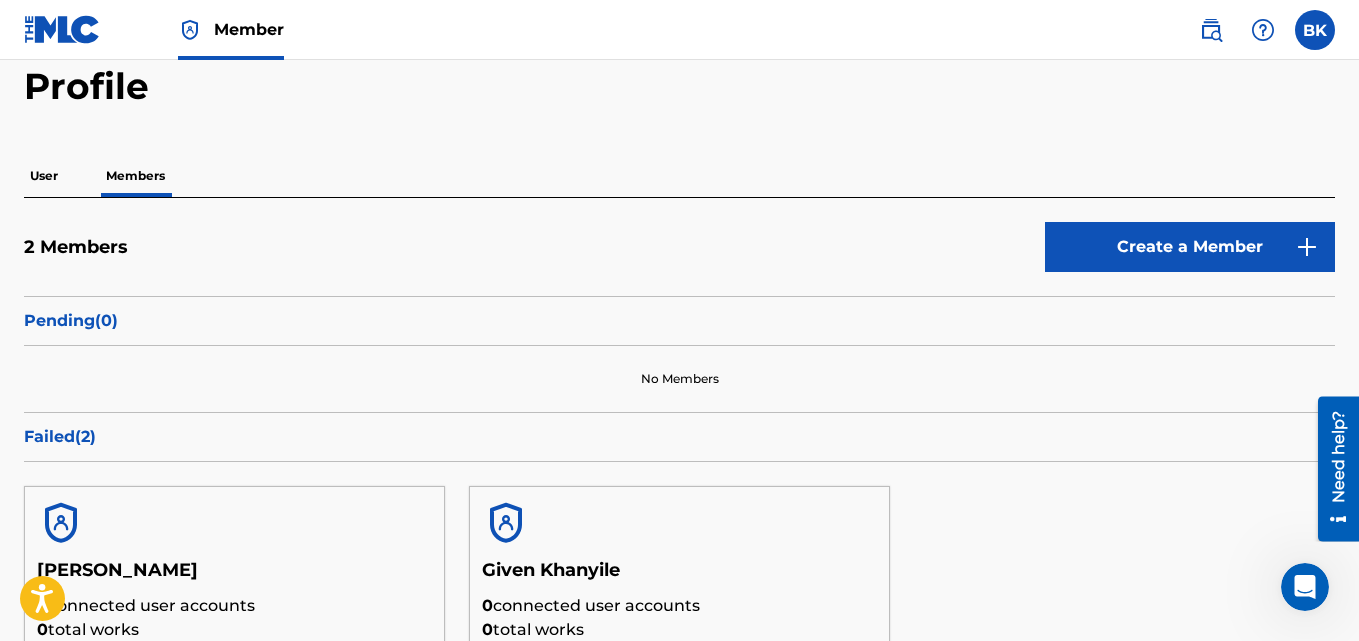 click on "2   Members Create a Member Pending  ( 0 ) No Members Failed  ( 2 ) [PERSON_NAME] 0  connected user accounts 0  total works Status:  Failed [DATE] Given Khanyile 0  connected user accounts 0  total works Status:  Failed [DATE]" at bounding box center [679, 460] 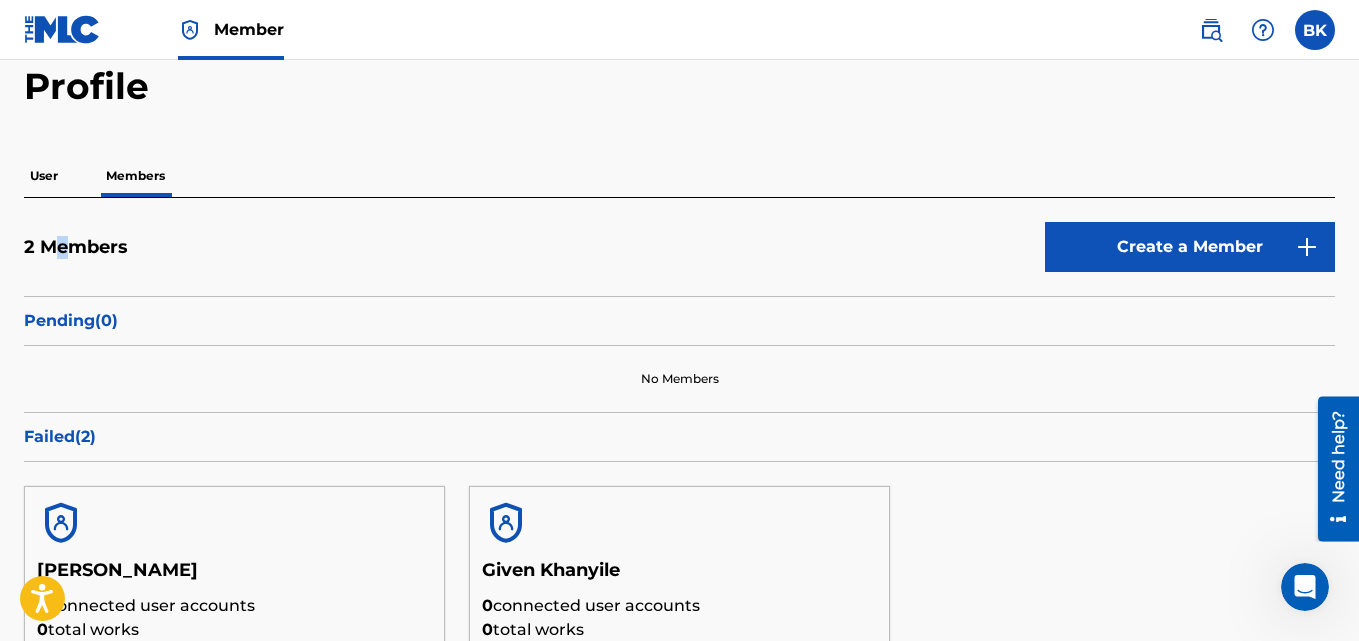 click on "2   Members" at bounding box center [76, 247] 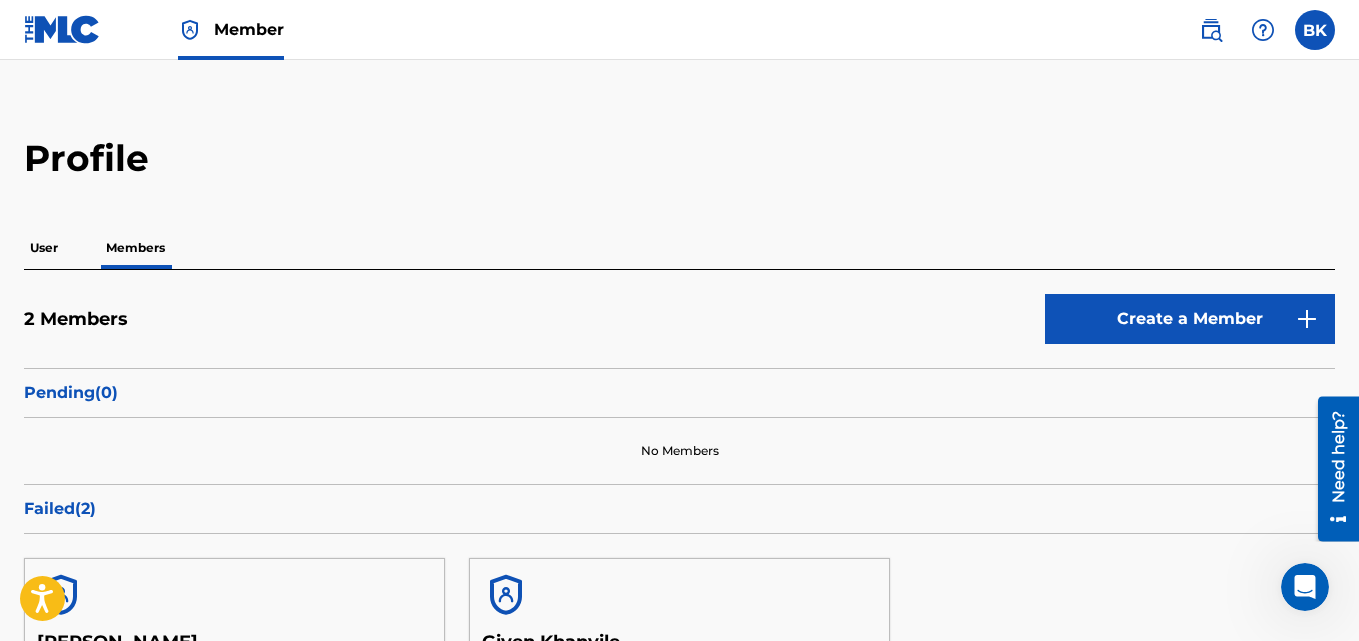scroll, scrollTop: 0, scrollLeft: 0, axis: both 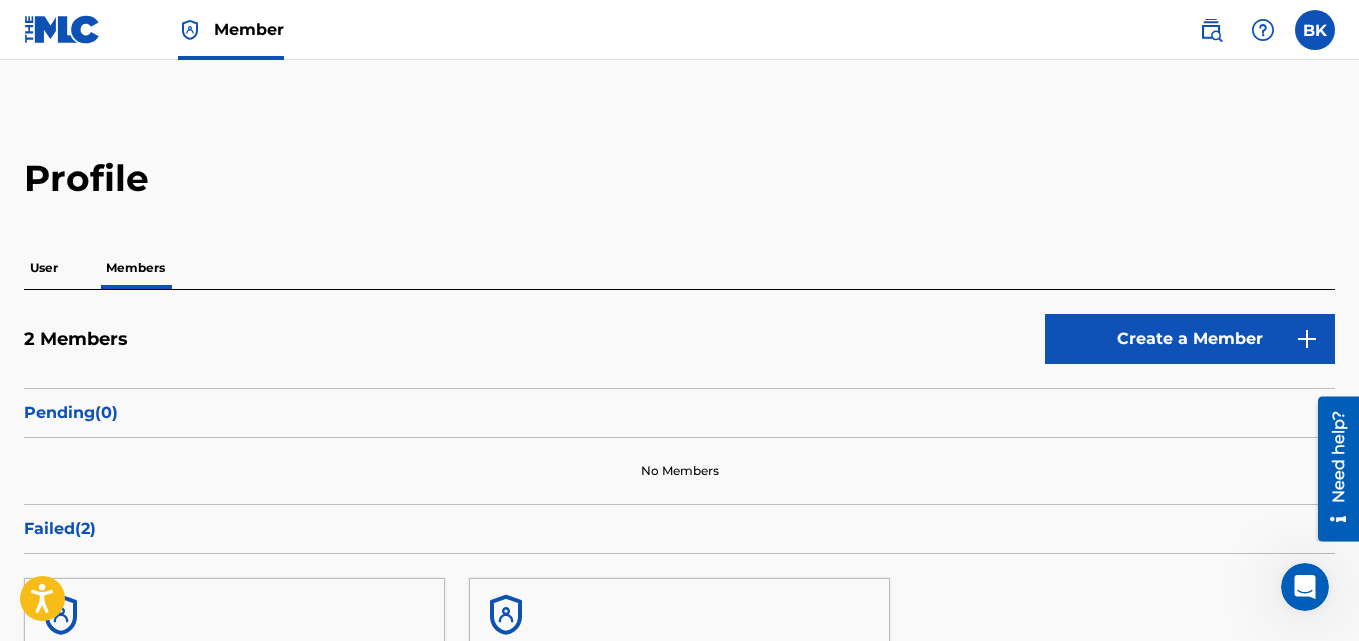 click on "User" at bounding box center (44, 268) 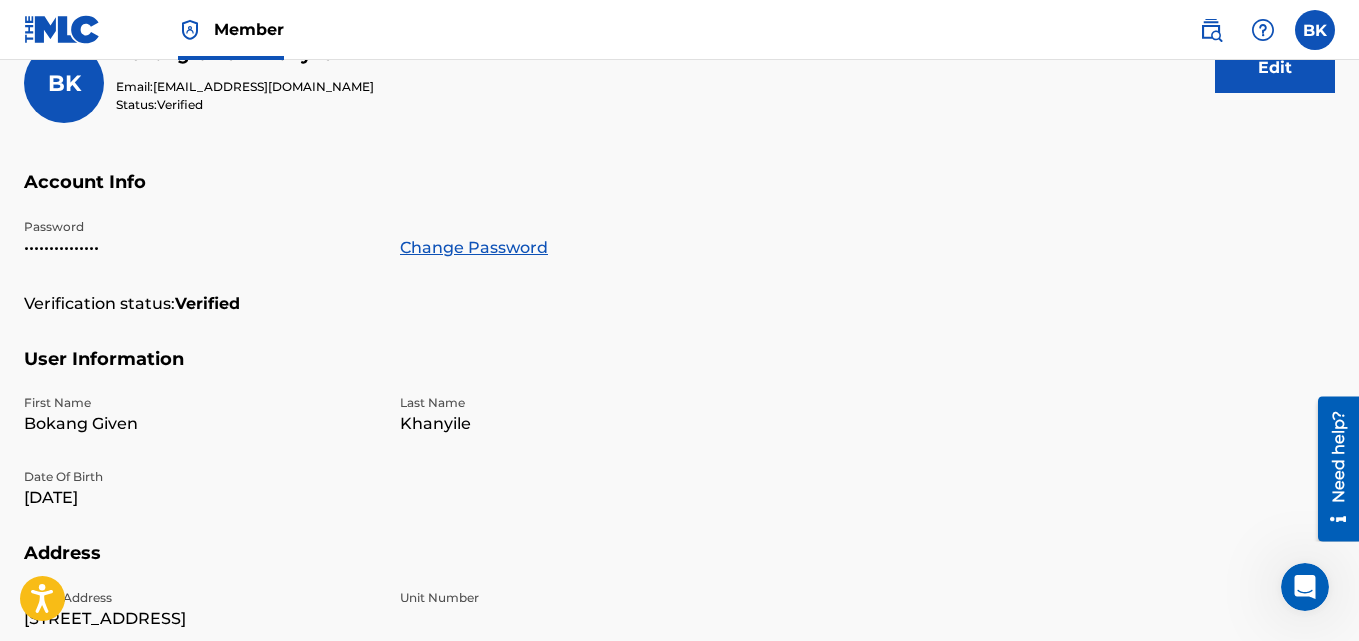 scroll, scrollTop: 302, scrollLeft: 0, axis: vertical 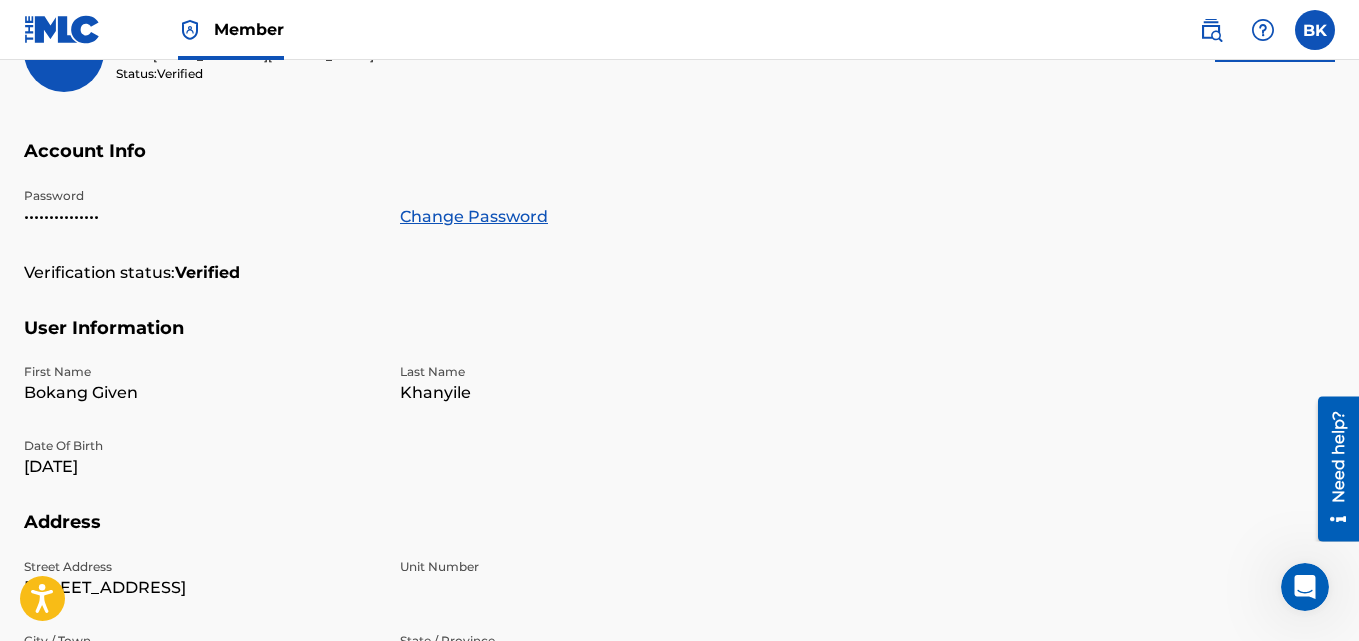 click on "Bokang Given" at bounding box center (200, 393) 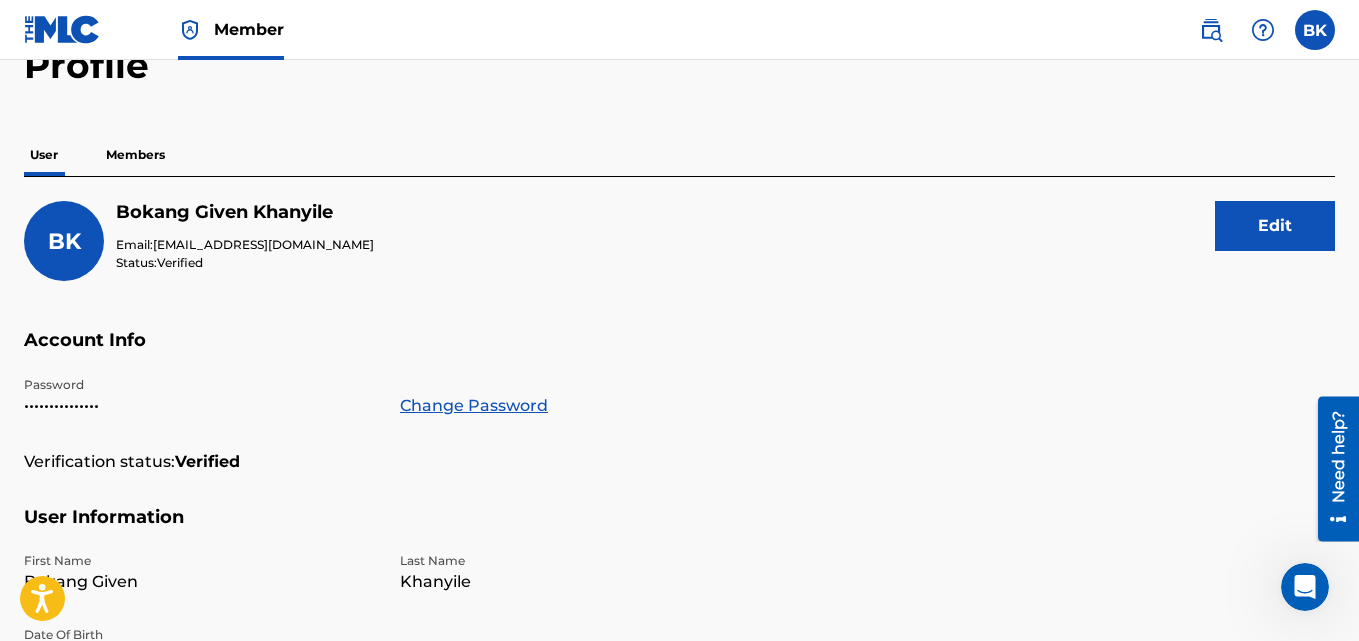 scroll, scrollTop: 0, scrollLeft: 0, axis: both 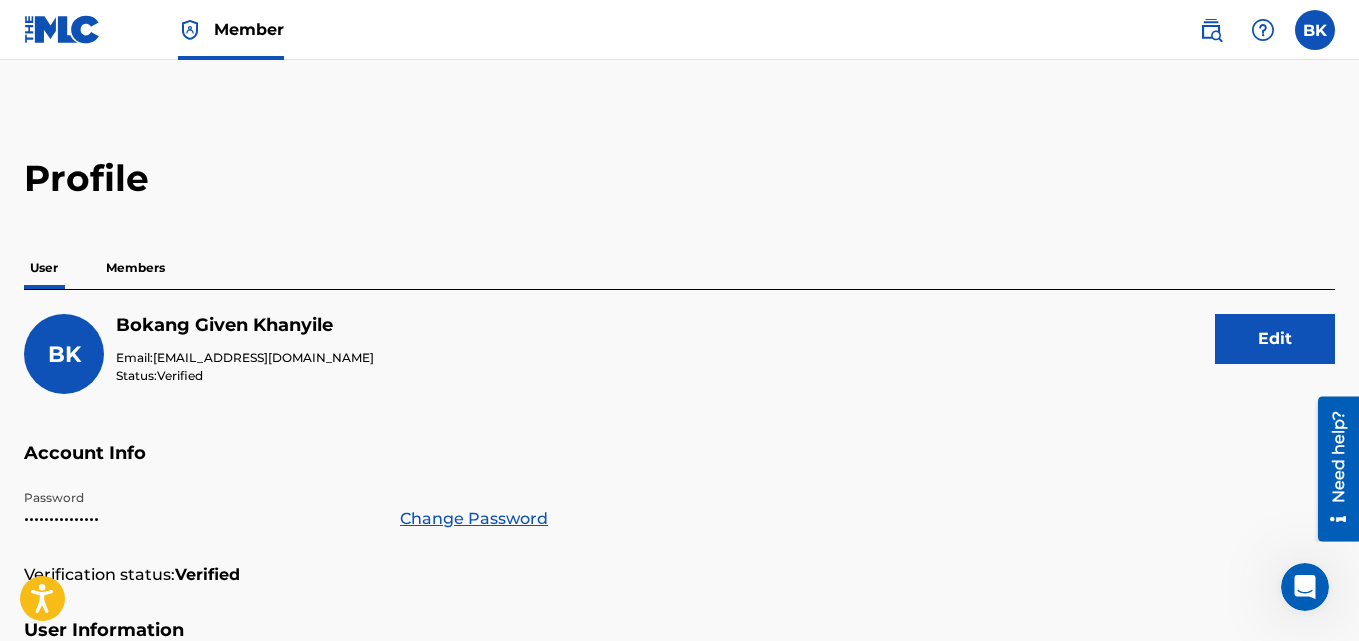 click on "Members" at bounding box center [135, 268] 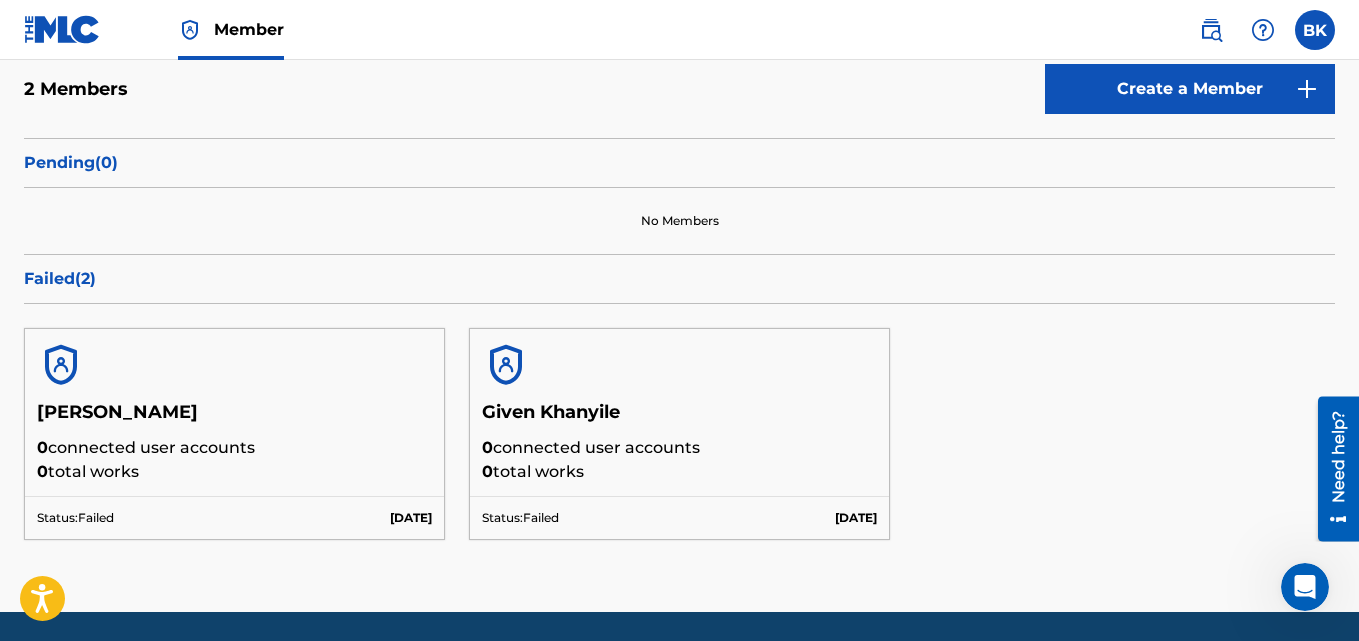 scroll, scrollTop: 317, scrollLeft: 0, axis: vertical 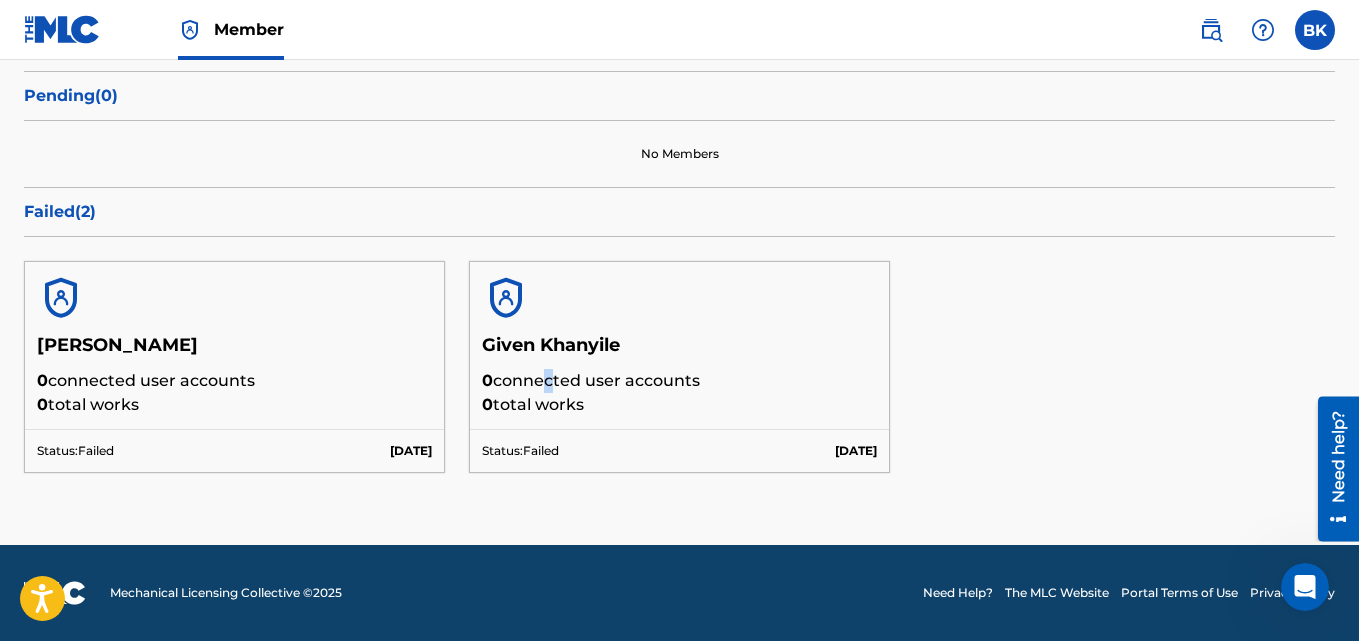 click on "0  connected user accounts" at bounding box center (679, 381) 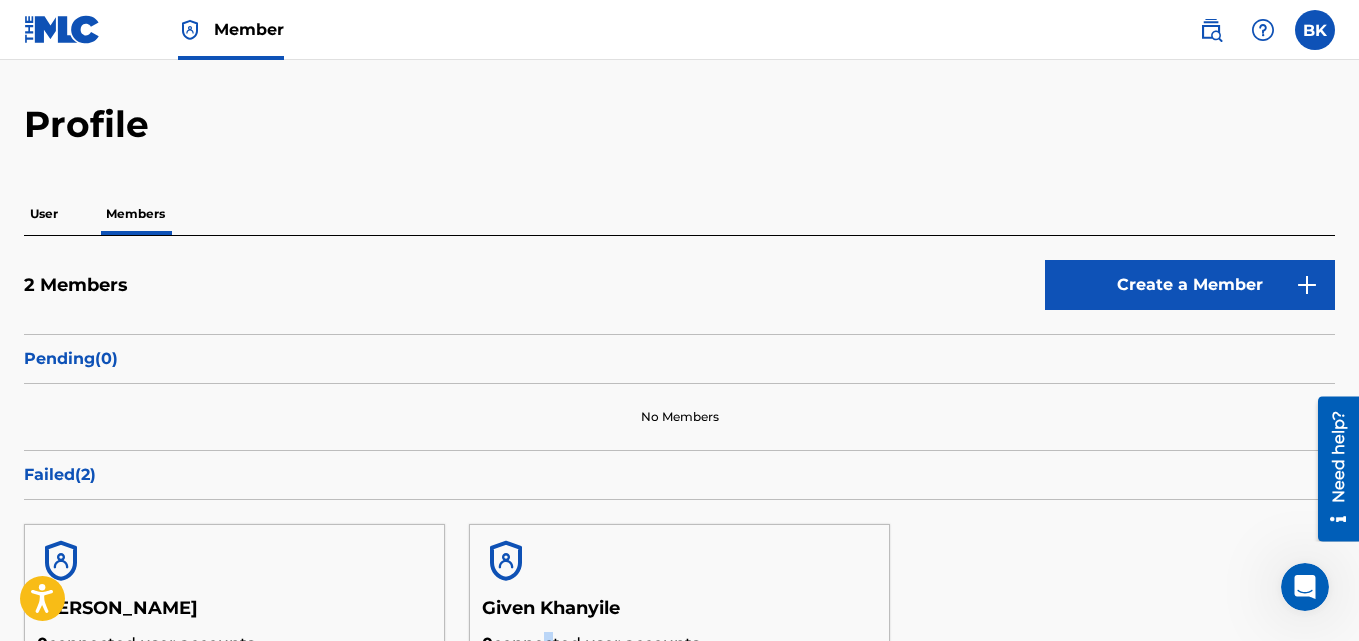 scroll, scrollTop: 0, scrollLeft: 0, axis: both 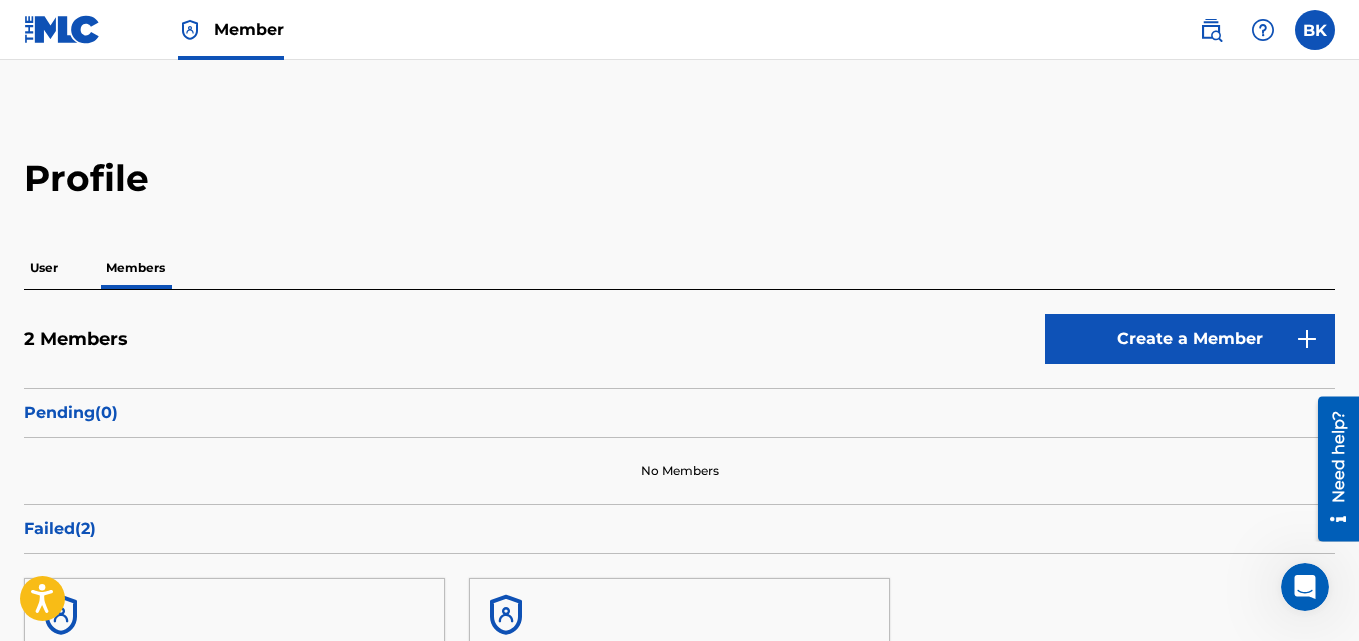 click on "User" at bounding box center [44, 268] 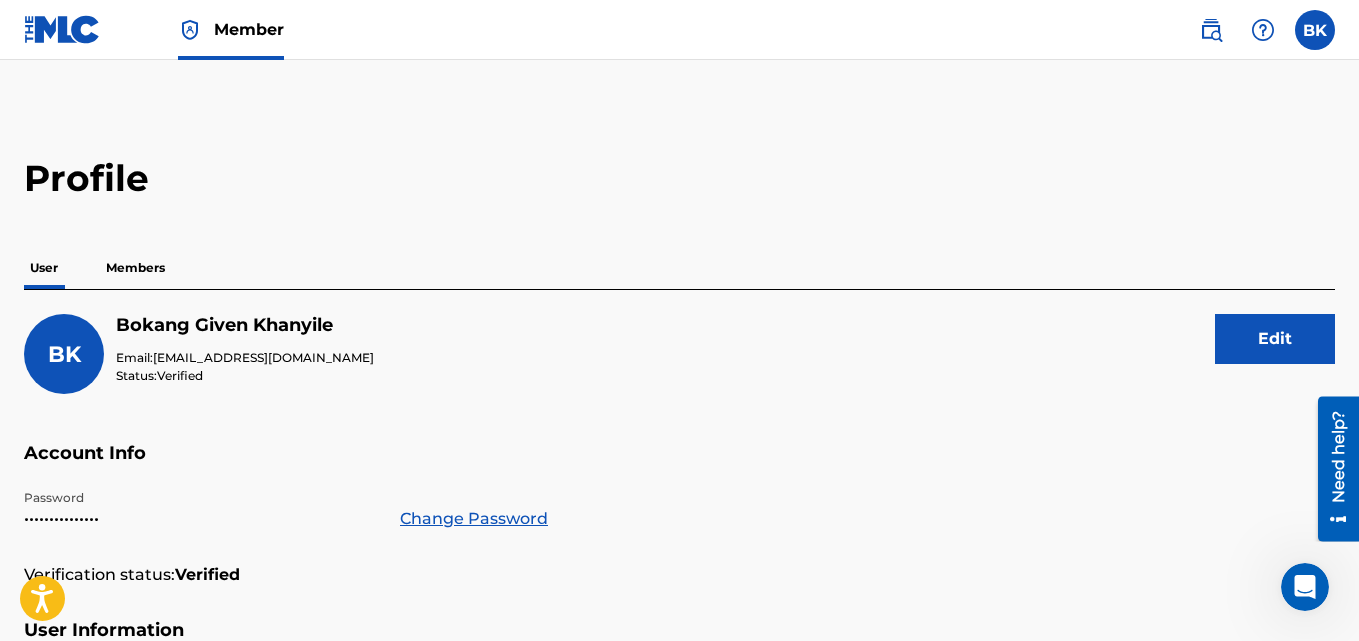 drag, startPoint x: 206, startPoint y: 223, endPoint x: 219, endPoint y: 313, distance: 90.934044 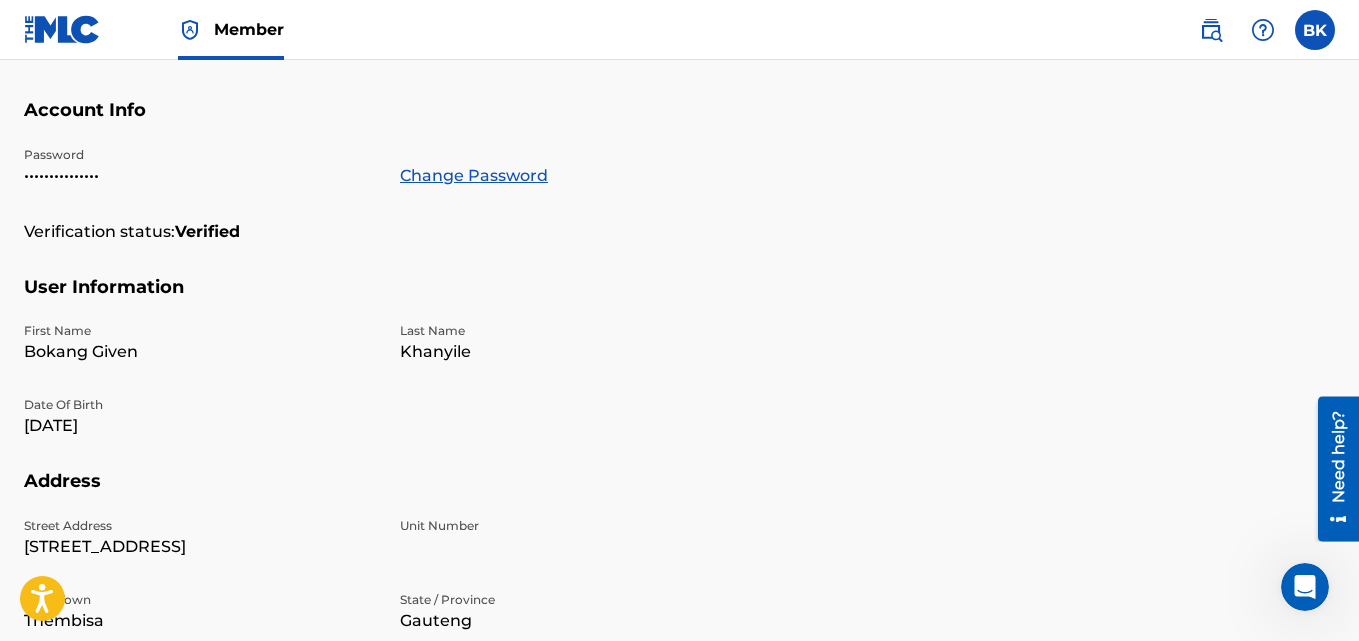scroll, scrollTop: 322, scrollLeft: 0, axis: vertical 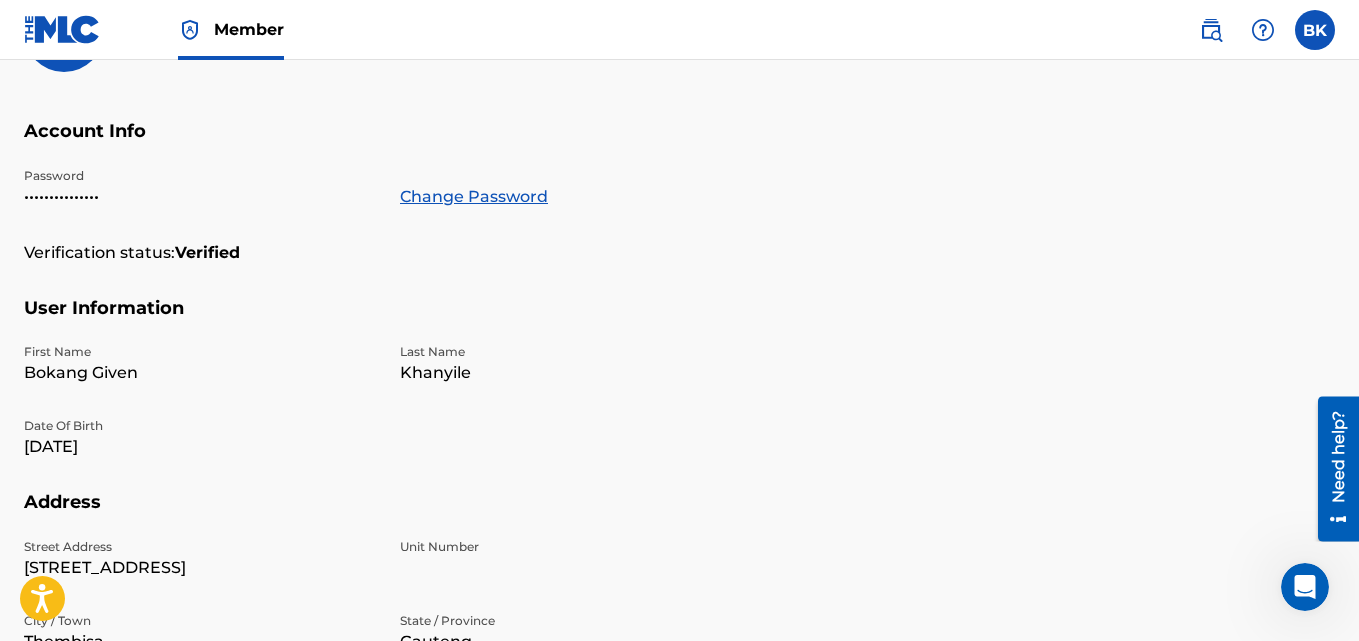 click at bounding box center [1315, 30] 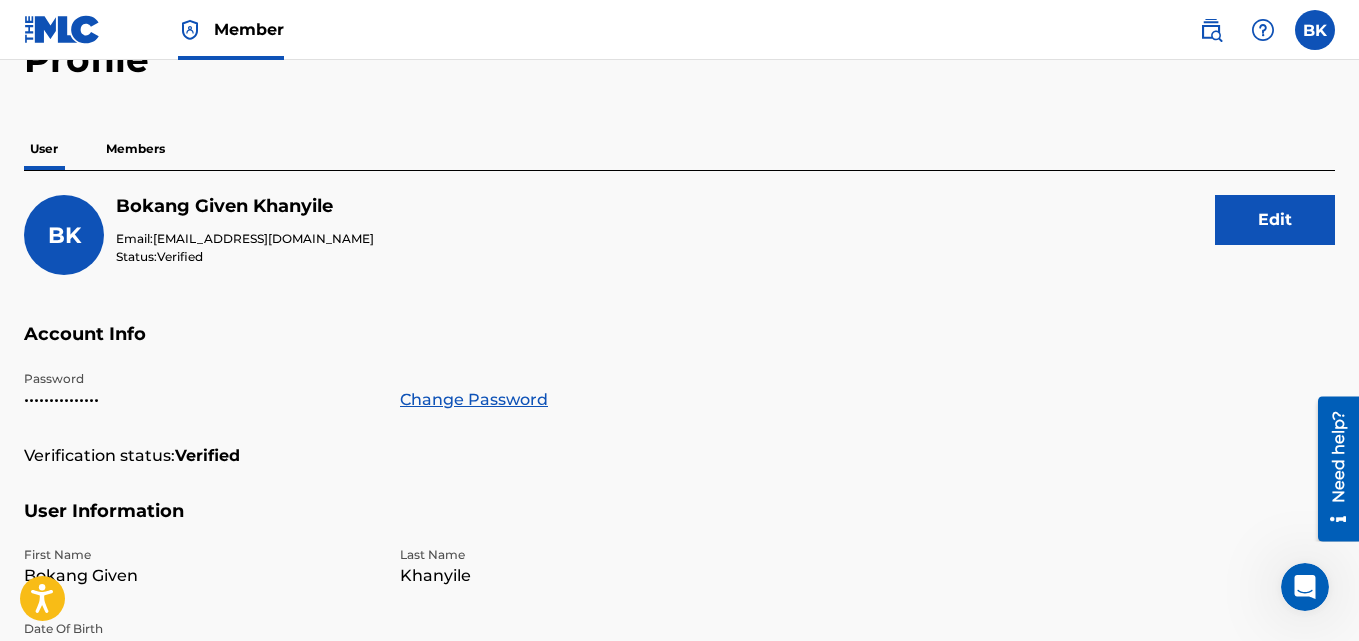 scroll, scrollTop: 0, scrollLeft: 0, axis: both 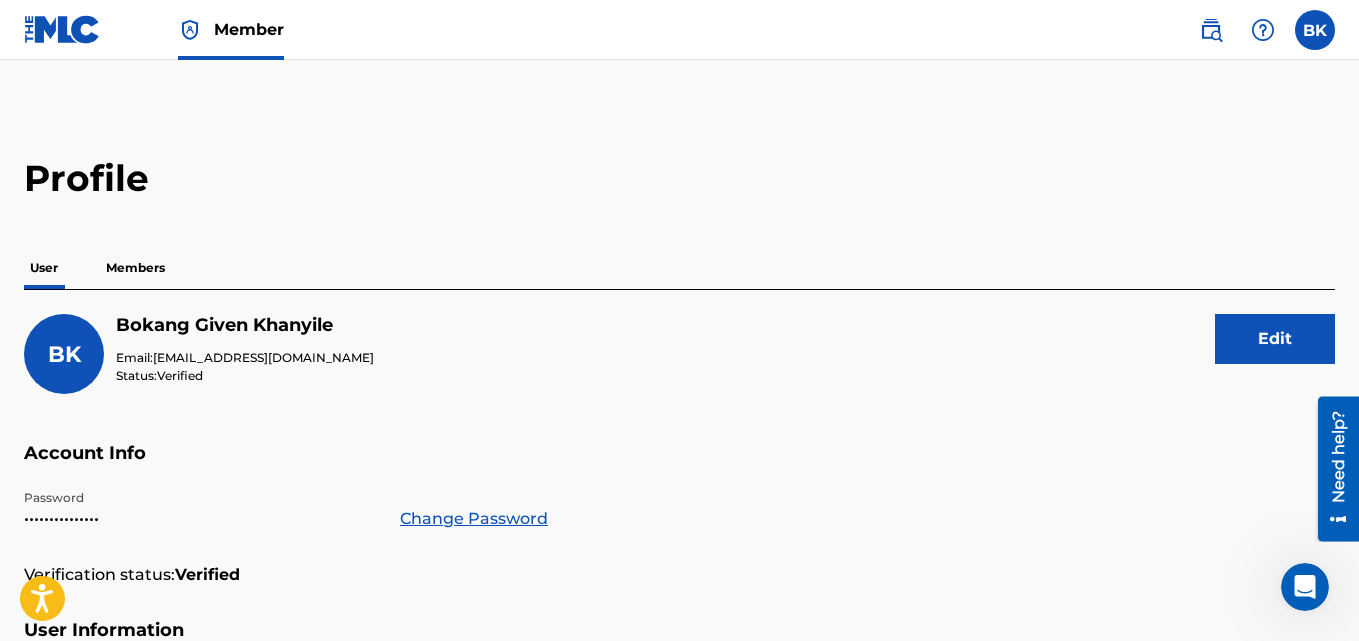click on "Members" at bounding box center [135, 268] 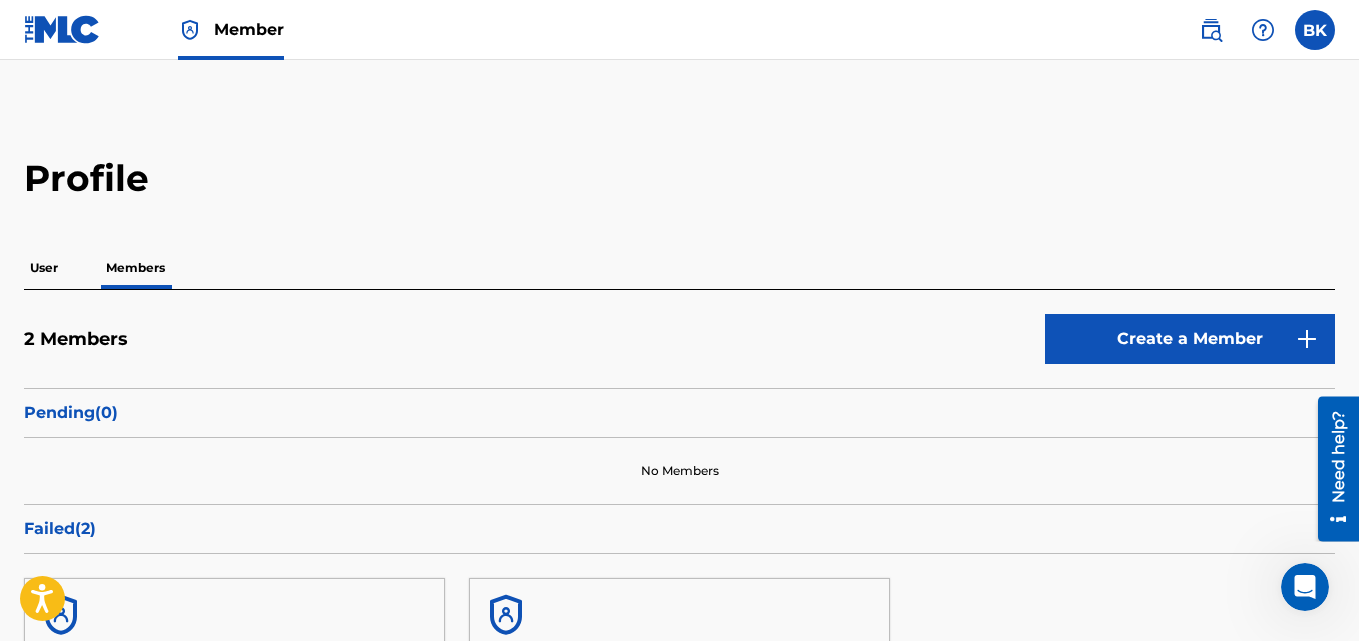 click on "2   Members" at bounding box center [76, 339] 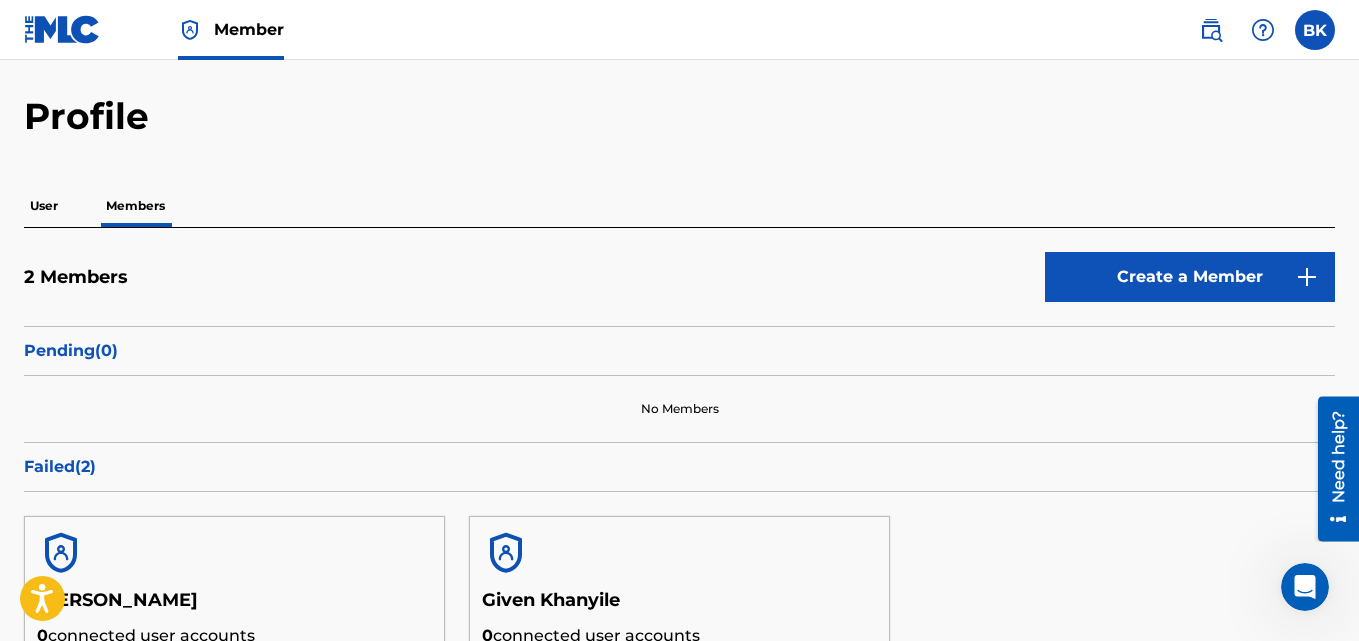 scroll, scrollTop: 0, scrollLeft: 0, axis: both 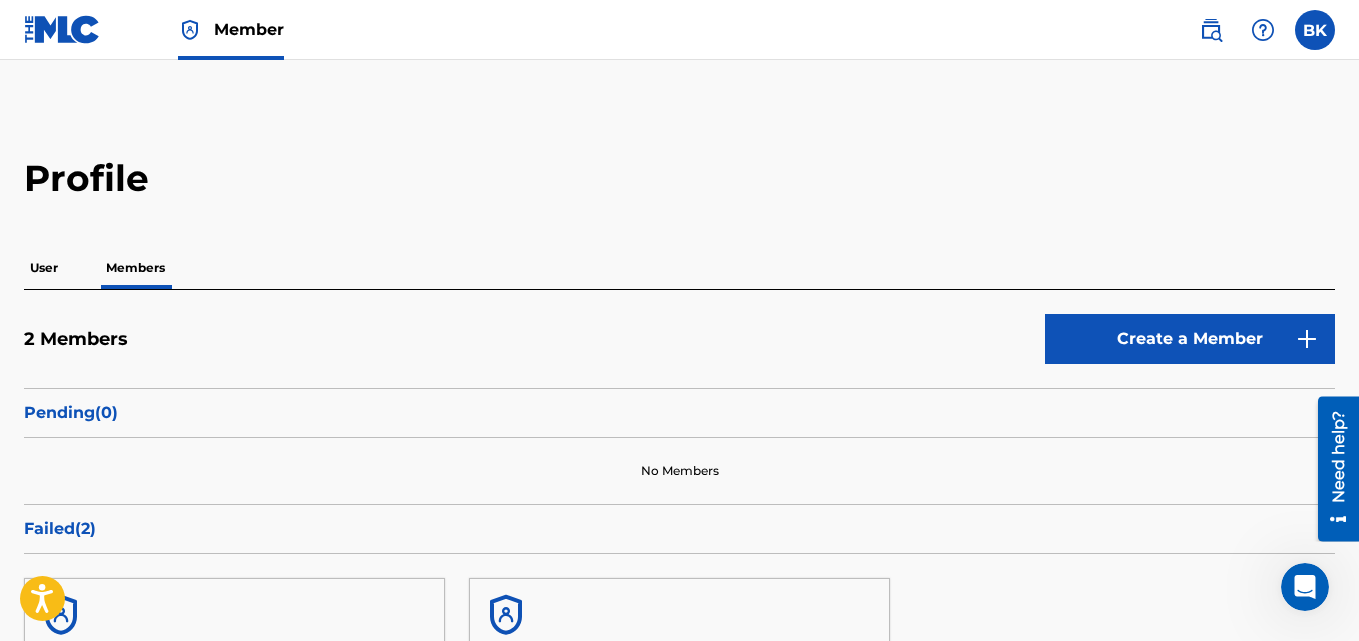 click on "Member" at bounding box center (249, 29) 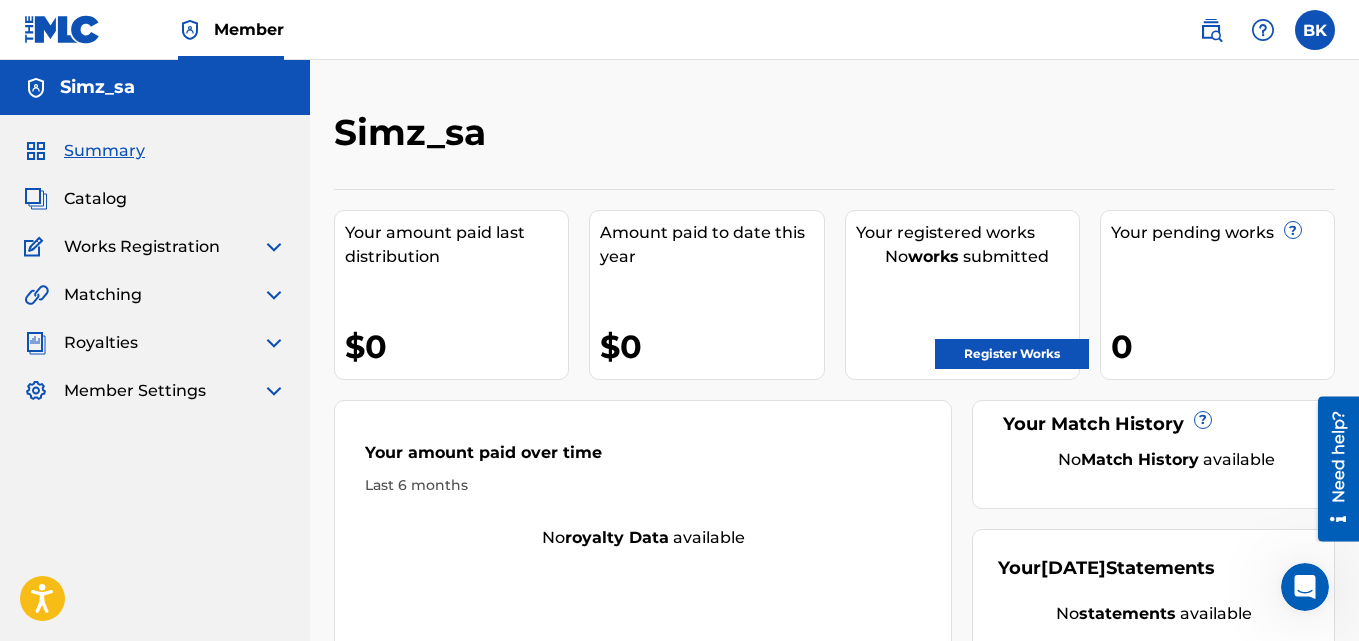 click on "Member" at bounding box center (231, 29) 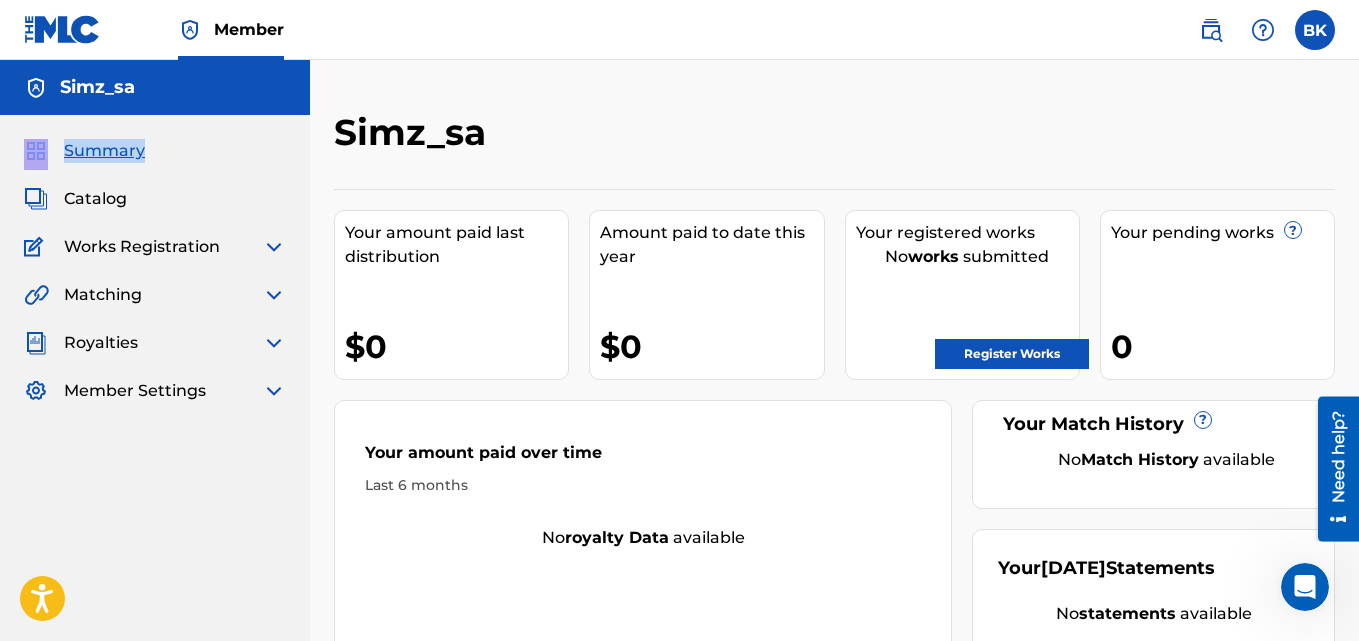 click on "Simz_sa Summary Catalog Works Registration Claiming Tool Individual Registration Tool Bulk Registration Tool Registration Drafts Registration History Overclaims Tool Matching Matching Tool Match History Royalties Summary Statements Annual Statements Rate Sheets Member Settings Banking Information Member Information User Permissions Contact Information Member Benefits" at bounding box center [155, 390] 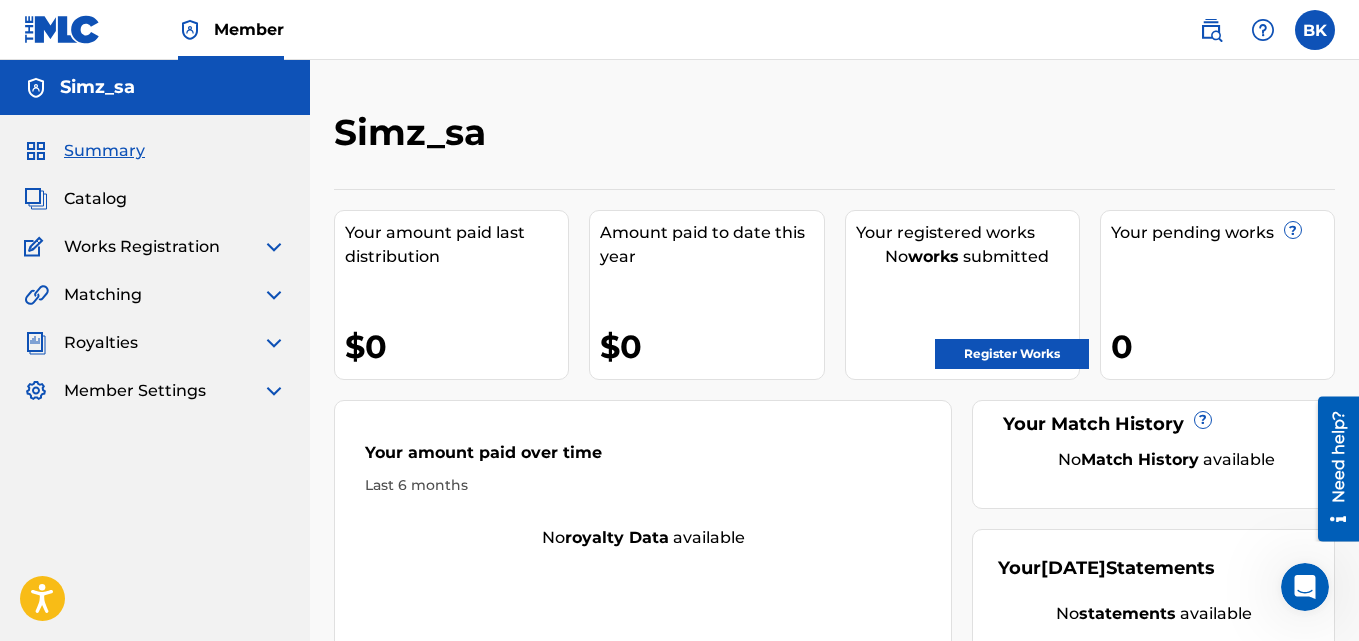 click on "Summary Catalog Works Registration Claiming Tool Individual Registration Tool Bulk Registration Tool Registration Drafts Registration History Overclaims Tool Matching Matching Tool Match History Royalties Summary Statements Annual Statements Rate Sheets Member Settings Banking Information Member Information User Permissions Contact Information Member Benefits" at bounding box center (155, 271) 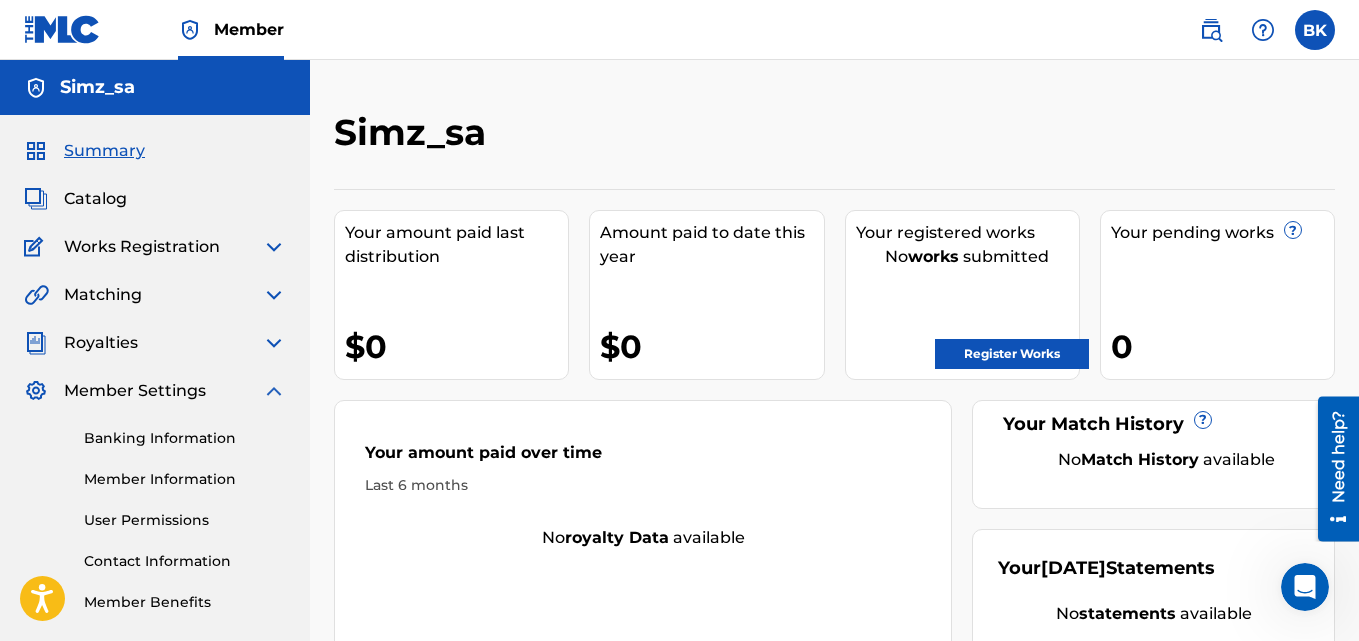 click on "User Permissions" at bounding box center [185, 520] 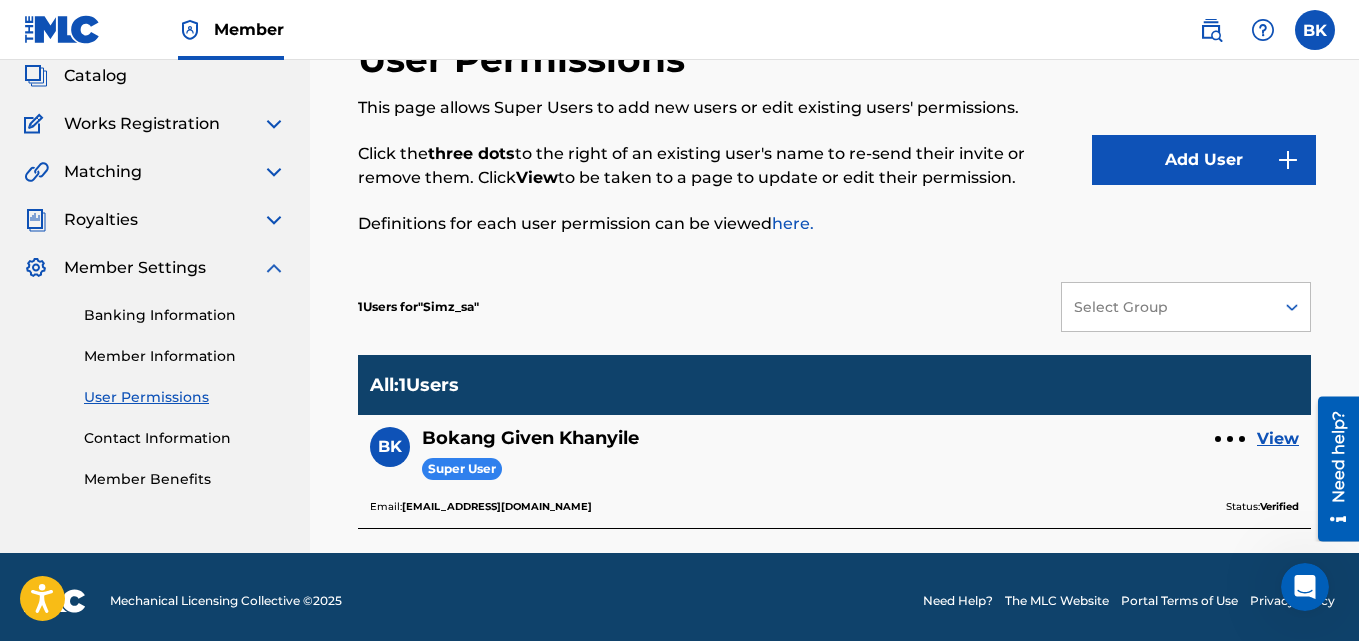 scroll, scrollTop: 131, scrollLeft: 0, axis: vertical 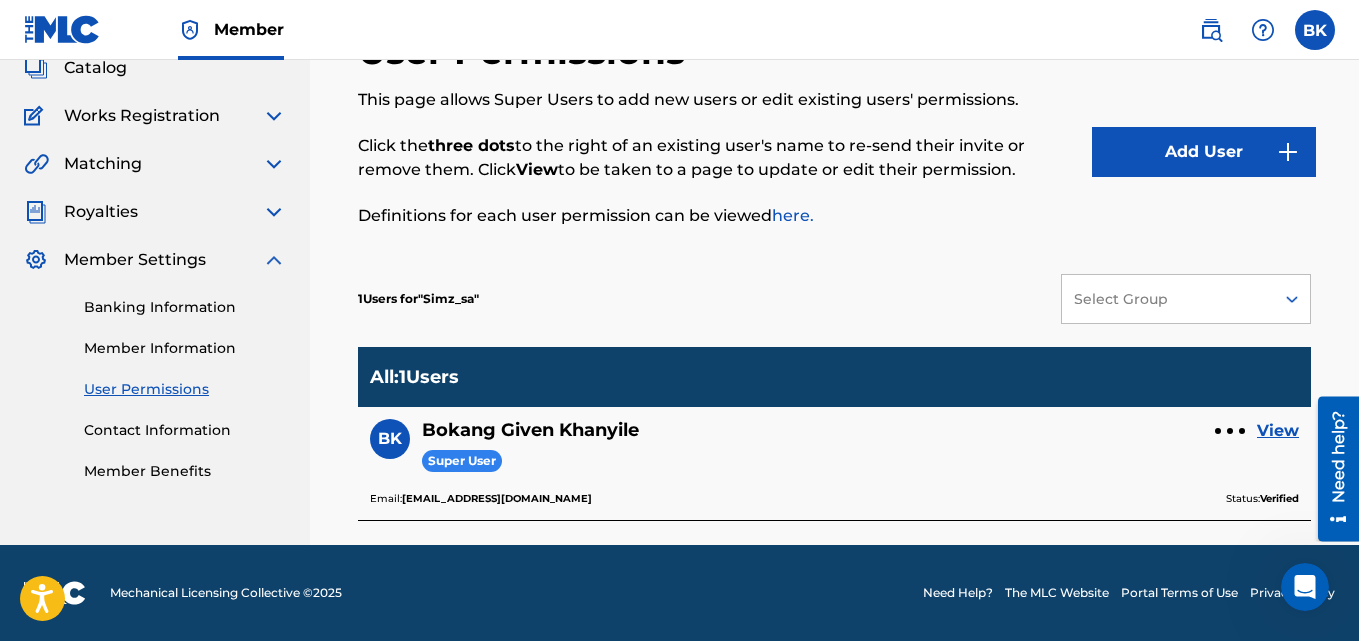 click on "View" at bounding box center [1278, 431] 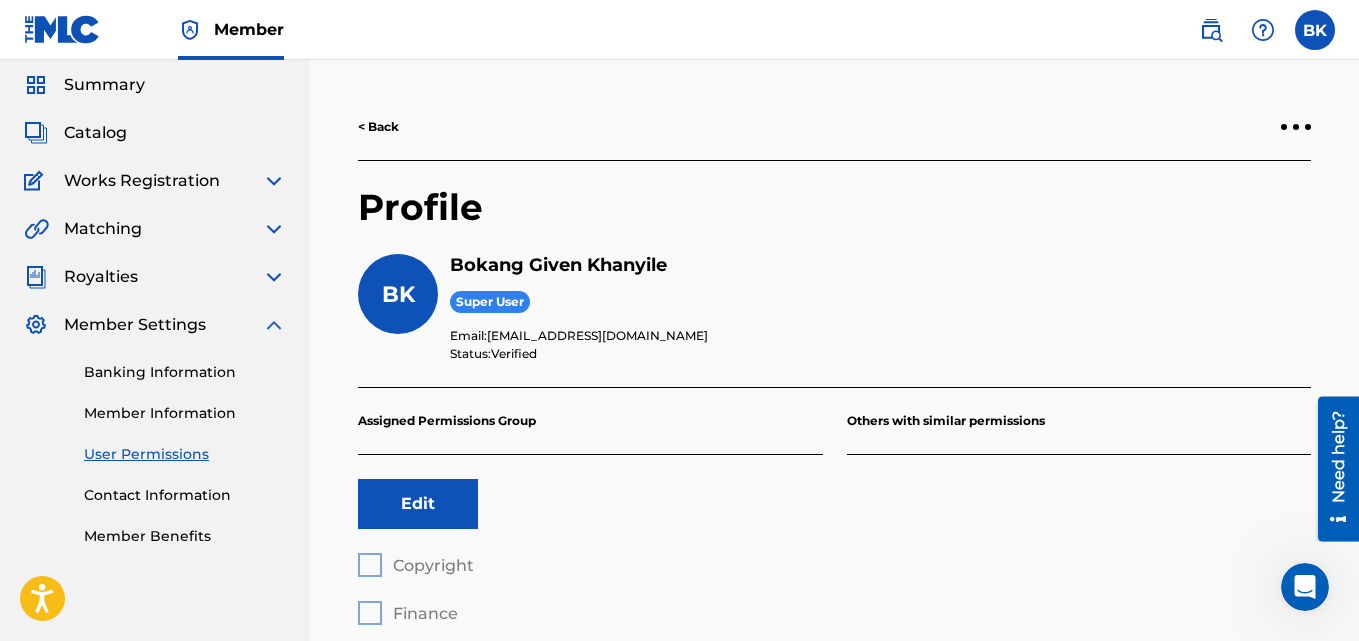 scroll, scrollTop: 0, scrollLeft: 0, axis: both 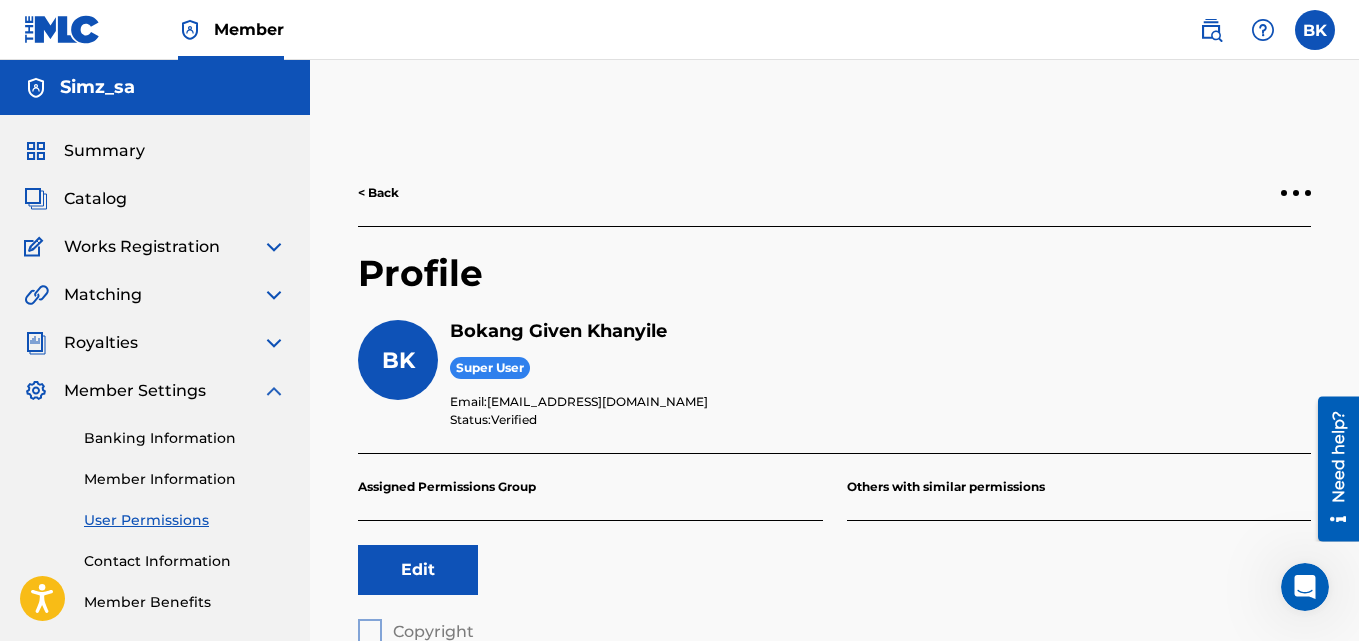 click on "Member Benefits" at bounding box center [185, 602] 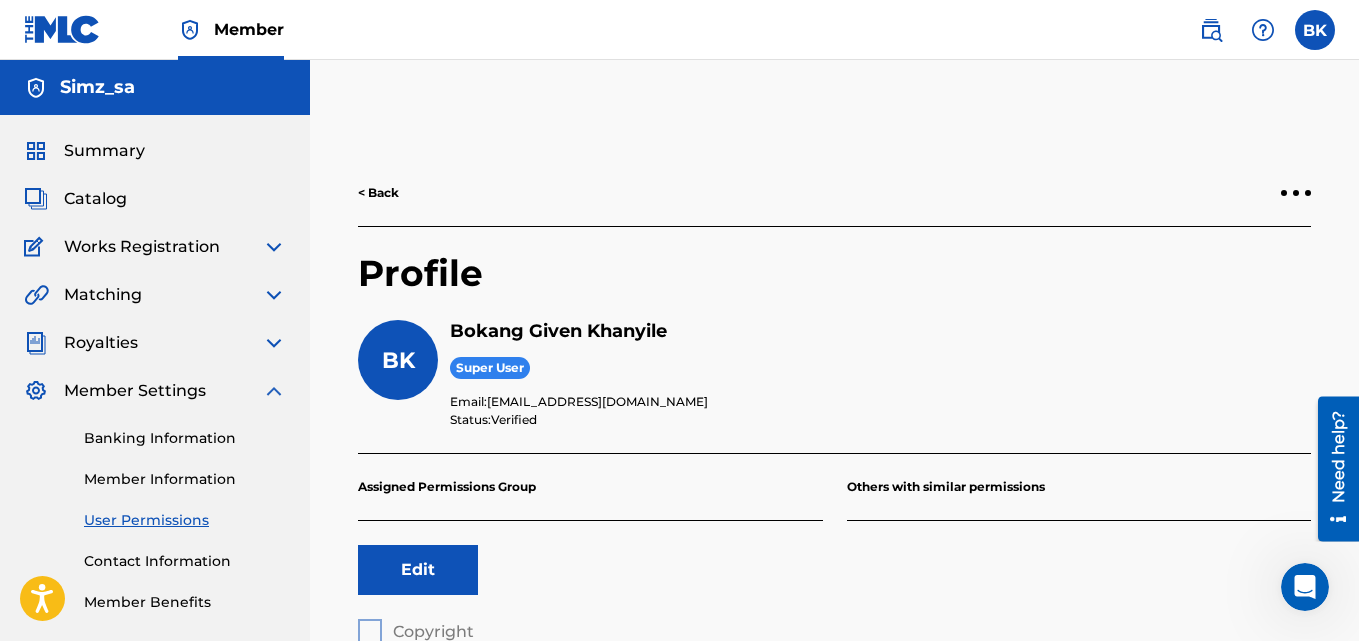 click on "Member Information" at bounding box center [185, 479] 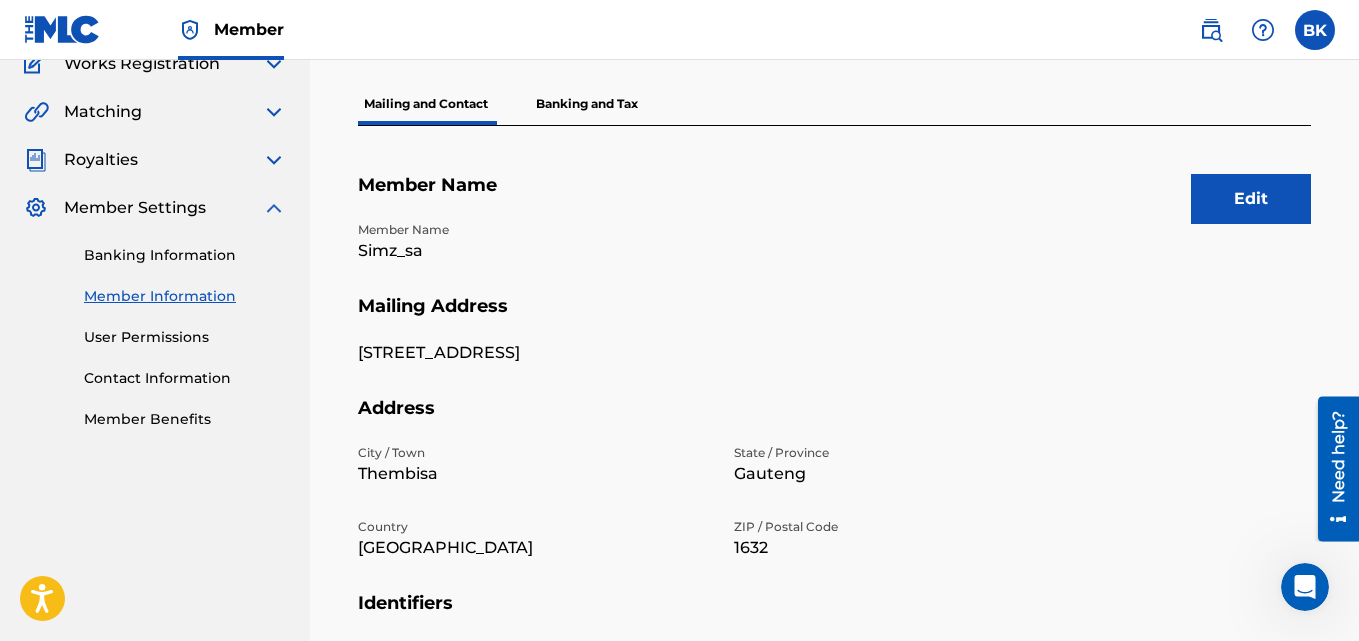 scroll, scrollTop: 284, scrollLeft: 0, axis: vertical 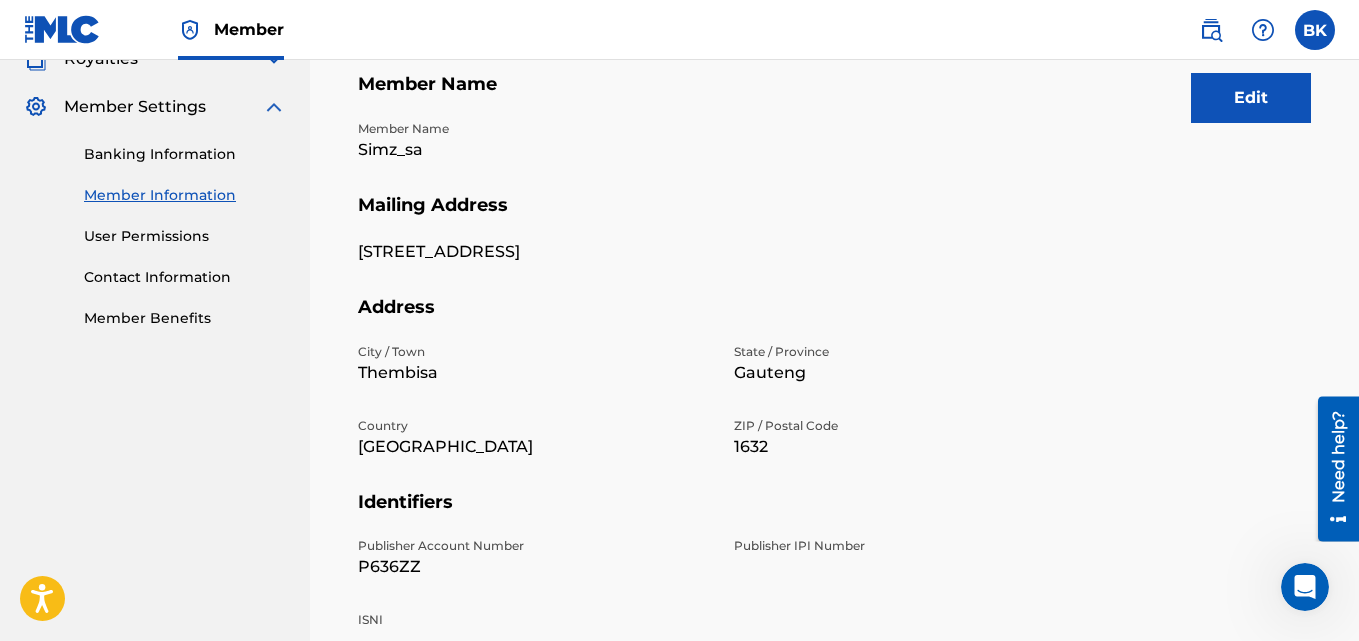click on "Member Benefits" at bounding box center [185, 318] 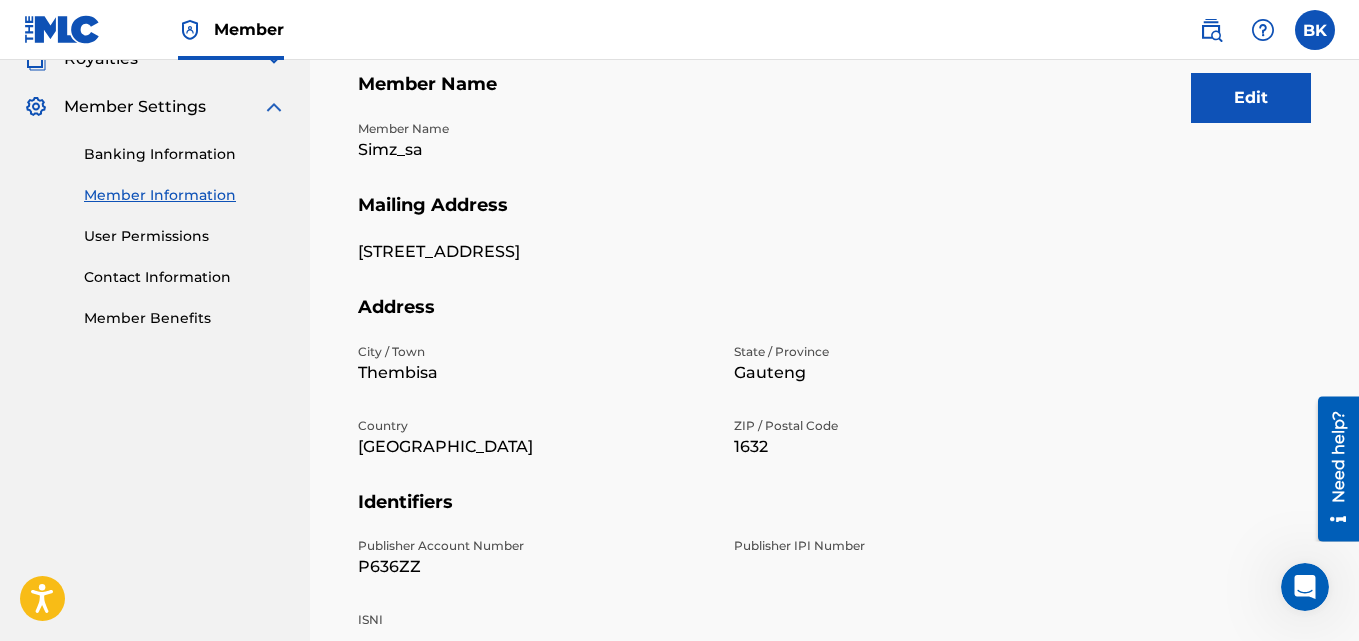 click on "User Permissions" at bounding box center (185, 236) 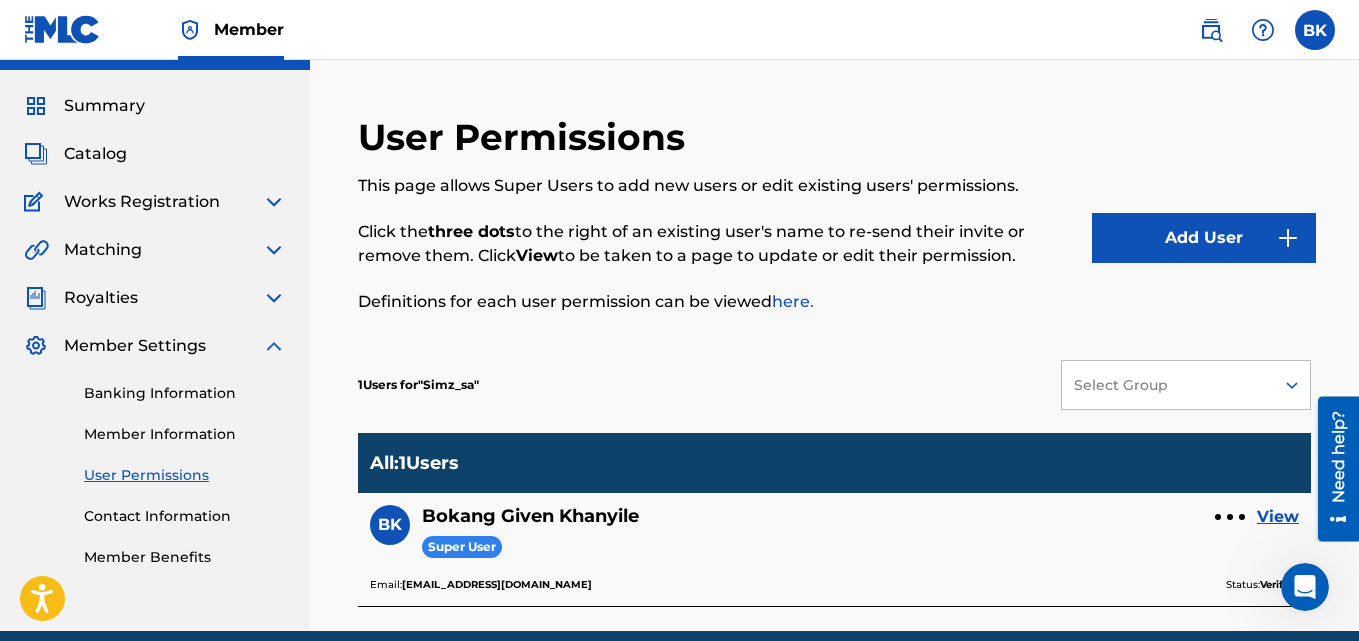 scroll, scrollTop: 131, scrollLeft: 0, axis: vertical 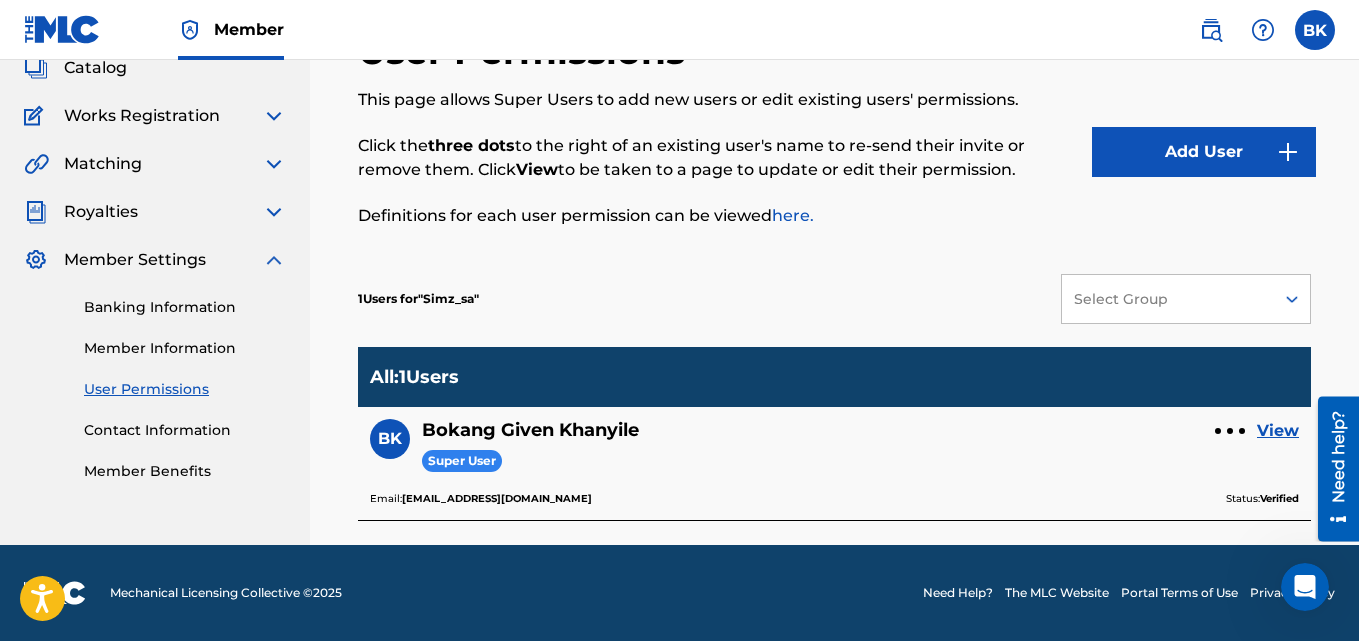 click at bounding box center [1230, 431] 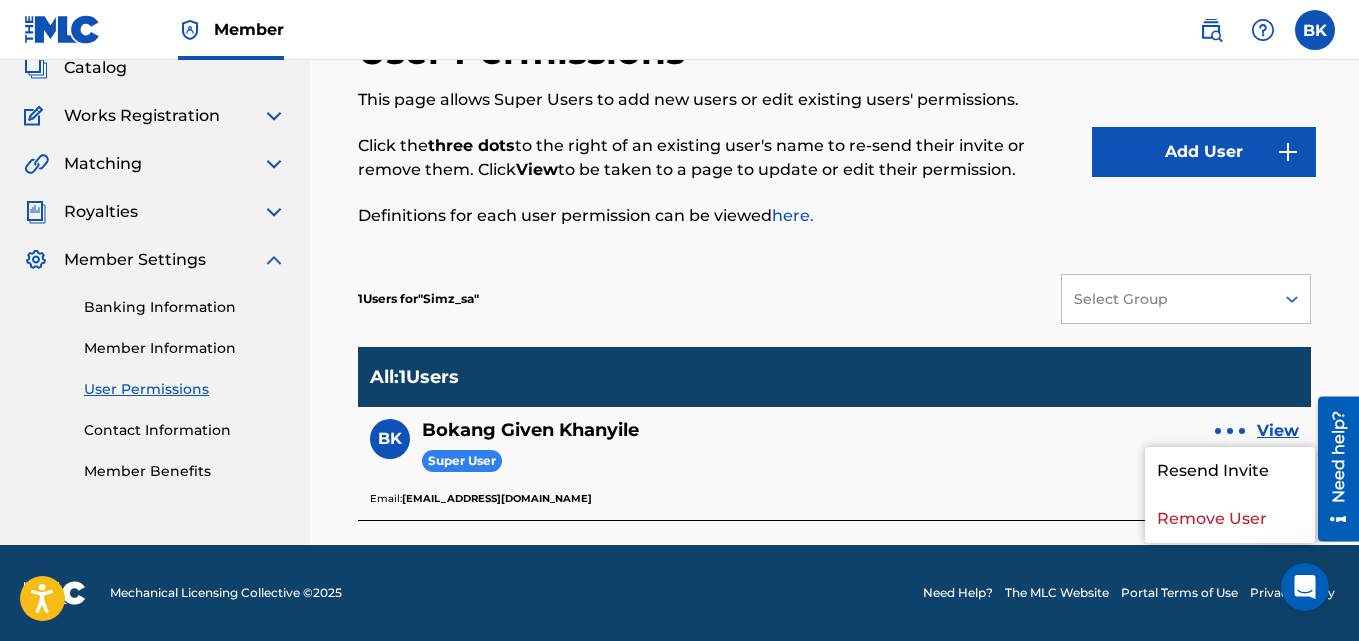 click on "BK Bokang Given   Khanyile Super User View" at bounding box center [834, 454] 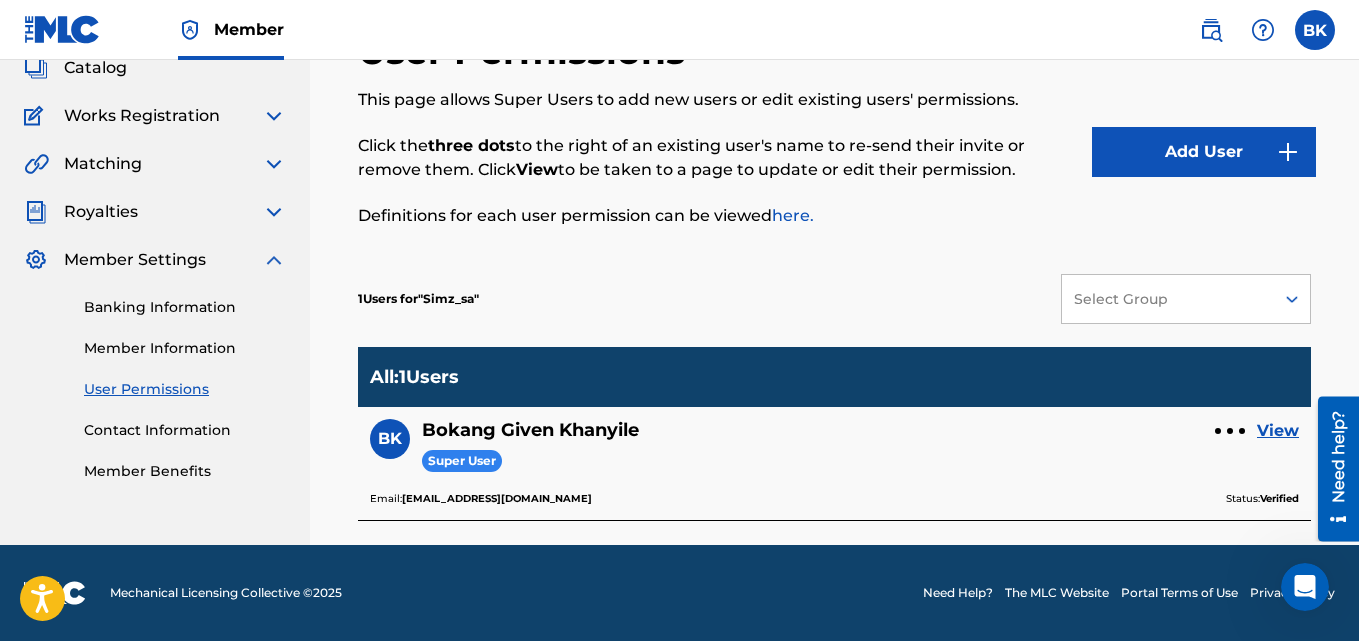 click on "Summary Catalog Works Registration Claiming Tool Individual Registration Tool Bulk Registration Tool Registration Drafts Registration History Overclaims Tool Matching Matching Tool Match History Royalties Summary Statements Annual Statements Rate Sheets Member Settings Banking Information Member Information User Permissions Contact Information Member Benefits" at bounding box center [155, 245] 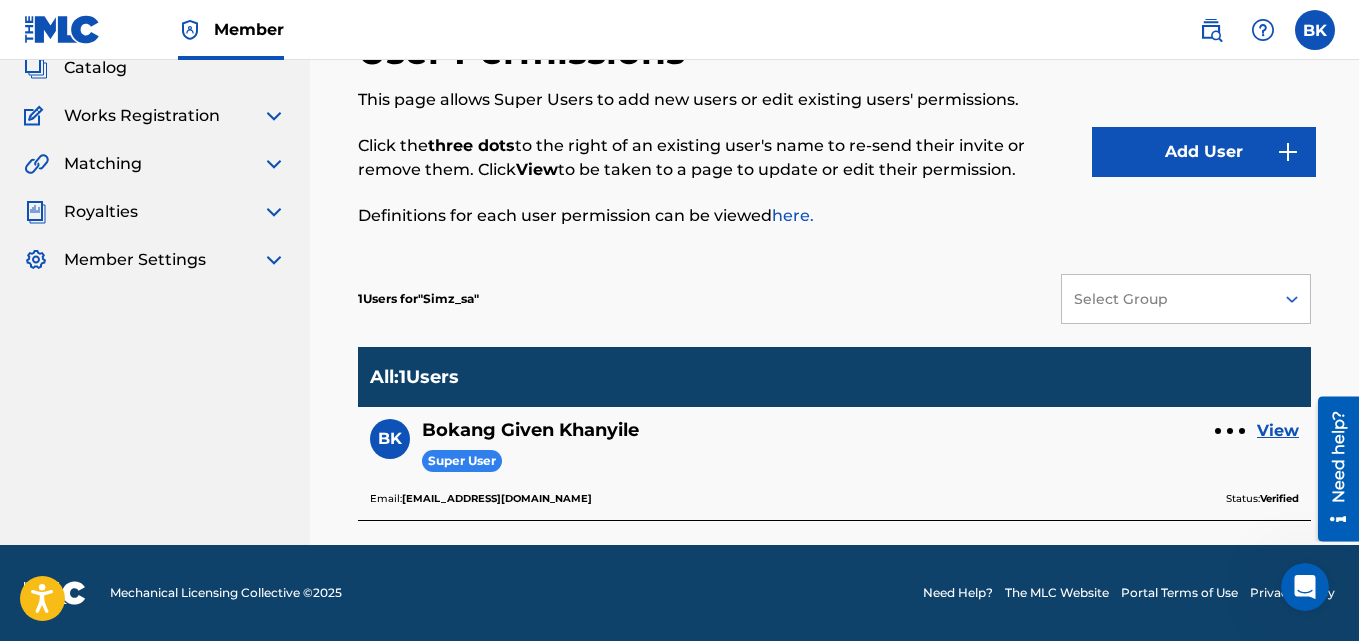 click on "Royalties" at bounding box center (155, 212) 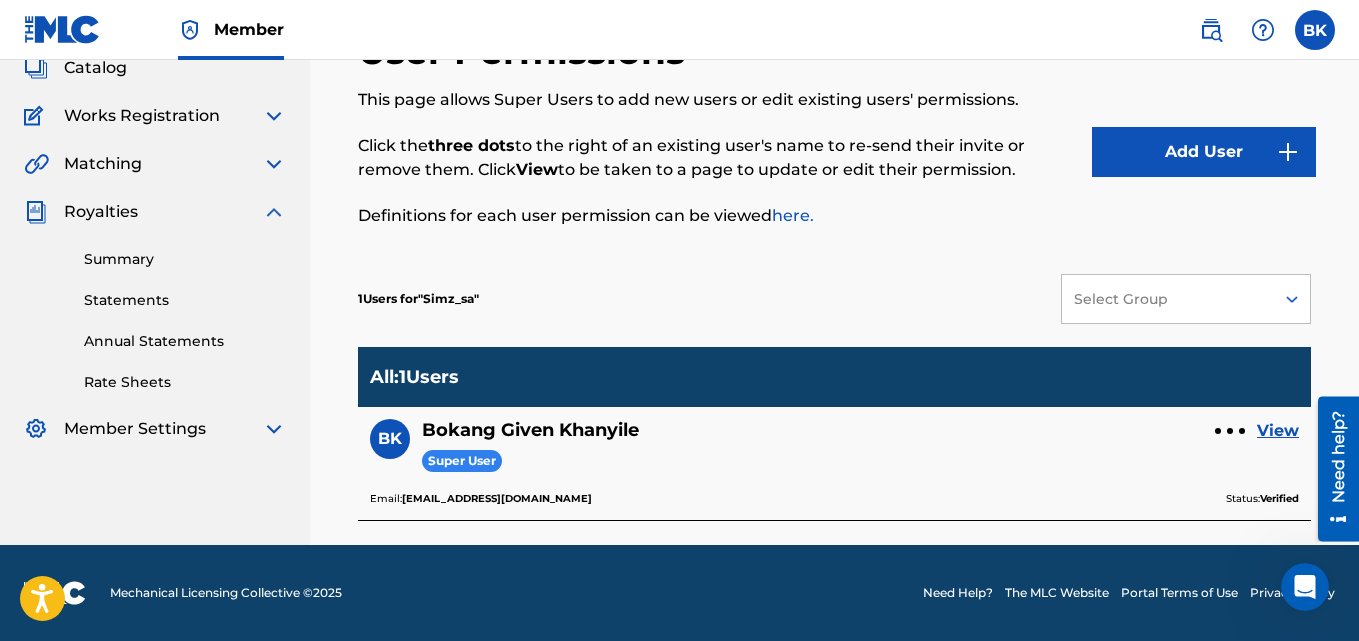 click at bounding box center (274, 212) 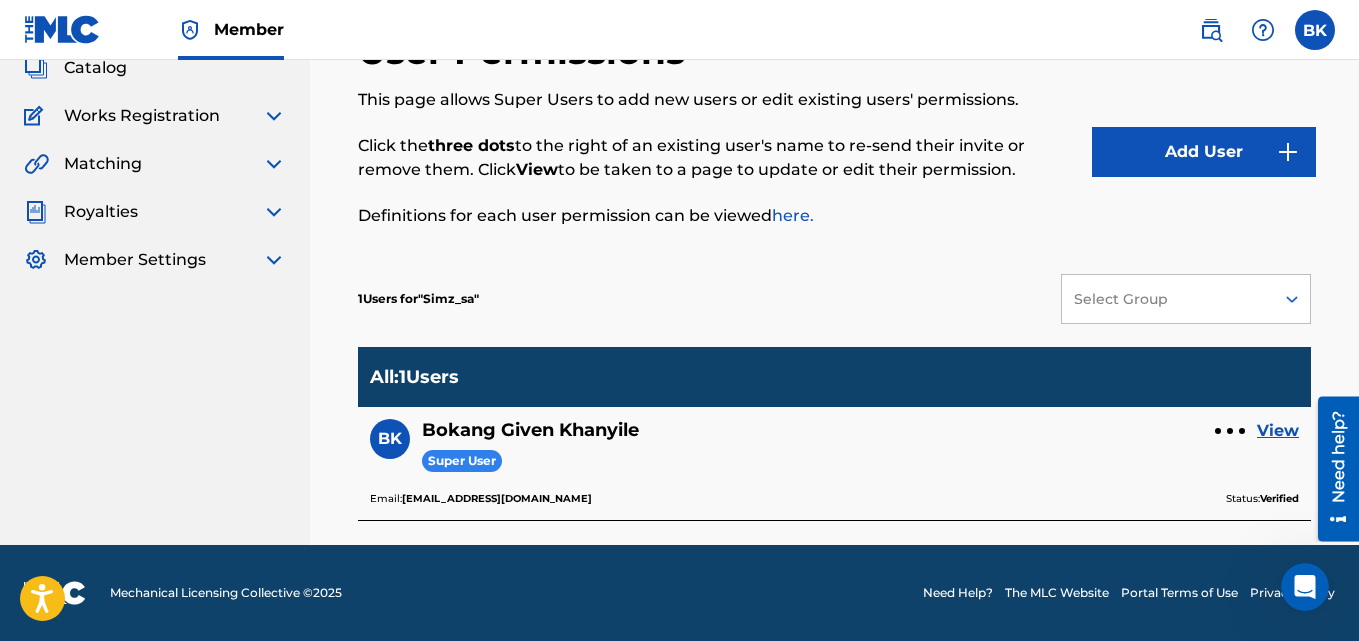 click at bounding box center [274, 164] 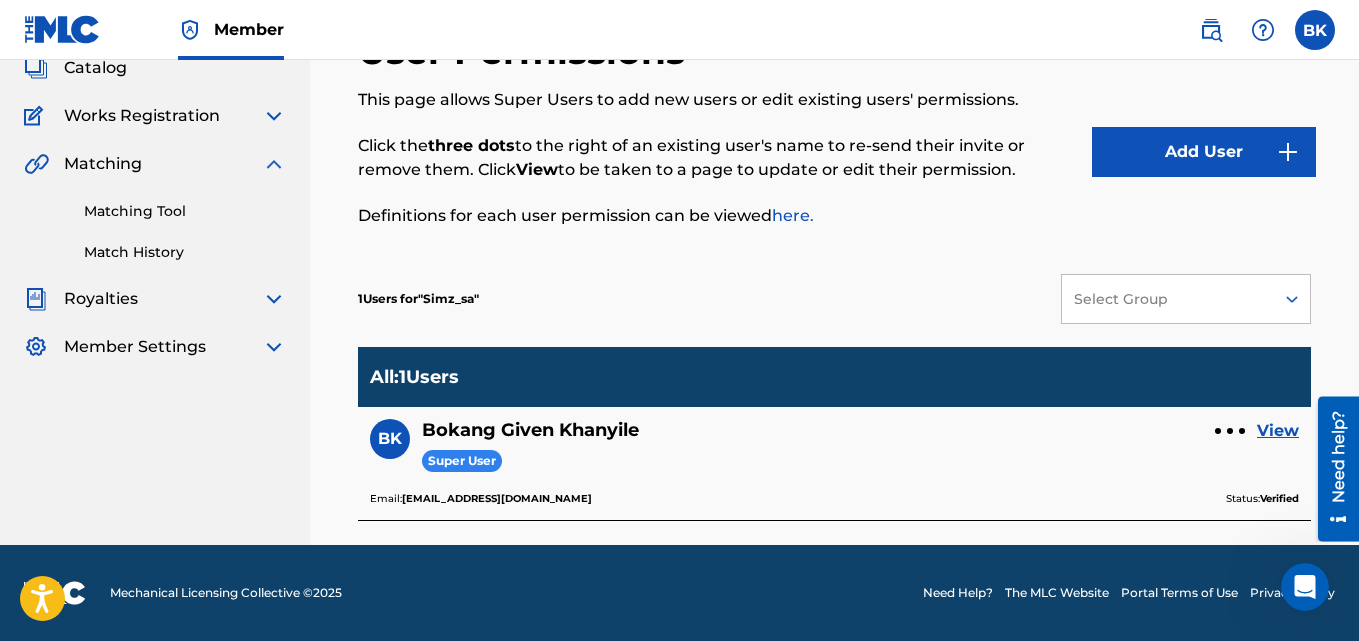 click at bounding box center (274, 164) 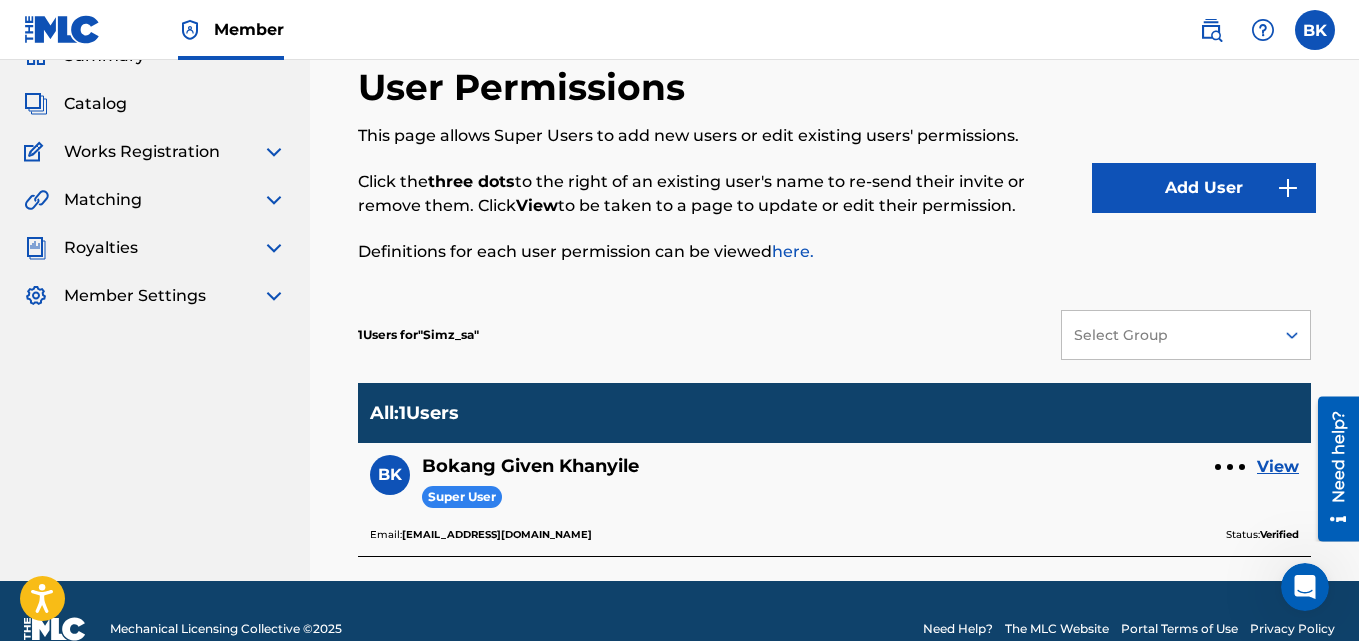 scroll, scrollTop: 0, scrollLeft: 0, axis: both 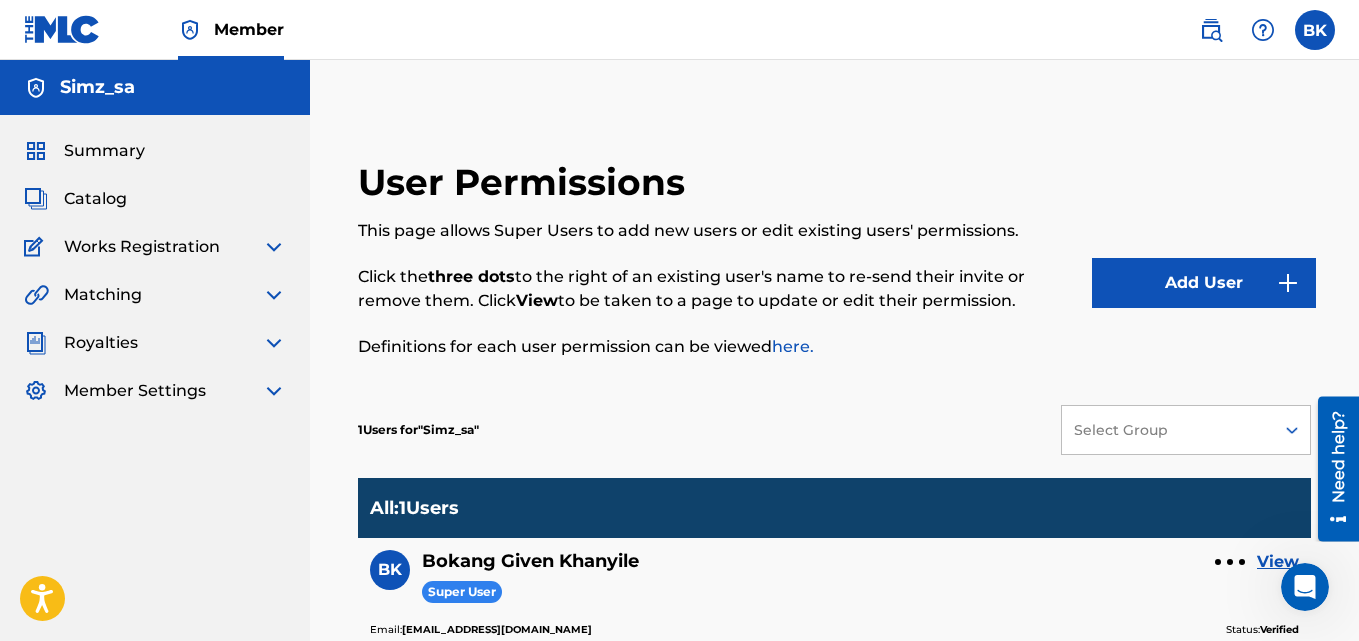 click on "Works Registration" at bounding box center (155, 247) 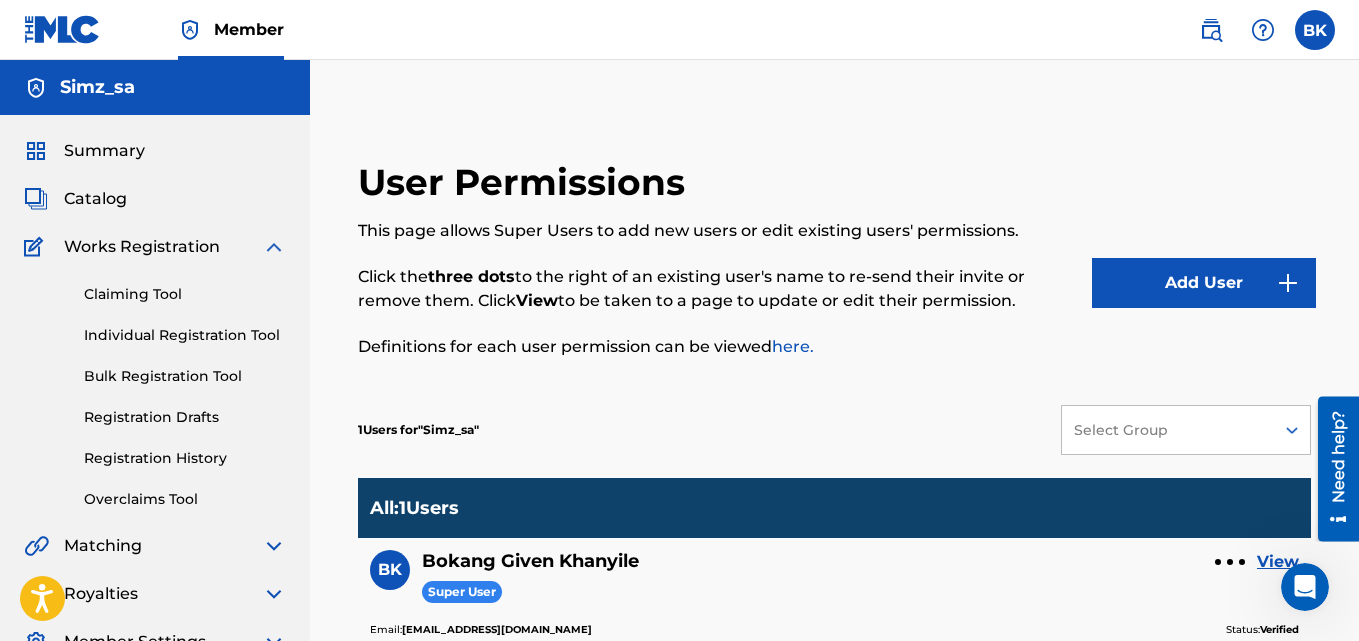 click on "Individual Registration Tool" at bounding box center (185, 335) 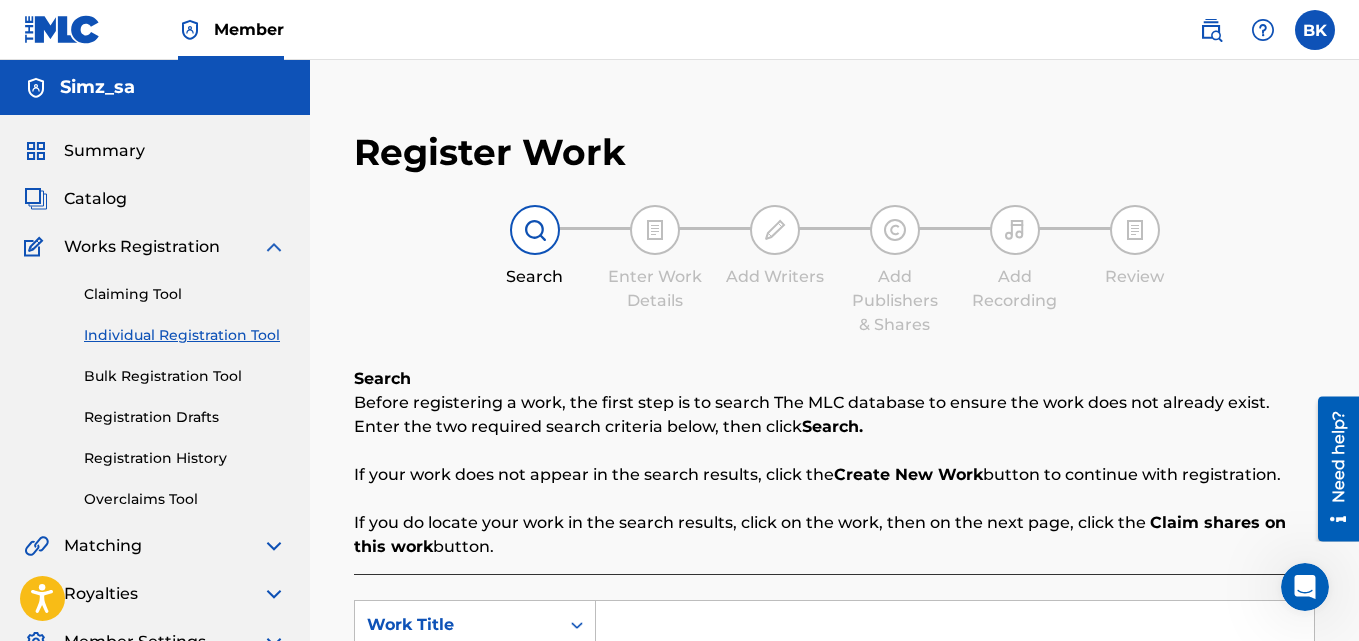 click on "Summary Catalog Works Registration Claiming Tool Individual Registration Tool Bulk Registration Tool Registration Drafts Registration History Overclaims Tool Matching Matching Tool Match History Royalties Summary Statements Annual Statements Rate Sheets Member Settings Banking Information Member Information User Permissions Contact Information Member Benefits" at bounding box center (155, 396) 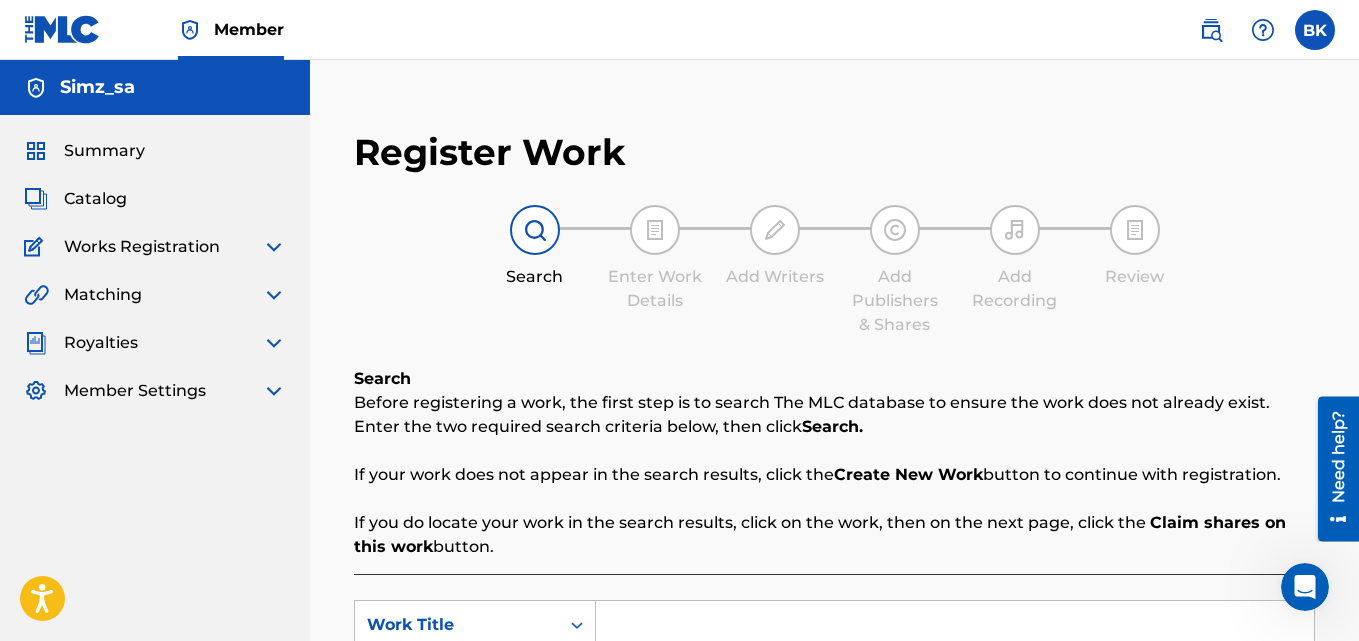 click on "Catalog" at bounding box center [95, 199] 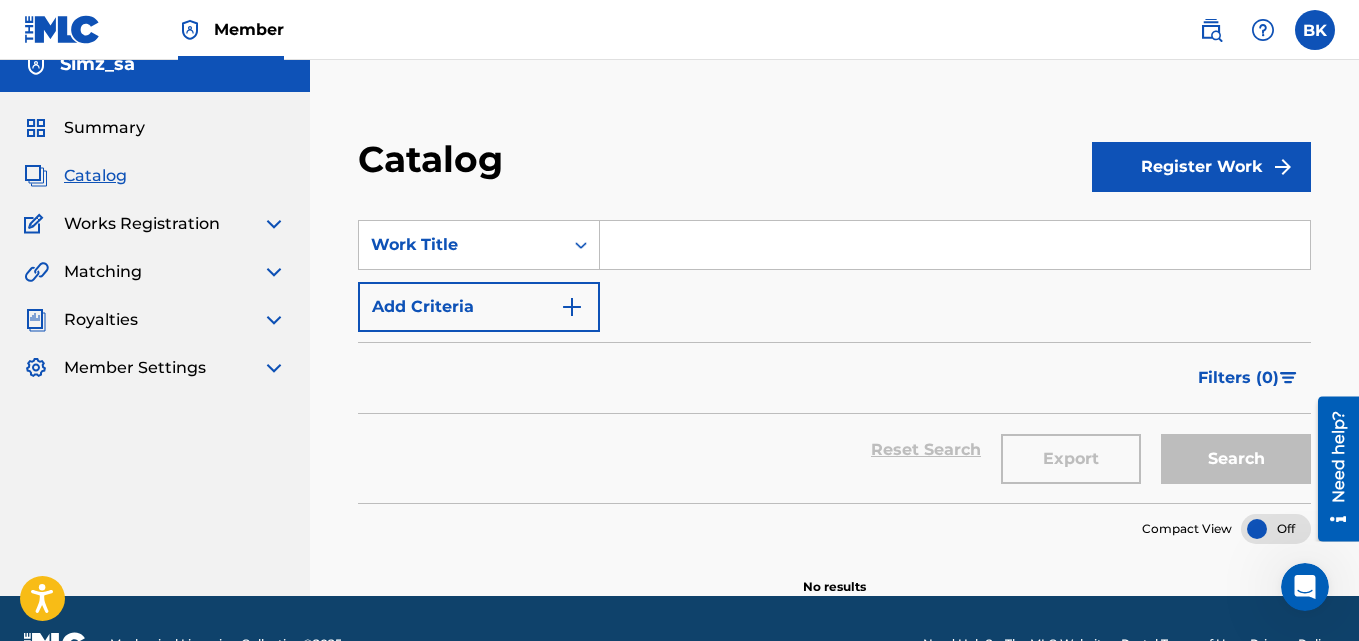 scroll, scrollTop: 0, scrollLeft: 0, axis: both 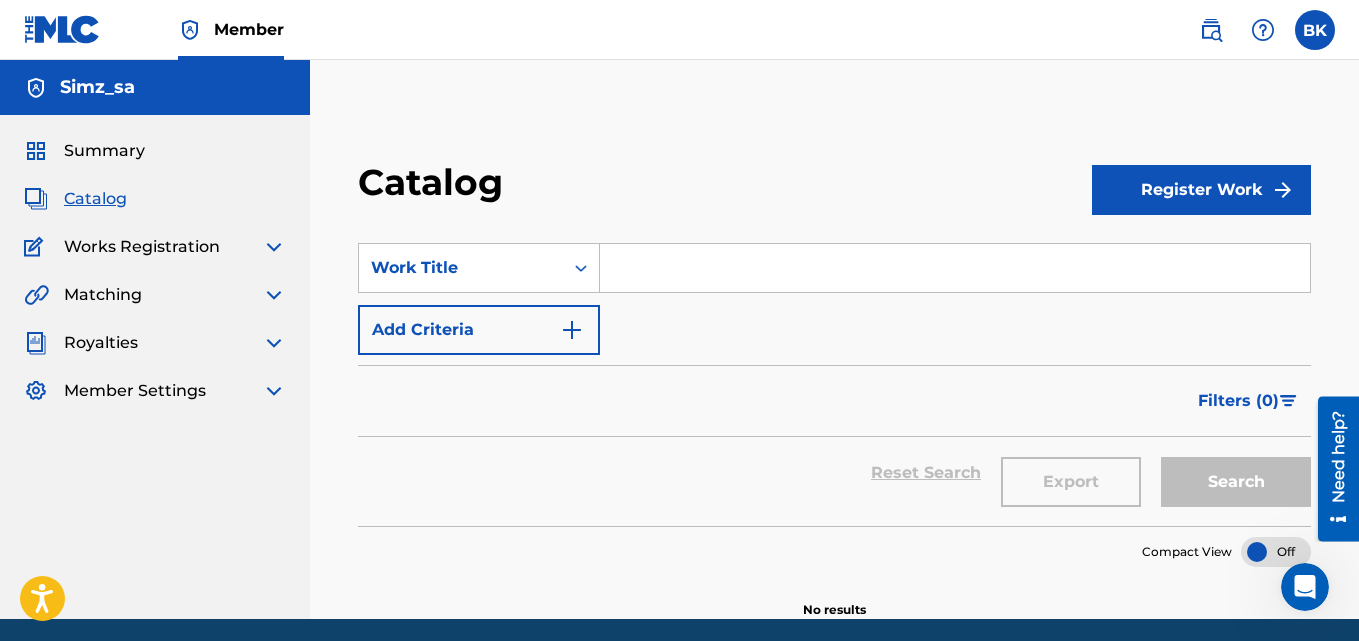 click on "Simz_sa" at bounding box center [97, 87] 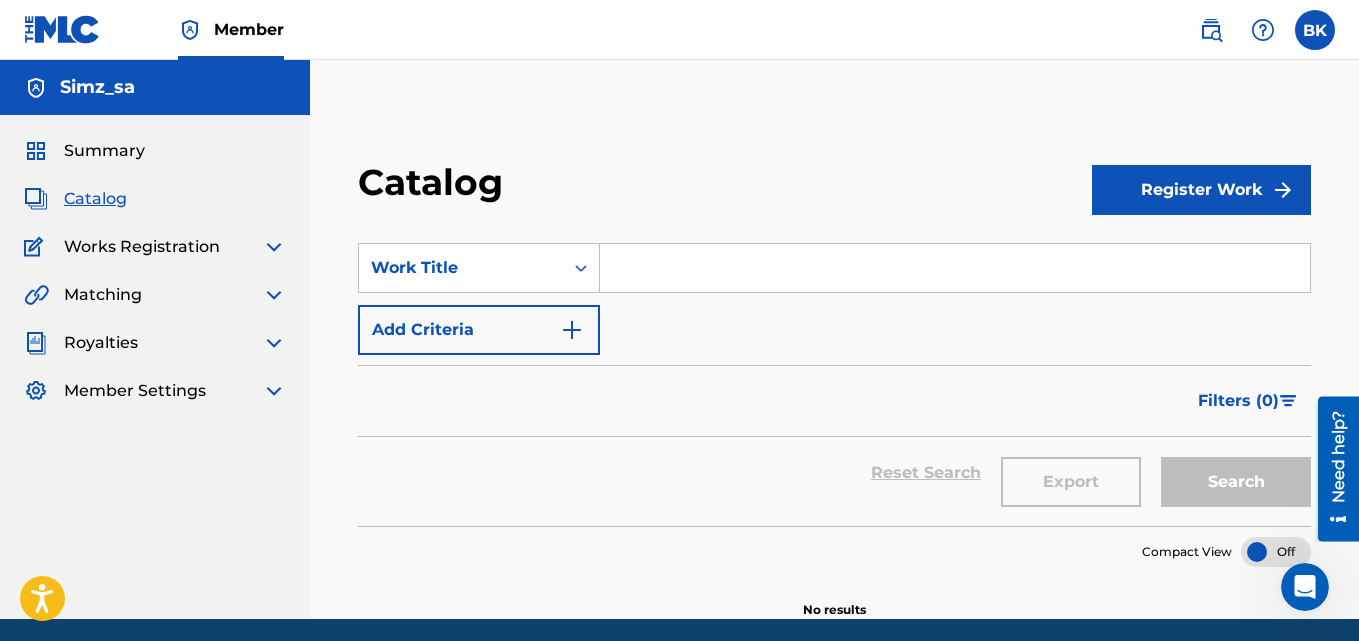 click on "Summary" at bounding box center (104, 151) 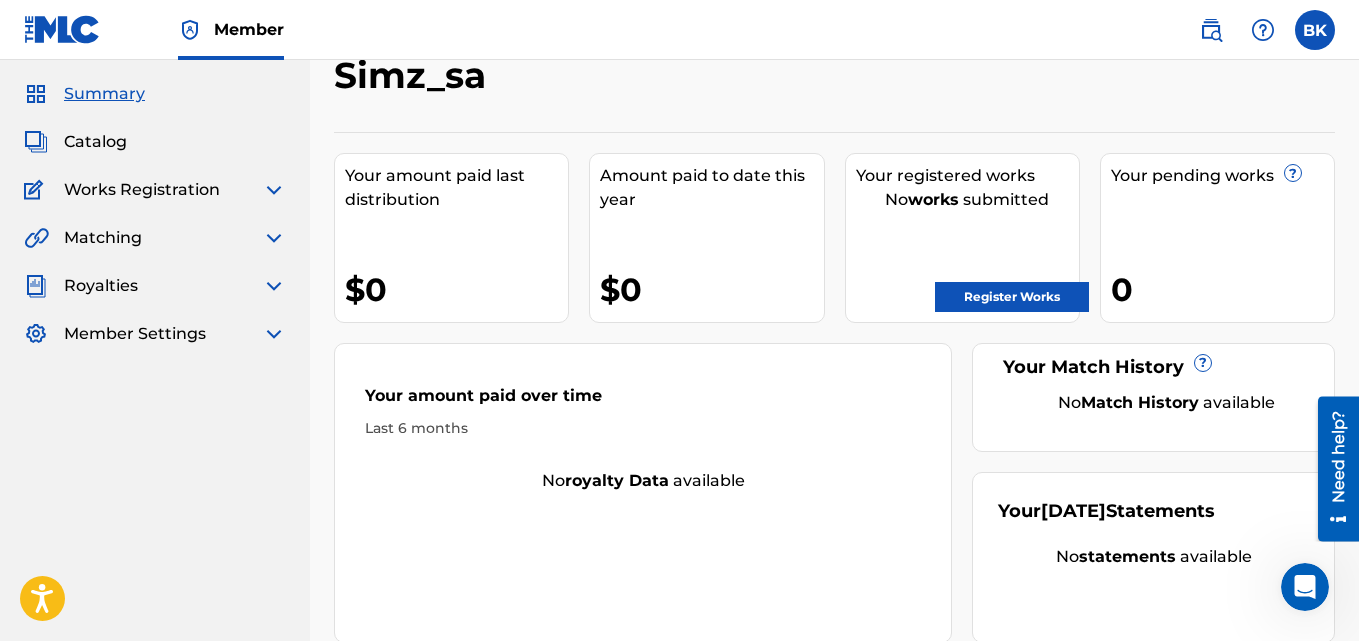 scroll, scrollTop: 46, scrollLeft: 0, axis: vertical 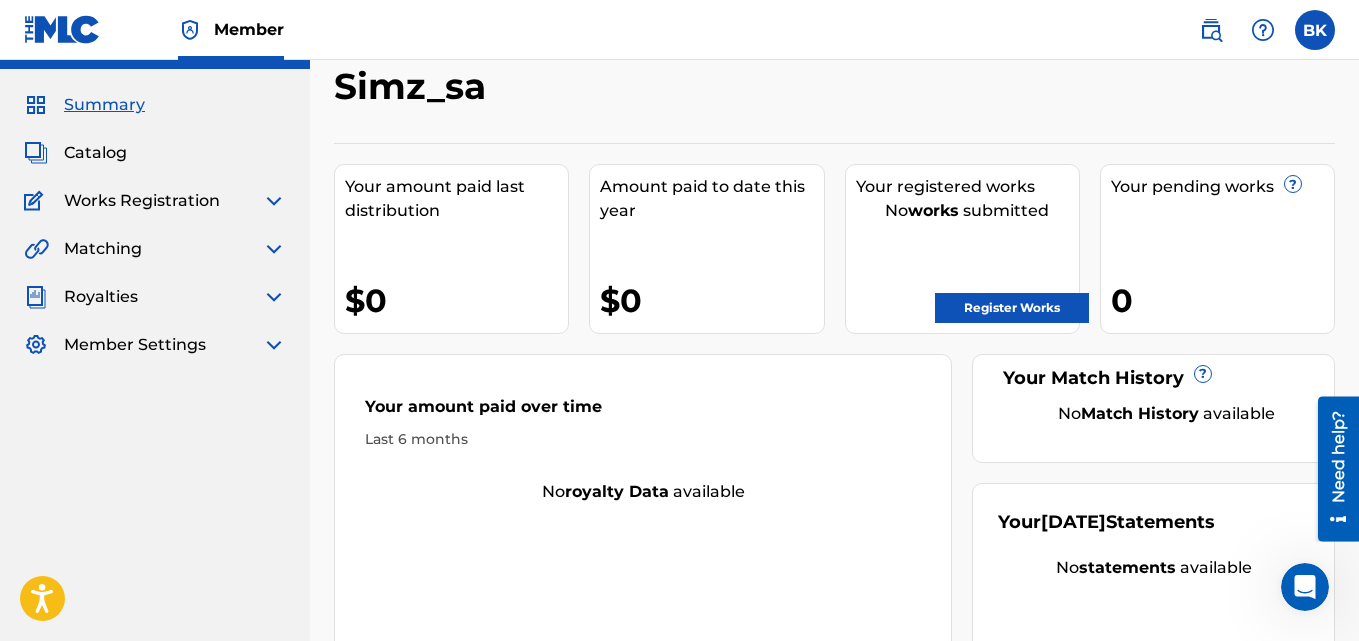 click on "Register Works" at bounding box center (1012, 308) 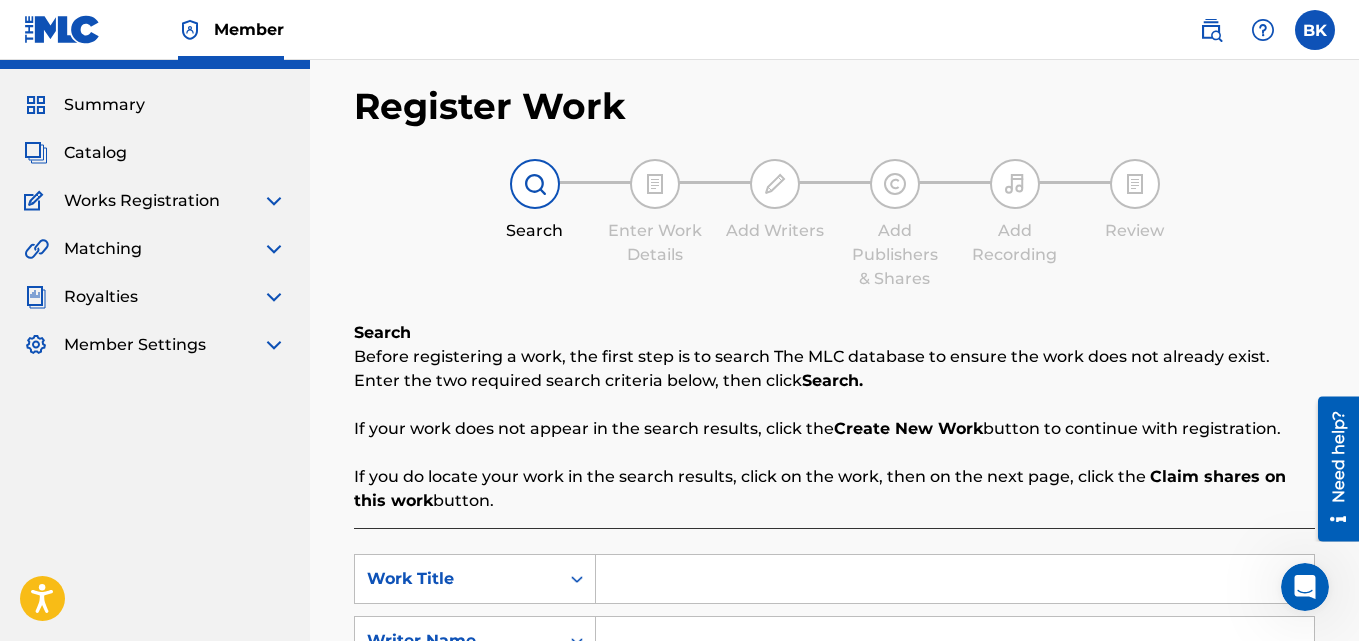 scroll, scrollTop: 0, scrollLeft: 0, axis: both 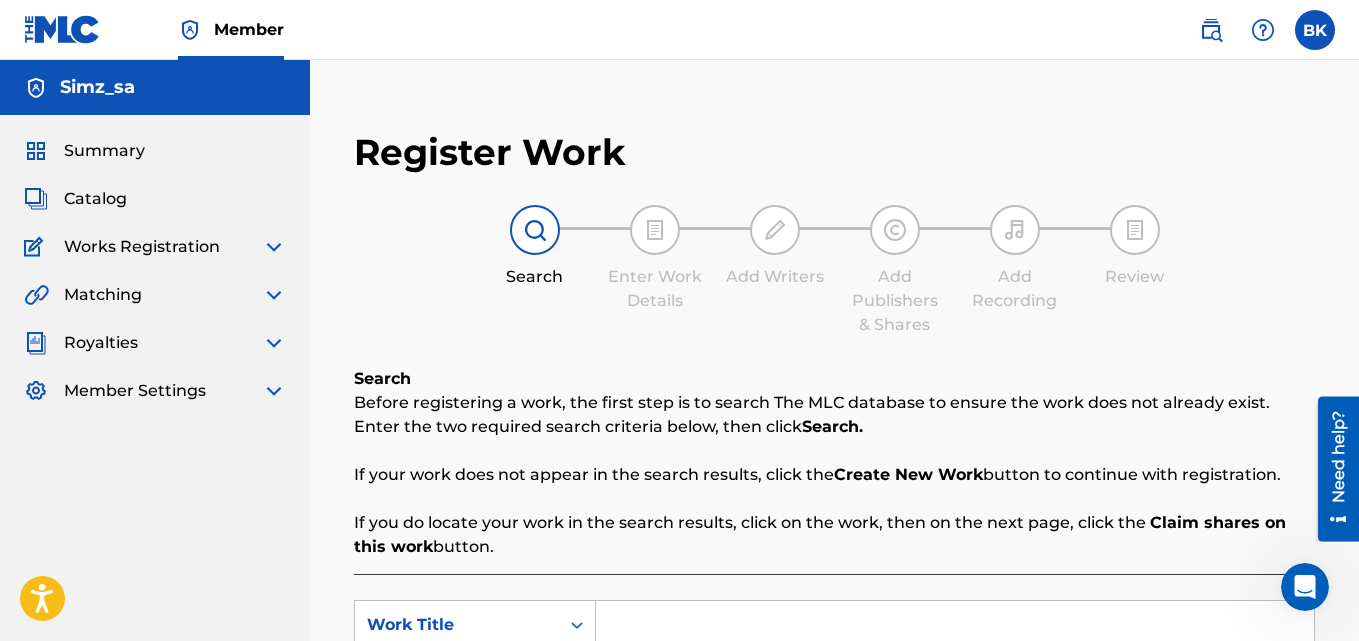 click on "Works Registration" at bounding box center [142, 247] 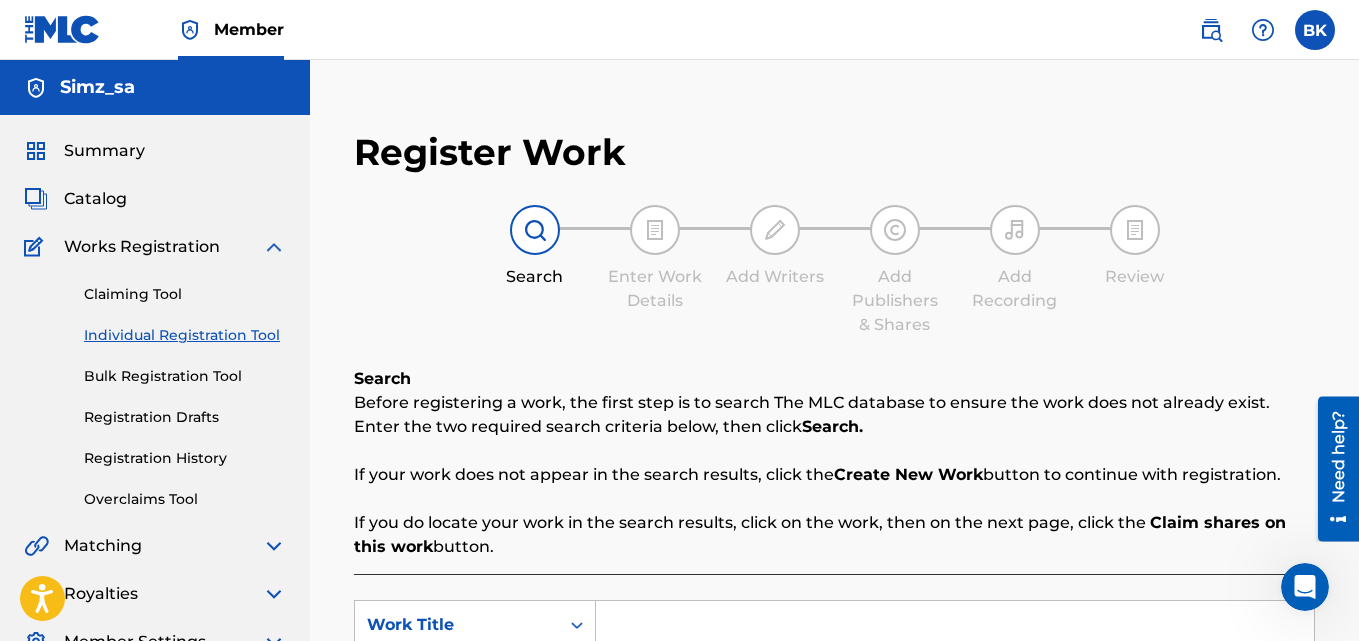 click on "Bulk Registration Tool" at bounding box center [185, 376] 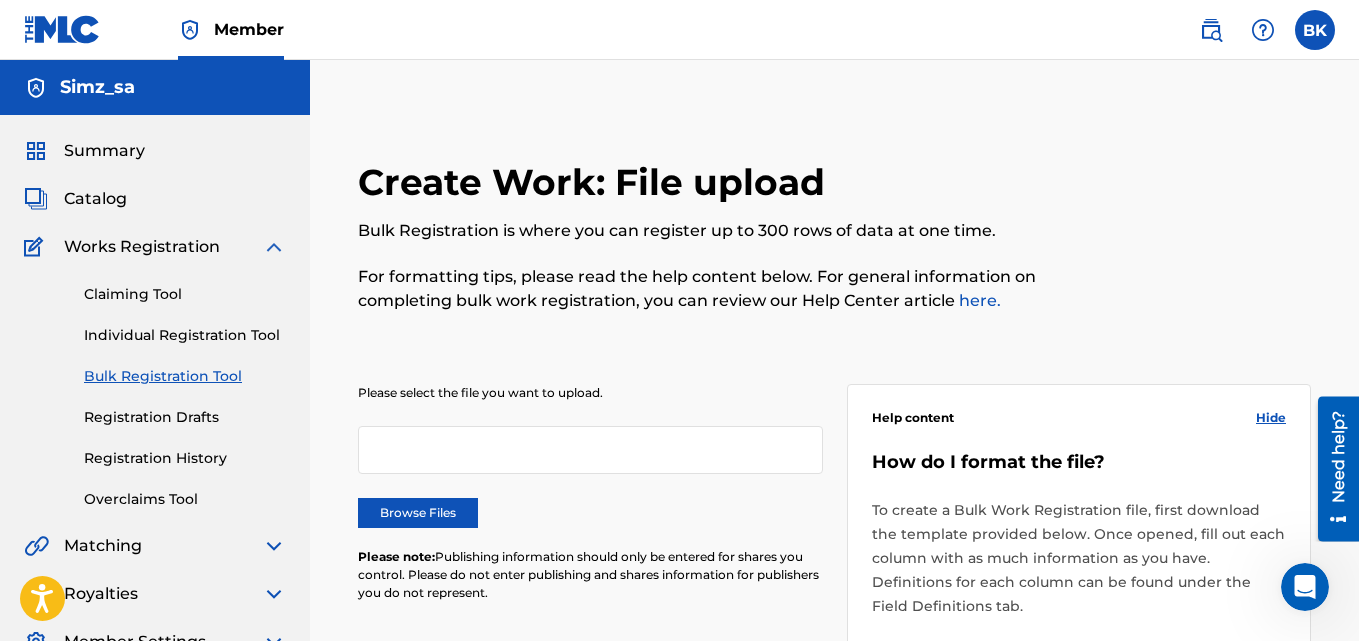 click on "Please select the file you want to upload." at bounding box center (590, 393) 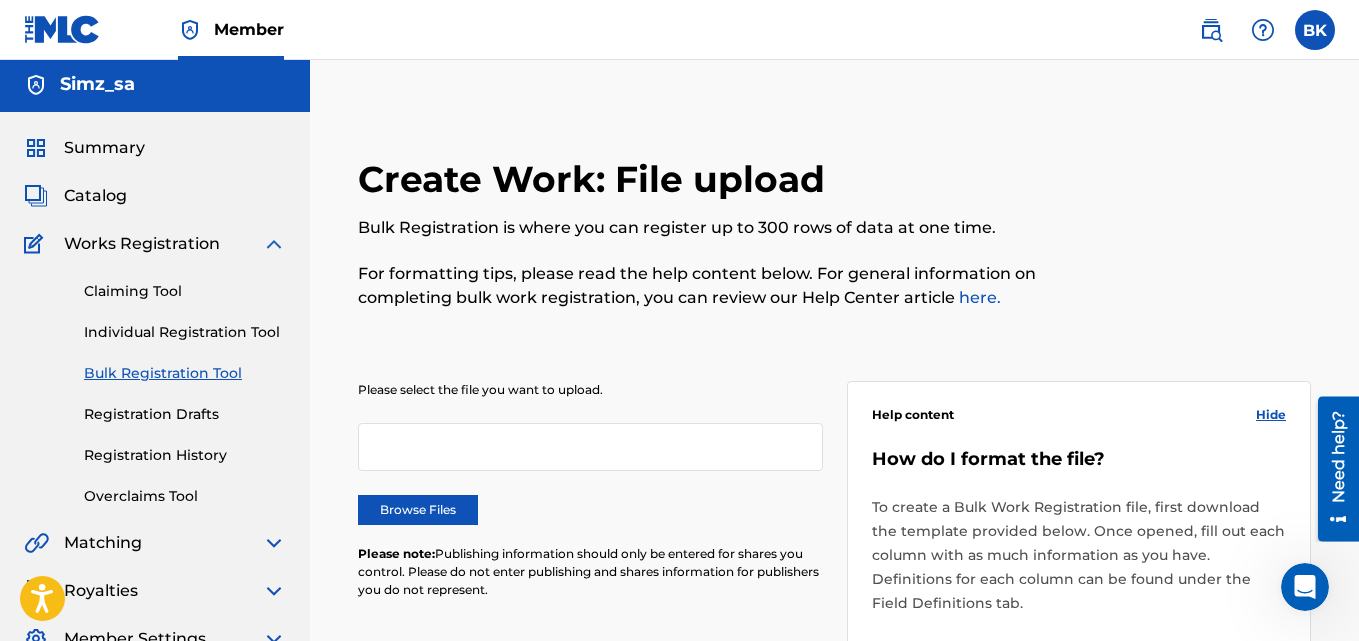 scroll, scrollTop: 0, scrollLeft: 0, axis: both 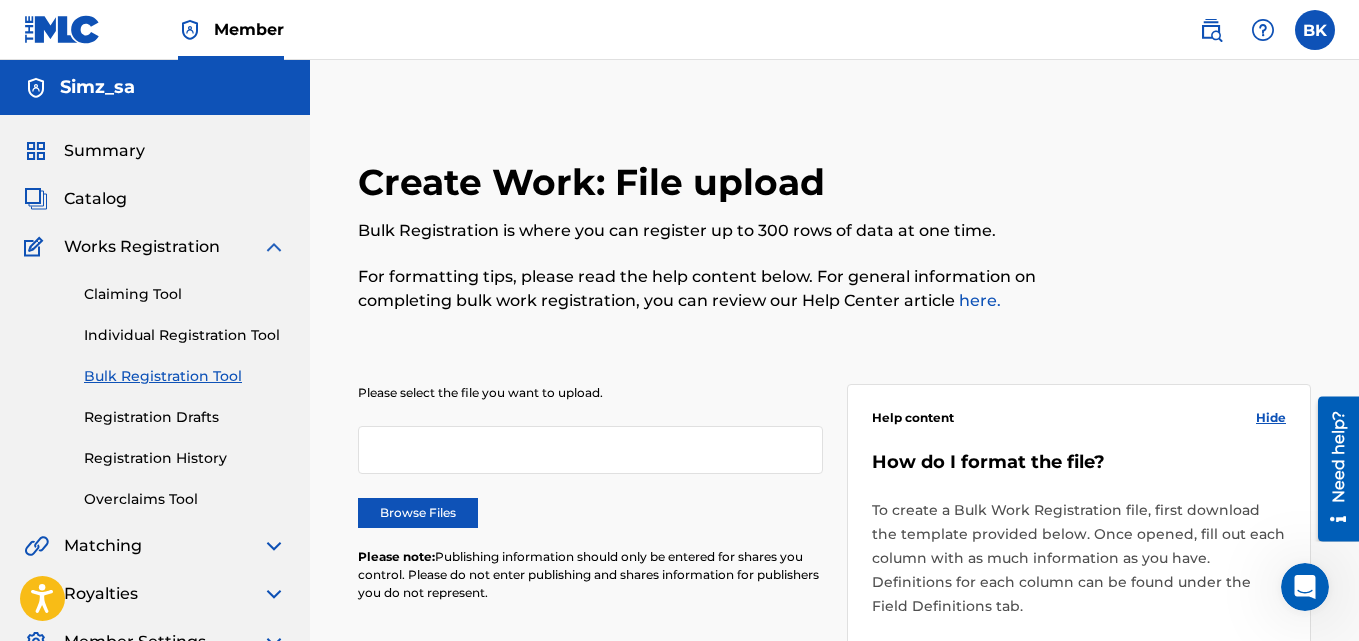 click at bounding box center [274, 247] 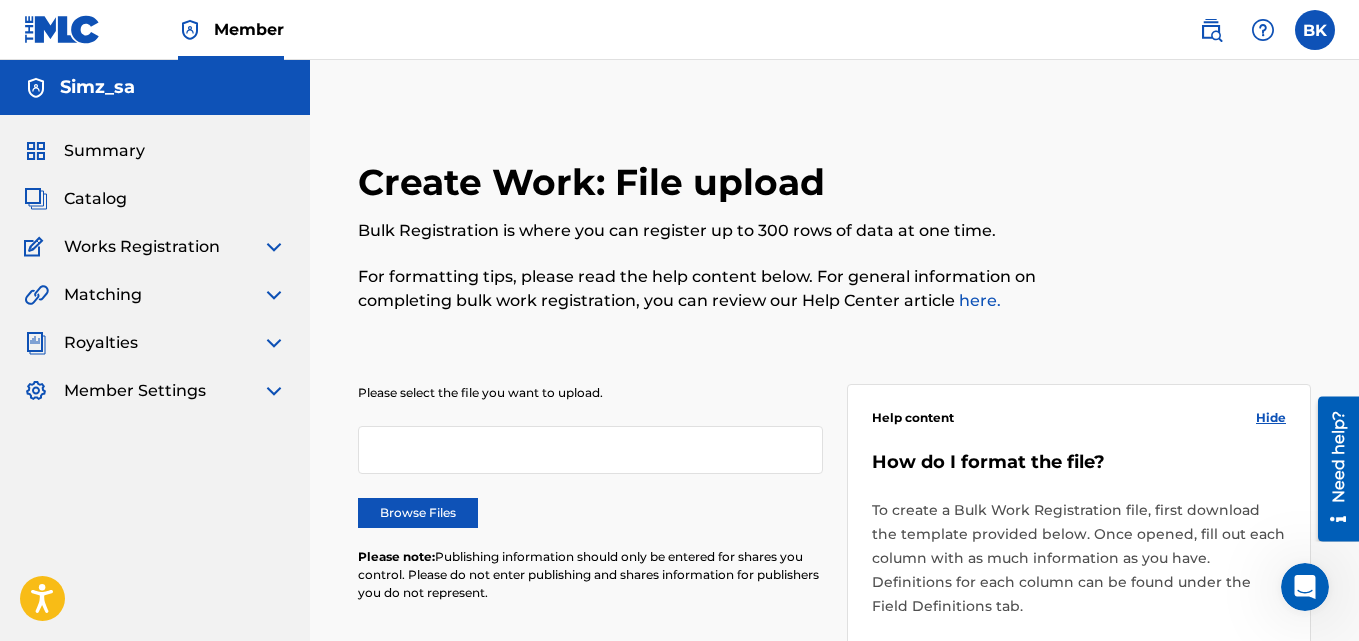 click at bounding box center [274, 247] 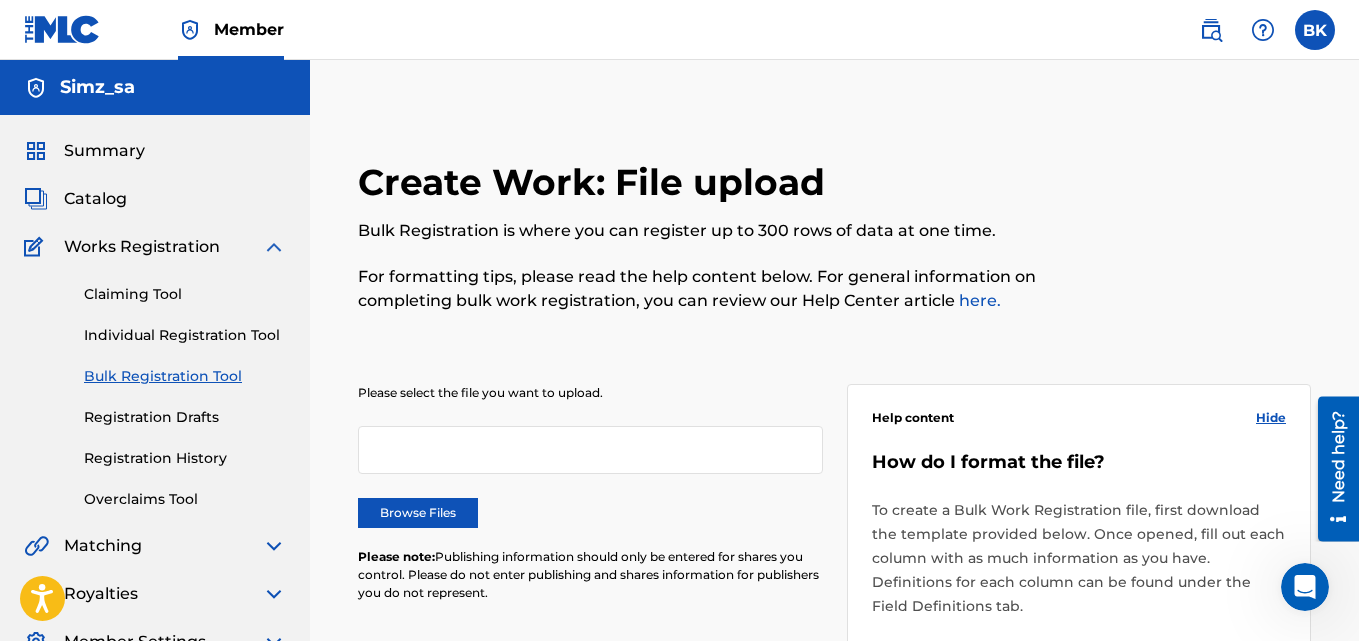 click at bounding box center (274, 247) 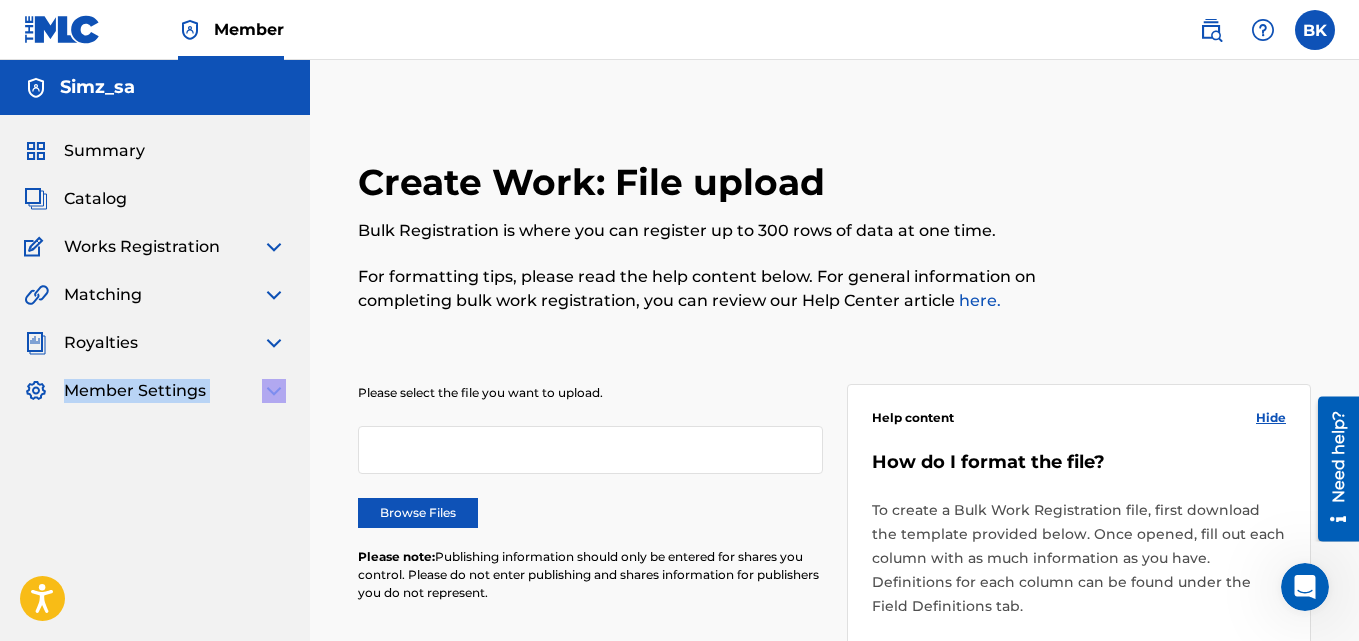 click on "Summary Catalog Works Registration Claiming Tool Individual Registration Tool Bulk Registration Tool Registration Drafts Registration History Overclaims Tool Matching Matching Tool Match History Royalties Summary Statements Annual Statements Rate Sheets Member Settings Banking Information Member Information User Permissions Contact Information Member Benefits" at bounding box center [155, 271] 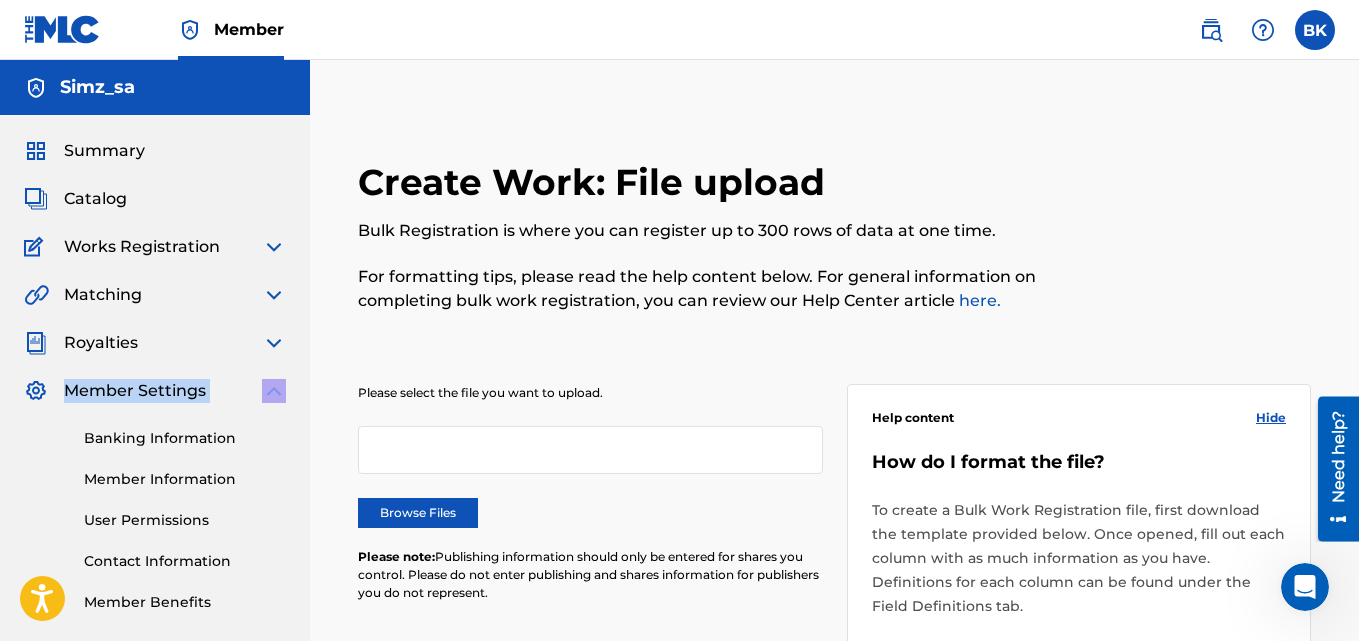 click on "Member Settings" at bounding box center [155, 391] 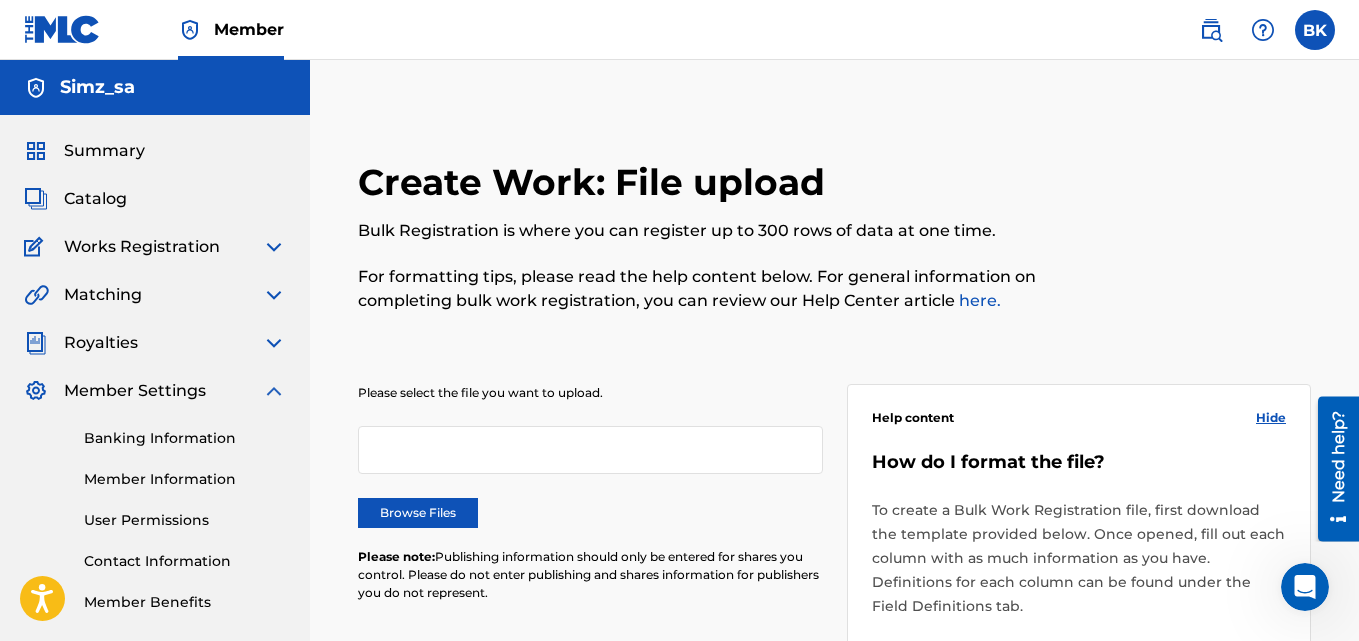 click at bounding box center (62, 29) 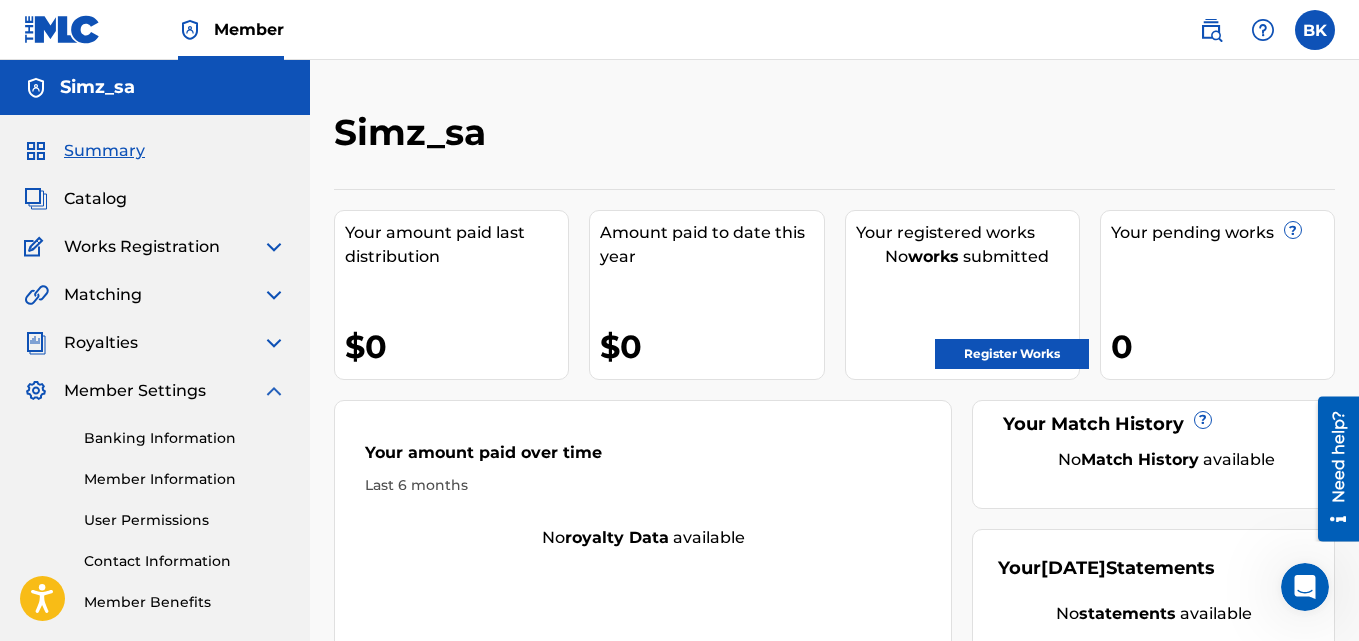 click at bounding box center (1315, 30) 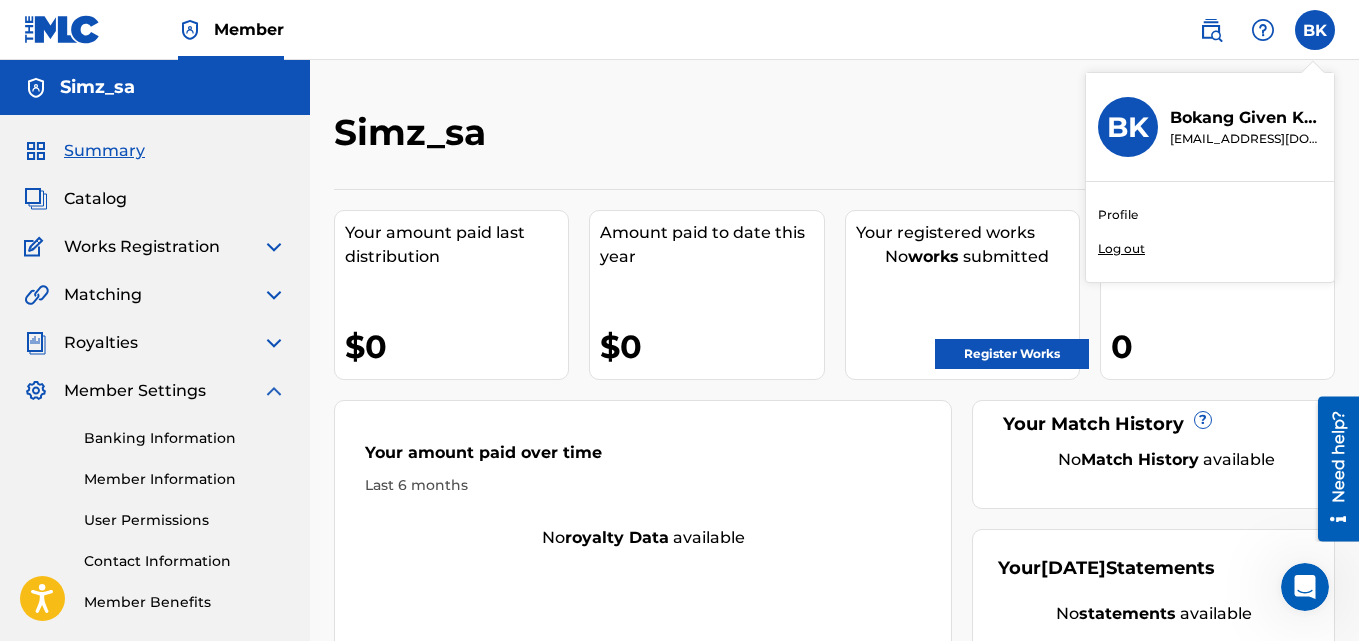 click on "BK" at bounding box center (1128, 127) 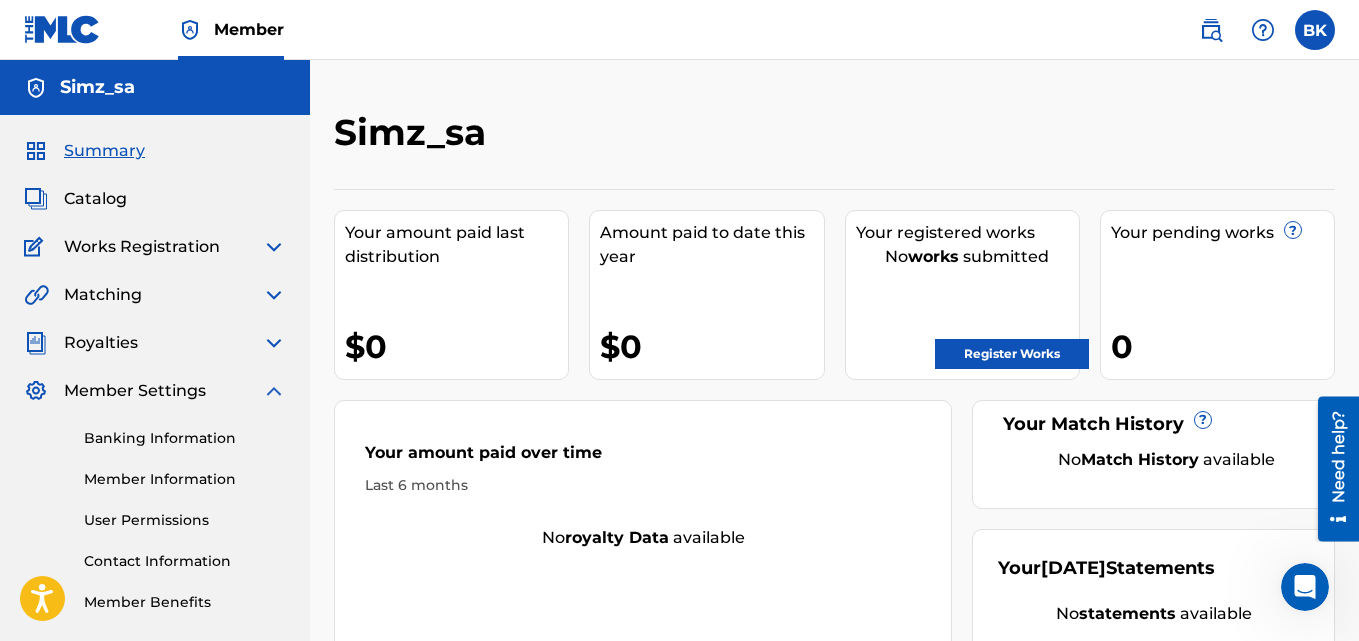 click on "BK BK Bokang Given   Khanyile [EMAIL_ADDRESS][DOMAIN_NAME] Profile Log out" at bounding box center (1315, 30) 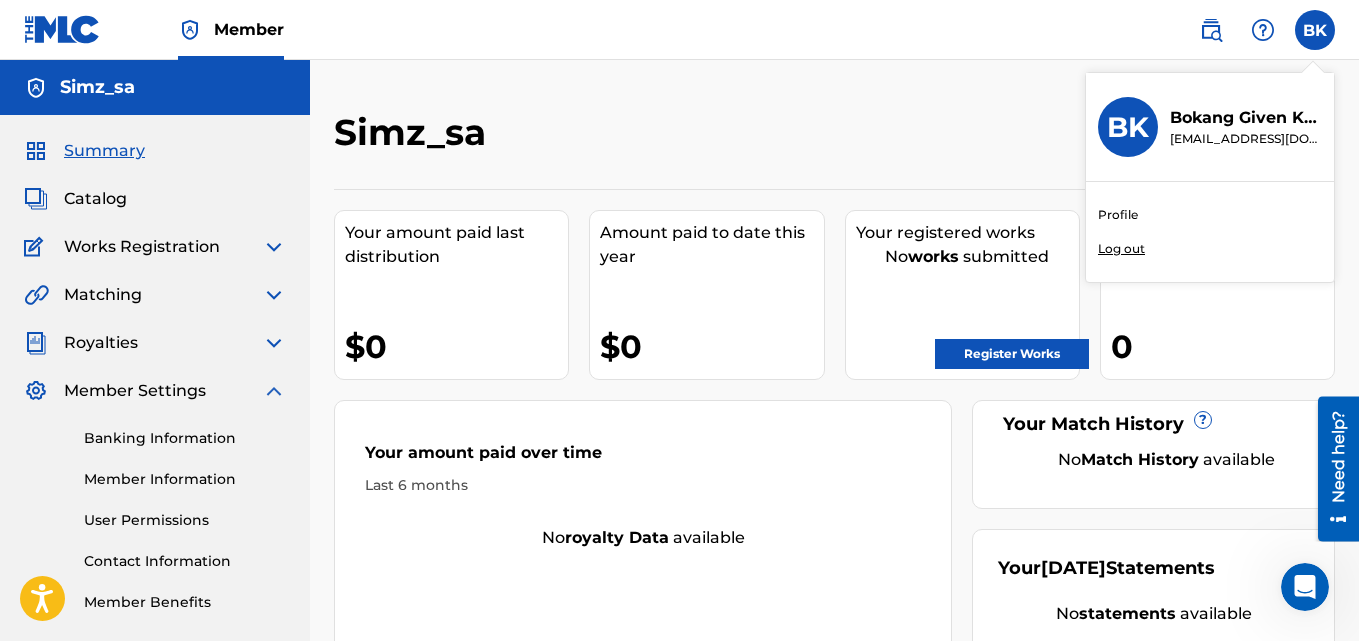 click at bounding box center (1263, 30) 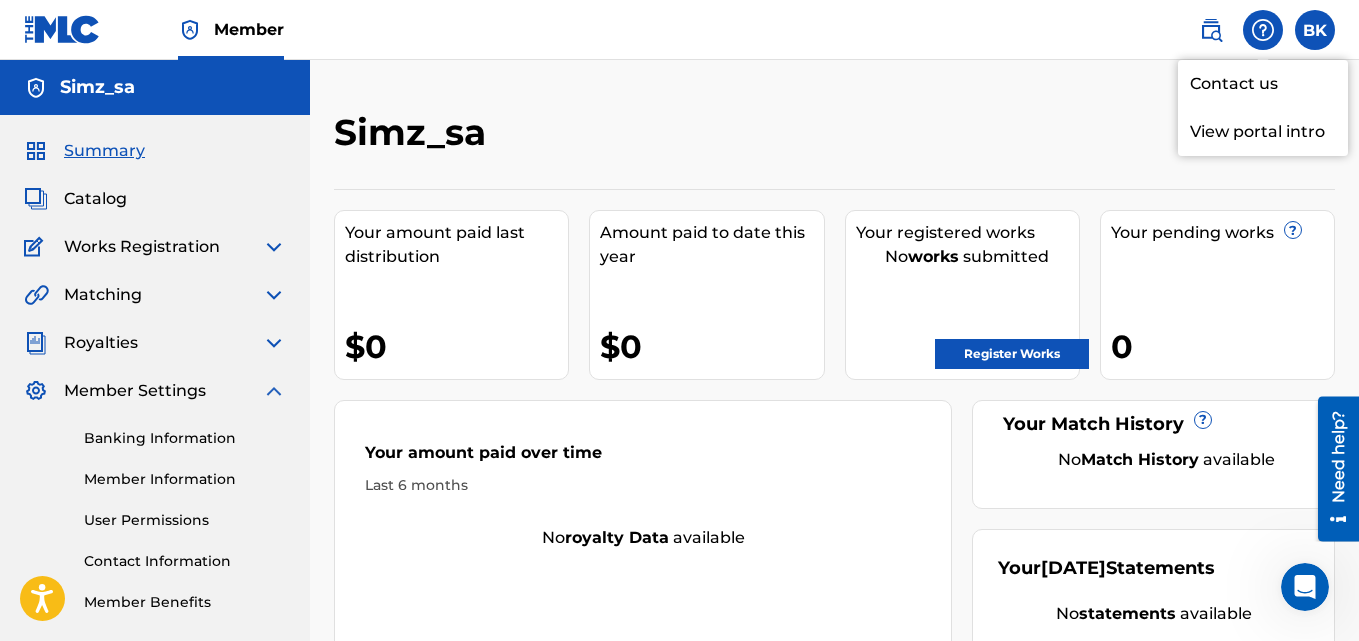 click at bounding box center (1263, 30) 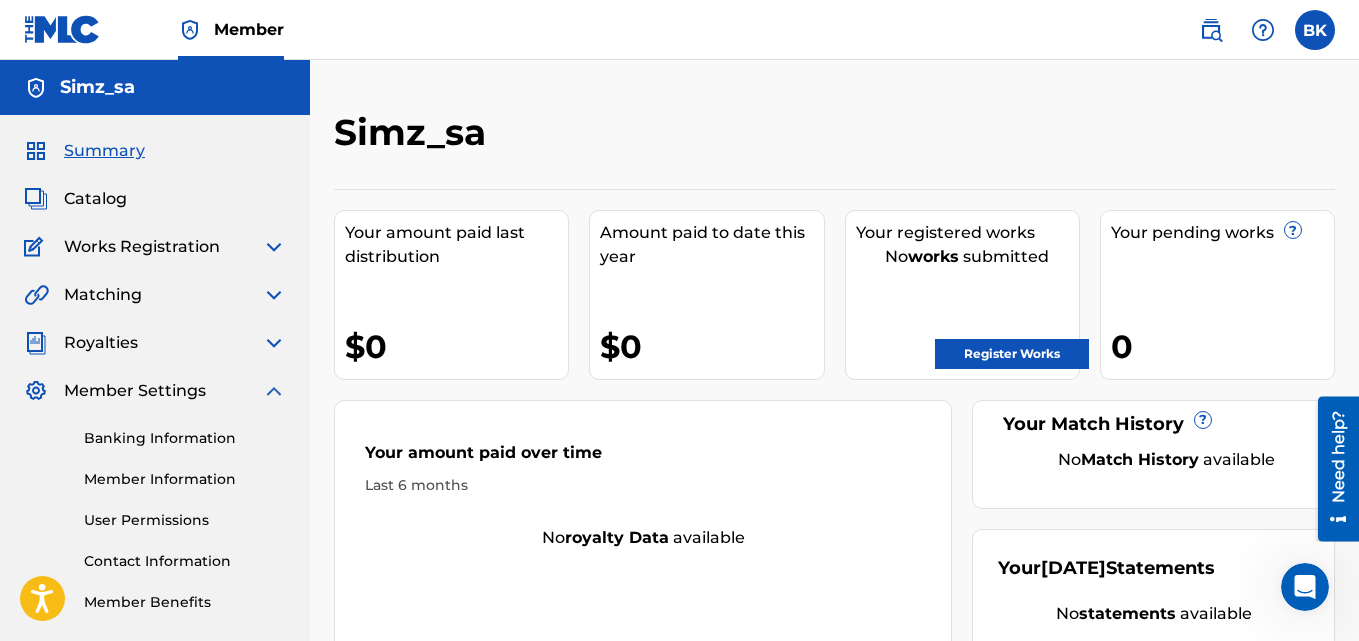 click at bounding box center [1211, 30] 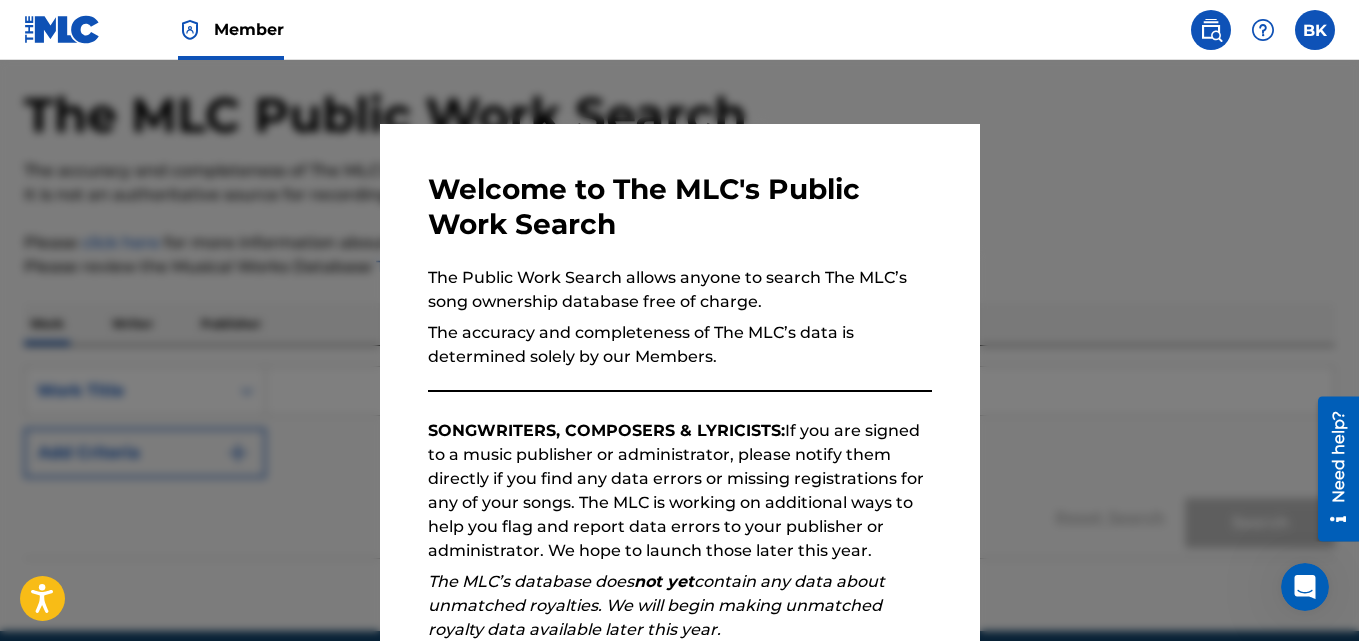 scroll, scrollTop: 165, scrollLeft: 0, axis: vertical 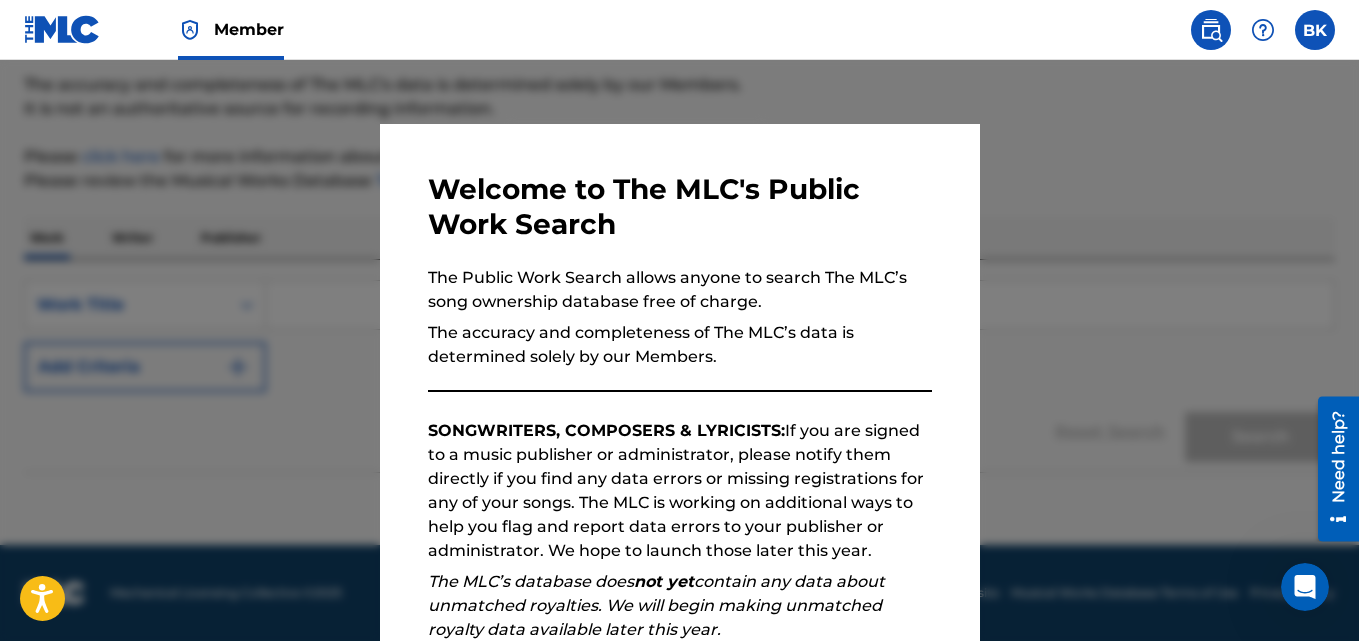 drag, startPoint x: 996, startPoint y: 163, endPoint x: 1067, endPoint y: 137, distance: 75.61085 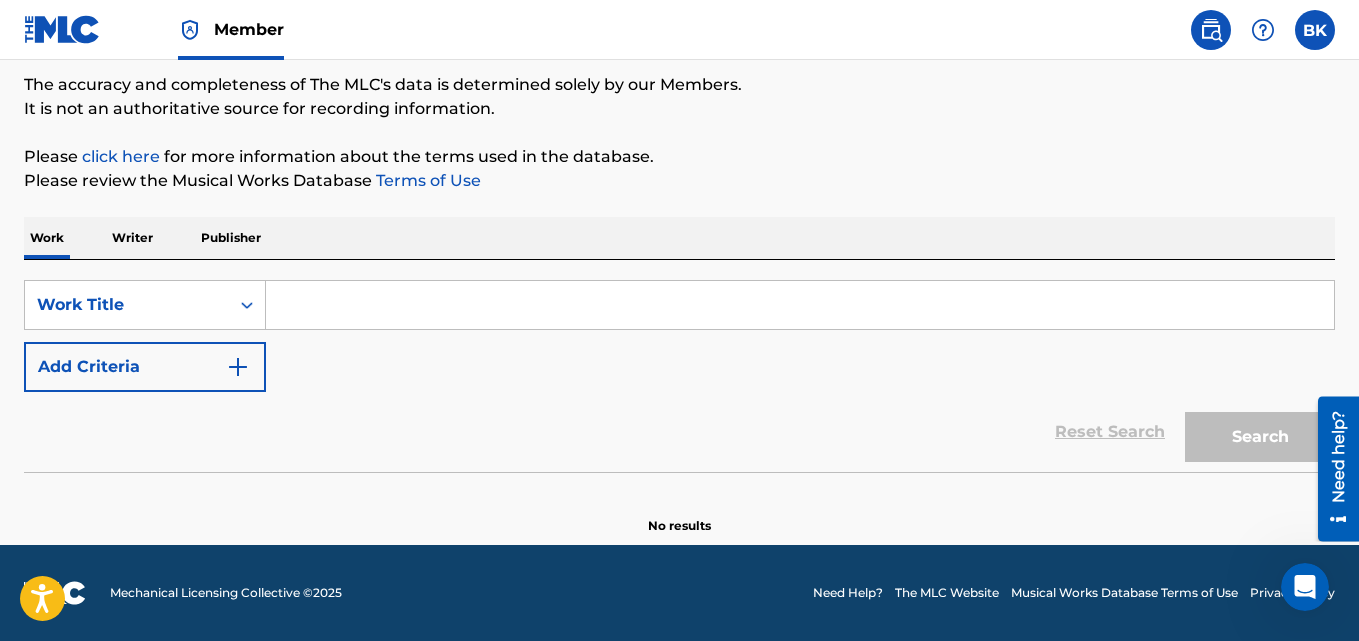 click at bounding box center [1315, 30] 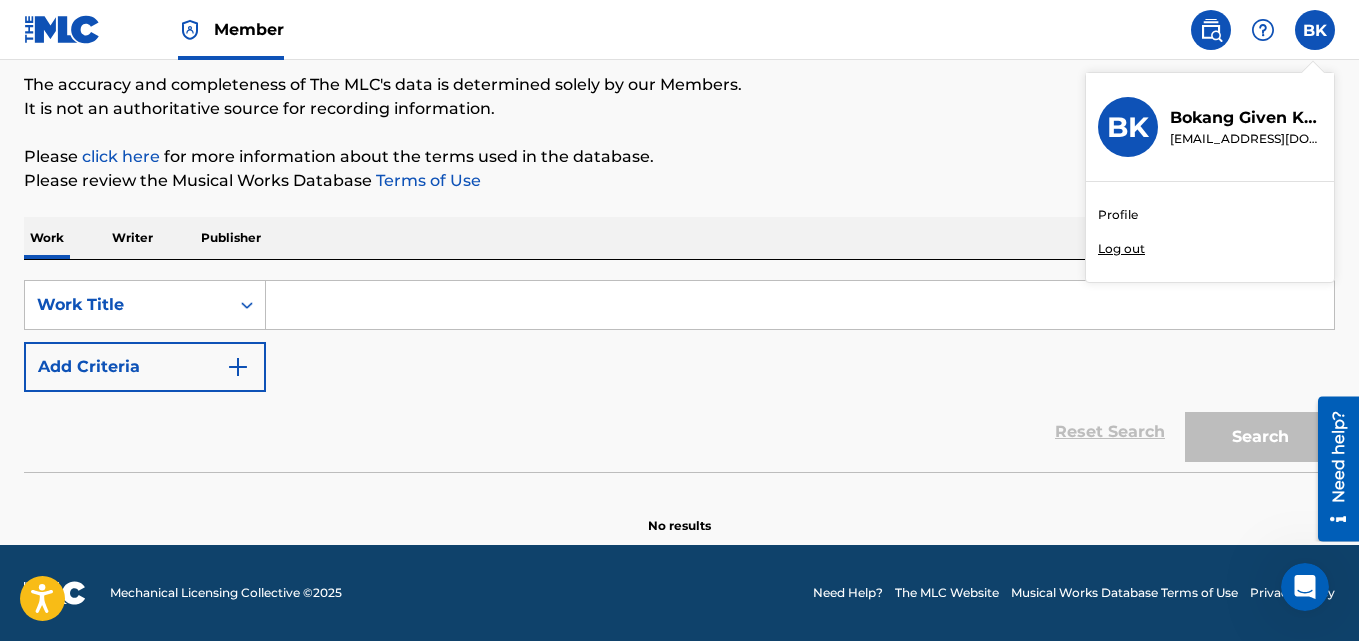 click on "Profile" at bounding box center (1118, 215) 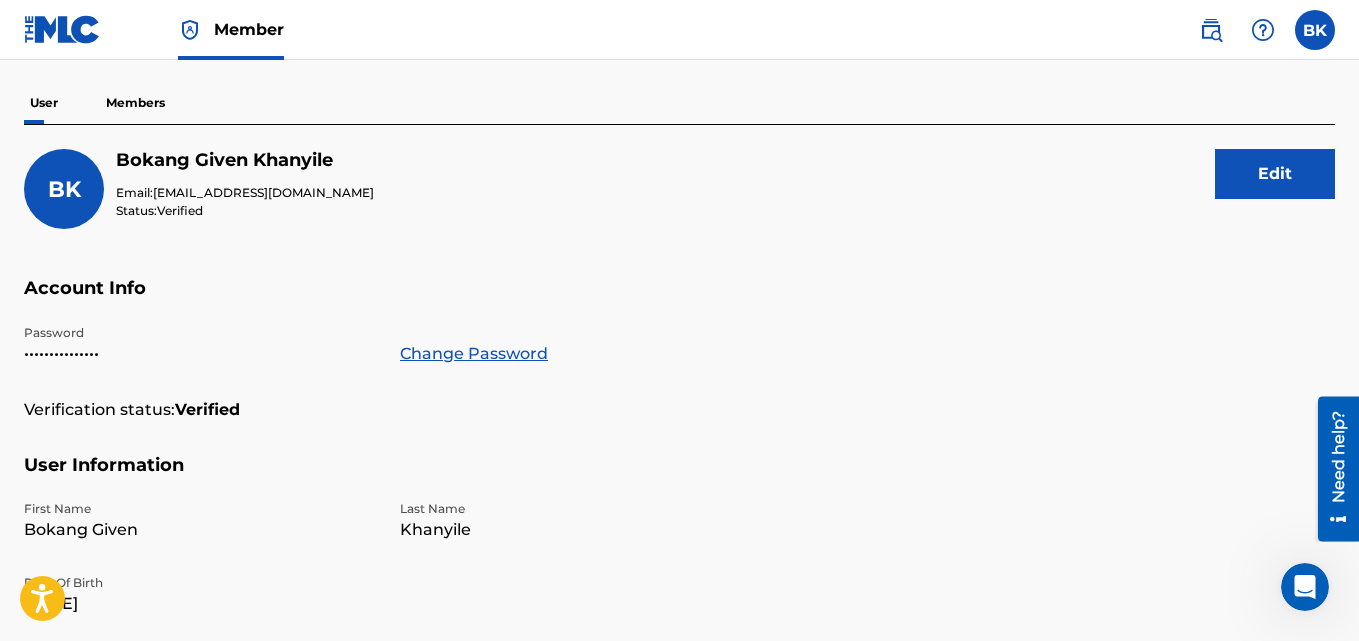 scroll, scrollTop: 0, scrollLeft: 0, axis: both 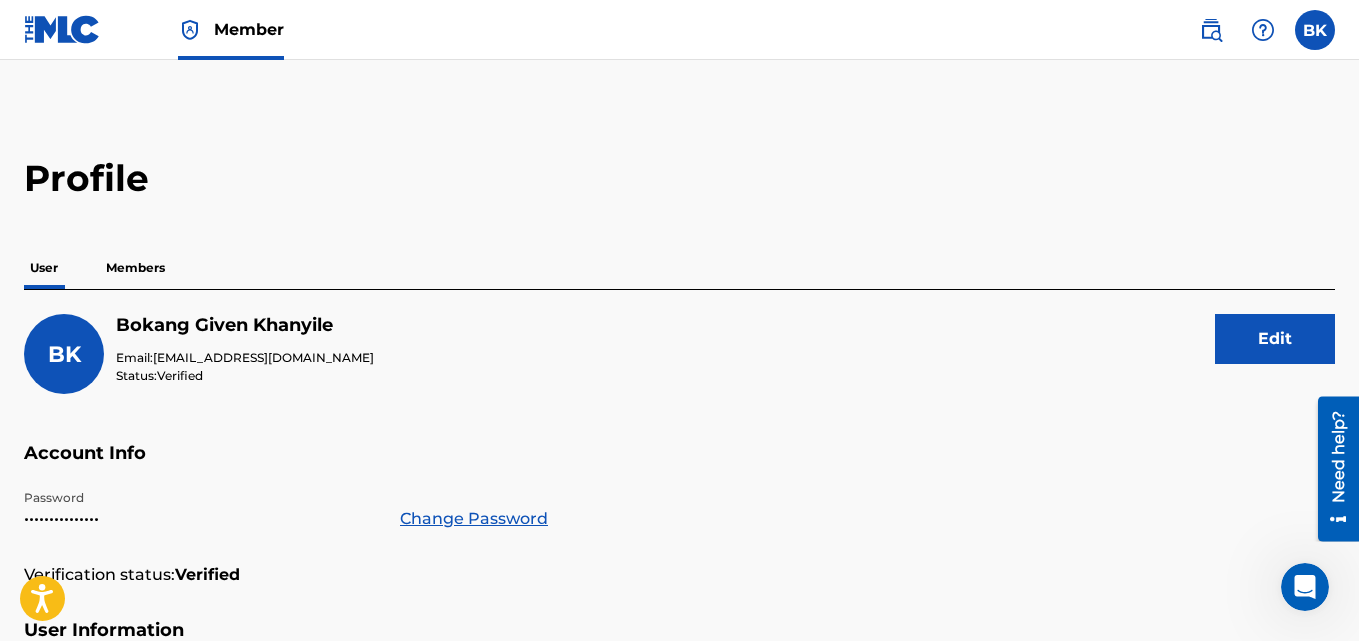 click on "Members" at bounding box center (135, 268) 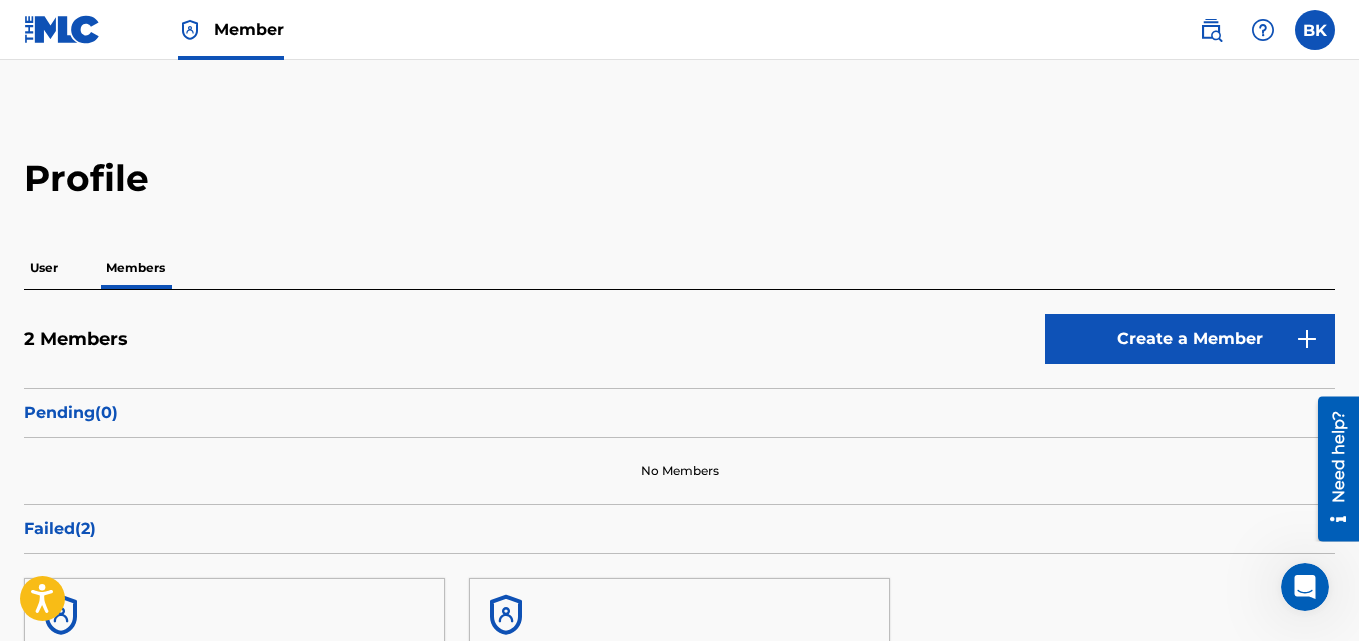 click on "Create a Member" at bounding box center (1190, 339) 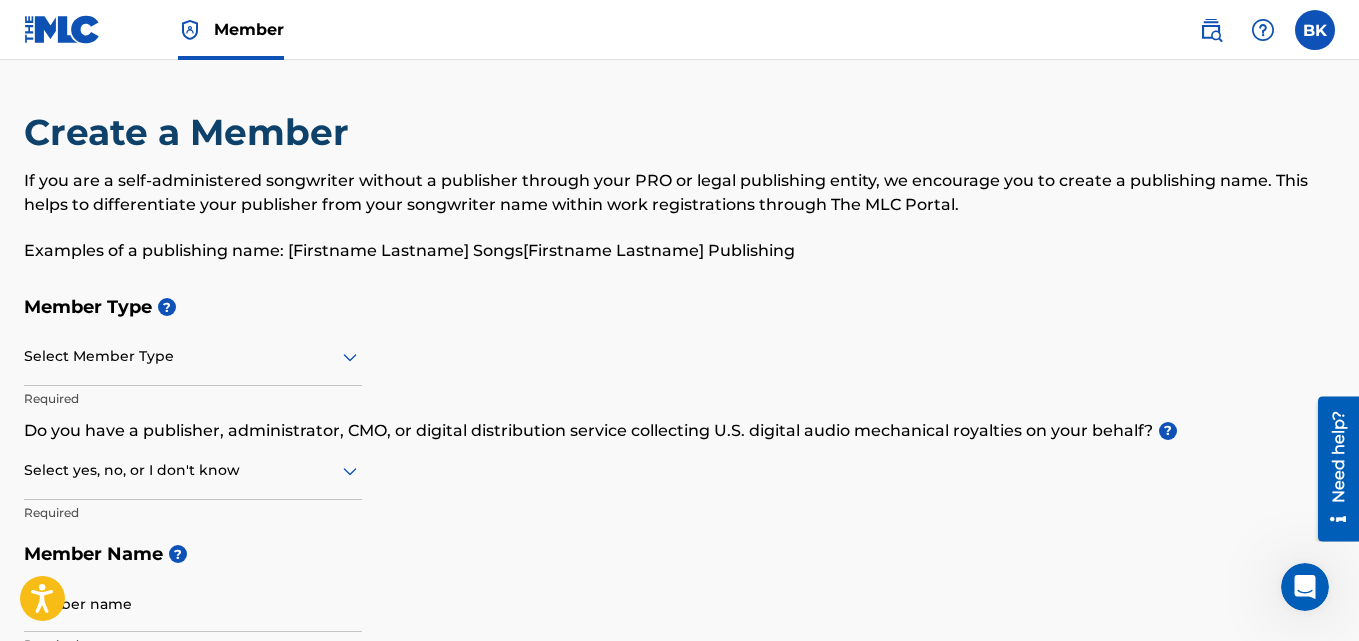 click at bounding box center (193, 356) 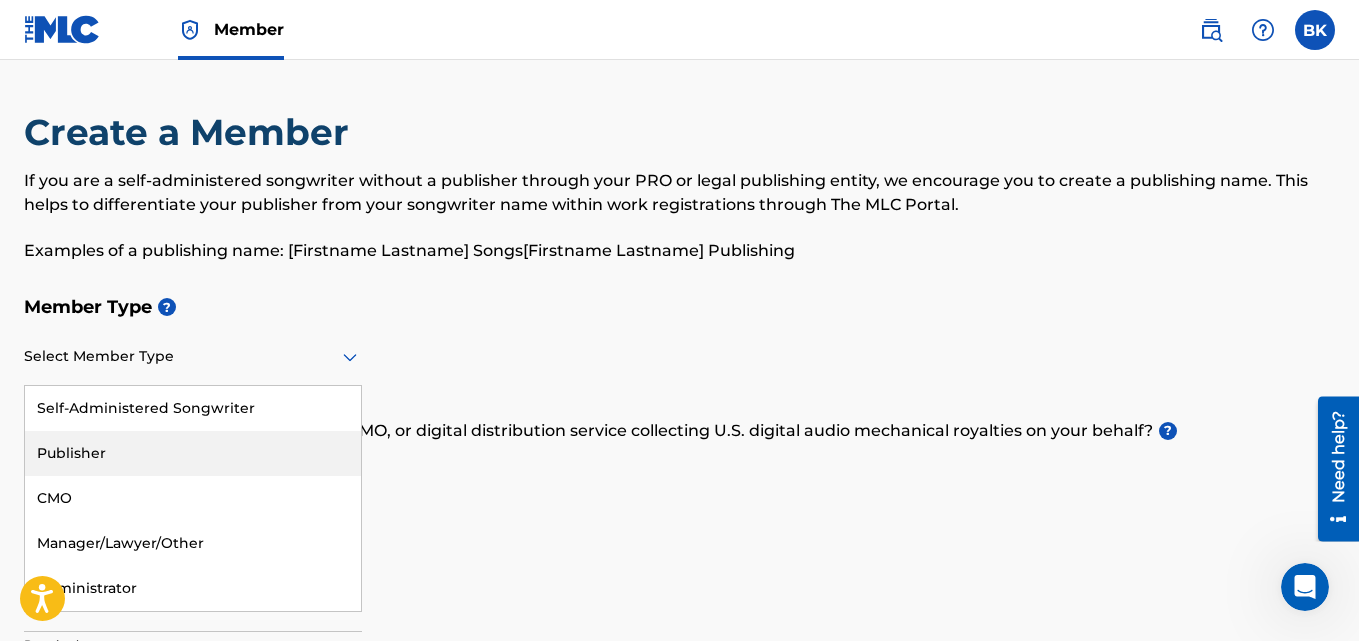click on "Publisher" at bounding box center (193, 453) 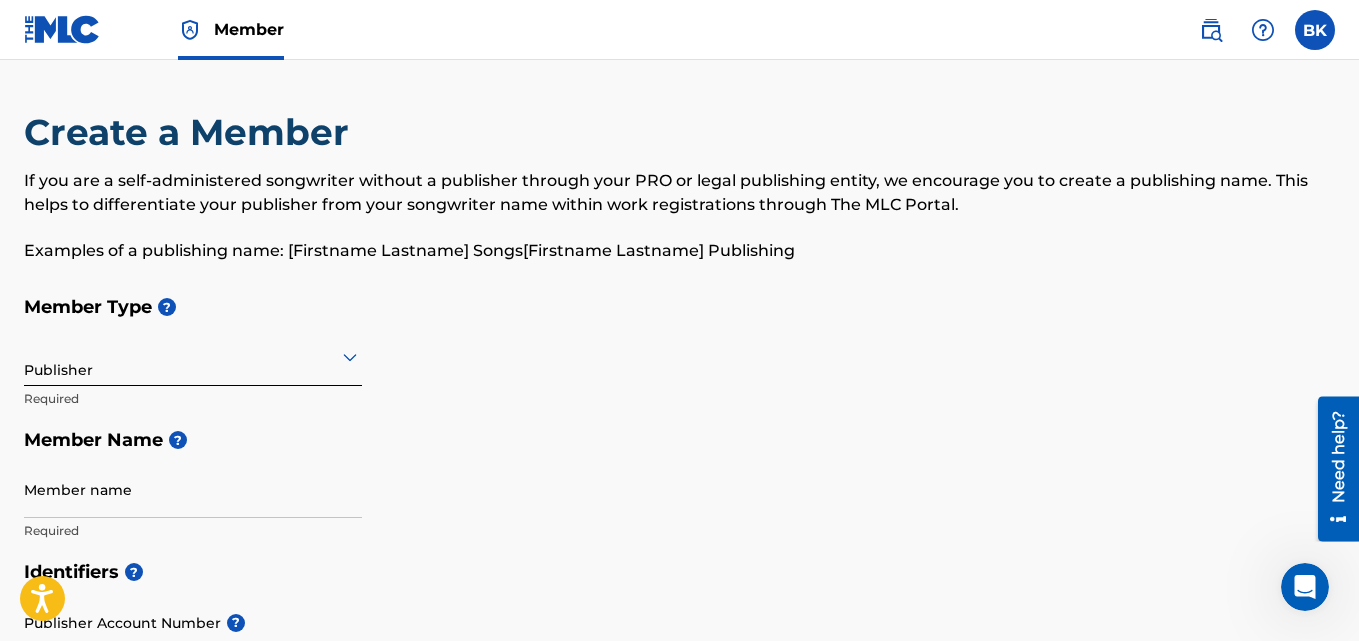 click on "Member name" at bounding box center [193, 489] 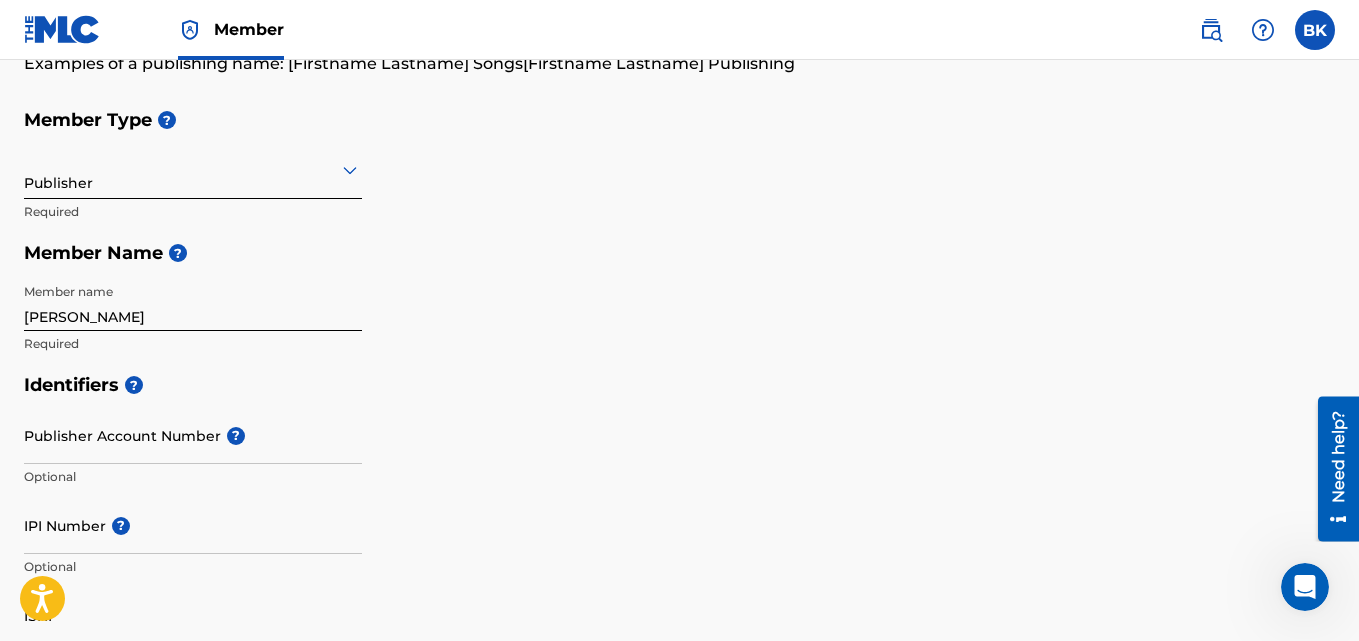 scroll, scrollTop: 185, scrollLeft: 0, axis: vertical 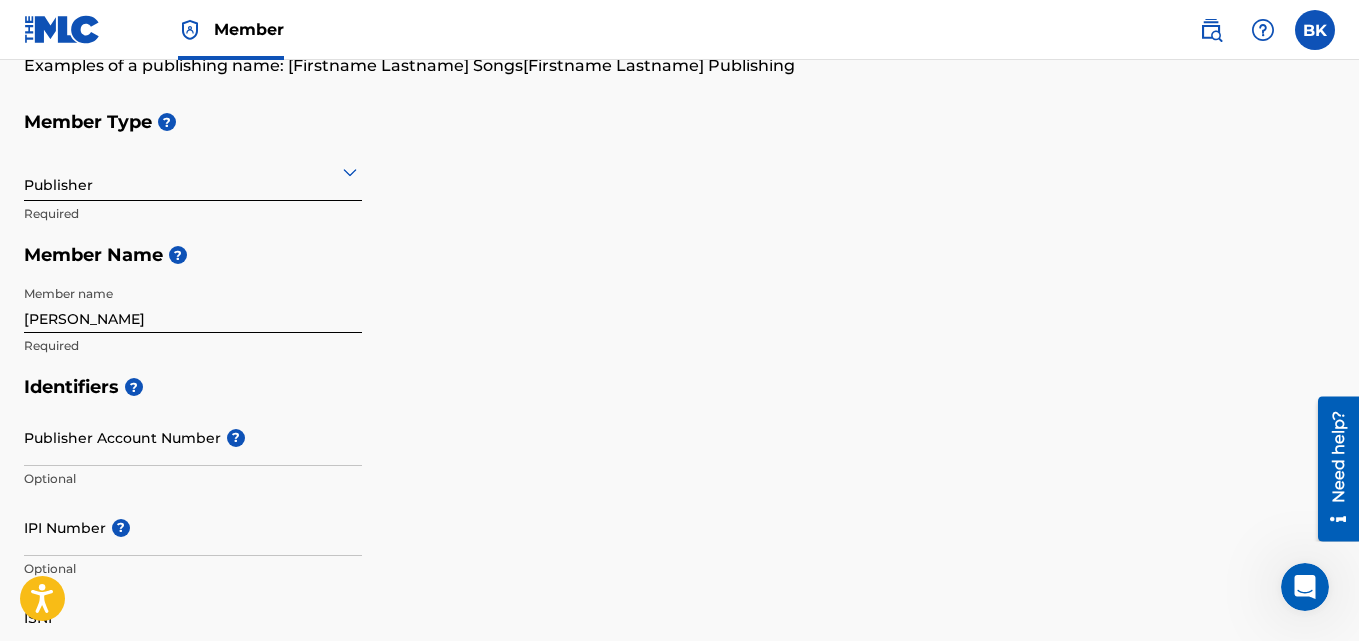 click on "[PERSON_NAME]" at bounding box center (193, 304) 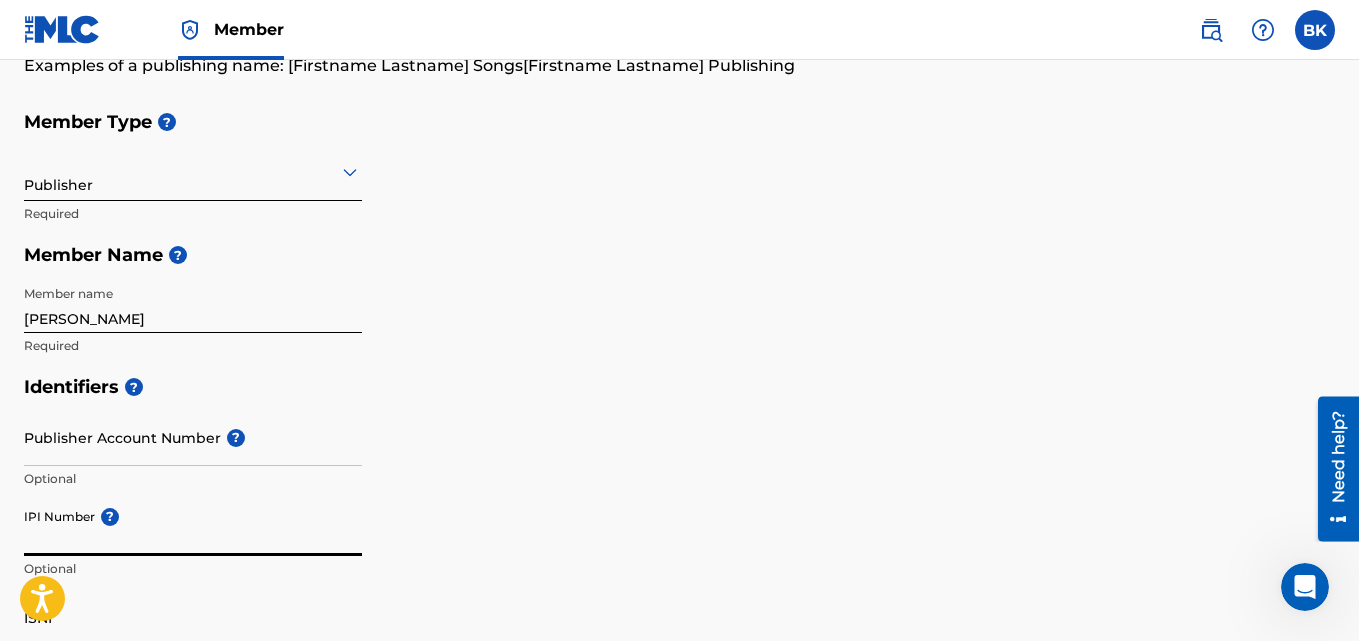 click on "IPI Number ?" at bounding box center [193, 527] 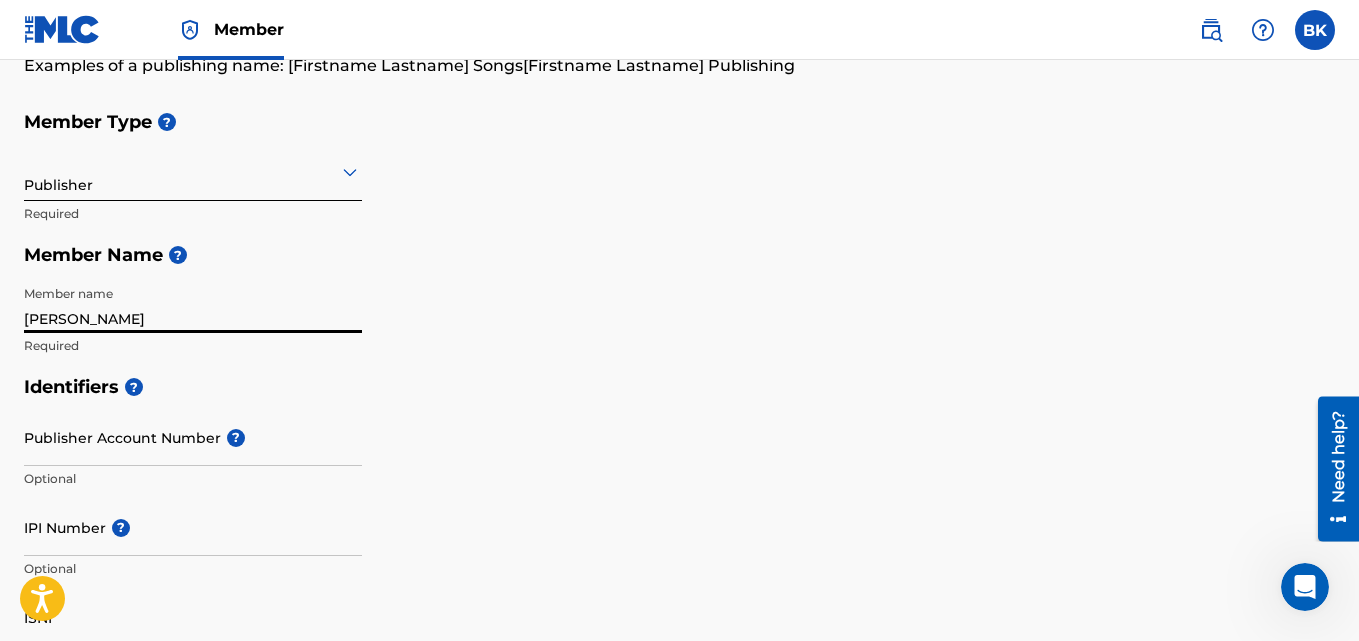 click on "[PERSON_NAME]" at bounding box center [193, 304] 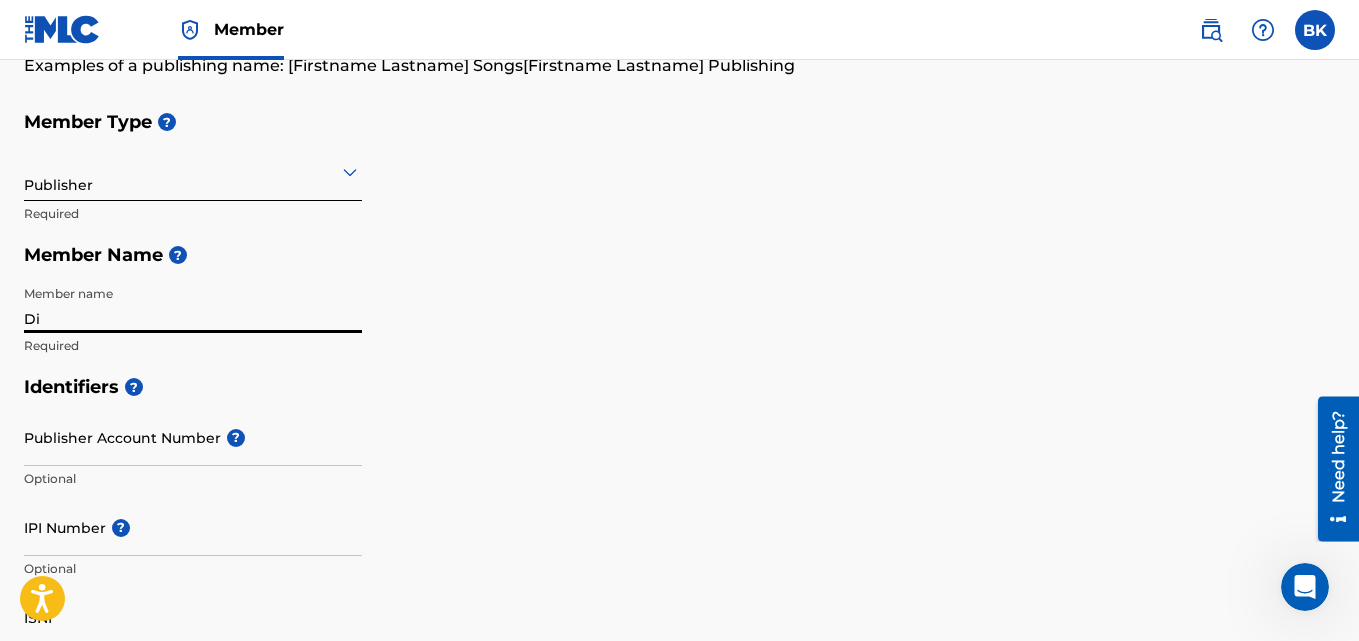 type on "D" 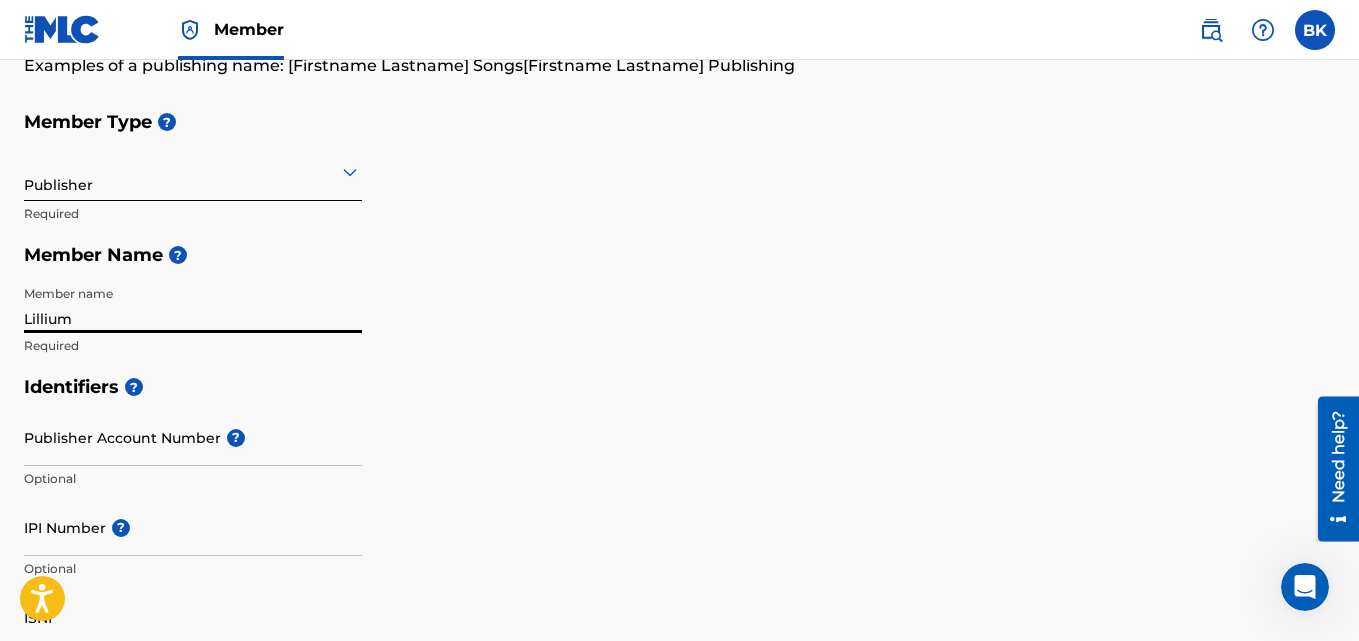 type on "Lillium" 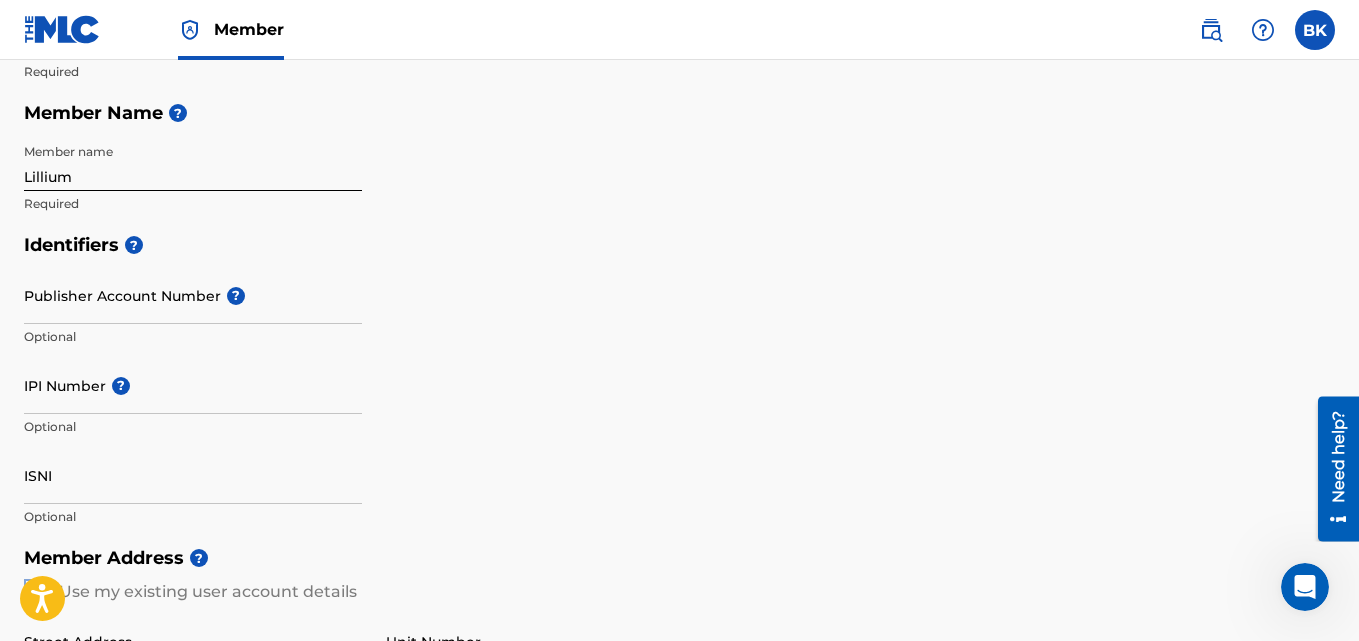 scroll, scrollTop: 379, scrollLeft: 0, axis: vertical 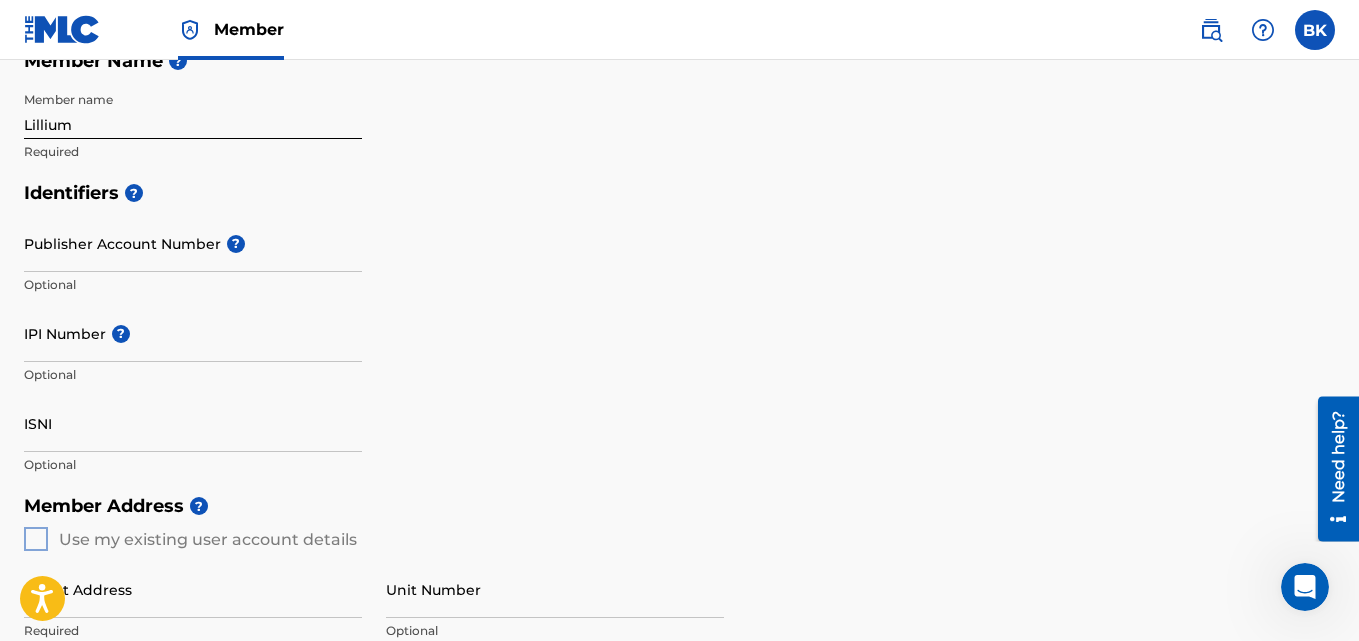 click on "Member Address ? Use my existing user account details Street Address Required Unit Number Optional Attention Optional City / Town Required Country Required State / Province Optional ZIP / Postal Code Optional" at bounding box center [679, 713] 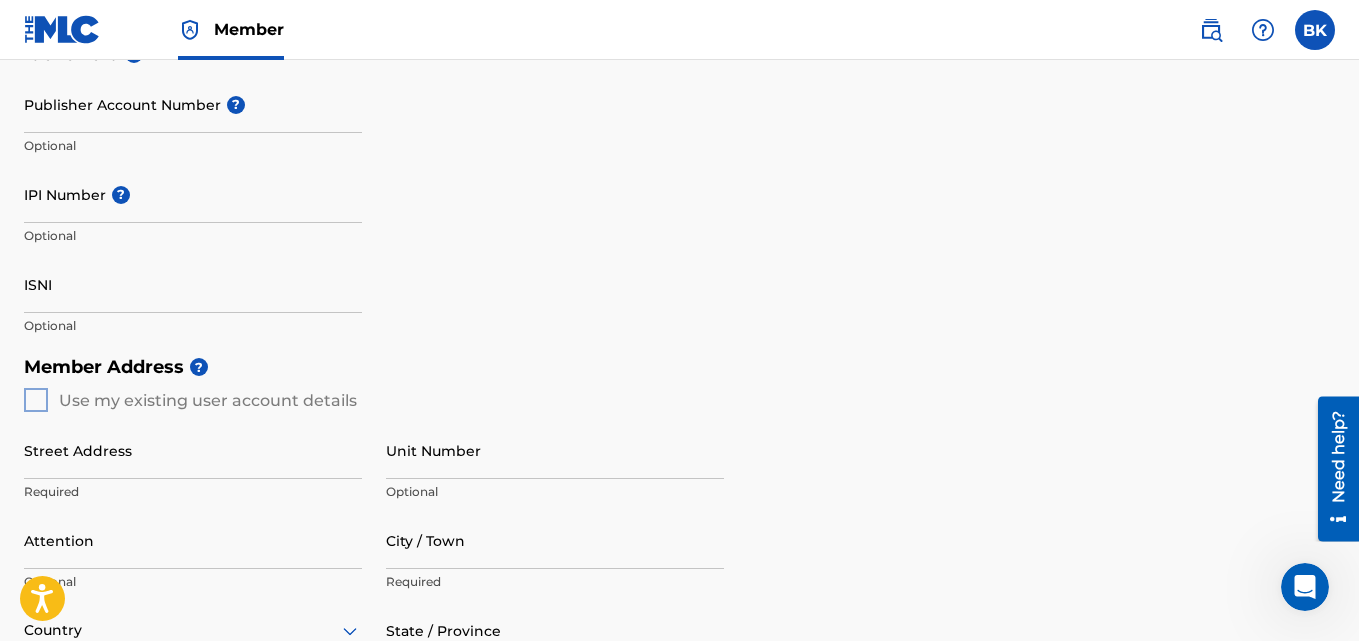 scroll, scrollTop: 542, scrollLeft: 0, axis: vertical 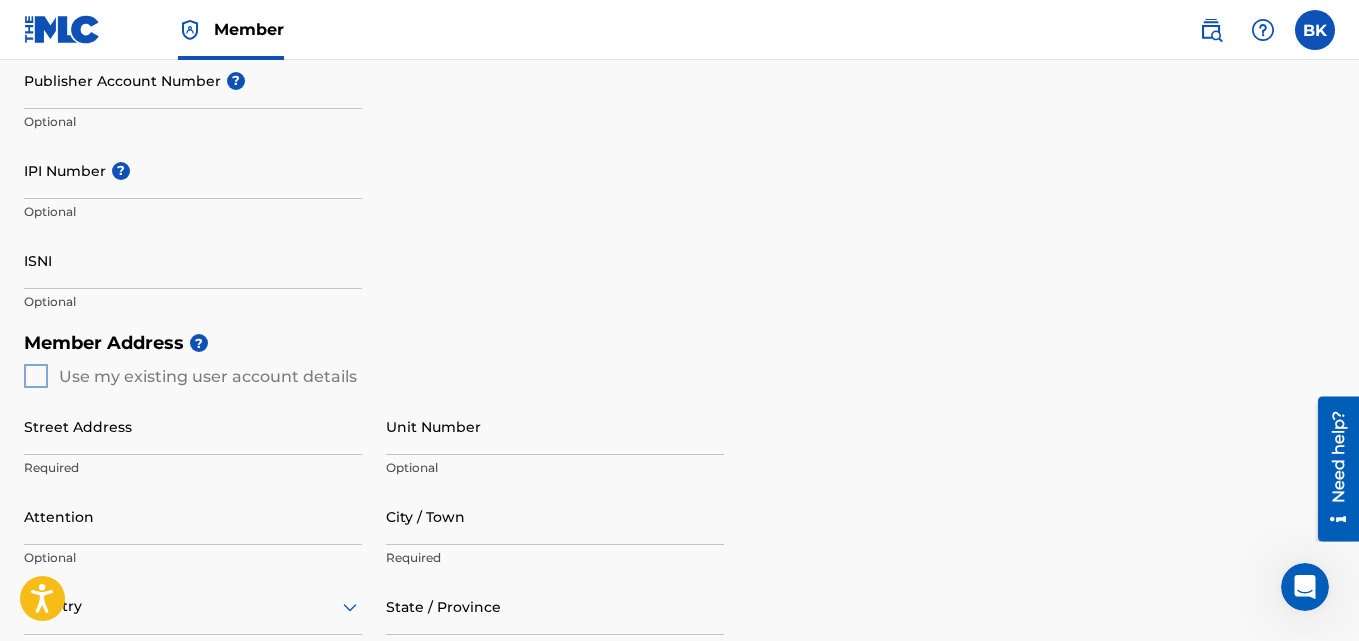 click on "Member Address ? Use my existing user account details Street Address Required Unit Number Optional Attention Optional City / Town Required Country Required State / Province Optional ZIP / Postal Code Optional" at bounding box center [679, 550] 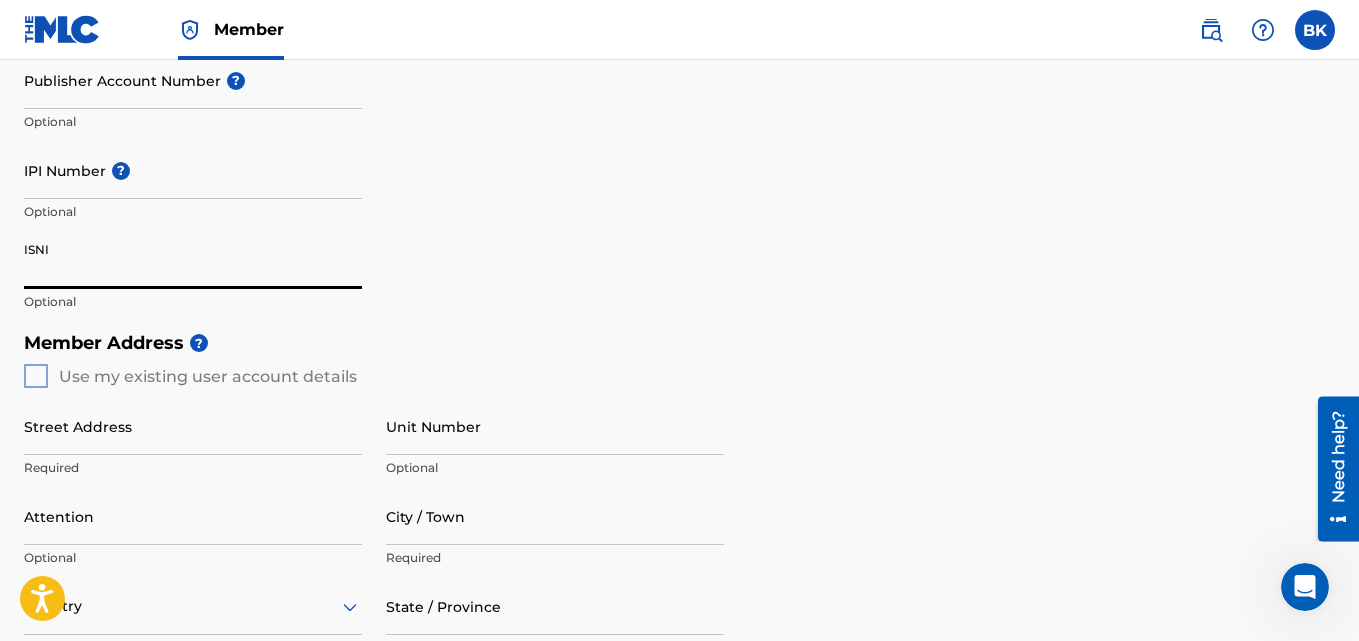 click on "ISNI" at bounding box center [193, 260] 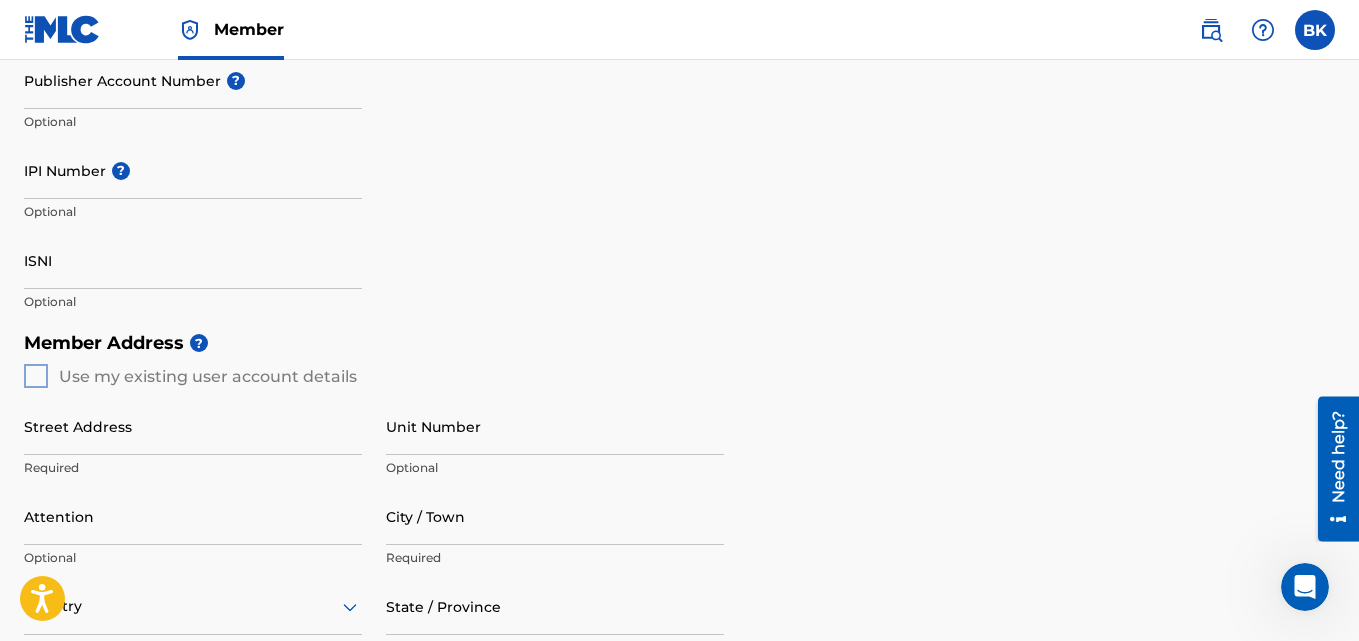 drag, startPoint x: 32, startPoint y: 388, endPoint x: 79, endPoint y: 465, distance: 90.21086 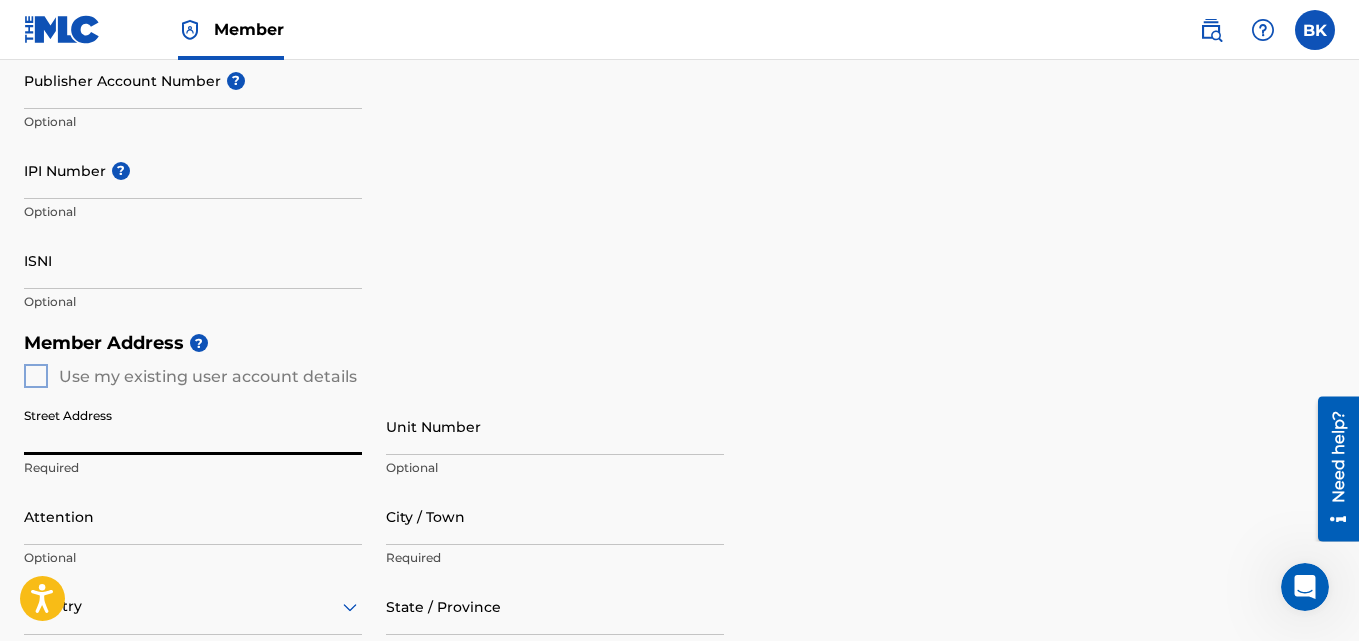 click on "Street Address" at bounding box center (193, 426) 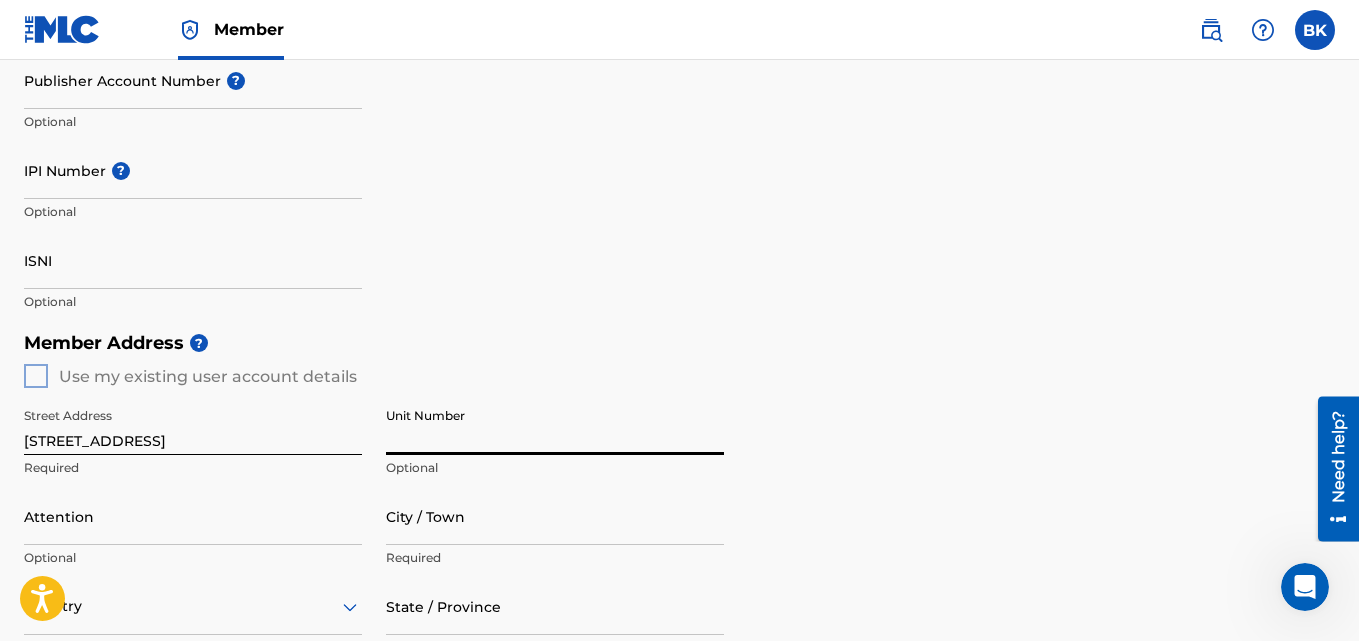click on "Unit Number" at bounding box center (555, 426) 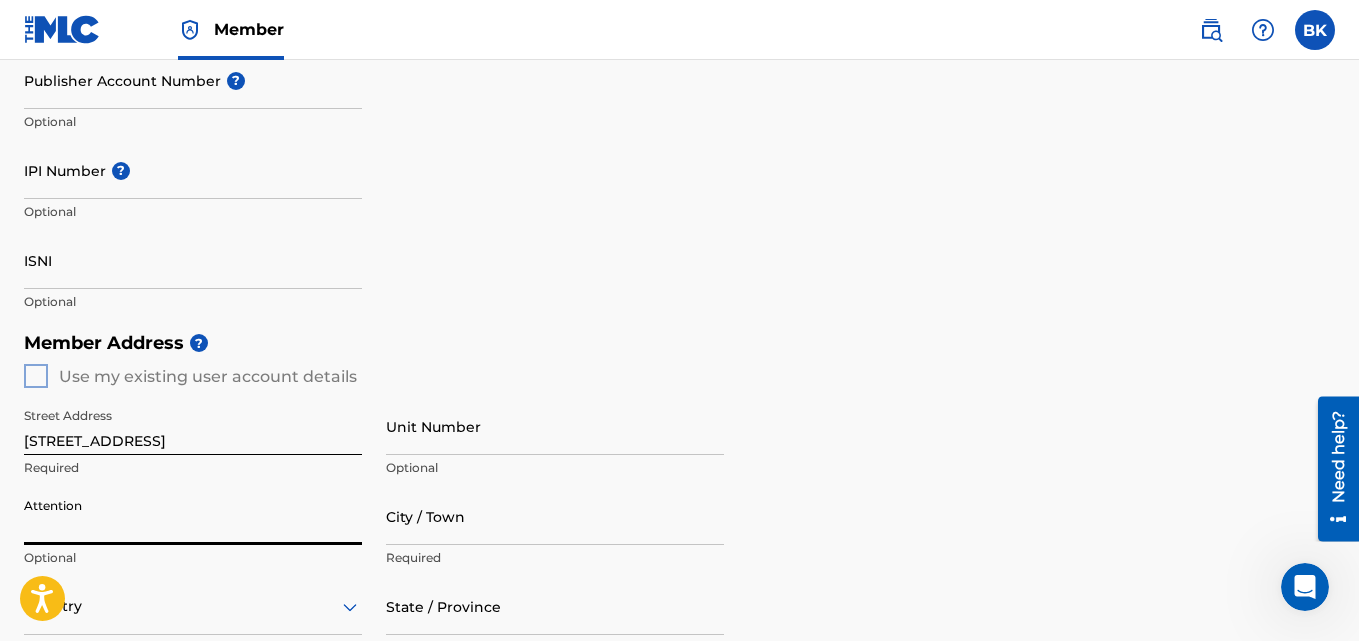 type on "Bokang Given Khanyile" 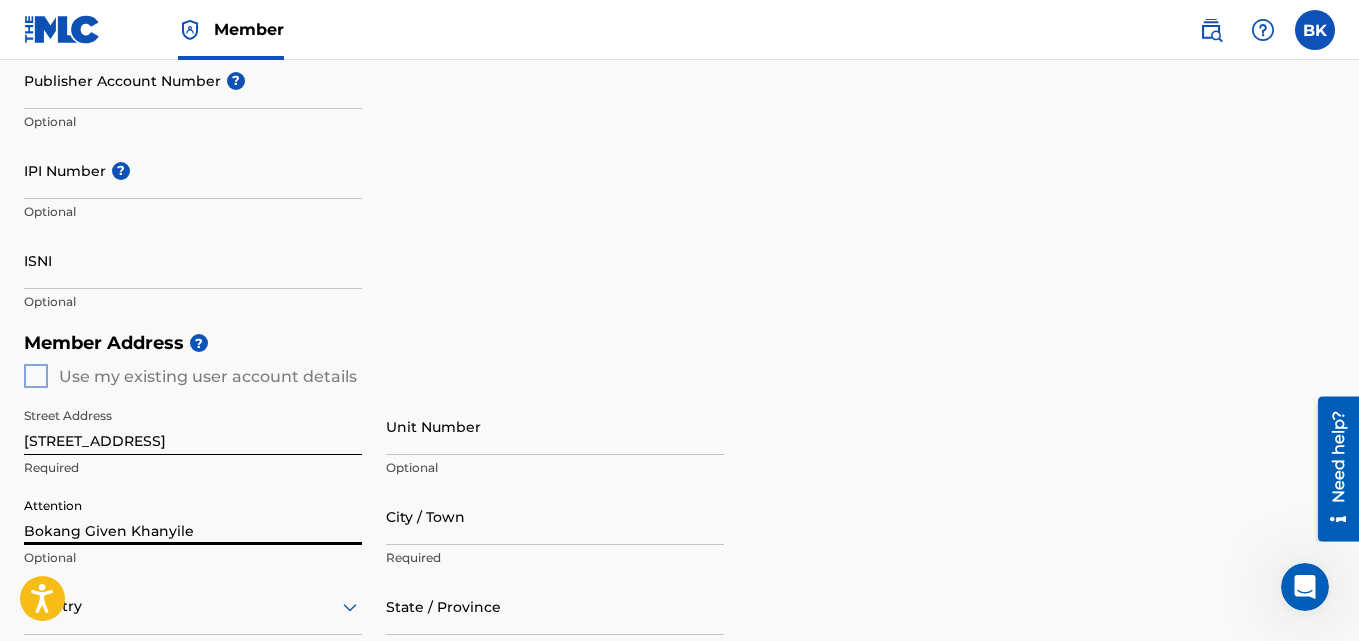type on "Thembisa" 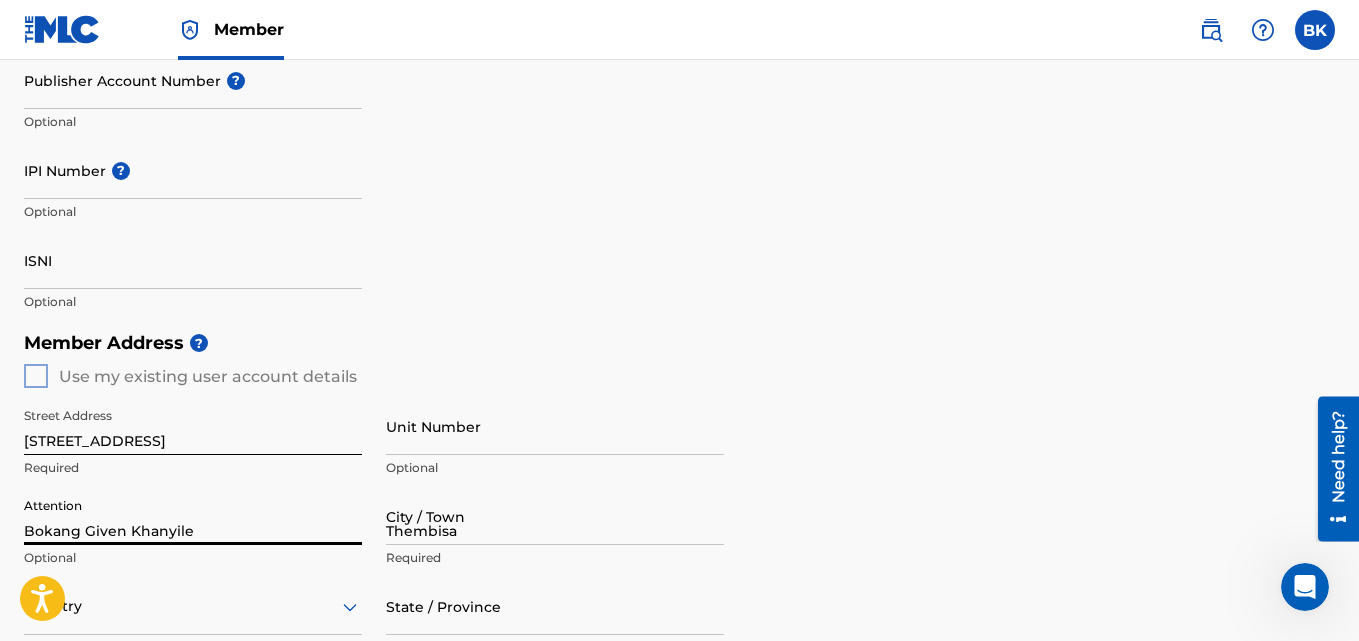 type on "[GEOGRAPHIC_DATA]" 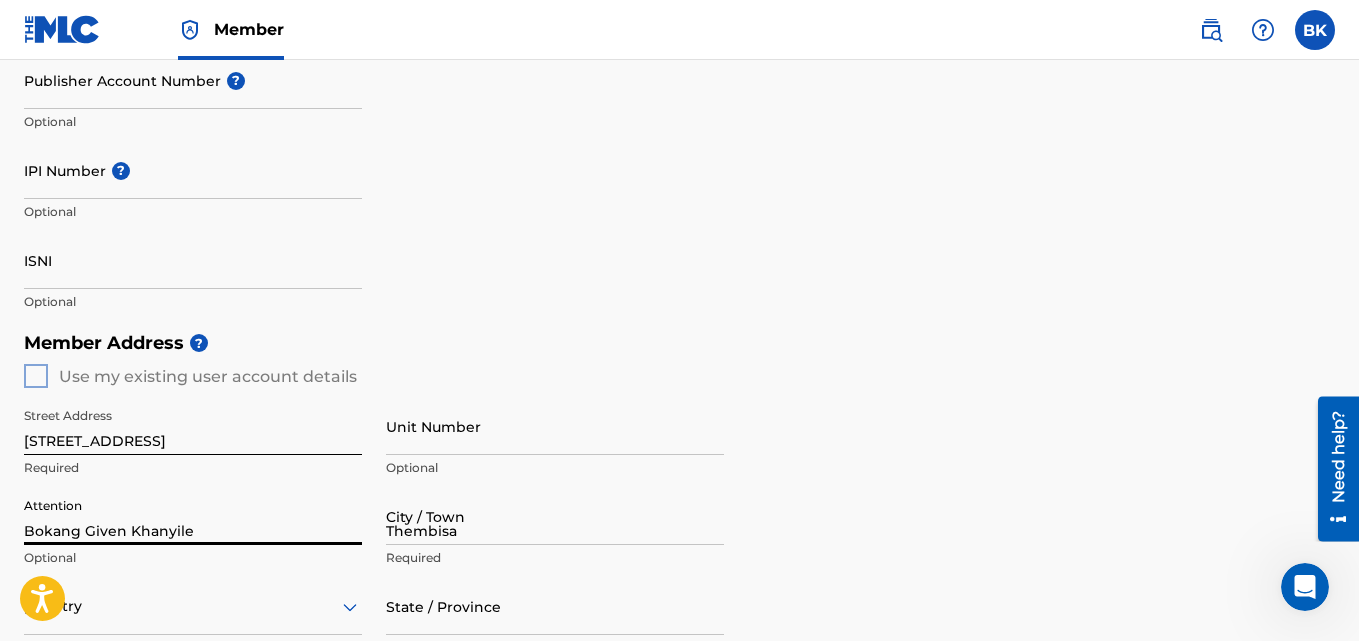 type on "1632" 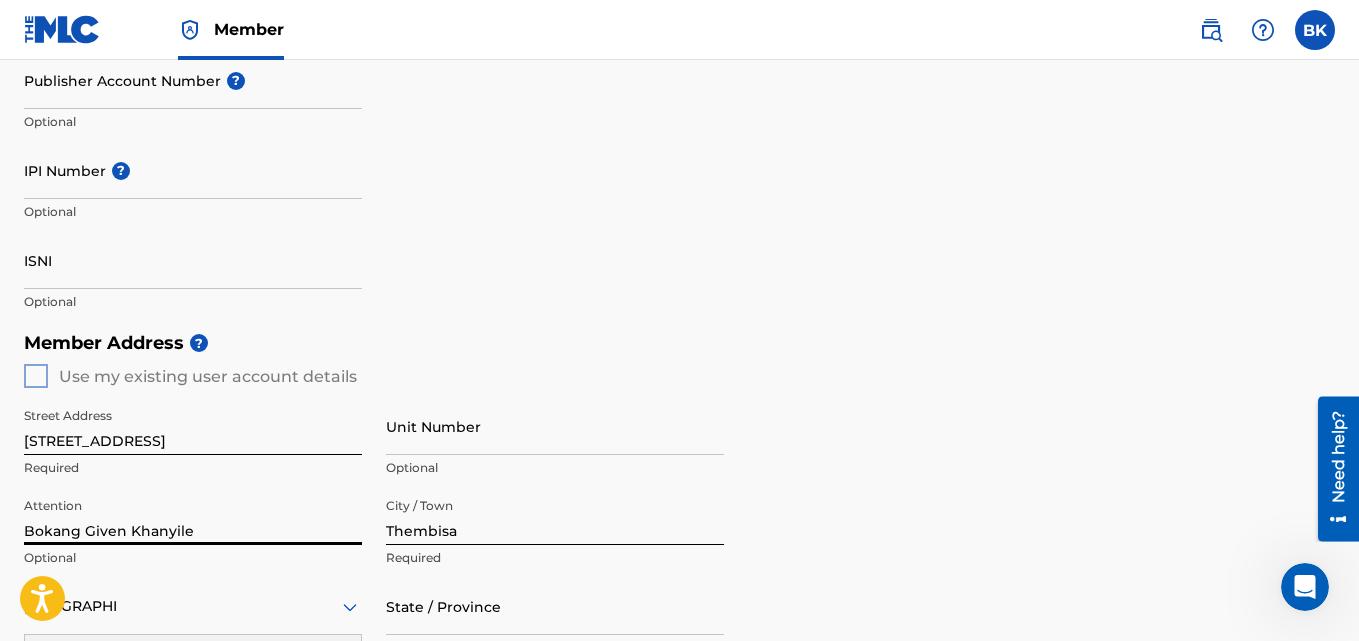 scroll, scrollTop: 867, scrollLeft: 0, axis: vertical 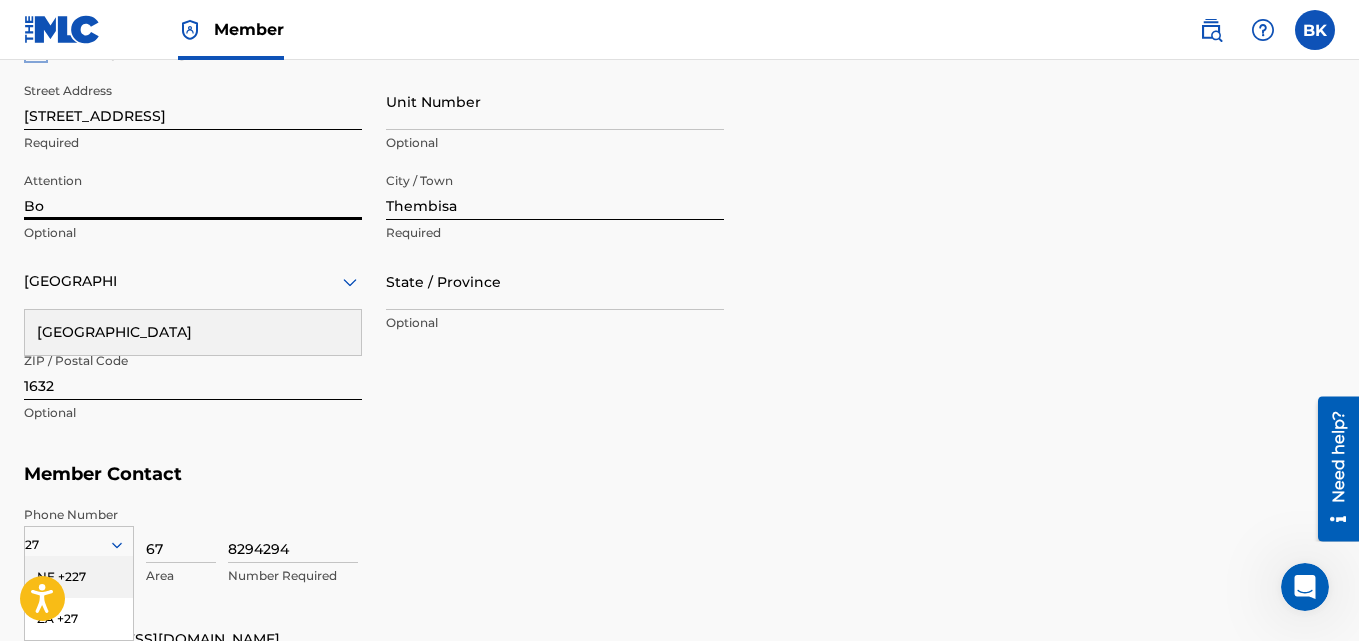 type on "B" 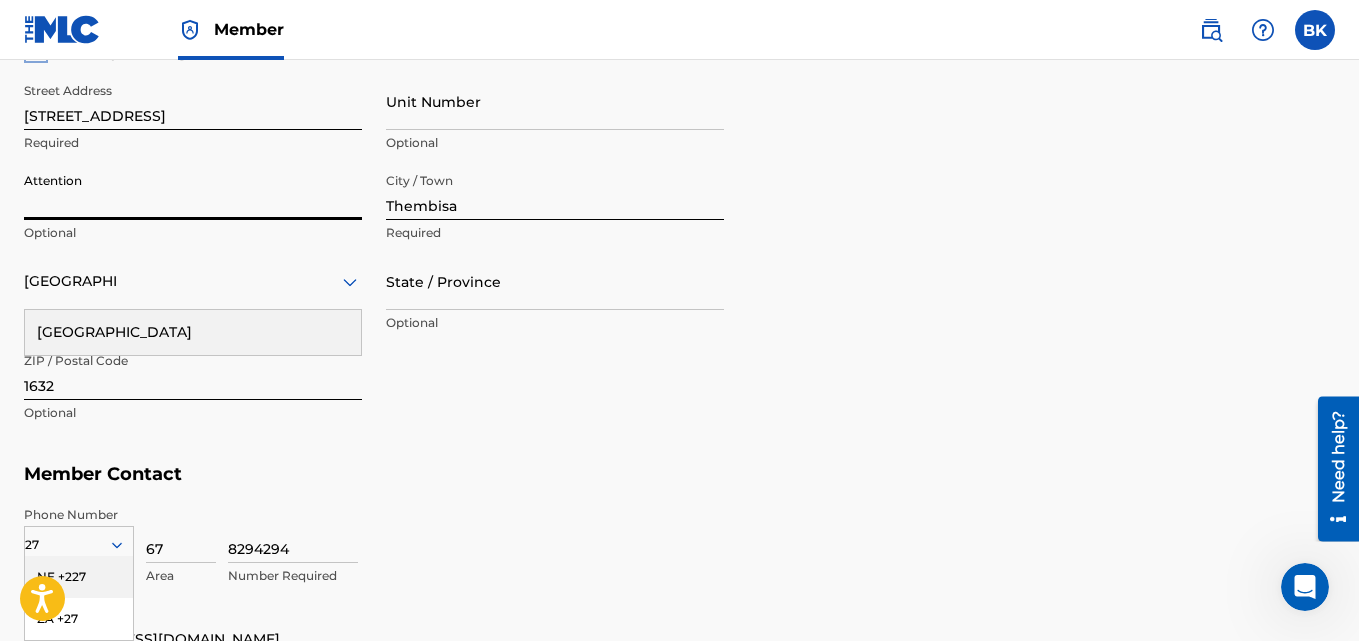 type 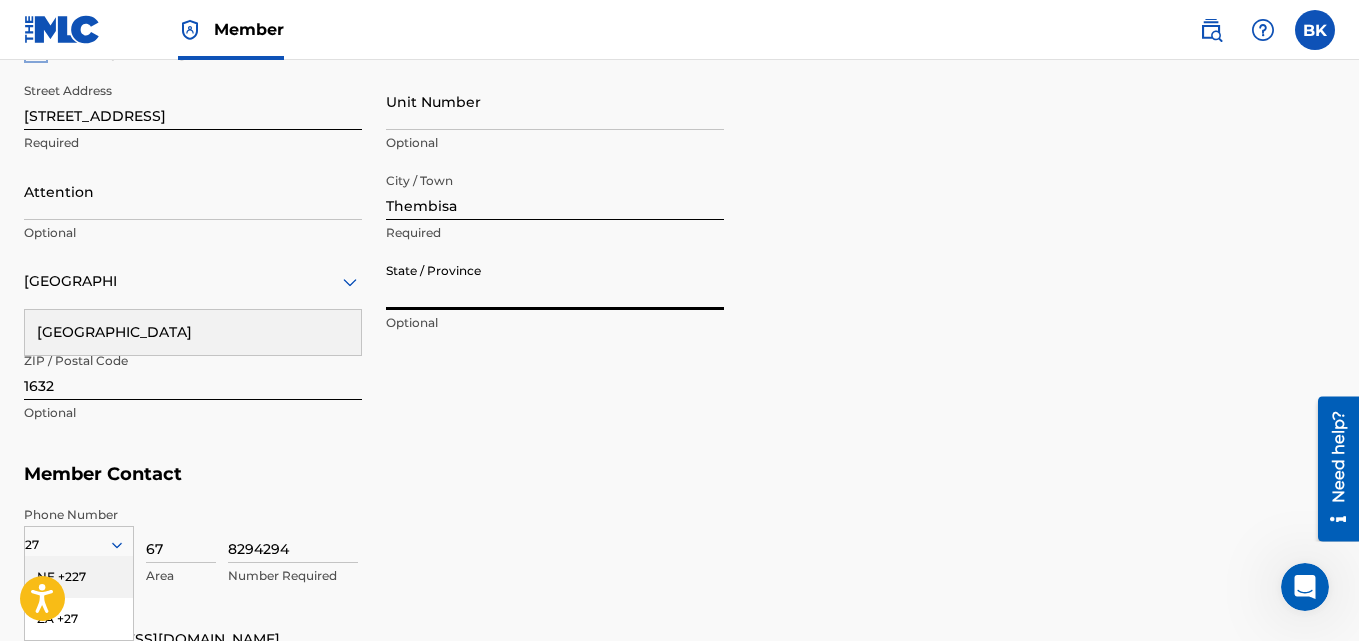 type on "Gauteng" 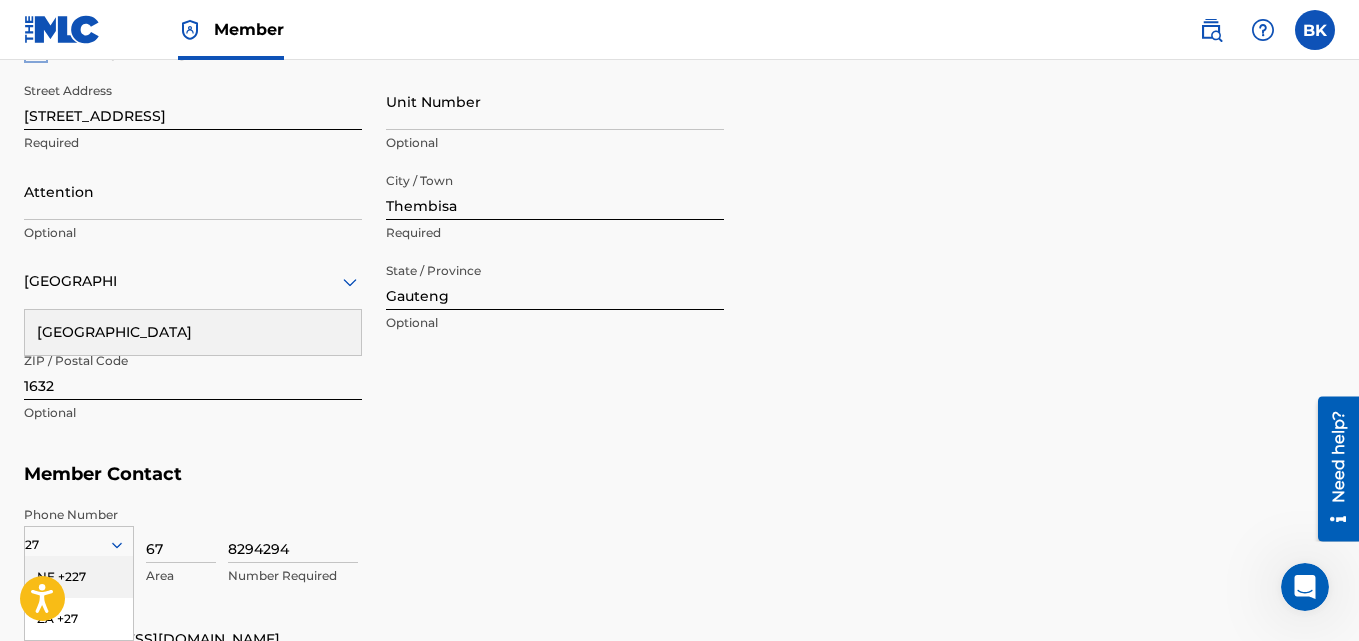 drag, startPoint x: 456, startPoint y: 427, endPoint x: 444, endPoint y: 464, distance: 38.8973 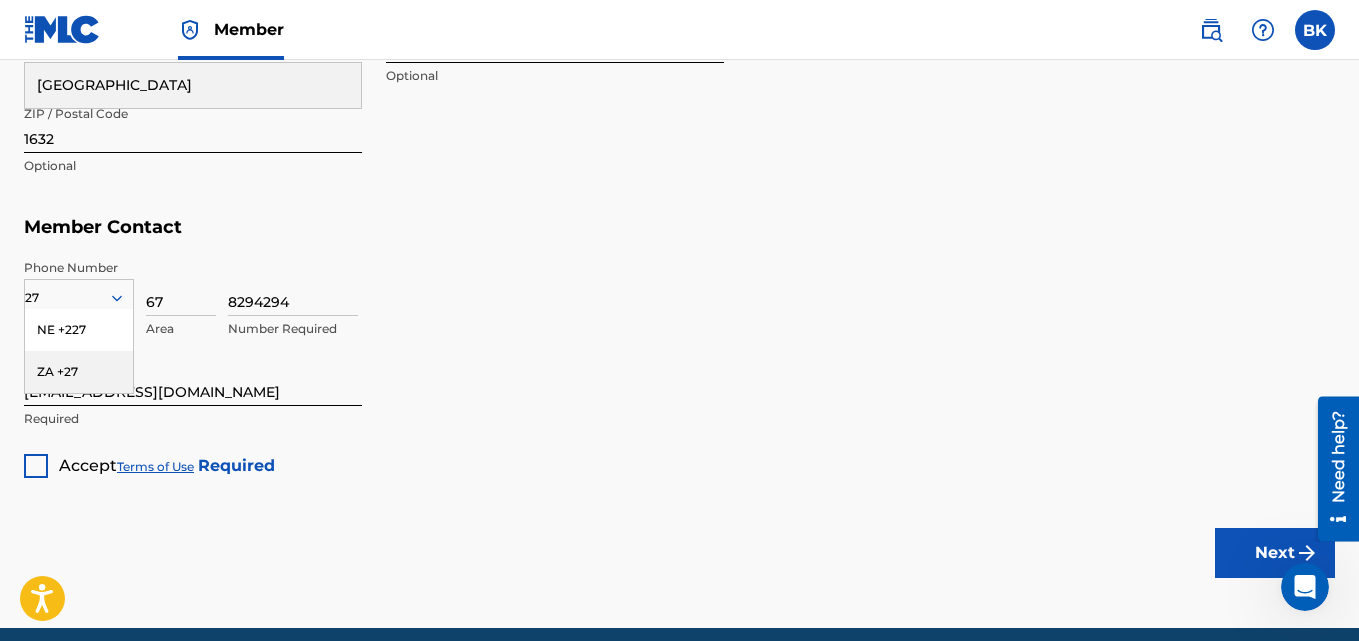 scroll, scrollTop: 1197, scrollLeft: 0, axis: vertical 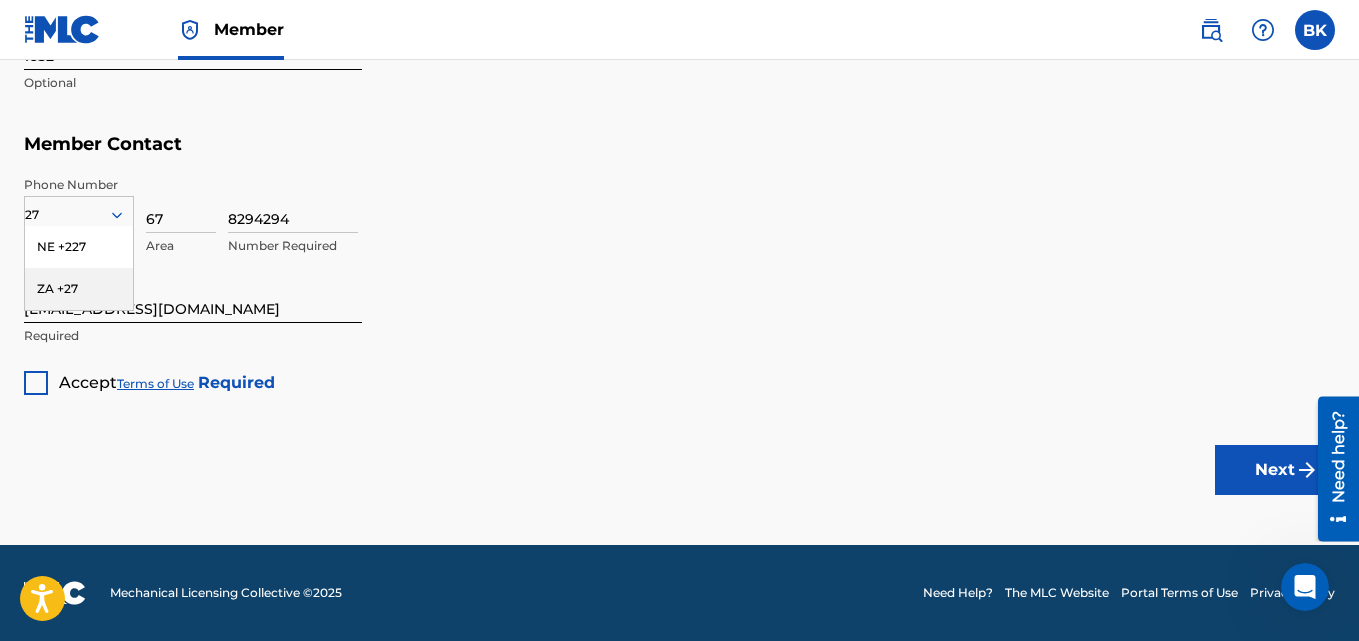 click on "Create a Member If you are a self-administered songwriter without a publisher through your PRO or legal publishing entity, we encourage you to create a publishing name. This helps to differentiate your publisher from your songwriter name within work registrations through The MLC Portal. Examples of a publishing name: [[PERSON_NAME]] Songs[[PERSON_NAME]] Publishing Member Type ? Publisher Required Member Name ? Member name Lillium Required Identifiers ? Publisher Account Number ? Optional IPI Number ? Optional ISNI Optional Member Address ? Use my existing user account details Street Address [STREET_ADDRESS] Required Unit Number Optional Attention Optional City / Town Thembisa Required [GEOGRAPHIC_DATA] [GEOGRAPHIC_DATA] Required State / Province [GEOGRAPHIC_DATA] Optional ZIP / Postal Code 1632 Optional Member Contact Phone Number 27 NE +227 ZA +27 Country Required 67 Area 8294294 Number Required Email [EMAIL_ADDRESS][DOMAIN_NAME] Required Accept  Terms of Use   Required Next" at bounding box center [679, -296] 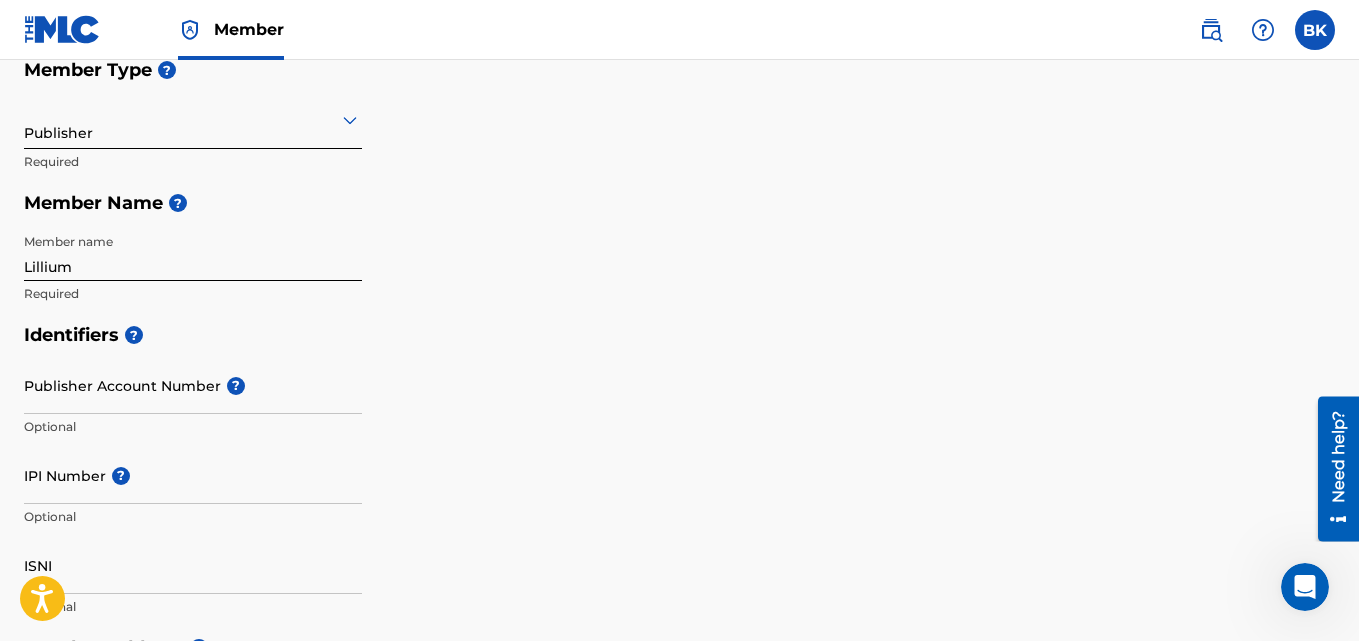 scroll, scrollTop: 241, scrollLeft: 0, axis: vertical 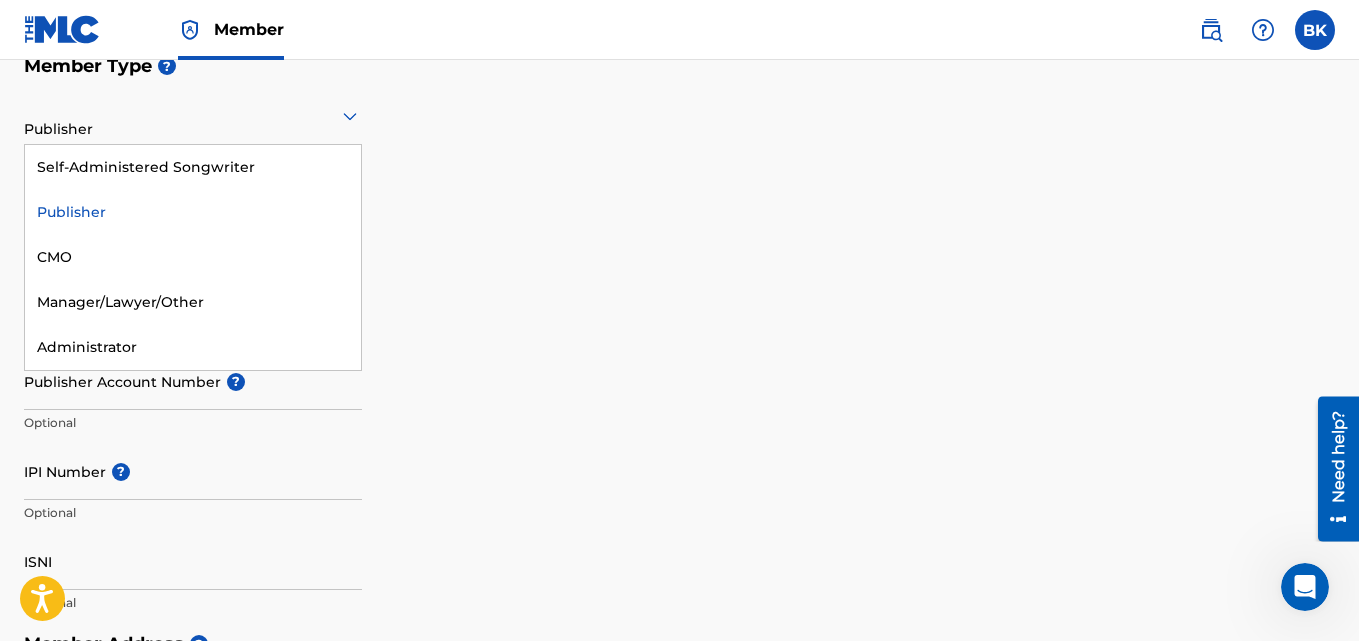 click at bounding box center (193, 115) 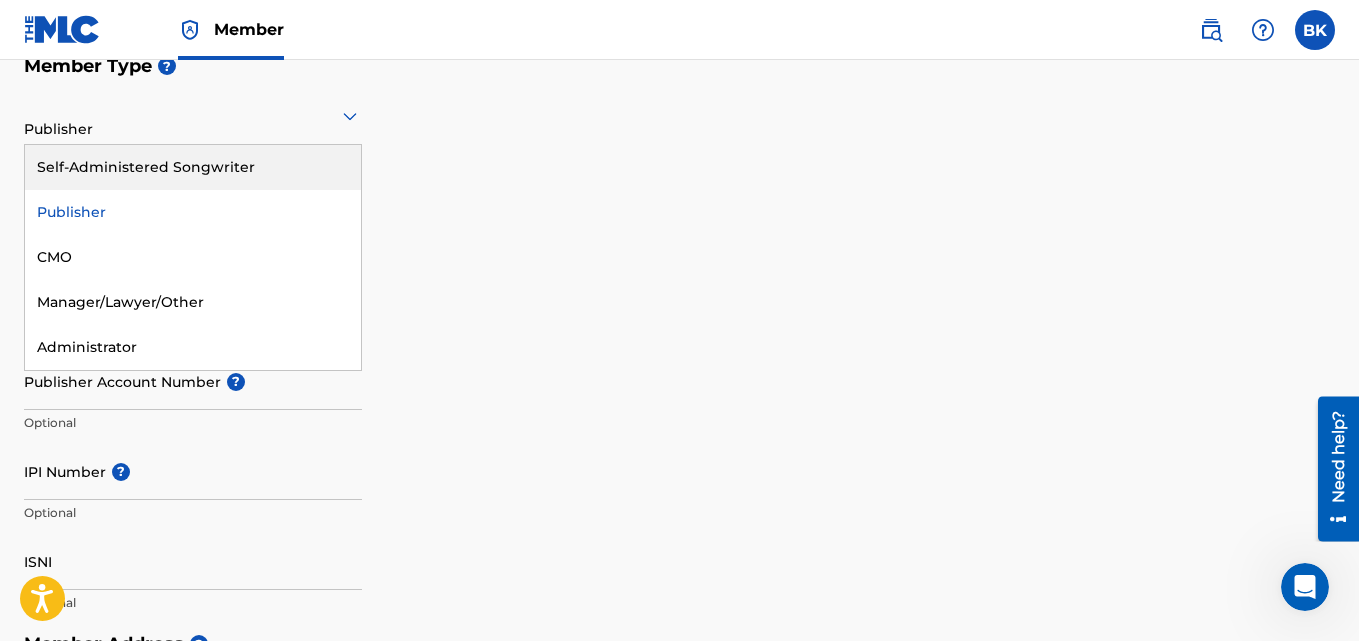 click on "Member Type ? 5 results available. Use Up and Down to choose options, press Enter to select the currently focused option, press Escape to exit the menu, press Tab to select the option and exit the menu. Publisher Self-Administered Songwriter Publisher CMO Manager/Lawyer/Other Administrator Required Member Name ? Member name Lillium Required" at bounding box center (679, 177) 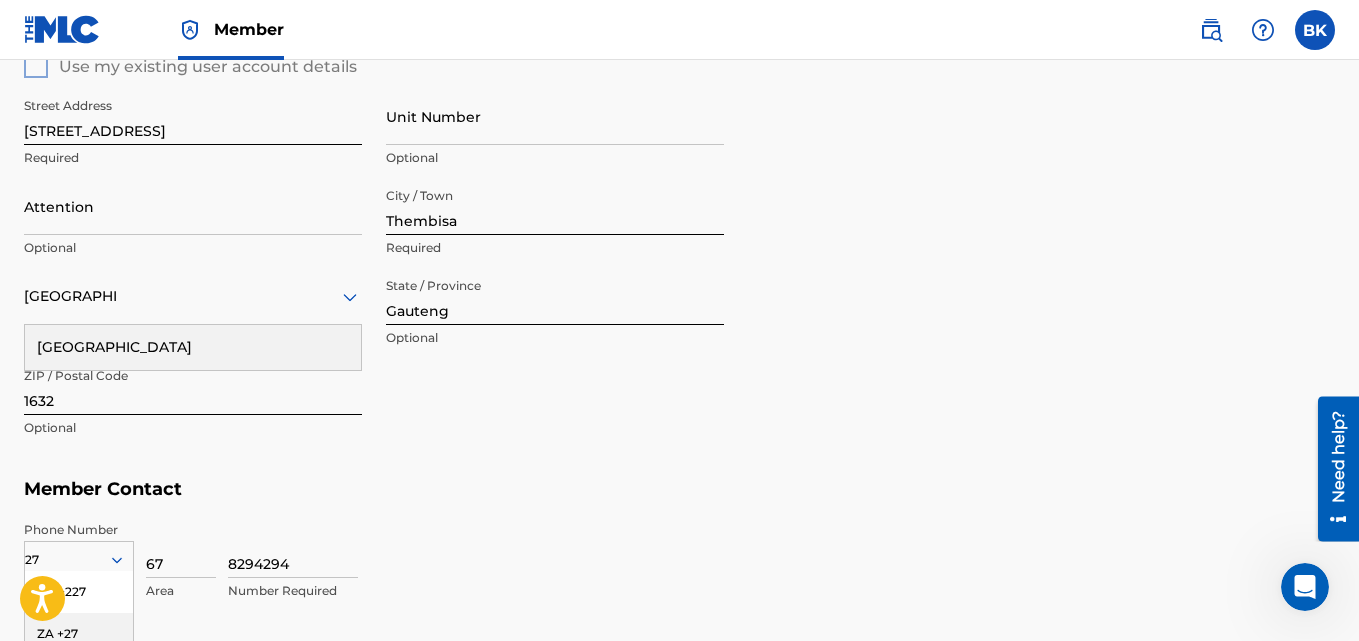 scroll, scrollTop: 1197, scrollLeft: 0, axis: vertical 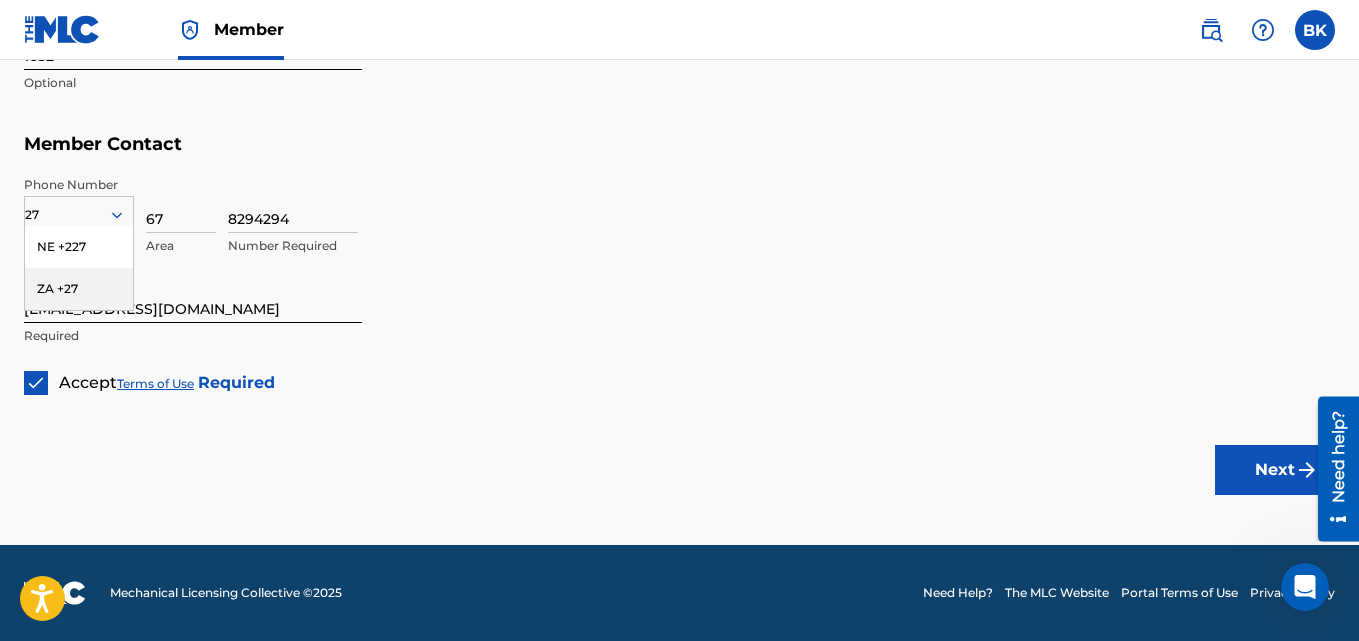 click on "Next" at bounding box center (1275, 470) 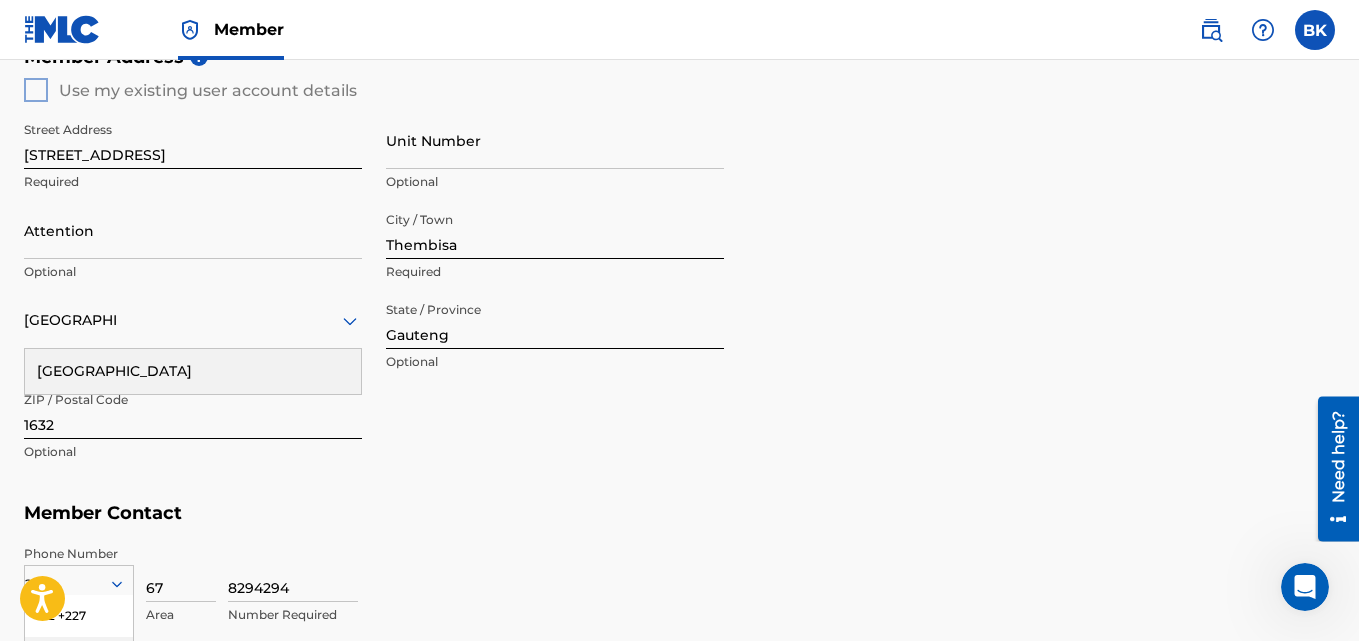 type 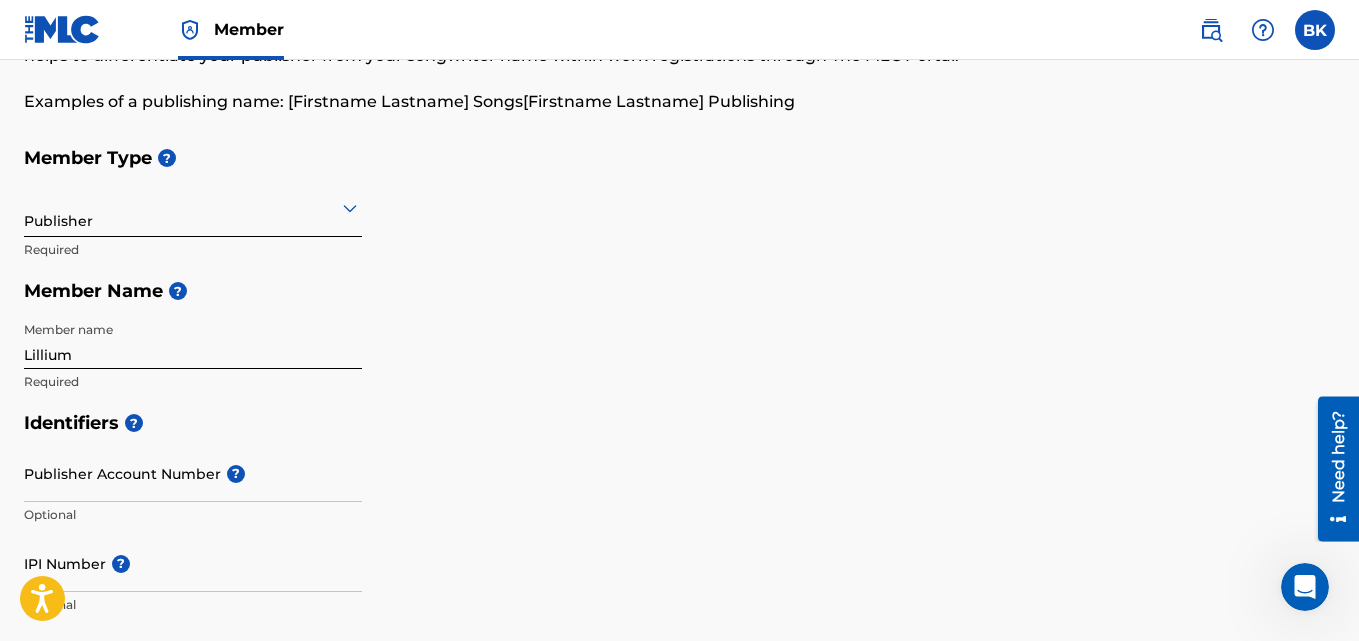 scroll, scrollTop: 0, scrollLeft: 0, axis: both 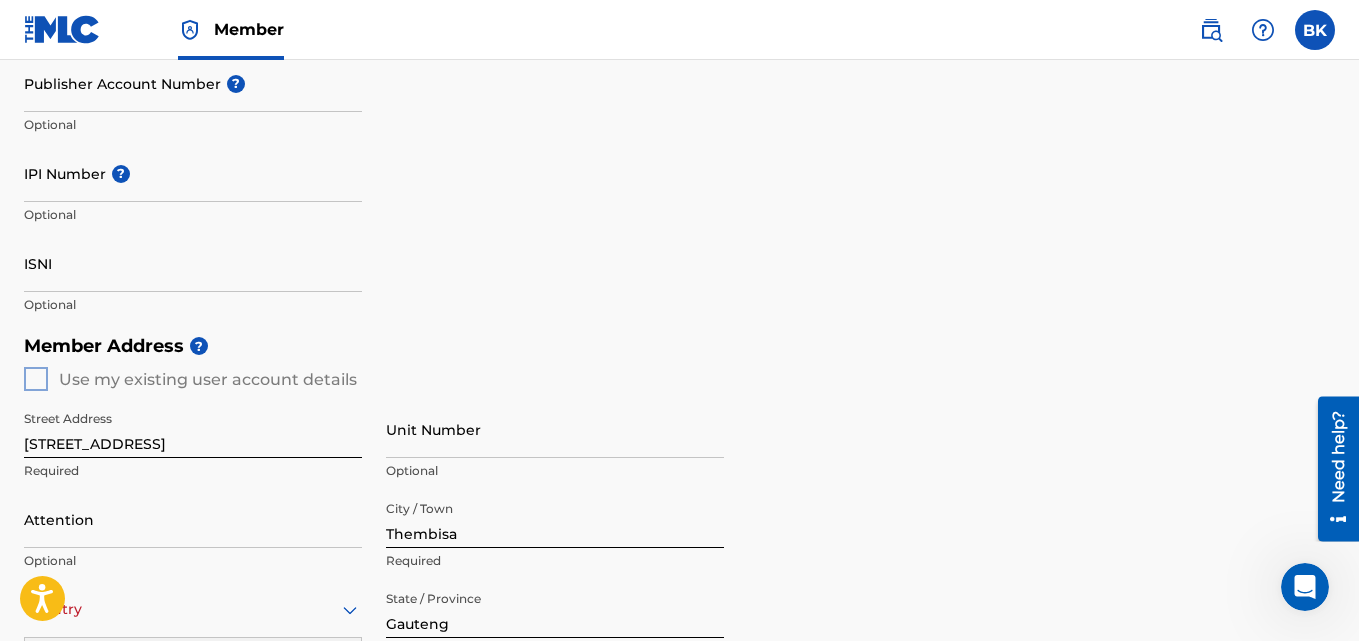 click on "223 results available. Use Up and Down to choose options, press Enter to select the currently focused option, press Escape to exit the menu, press Tab to select the option and exit the menu. Country [GEOGRAPHIC_DATA] [GEOGRAPHIC_DATA] [GEOGRAPHIC_DATA] [GEOGRAPHIC_DATA] [GEOGRAPHIC_DATA] [GEOGRAPHIC_DATA] [GEOGRAPHIC_DATA] [GEOGRAPHIC_DATA] [GEOGRAPHIC_DATA] [GEOGRAPHIC_DATA] [GEOGRAPHIC_DATA] [GEOGRAPHIC_DATA] [GEOGRAPHIC_DATA] [GEOGRAPHIC_DATA] [GEOGRAPHIC_DATA] [GEOGRAPHIC_DATA] [GEOGRAPHIC_DATA] [GEOGRAPHIC_DATA] [GEOGRAPHIC_DATA] [GEOGRAPHIC_DATA] [GEOGRAPHIC_DATA] [GEOGRAPHIC_DATA] [GEOGRAPHIC_DATA] [GEOGRAPHIC_DATA] [GEOGRAPHIC_DATA] [GEOGRAPHIC_DATA] [GEOGRAPHIC_DATA] [GEOGRAPHIC_DATA] [GEOGRAPHIC_DATA] [GEOGRAPHIC_DATA] [GEOGRAPHIC_DATA] [GEOGRAPHIC_DATA] [GEOGRAPHIC_DATA] [GEOGRAPHIC_DATA] [GEOGRAPHIC_DATA] [GEOGRAPHIC_DATA] [GEOGRAPHIC_DATA] [GEOGRAPHIC_DATA] [GEOGRAPHIC_DATA] [GEOGRAPHIC_DATA] [GEOGRAPHIC_DATA] [GEOGRAPHIC_DATA] [GEOGRAPHIC_DATA] [GEOGRAPHIC_DATA] [GEOGRAPHIC_DATA] [GEOGRAPHIC_DATA], [GEOGRAPHIC_DATA] [GEOGRAPHIC_DATA] [GEOGRAPHIC_DATA] [GEOGRAPHIC_DATA] [GEOGRAPHIC_DATA] [GEOGRAPHIC_DATA] [GEOGRAPHIC_DATA] [GEOGRAPHIC_DATA] [GEOGRAPHIC_DATA] [GEOGRAPHIC_DATA] [GEOGRAPHIC_DATA] [GEOGRAPHIC_DATA] [GEOGRAPHIC_DATA] [GEOGRAPHIC_DATA] [GEOGRAPHIC_DATA] [GEOGRAPHIC_DATA] [GEOGRAPHIC_DATA] [GEOGRAPHIC_DATA] [GEOGRAPHIC_DATA] ([GEOGRAPHIC_DATA]) [GEOGRAPHIC_DATA] [GEOGRAPHIC_DATA] [GEOGRAPHIC_DATA] [GEOGRAPHIC_DATA] [GEOGRAPHIC_DATA] [GEOGRAPHIC_DATA] [GEOGRAPHIC_DATA] [GEOGRAPHIC_DATA] [US_STATE] [GEOGRAPHIC_DATA] [GEOGRAPHIC_DATA] [GEOGRAPHIC_DATA] [GEOGRAPHIC_DATA] [GEOGRAPHIC_DATA] [GEOGRAPHIC_DATA] [GEOGRAPHIC_DATA]" at bounding box center (193, 609) 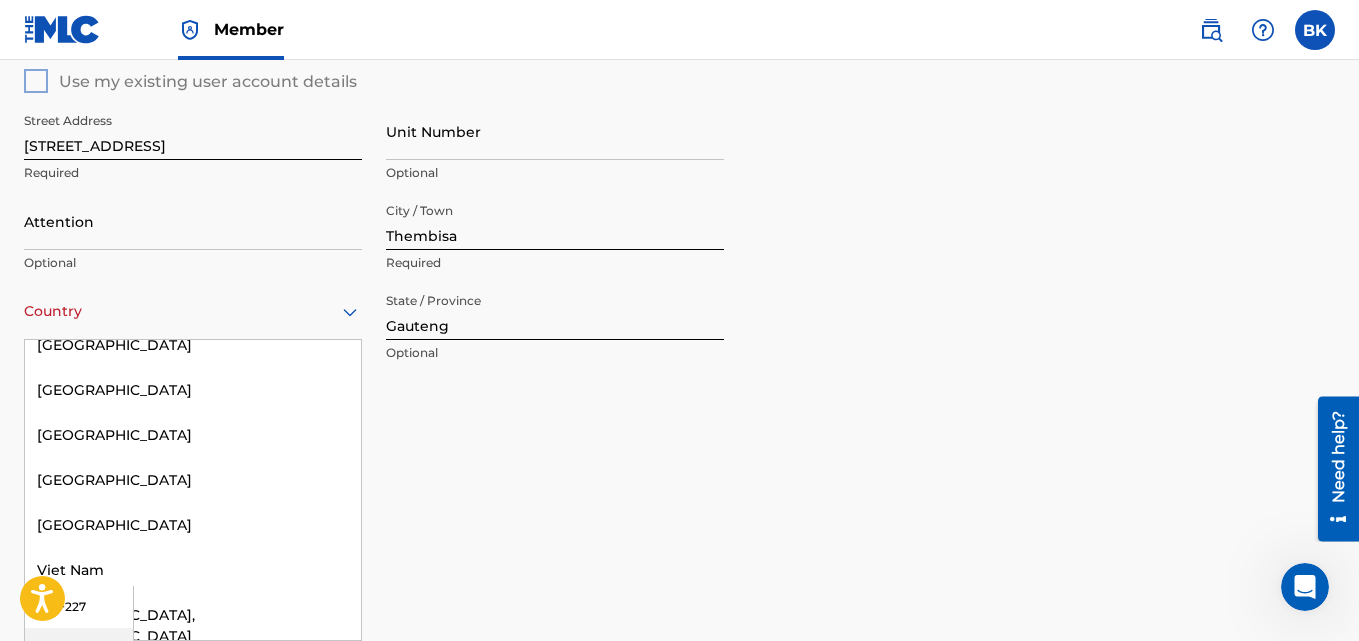 scroll, scrollTop: 9756, scrollLeft: 0, axis: vertical 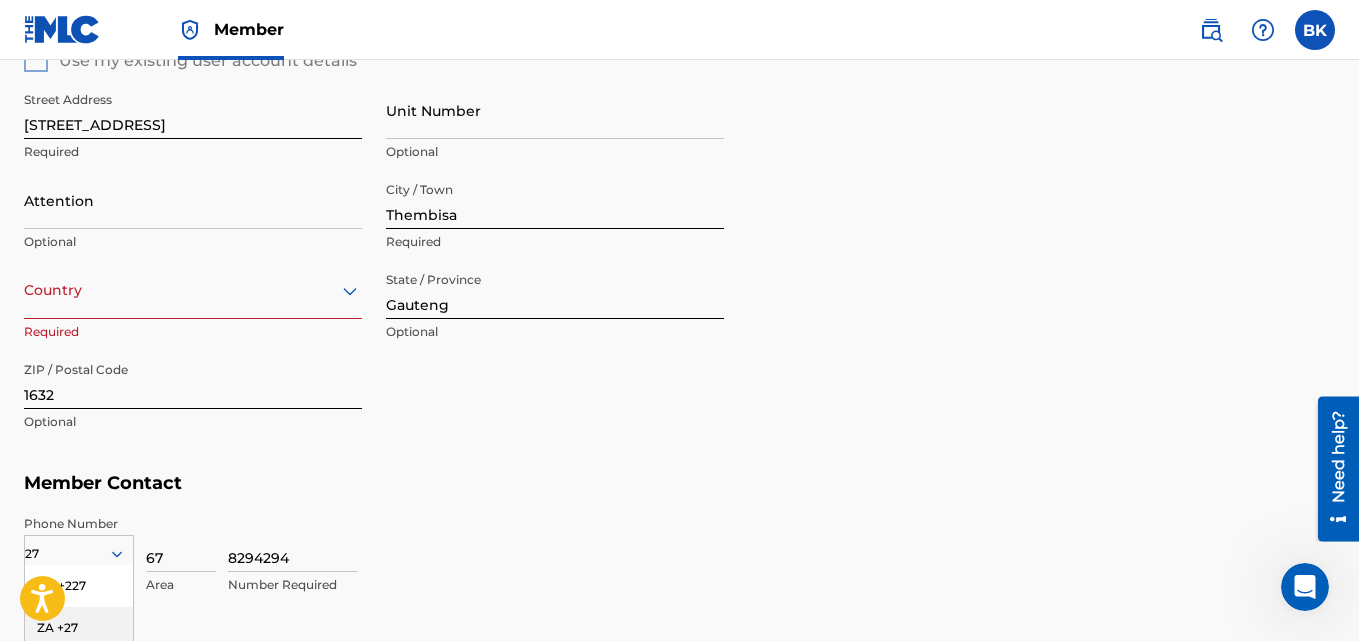 click at bounding box center (193, 290) 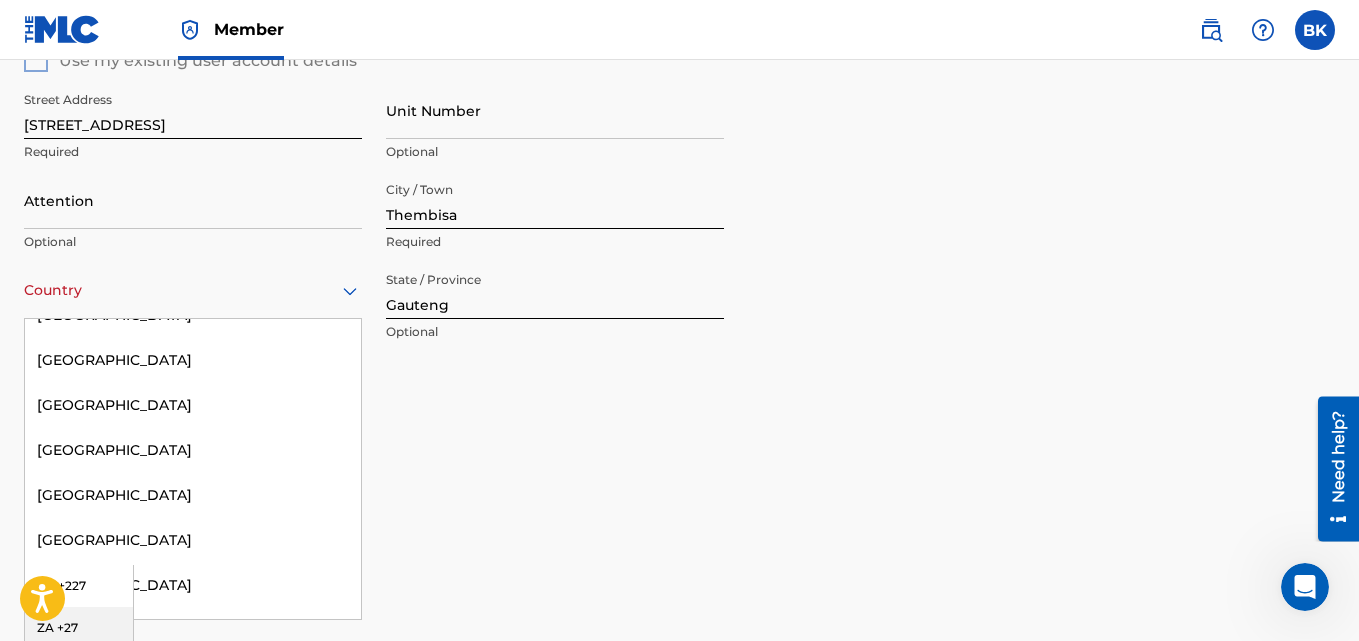 scroll, scrollTop: 8216, scrollLeft: 0, axis: vertical 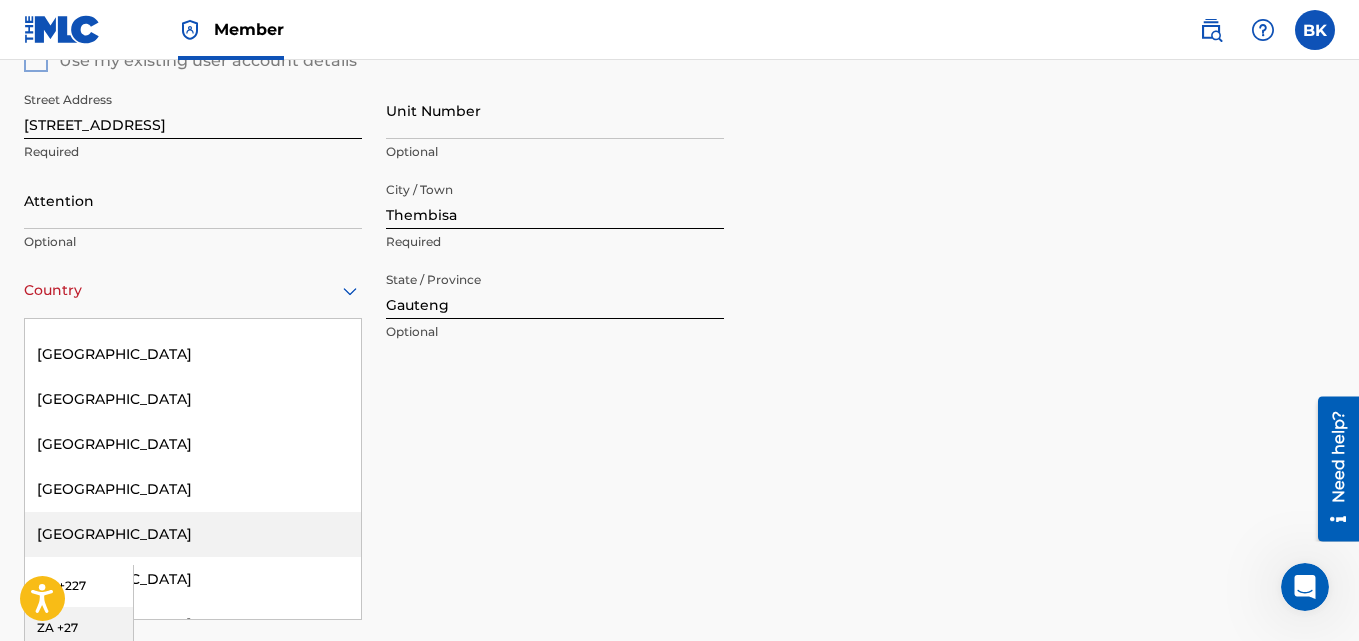 click on "[GEOGRAPHIC_DATA]" at bounding box center [193, 534] 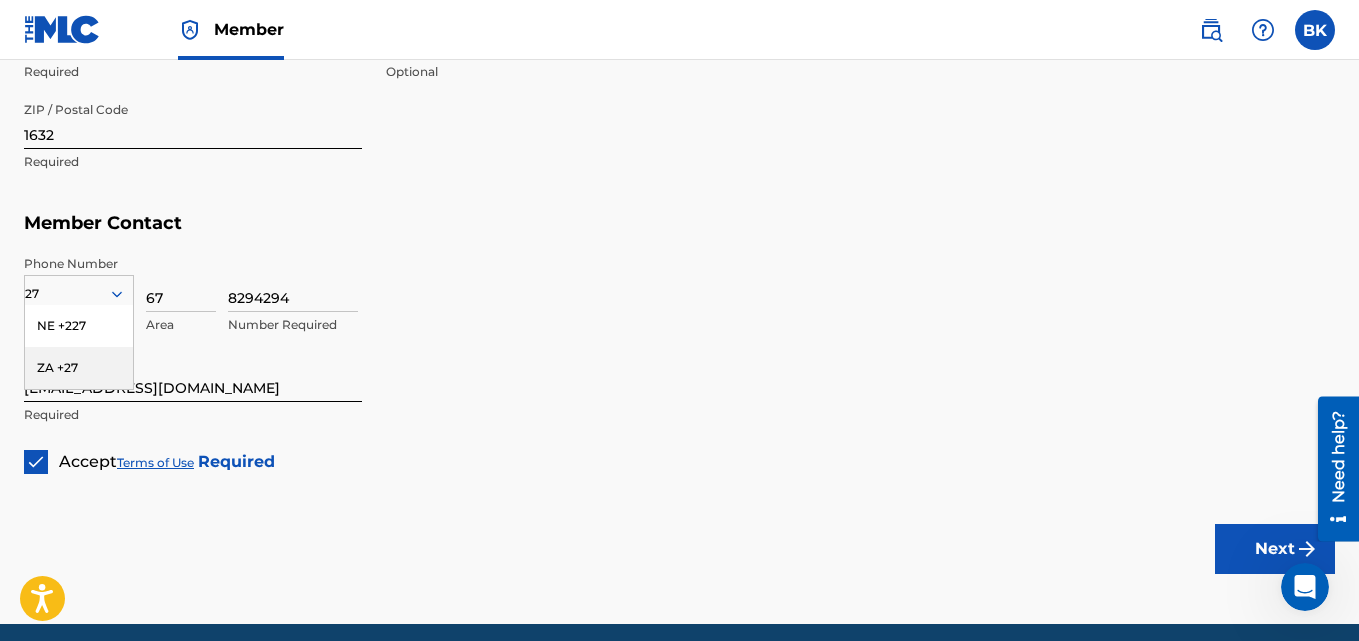 scroll, scrollTop: 1197, scrollLeft: 0, axis: vertical 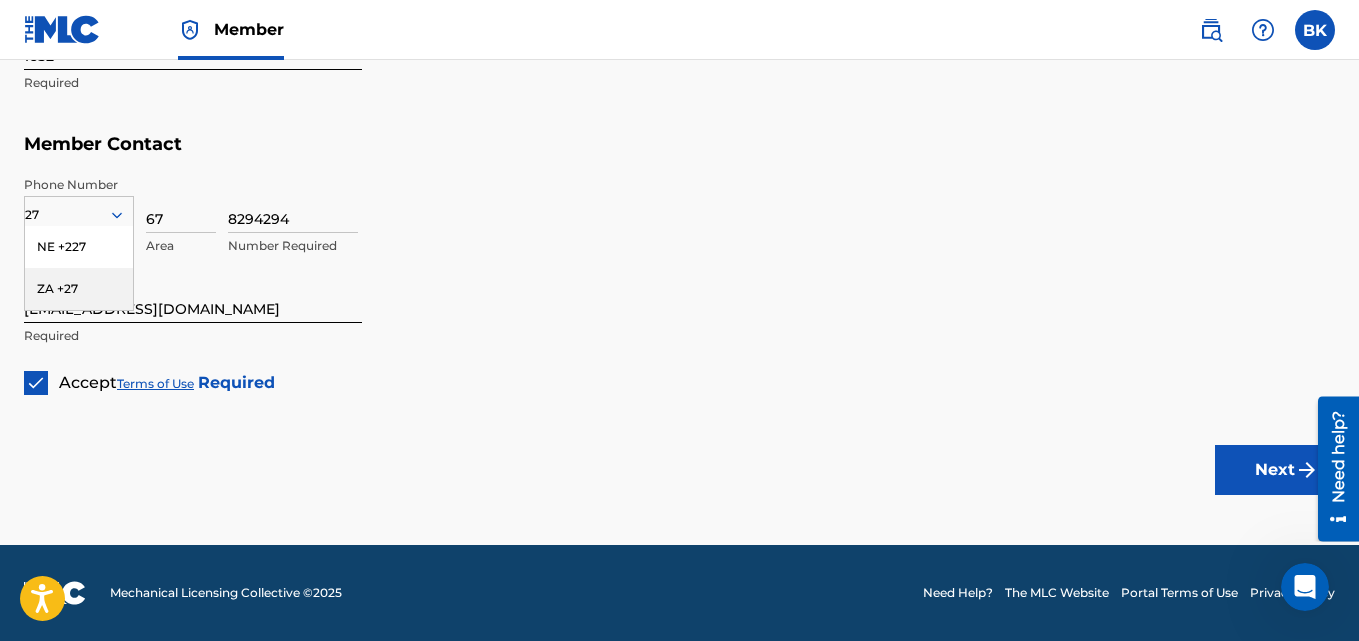 click on "Next" at bounding box center (1275, 470) 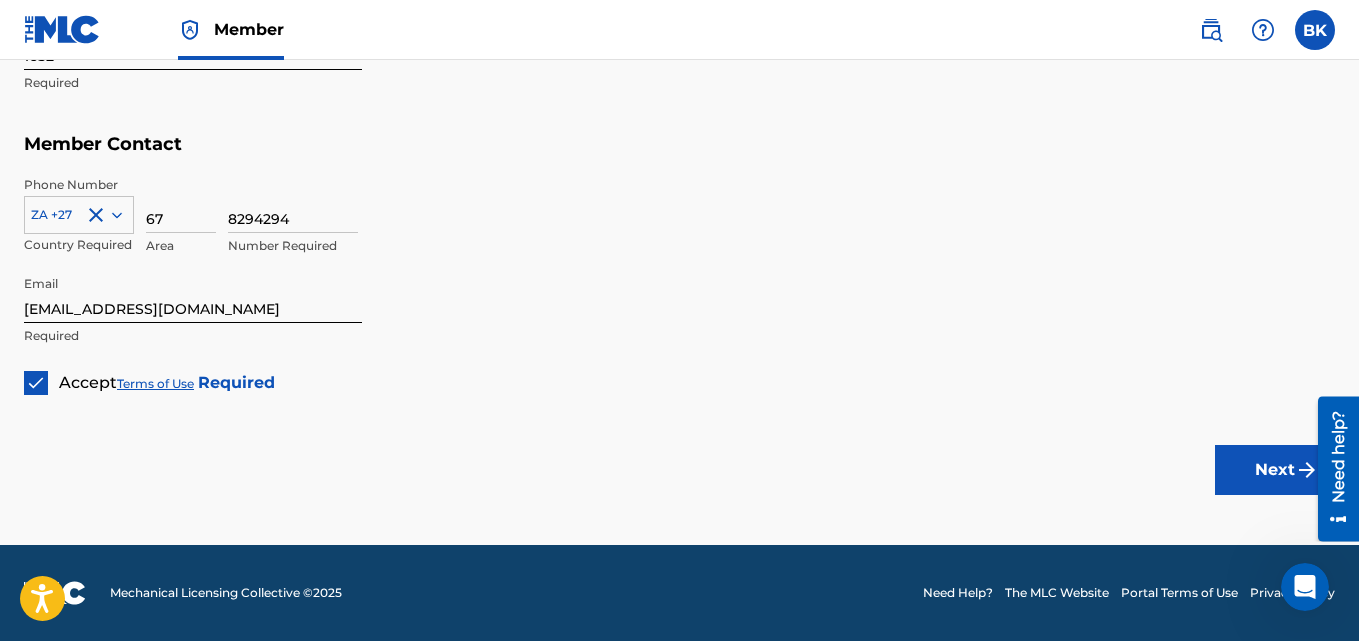 click on "Next" at bounding box center (1275, 470) 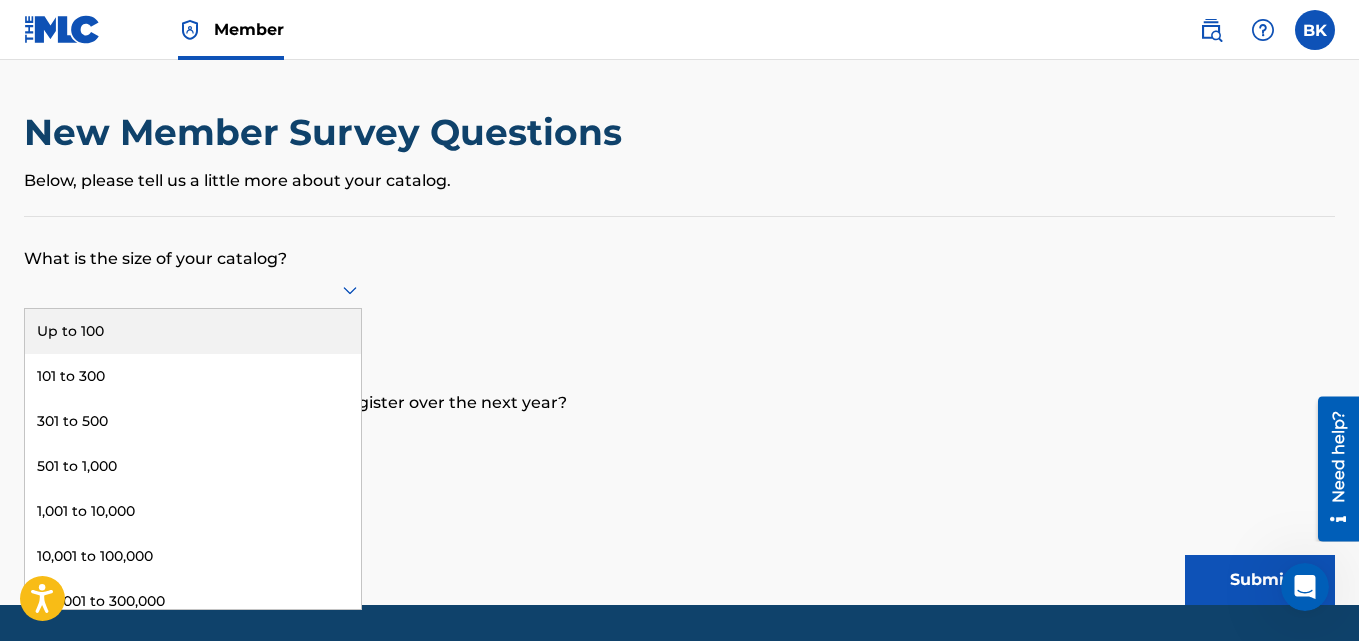 click at bounding box center (193, 289) 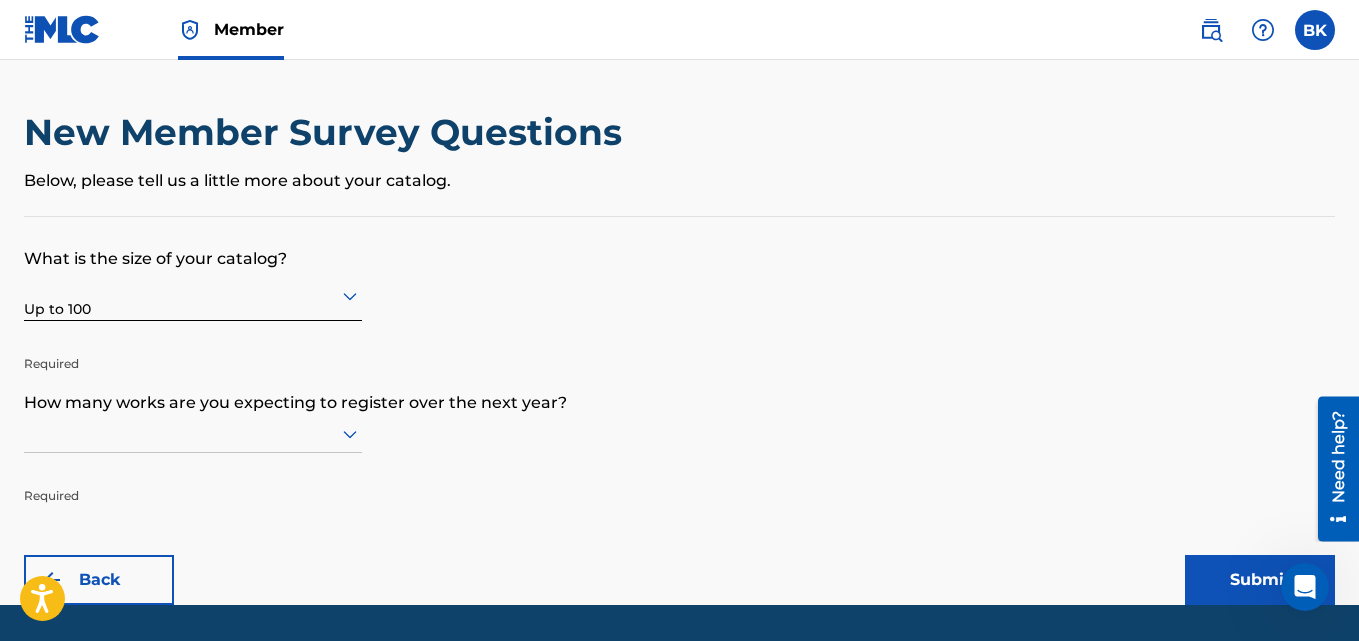 scroll, scrollTop: 60, scrollLeft: 0, axis: vertical 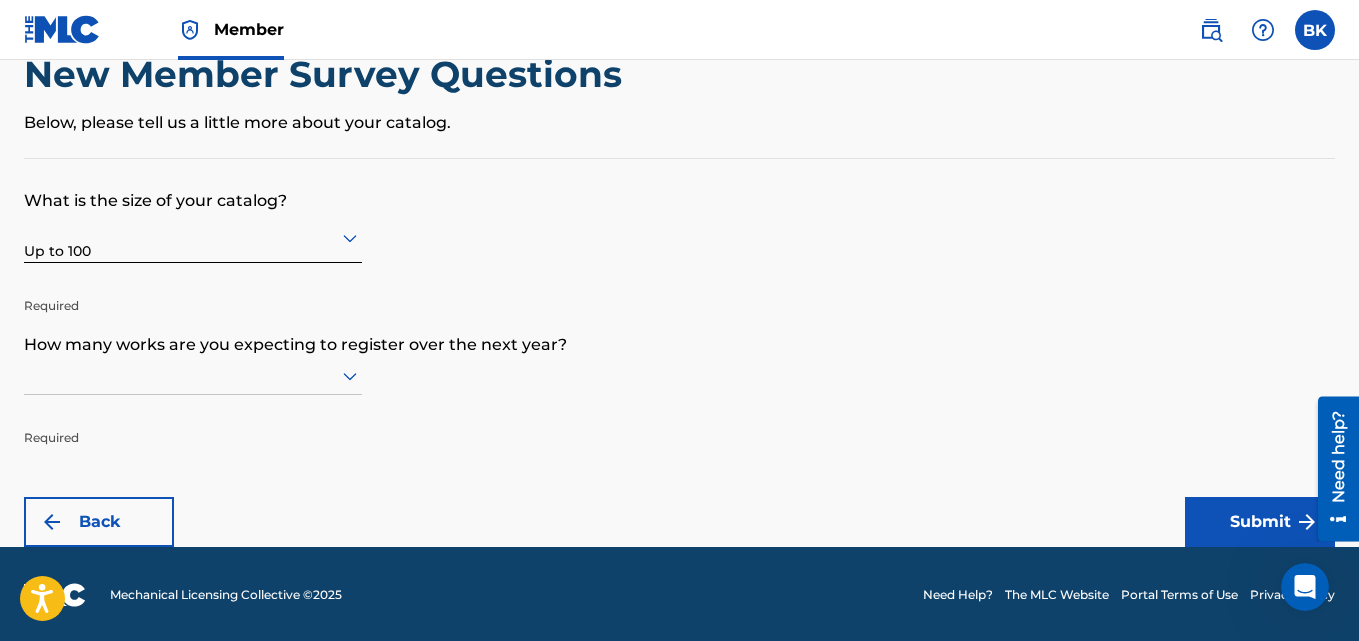 click at bounding box center (193, 376) 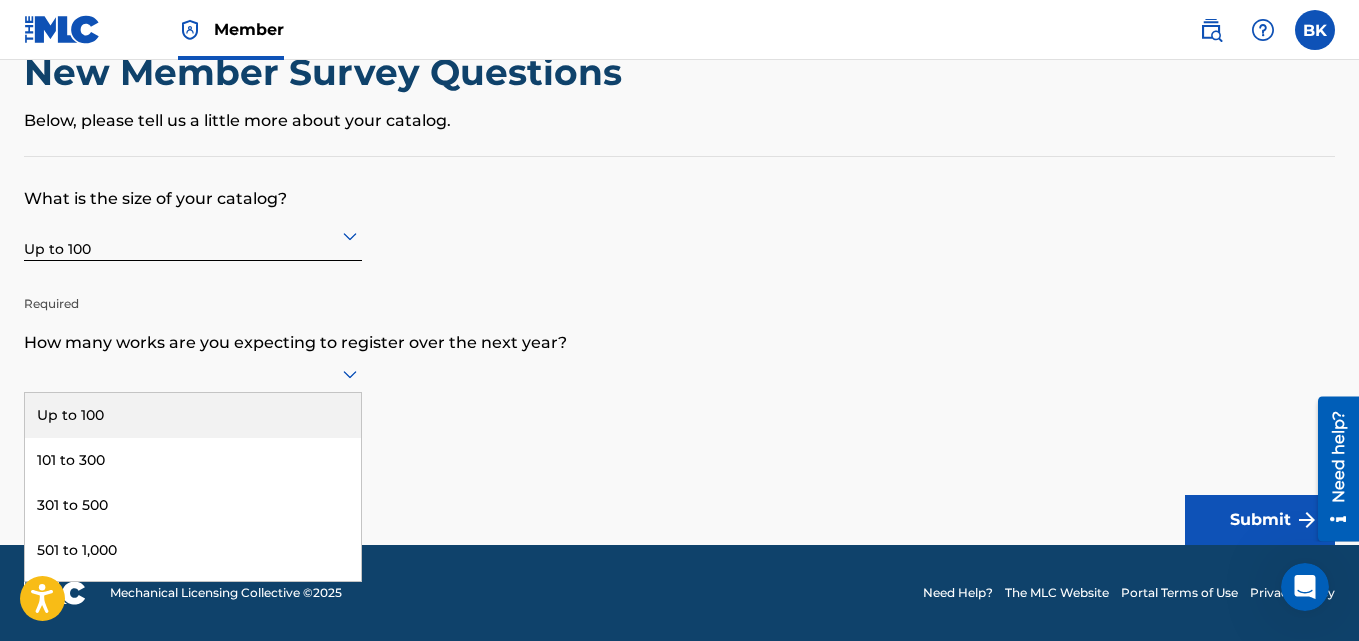 click on "Up to 100" at bounding box center [193, 415] 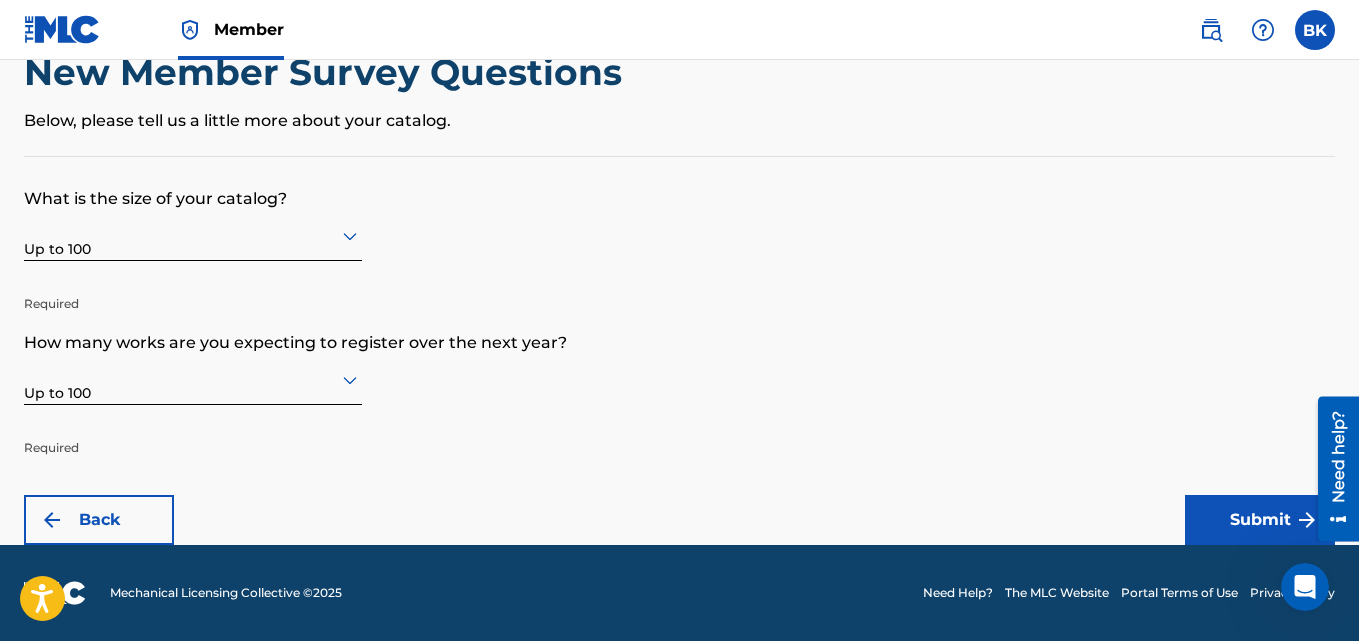 drag, startPoint x: 901, startPoint y: 444, endPoint x: 905, endPoint y: 454, distance: 10.770329 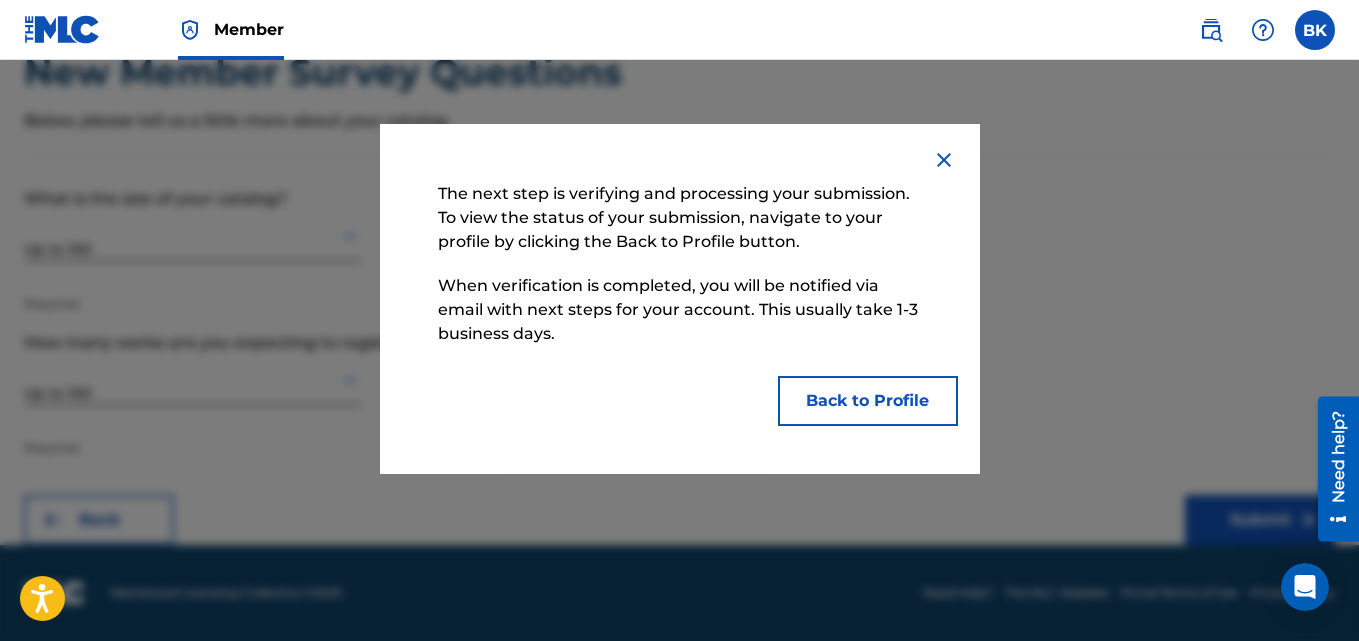 click on "Back to Profile" at bounding box center (868, 401) 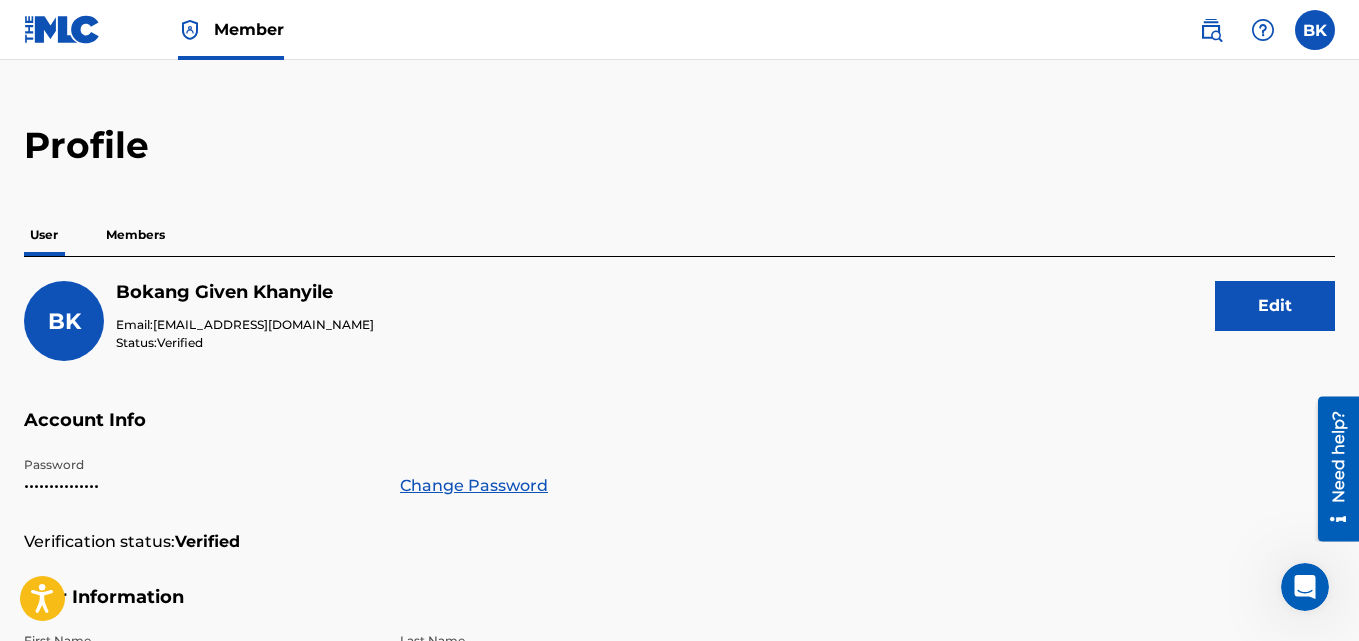 scroll, scrollTop: 128, scrollLeft: 0, axis: vertical 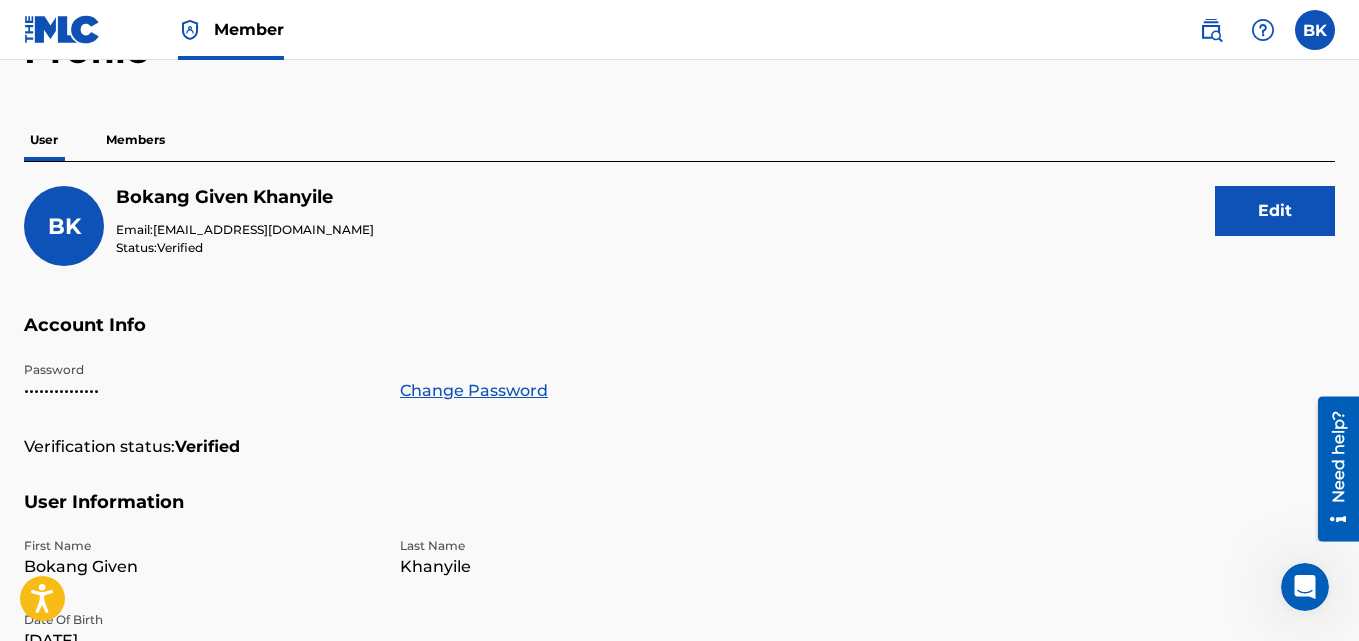 click on "Members" at bounding box center (135, 140) 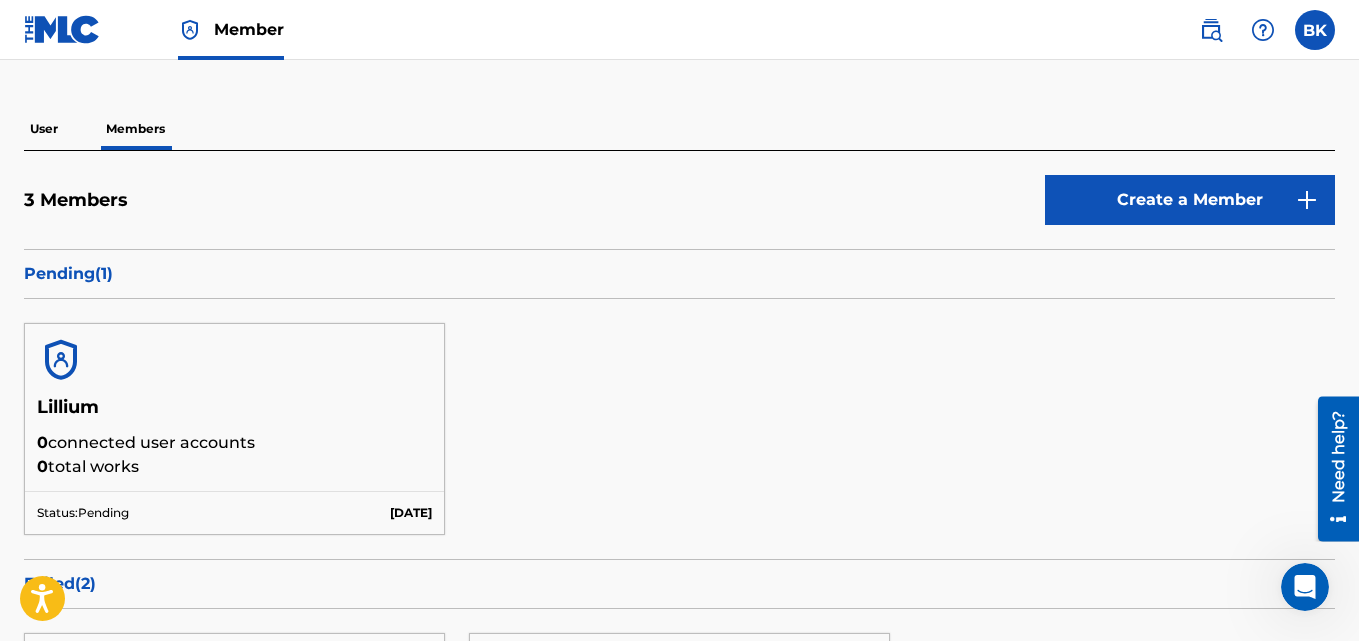 scroll, scrollTop: 0, scrollLeft: 0, axis: both 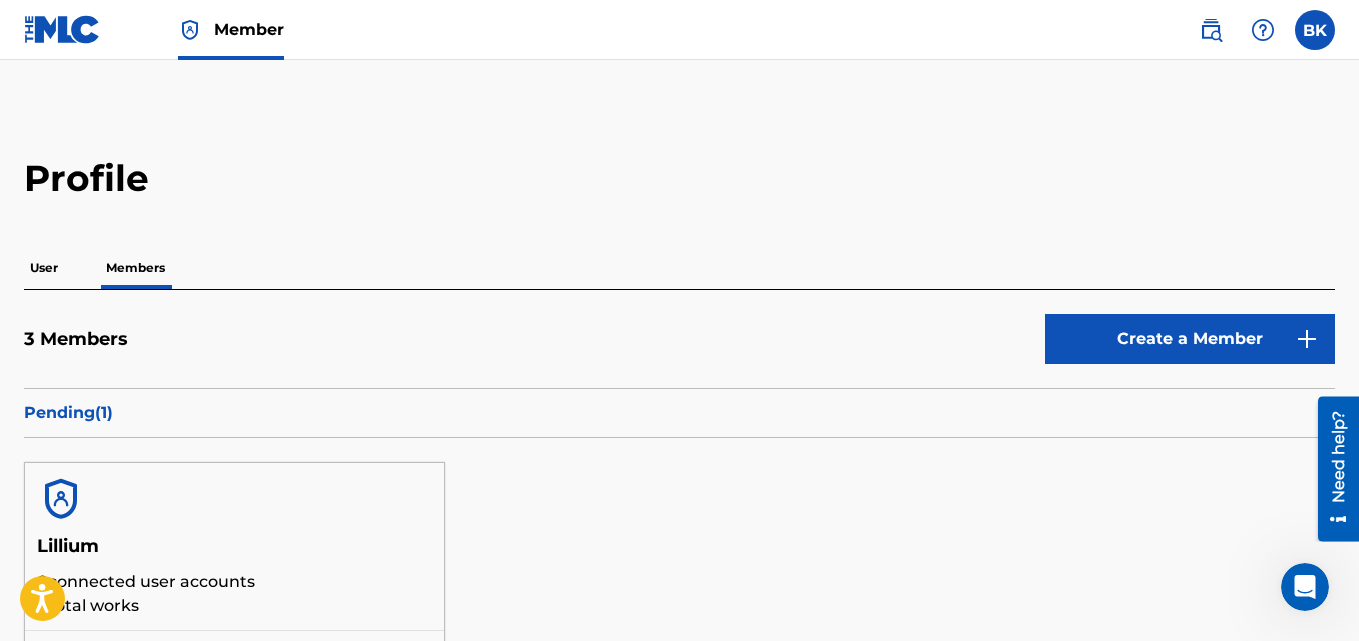 click at bounding box center [62, 29] 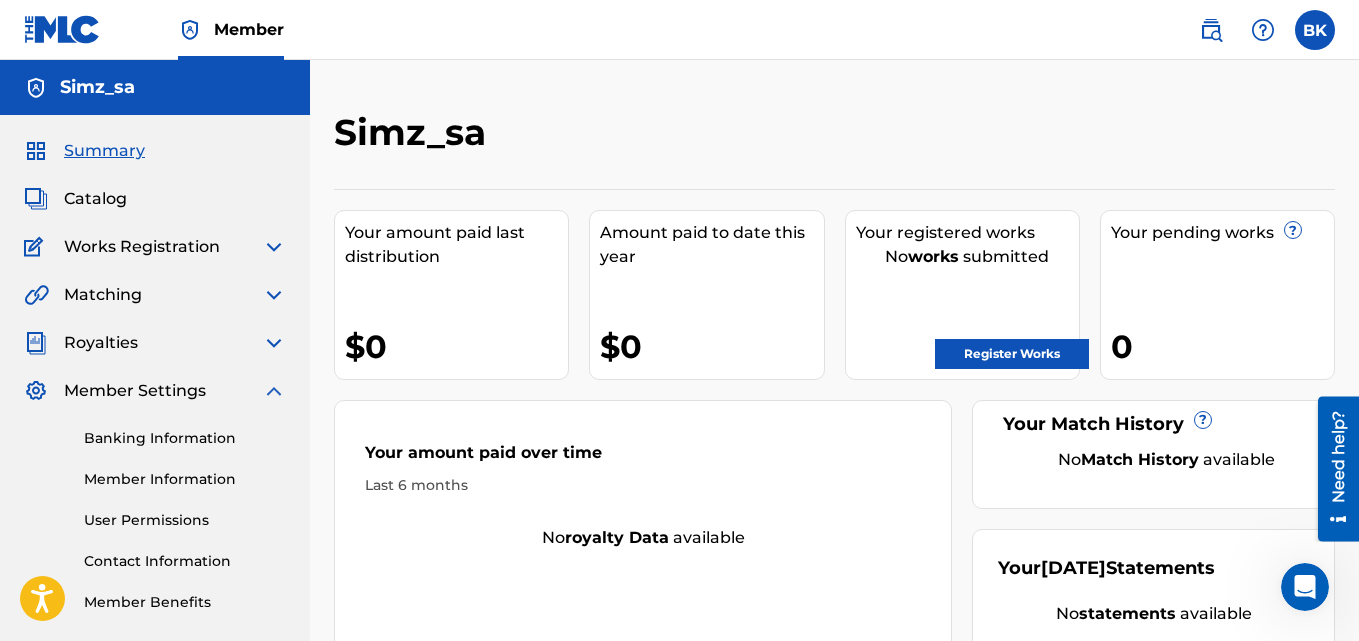 click on "Summary Catalog Works Registration Claiming Tool Individual Registration Tool Bulk Registration Tool Registration Drafts Registration History Overclaims Tool Matching Matching Tool Match History Royalties Summary Statements Annual Statements Rate Sheets Member Settings Banking Information Member Information User Permissions Contact Information Member Benefits" at bounding box center (155, 376) 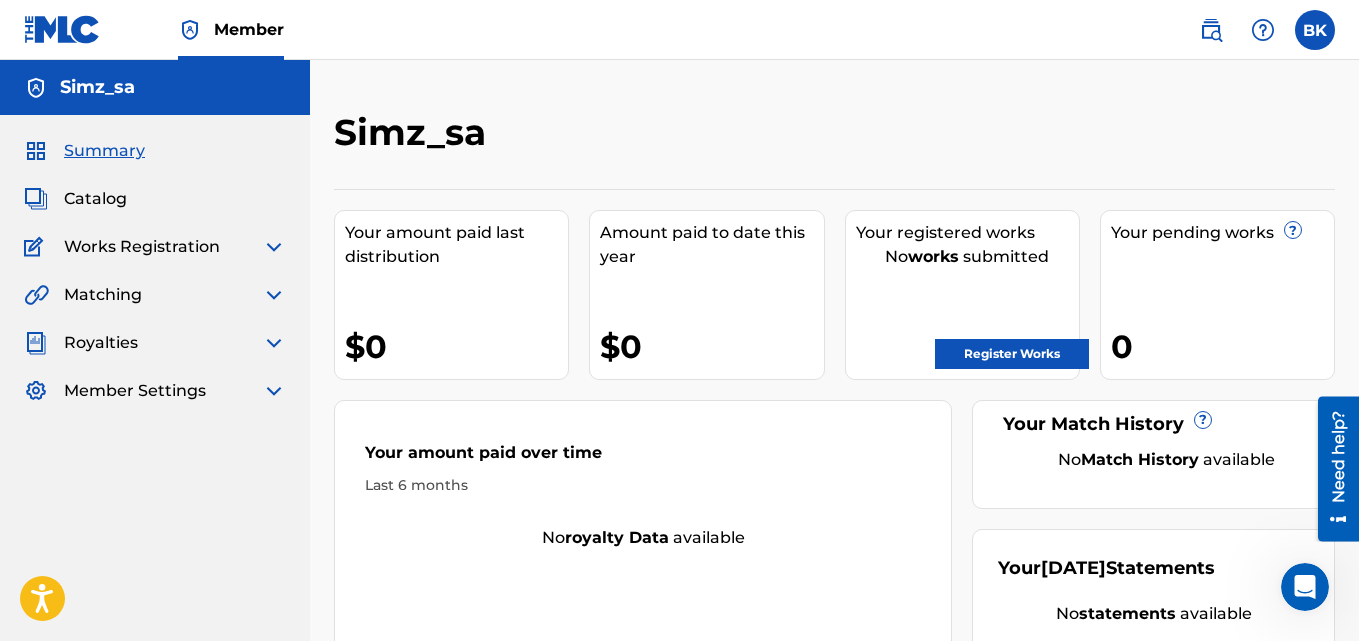 click at bounding box center [274, 391] 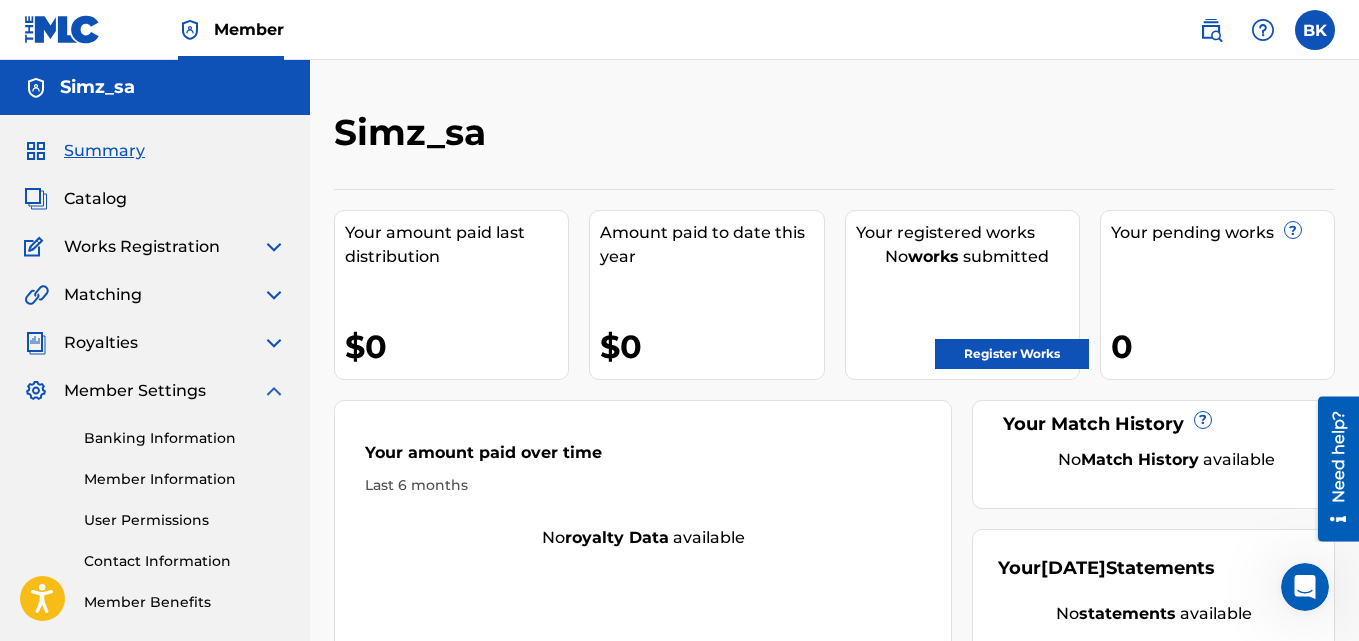 click on "Banking Information Member Information User Permissions Contact Information Member Benefits" at bounding box center [155, 508] 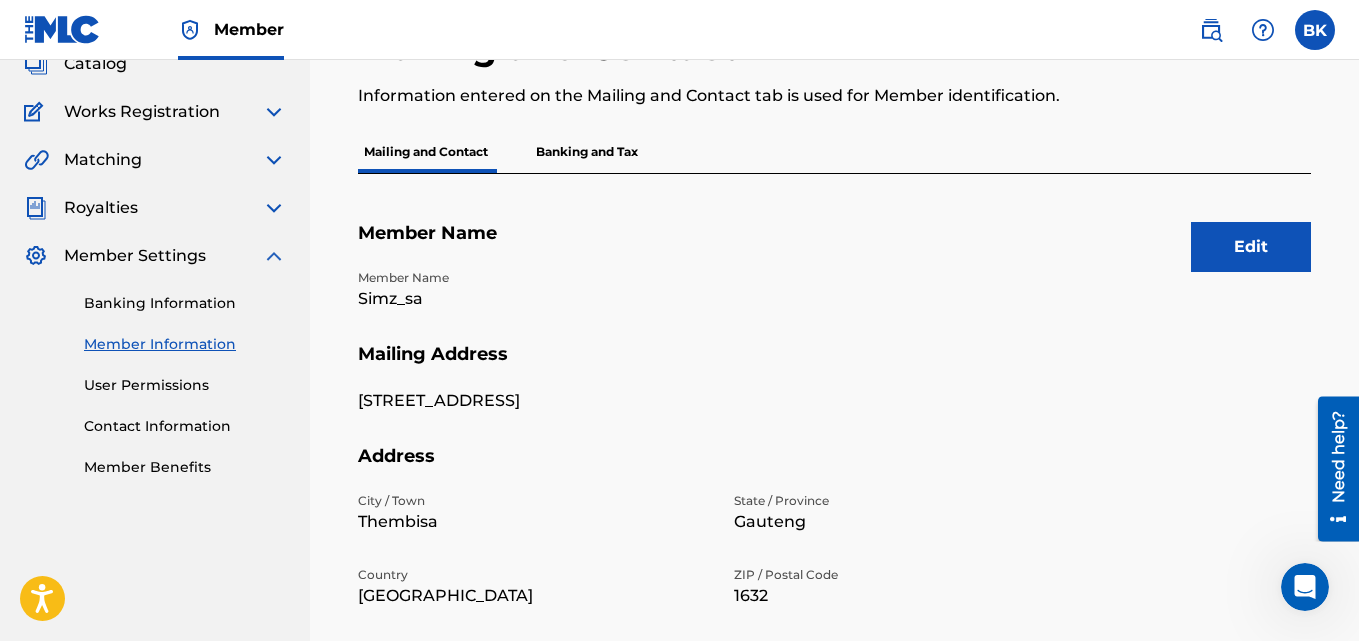 scroll, scrollTop: 0, scrollLeft: 0, axis: both 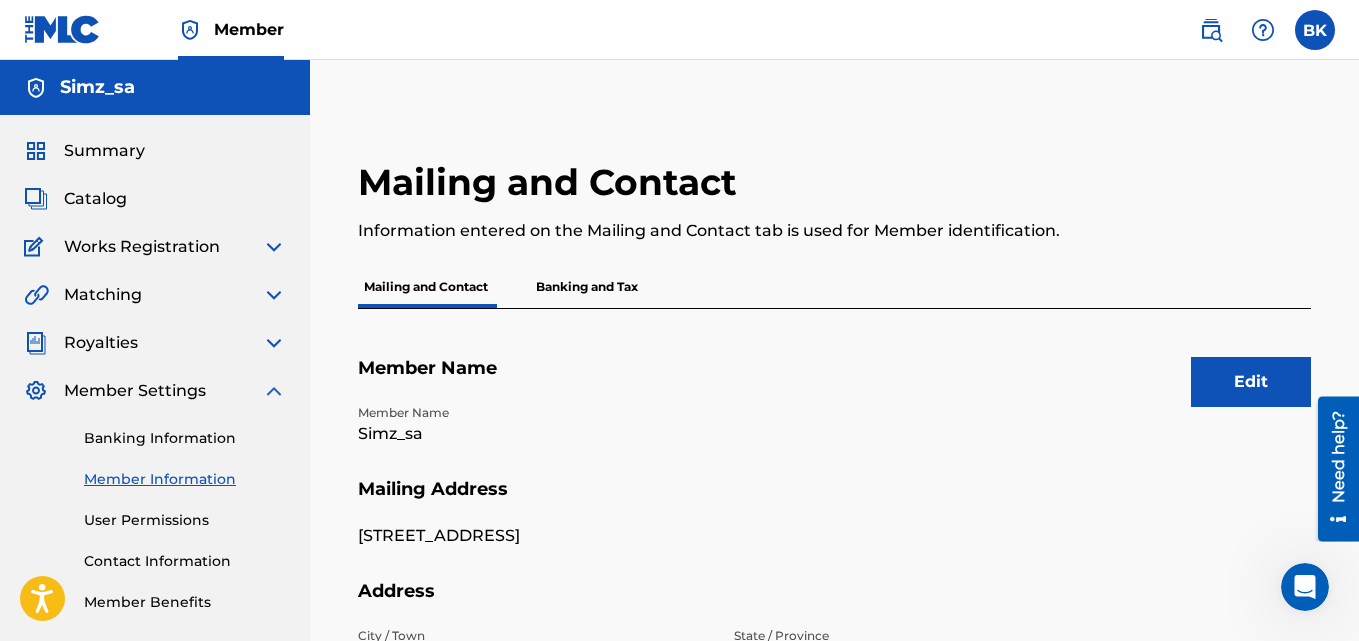 click on "Edit" at bounding box center (1251, 382) 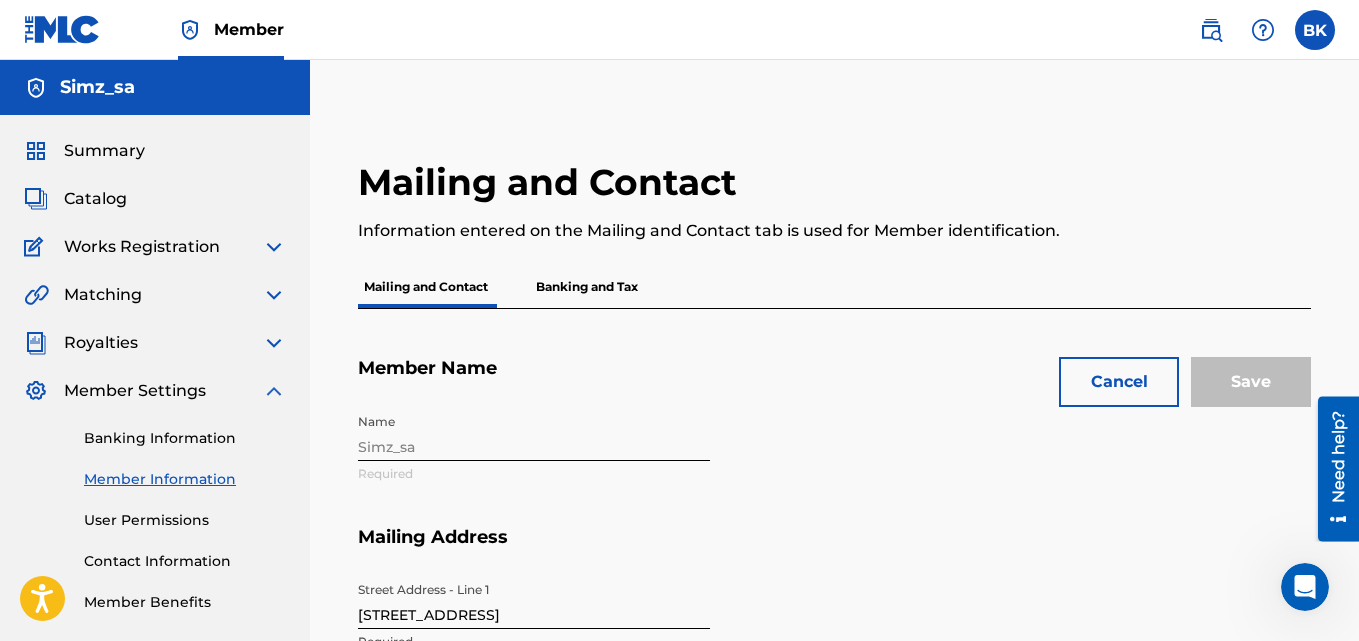 click on "Name Simz_sa Required" at bounding box center (722, 465) 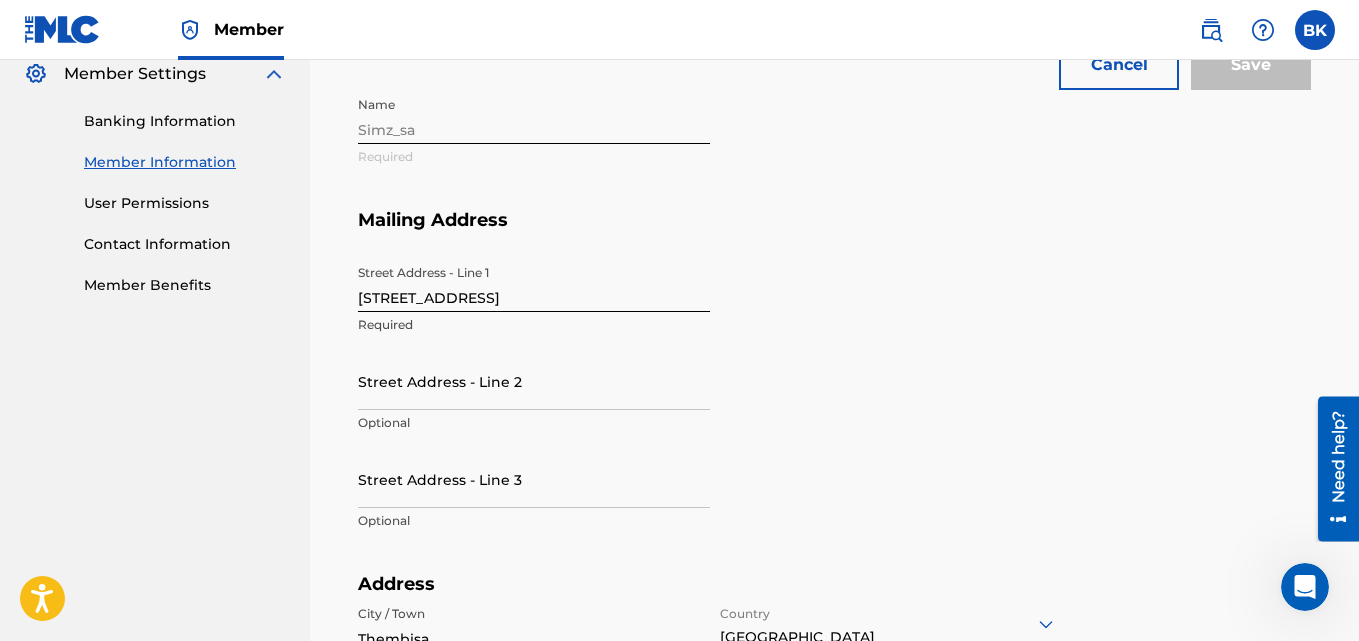 scroll, scrollTop: 0, scrollLeft: 0, axis: both 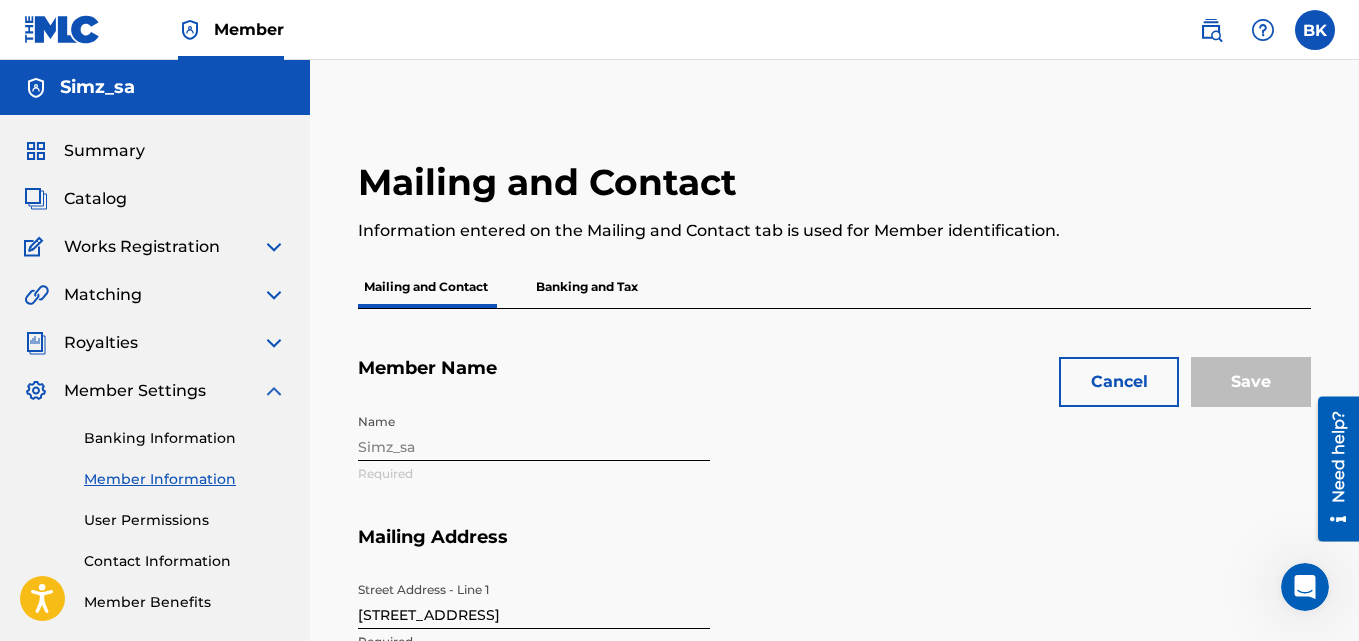 click on "Cancel" at bounding box center [1119, 382] 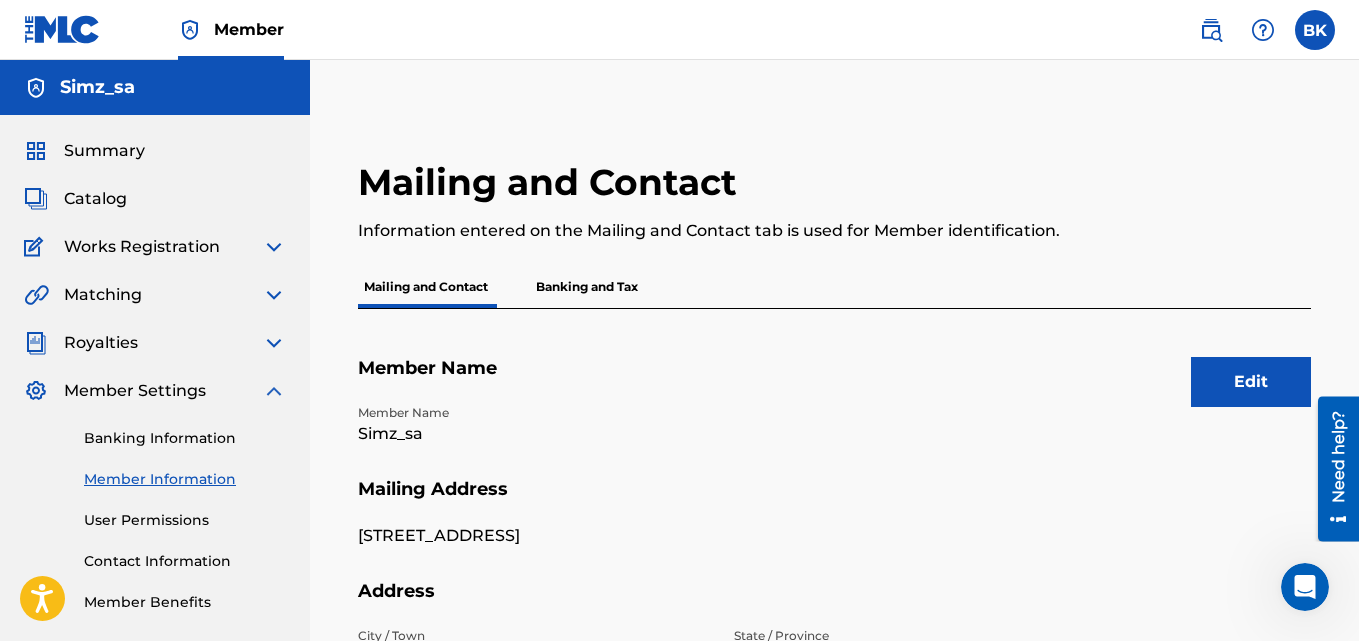 click on "User Permissions" at bounding box center (185, 520) 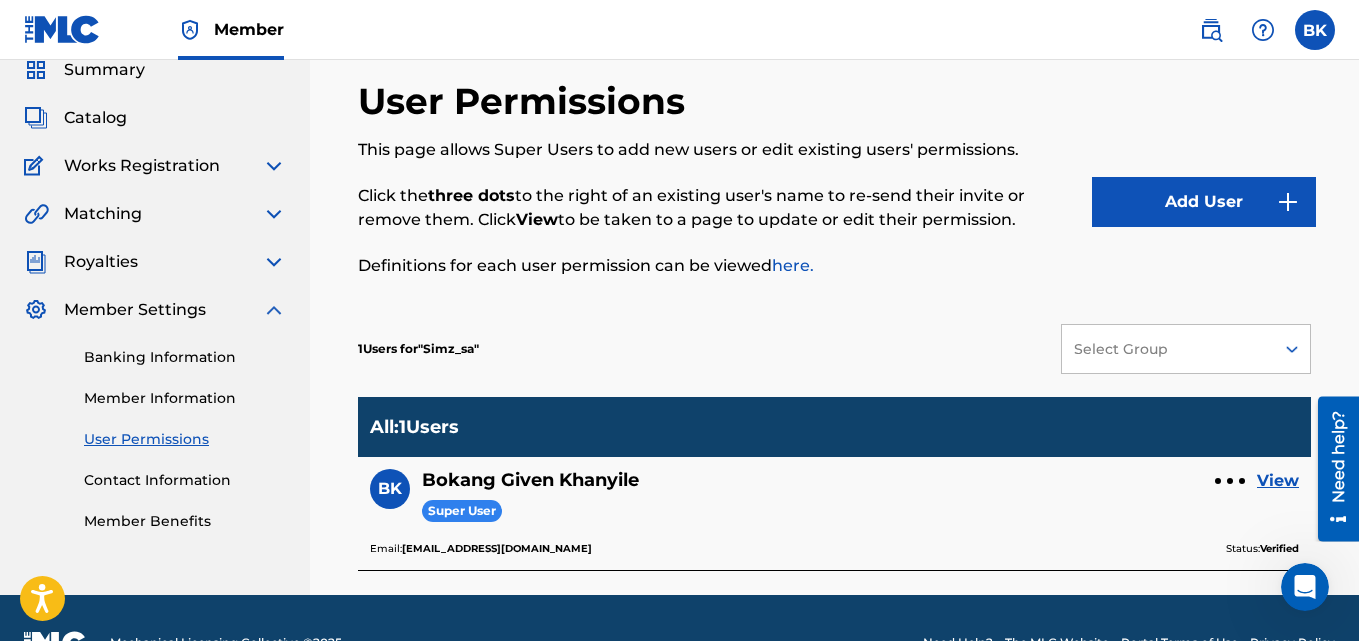 scroll, scrollTop: 0, scrollLeft: 0, axis: both 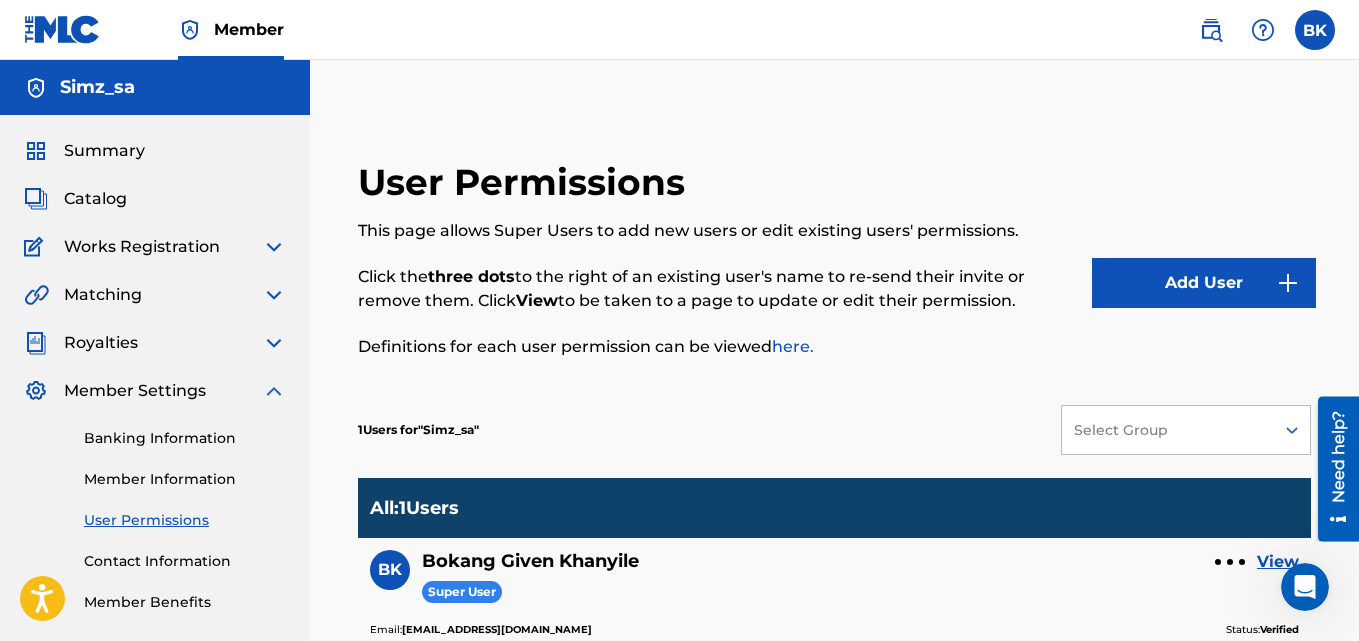 click on "Works Registration" at bounding box center (155, 247) 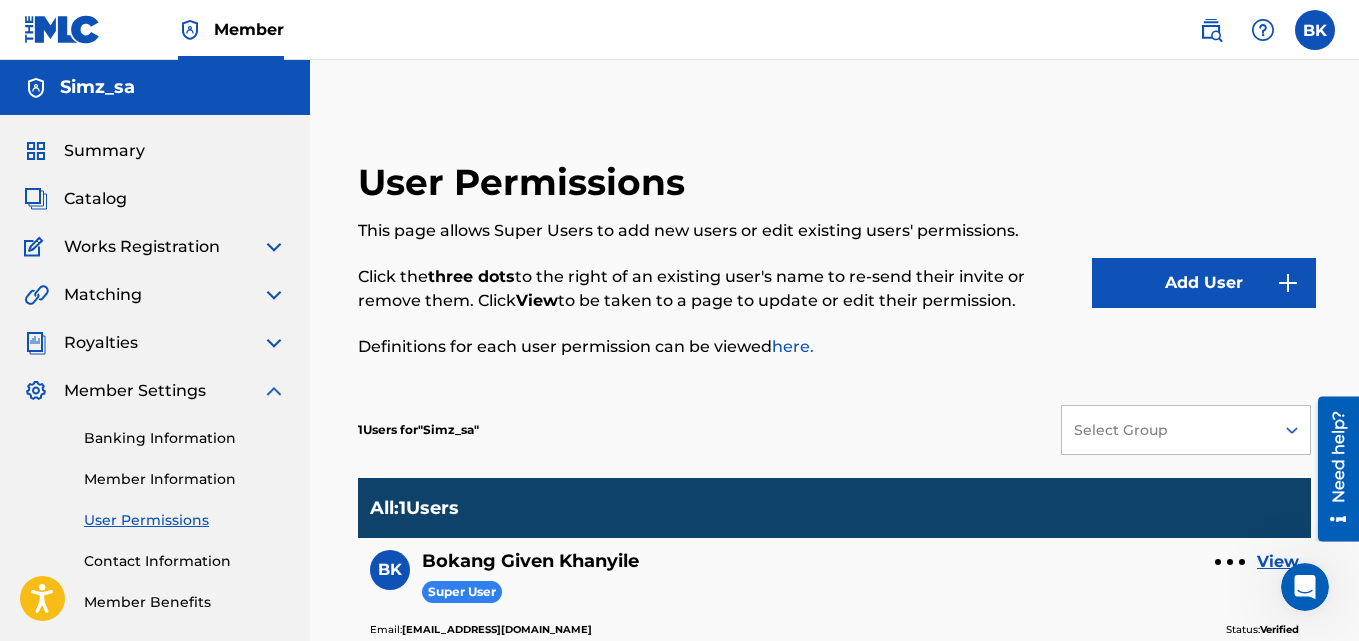 click at bounding box center [274, 391] 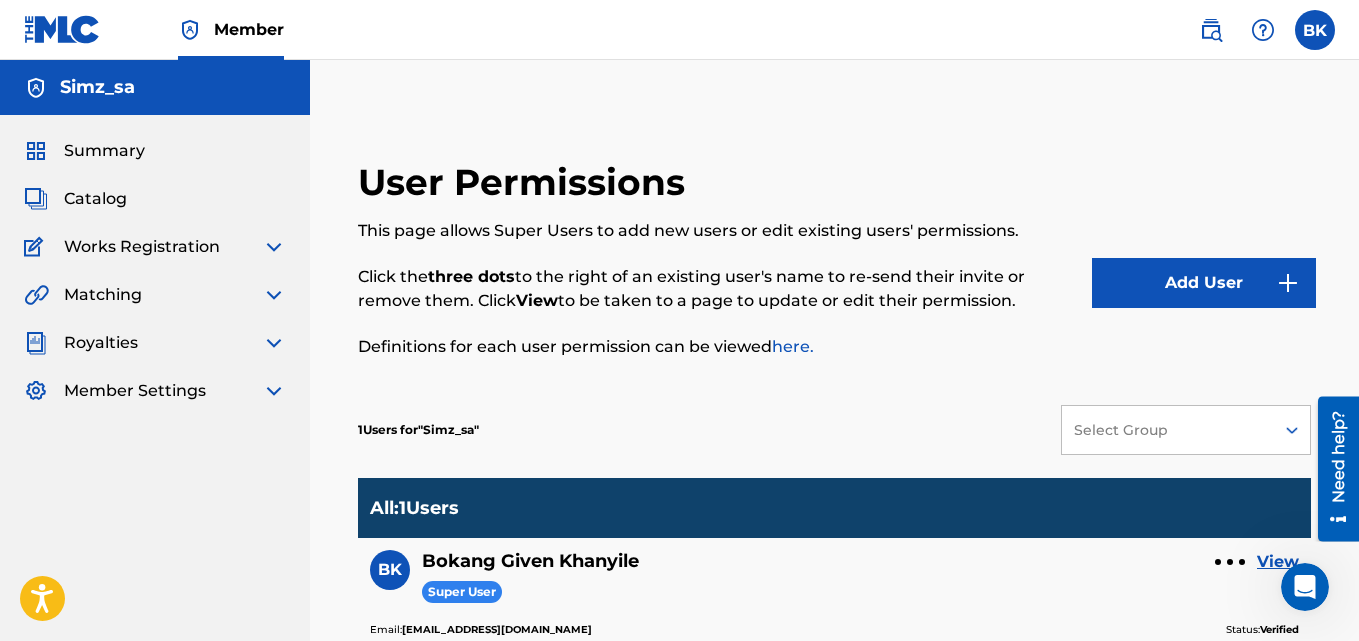 click on "Works Registration" at bounding box center (155, 247) 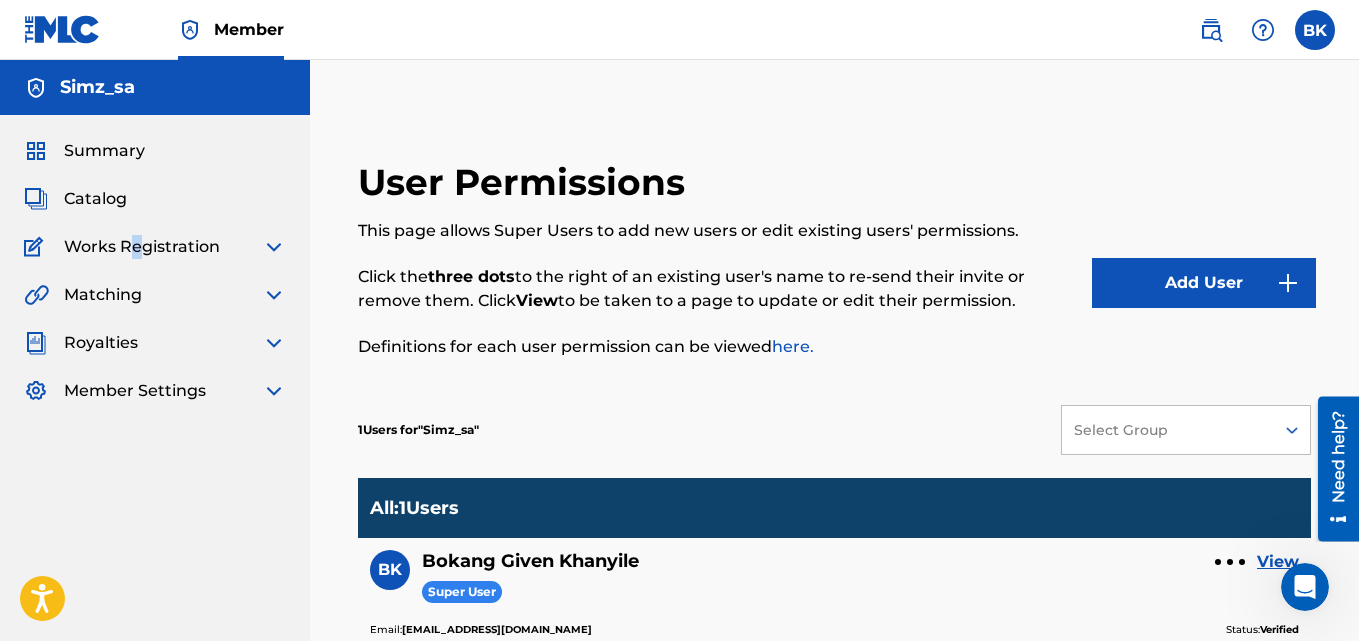 click on "Summary Catalog Works Registration Claiming Tool Individual Registration Tool Bulk Registration Tool Registration Drafts Registration History Overclaims Tool Matching Matching Tool Match History Royalties Summary Statements Annual Statements Rate Sheets Member Settings Banking Information Member Information User Permissions Contact Information Member Benefits" at bounding box center [155, 271] 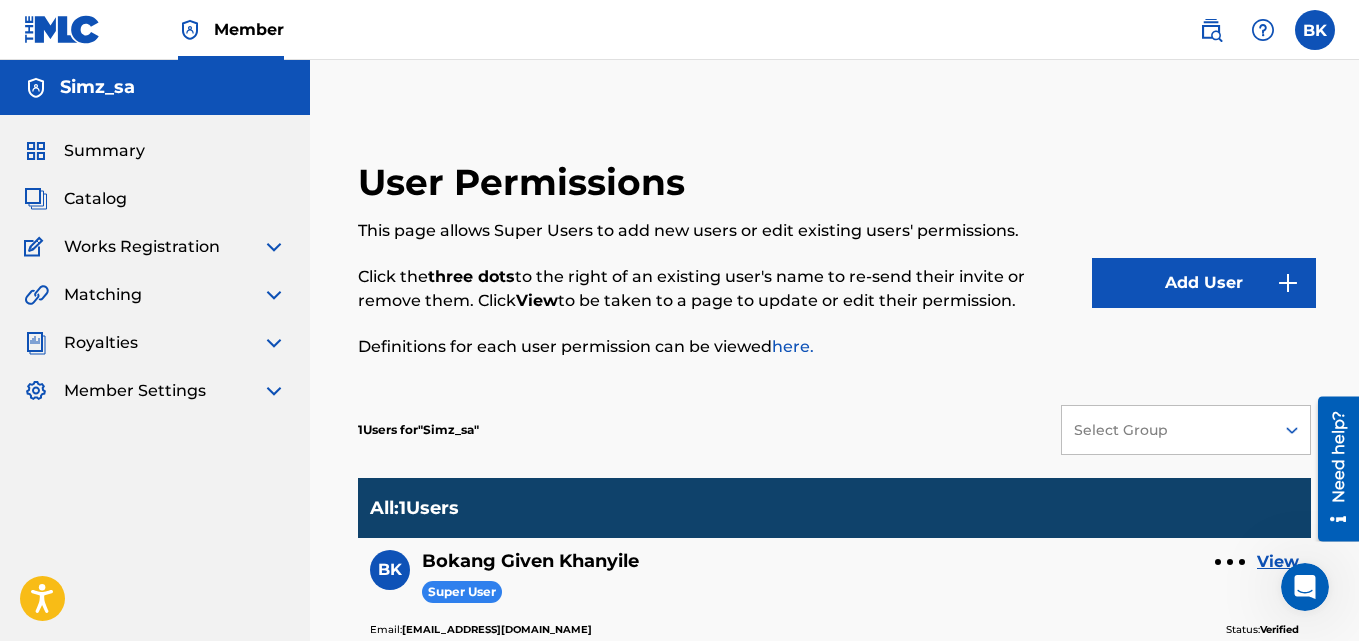 click on "Works Registration" at bounding box center [142, 247] 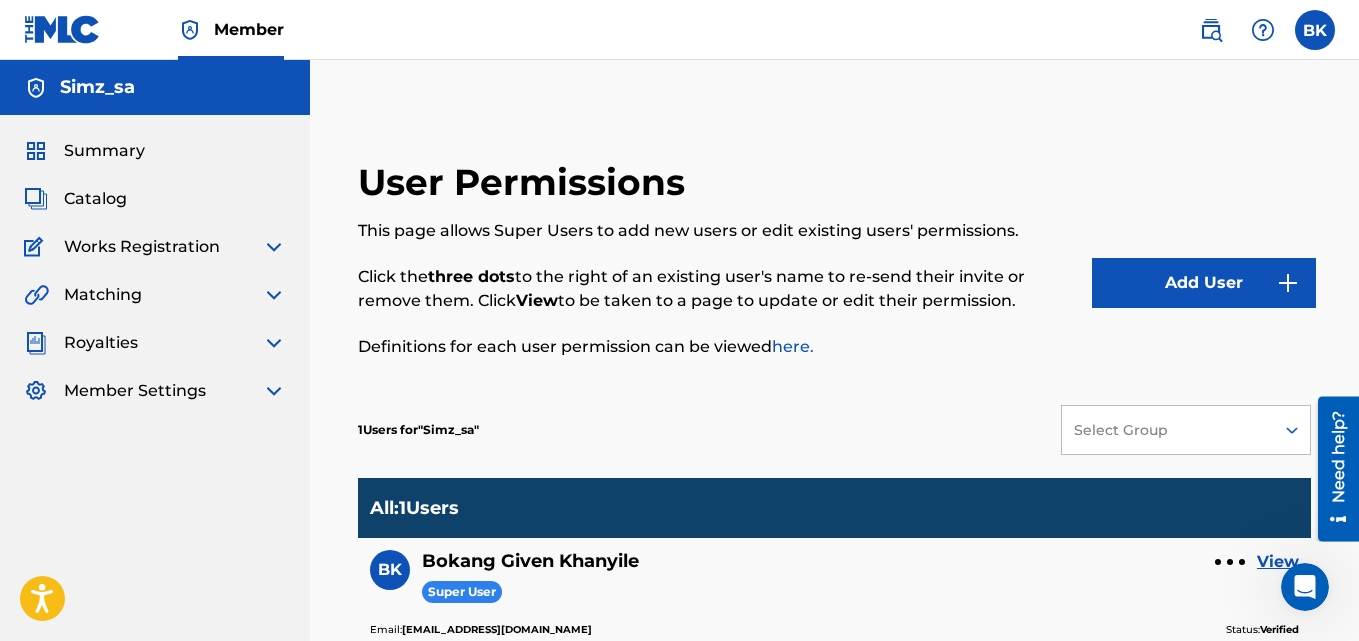 click at bounding box center [274, 247] 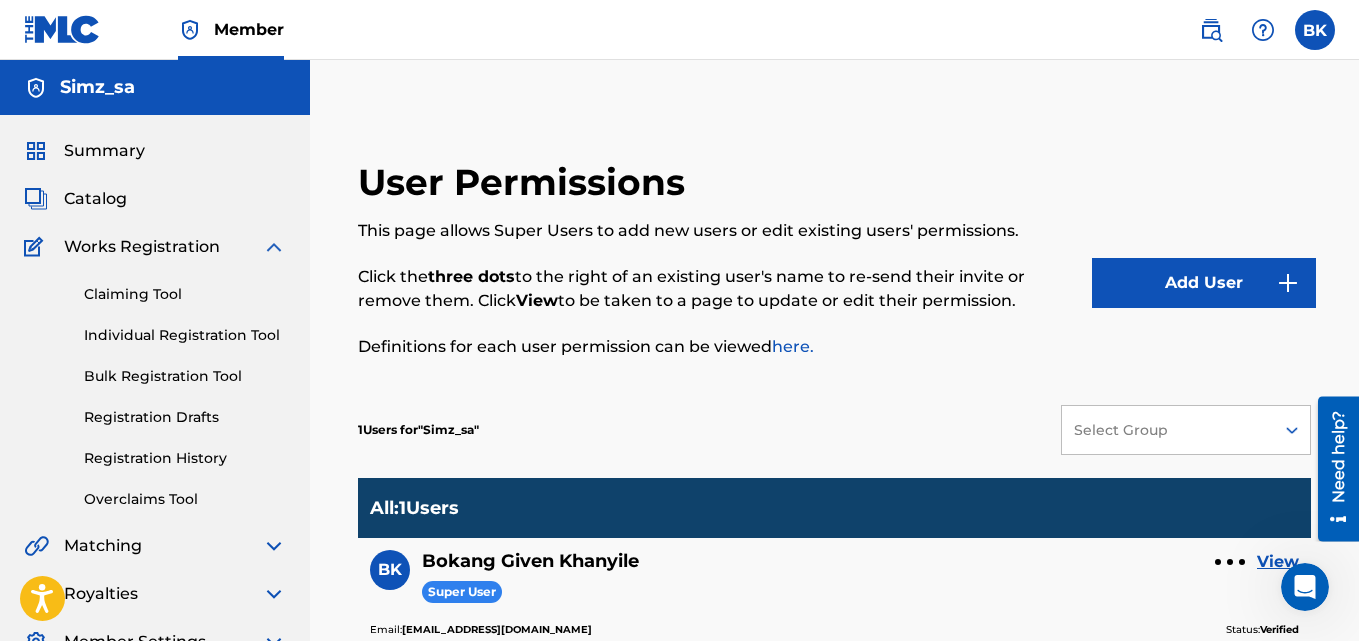 click on "Overclaims Tool" at bounding box center [185, 499] 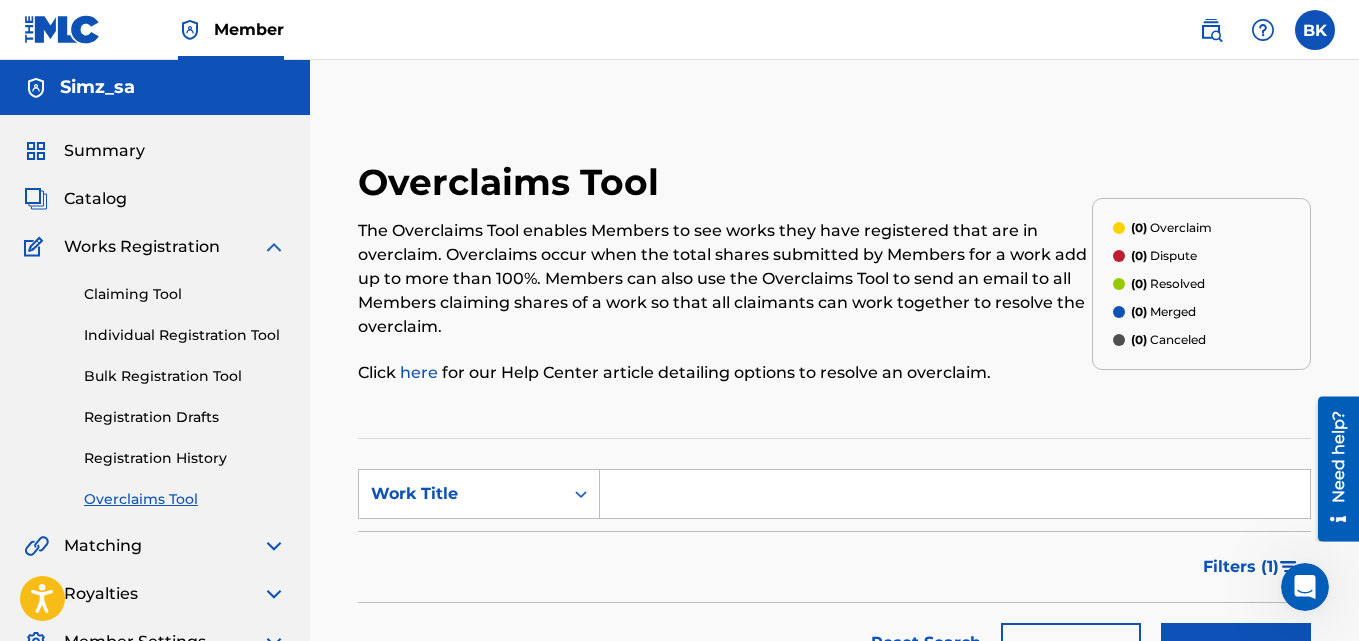 click on "Registration Drafts" at bounding box center (185, 417) 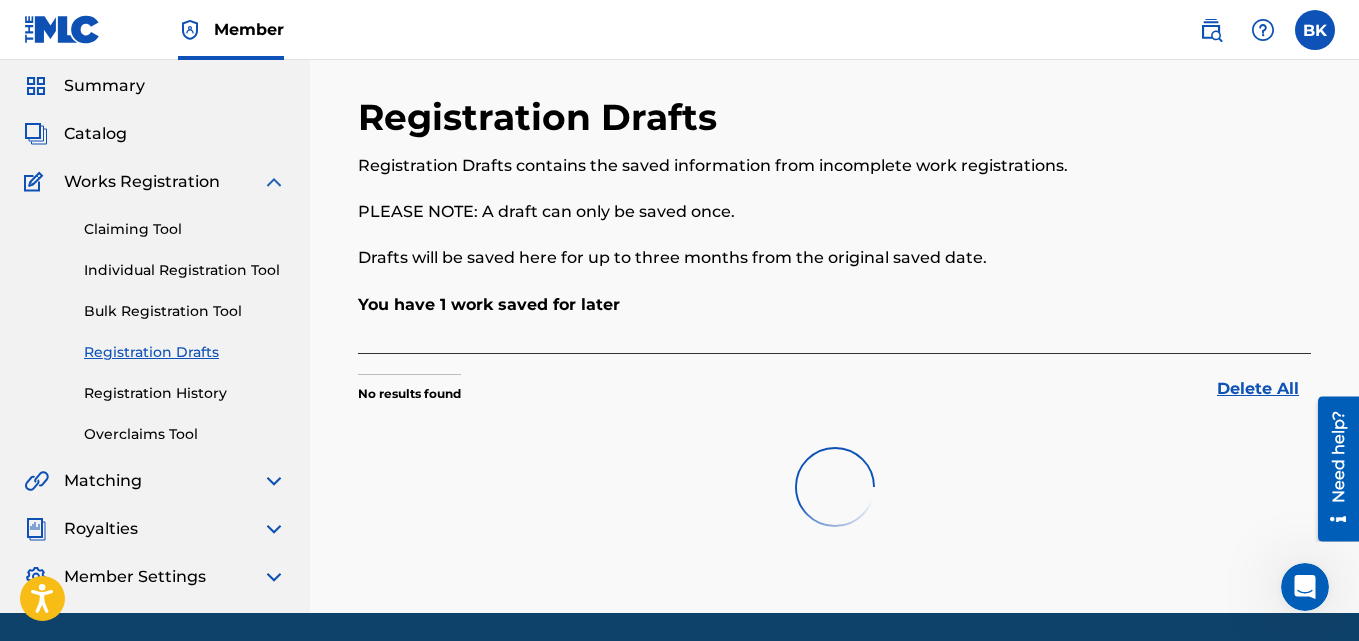 scroll, scrollTop: 133, scrollLeft: 0, axis: vertical 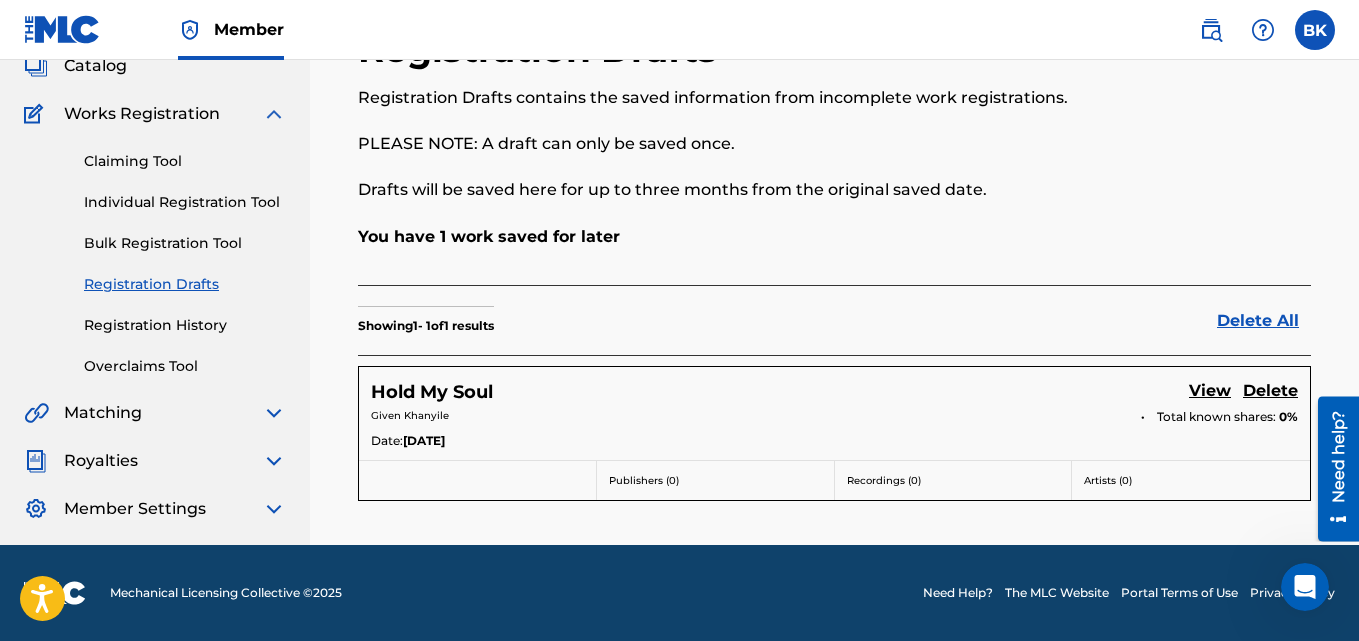 click on "View" at bounding box center [1210, 392] 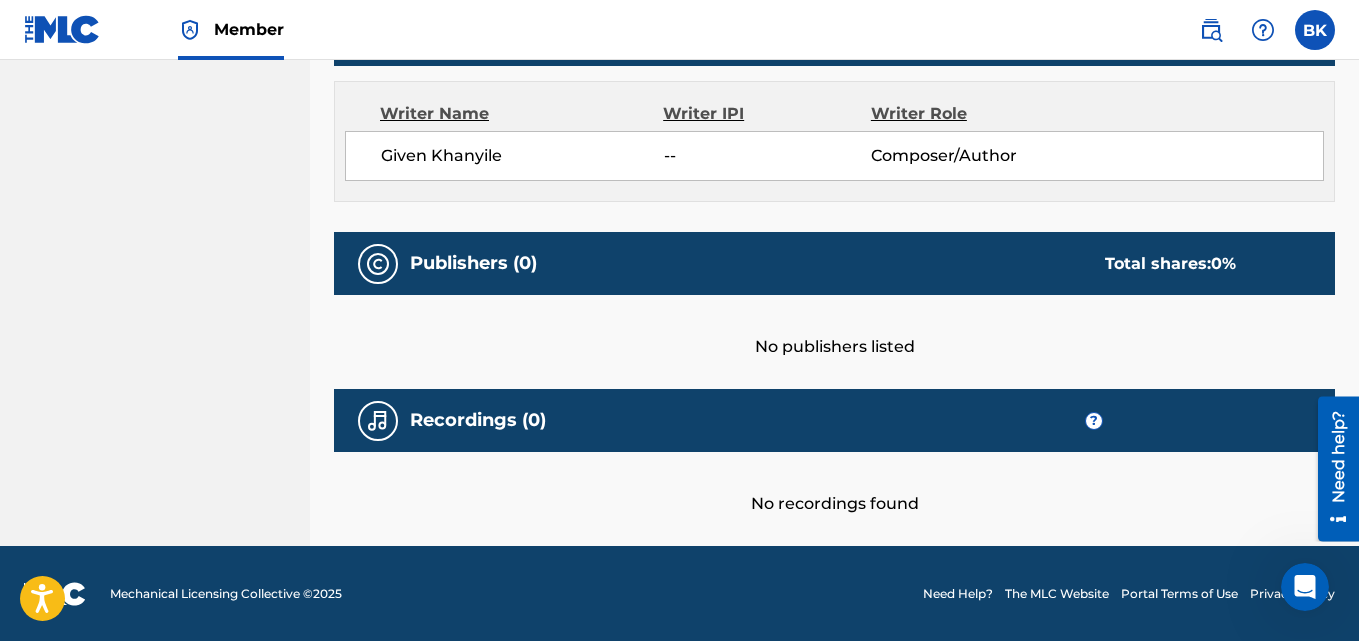 scroll, scrollTop: 694, scrollLeft: 0, axis: vertical 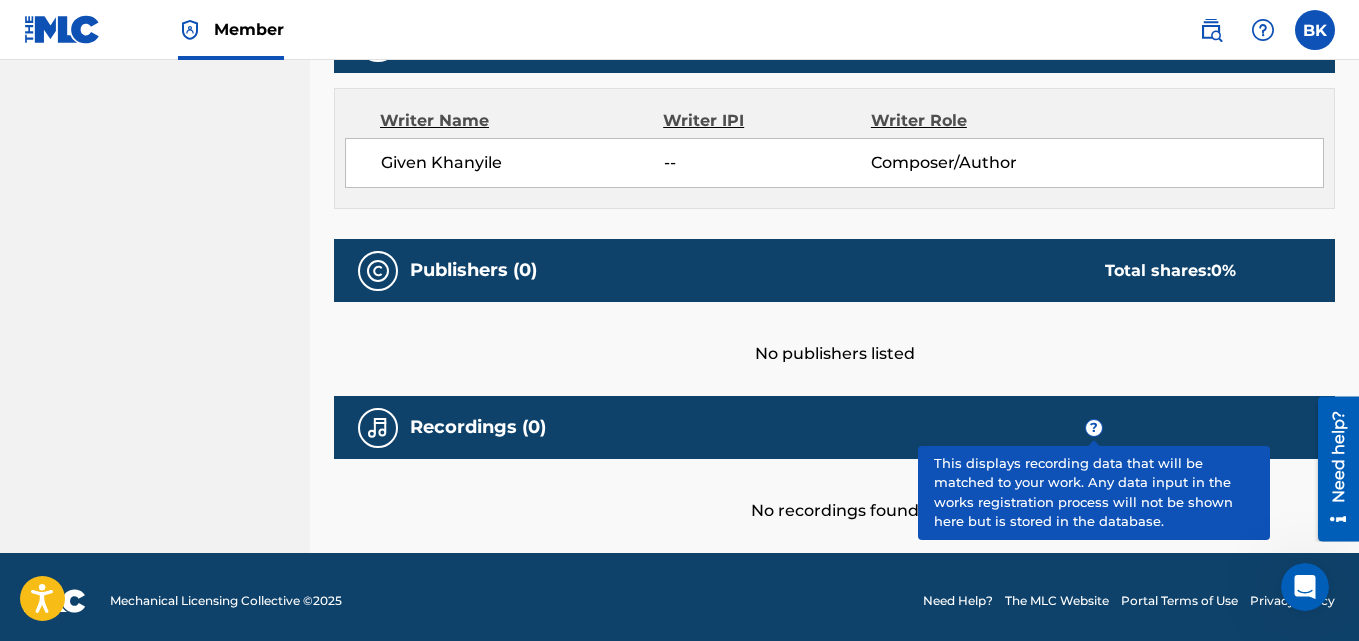 click on "?" at bounding box center [1094, 428] 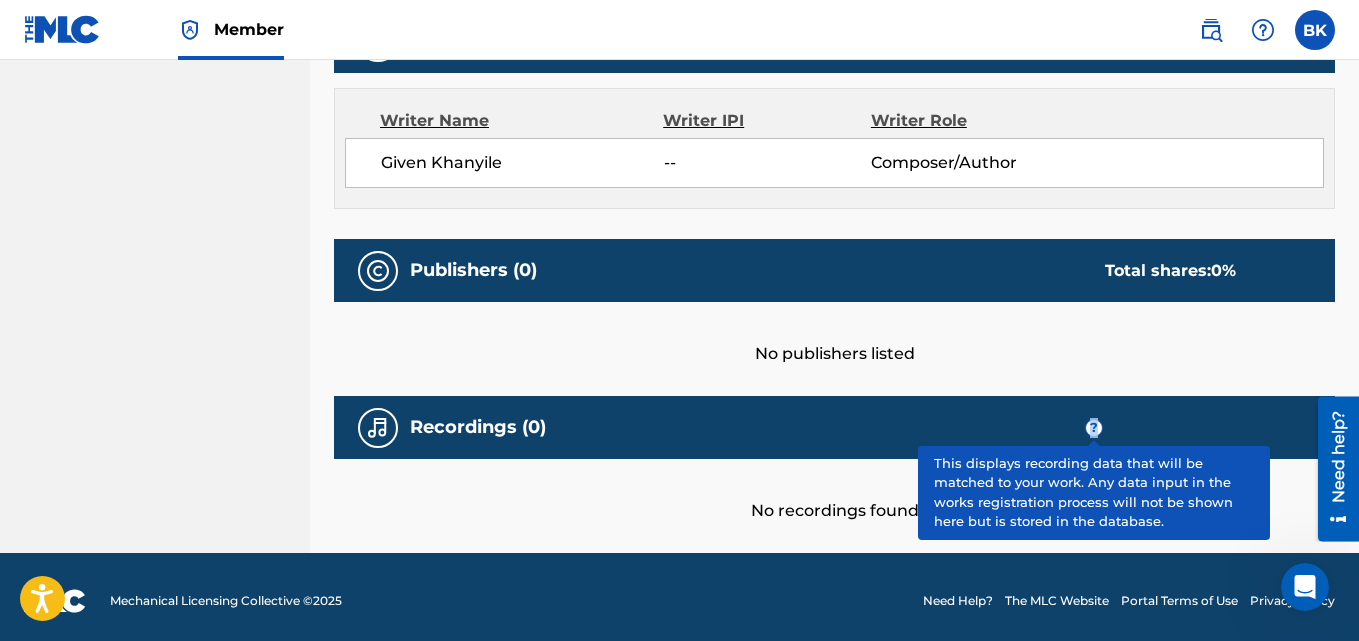 click on "?" at bounding box center [1094, 428] 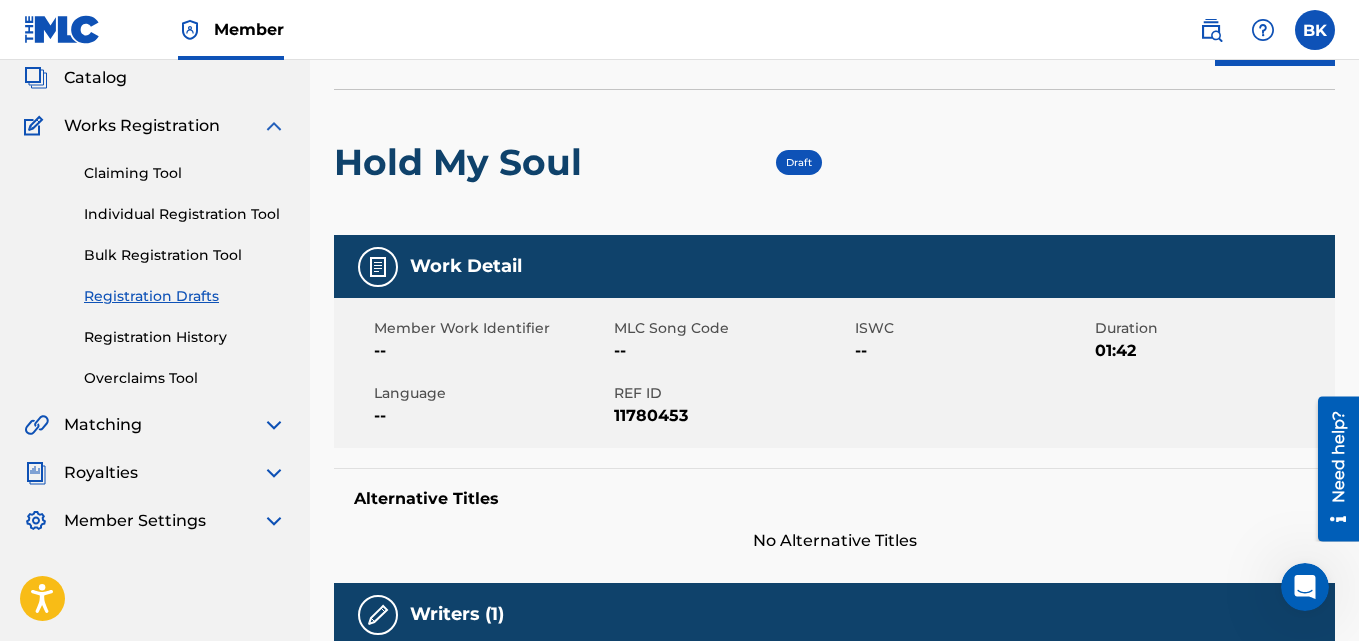 scroll, scrollTop: 0, scrollLeft: 0, axis: both 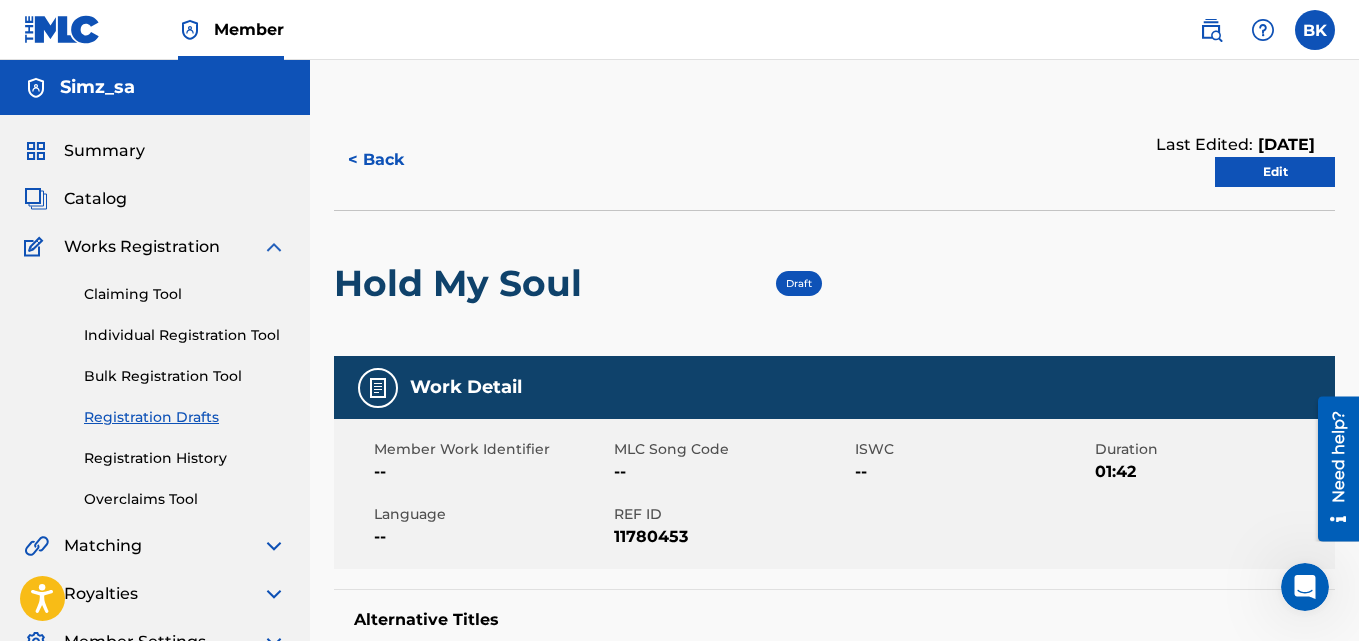 click on "Edit" at bounding box center (1275, 172) 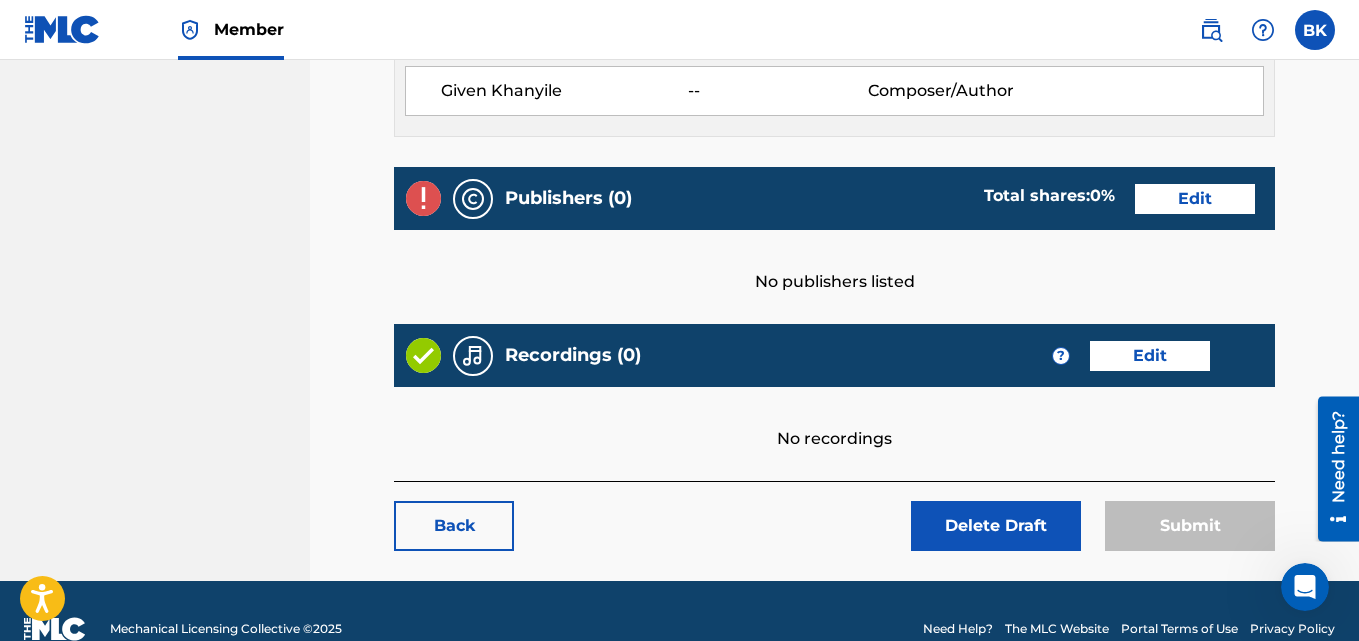 scroll, scrollTop: 694, scrollLeft: 0, axis: vertical 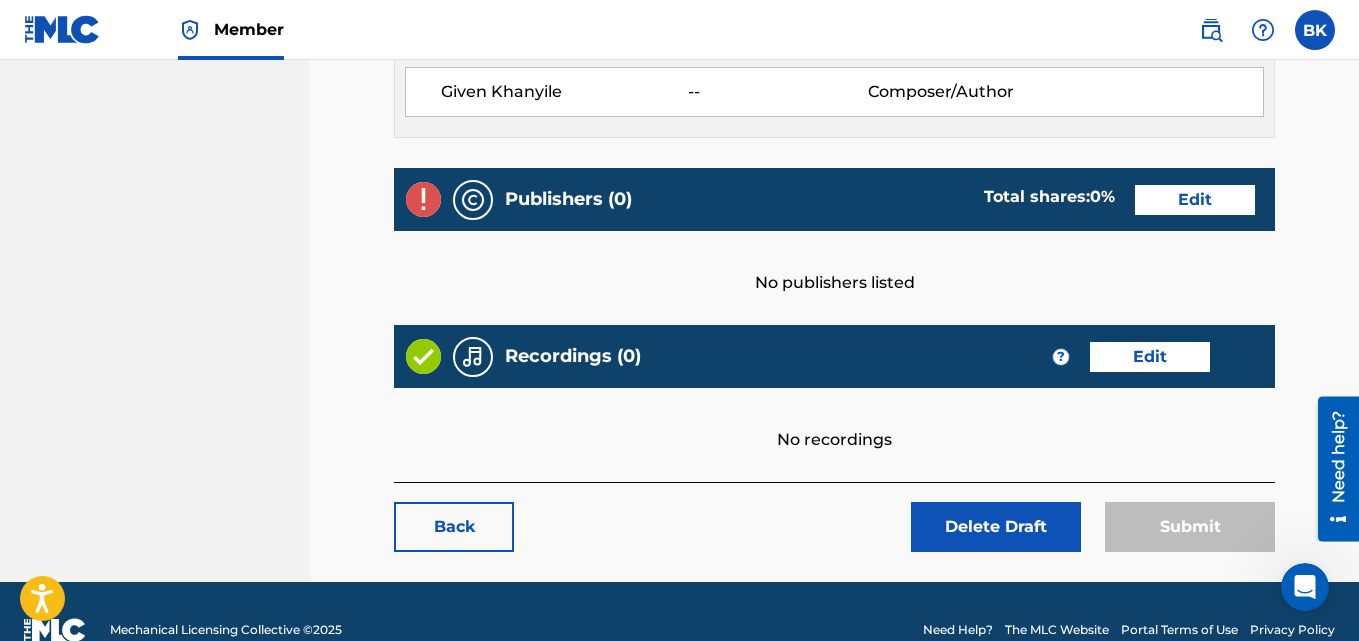 click on "Edit" at bounding box center [1150, 357] 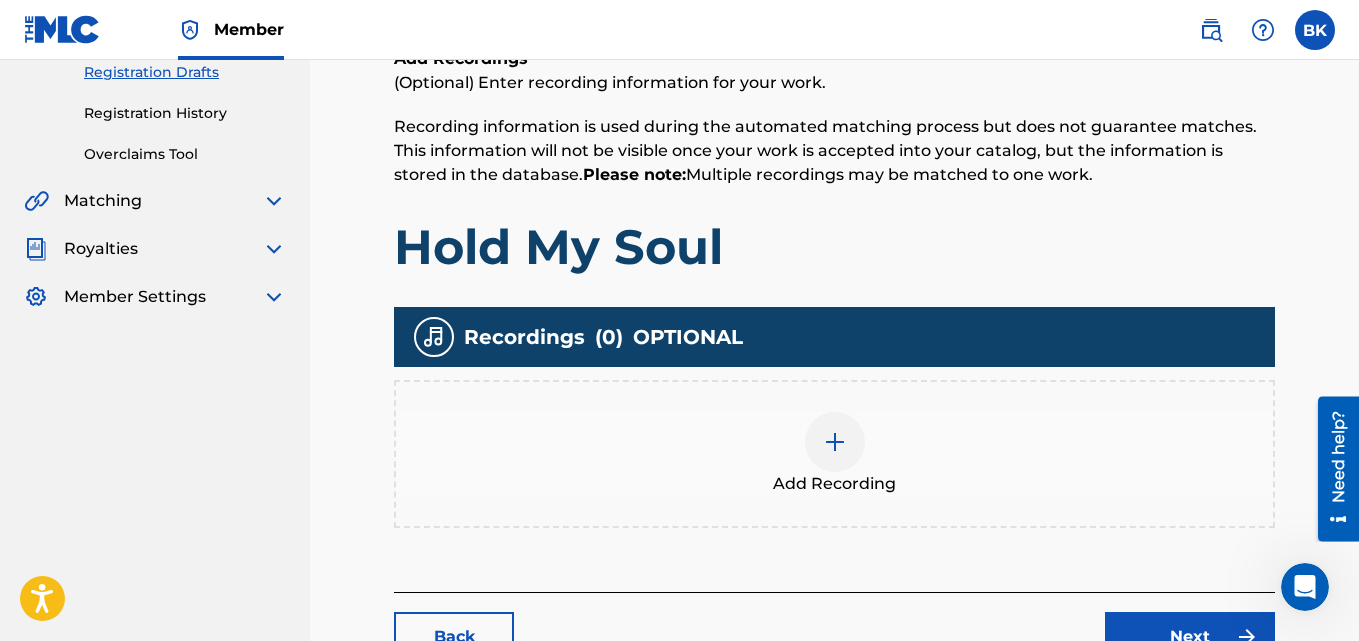 scroll, scrollTop: 0, scrollLeft: 0, axis: both 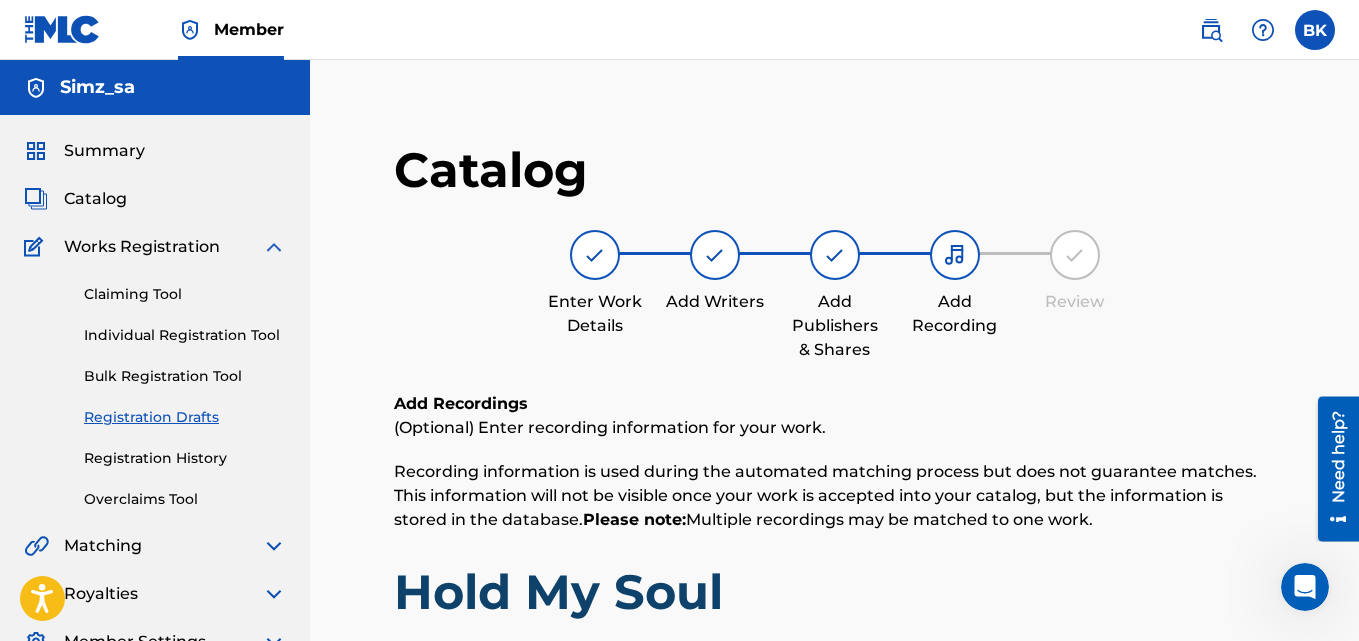 click on "Works Registration" at bounding box center [155, 247] 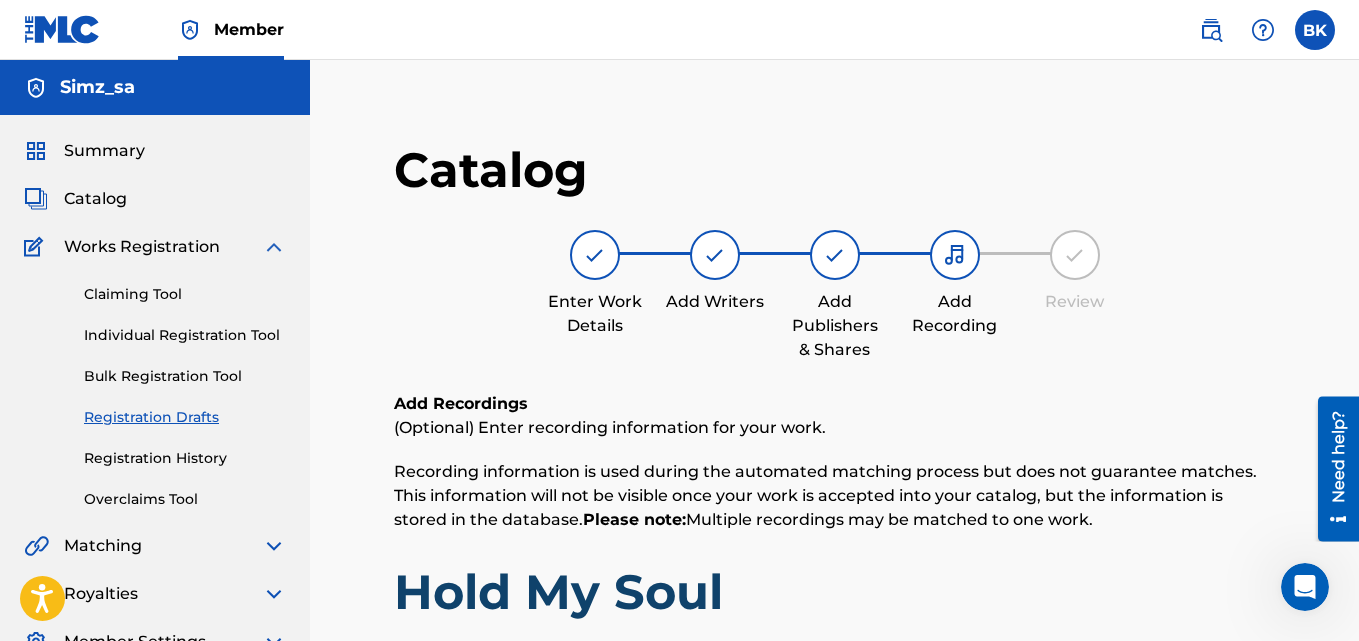 click on "Add Publishers & Shares" at bounding box center [835, 296] 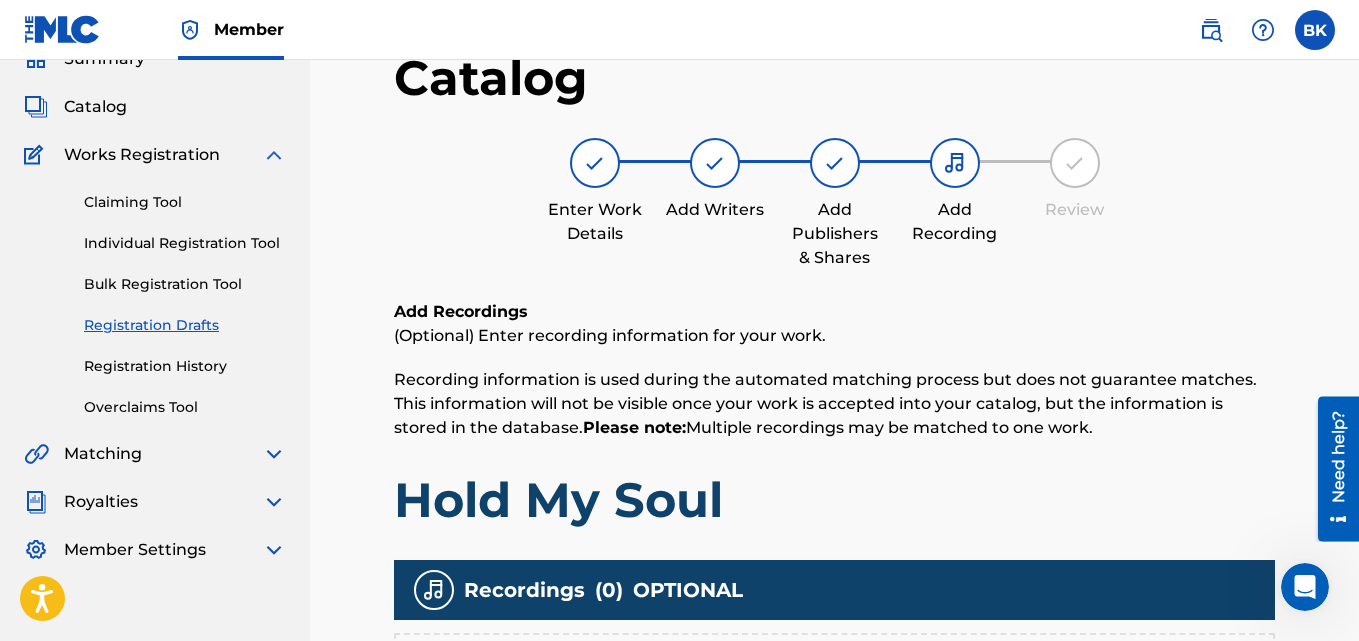 scroll, scrollTop: 492, scrollLeft: 0, axis: vertical 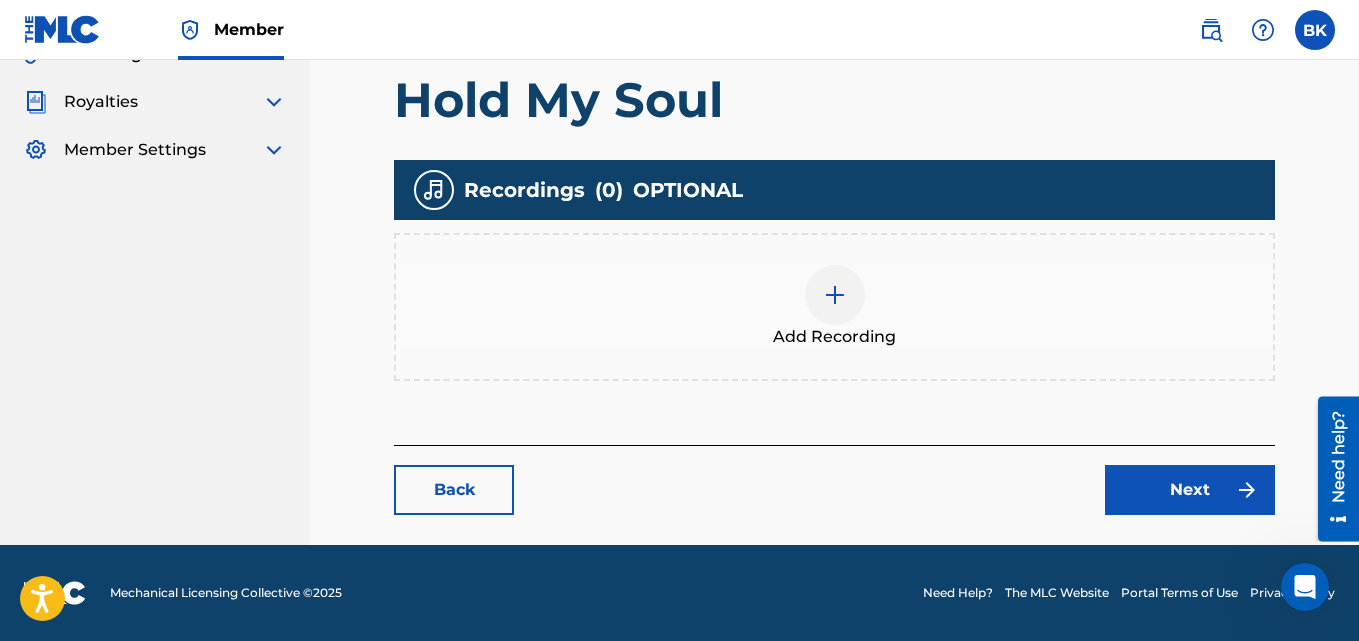 click on "Back" at bounding box center (454, 490) 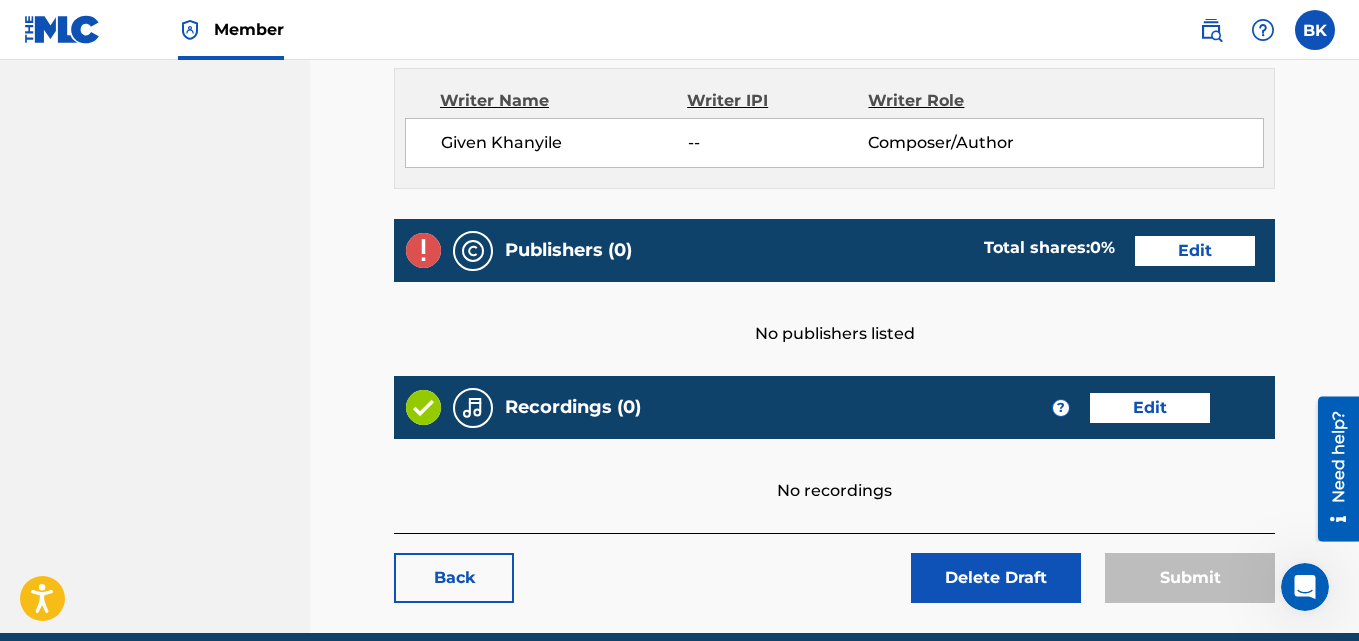 scroll, scrollTop: 644, scrollLeft: 0, axis: vertical 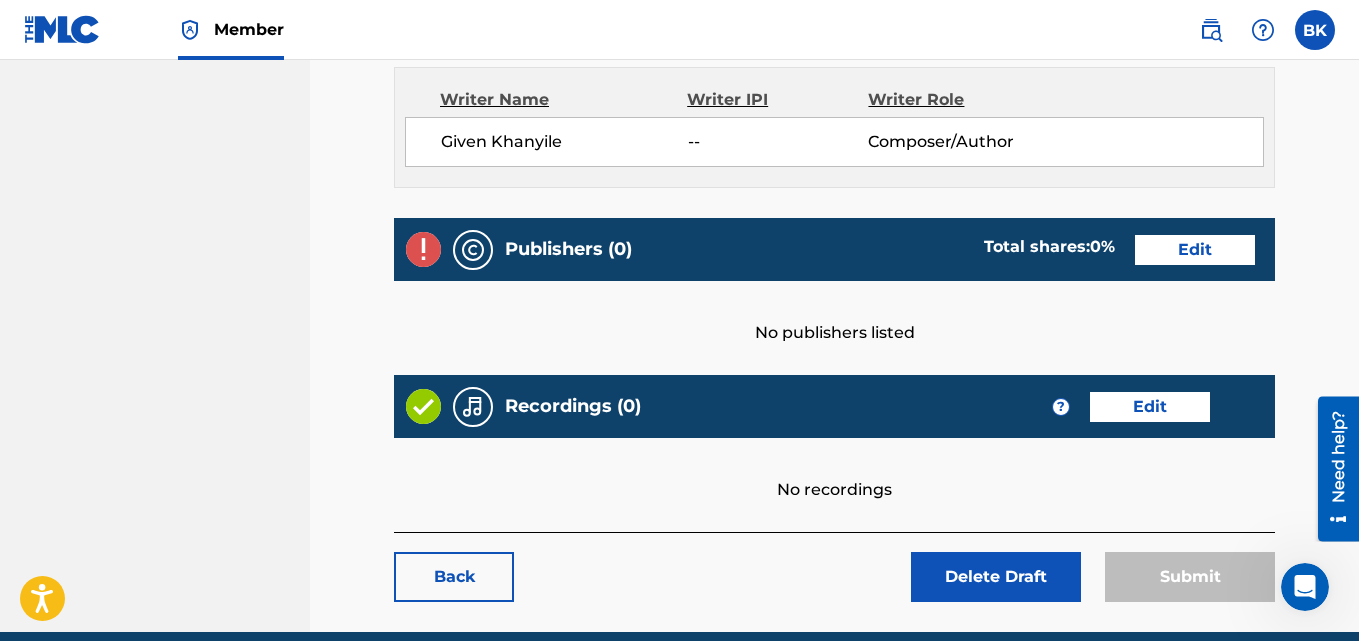 click on "Edit" at bounding box center [1195, 250] 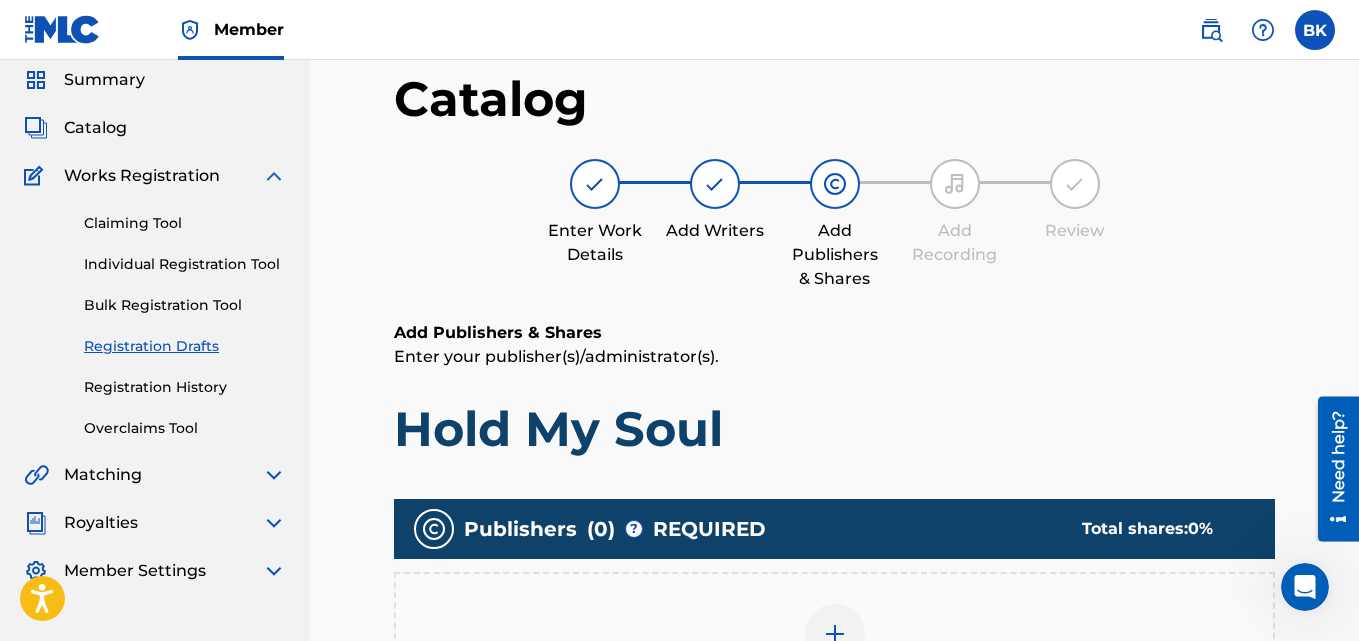 scroll, scrollTop: 375, scrollLeft: 0, axis: vertical 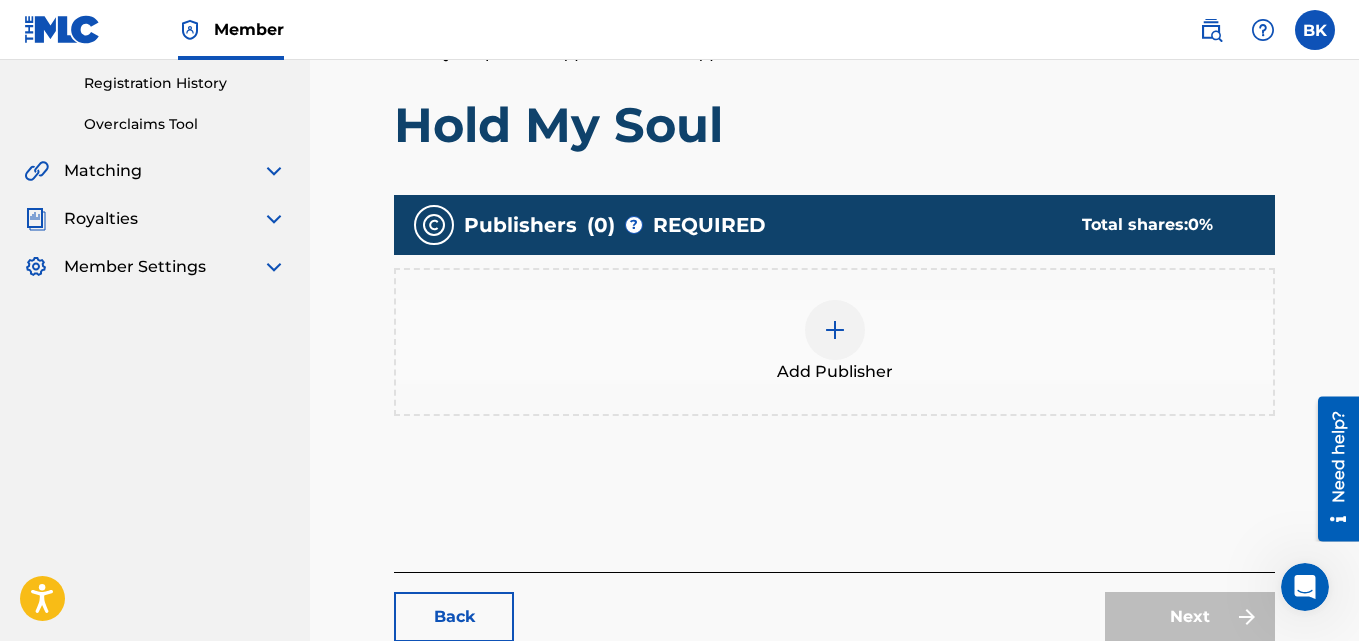 click on "Add Publisher" at bounding box center (834, 342) 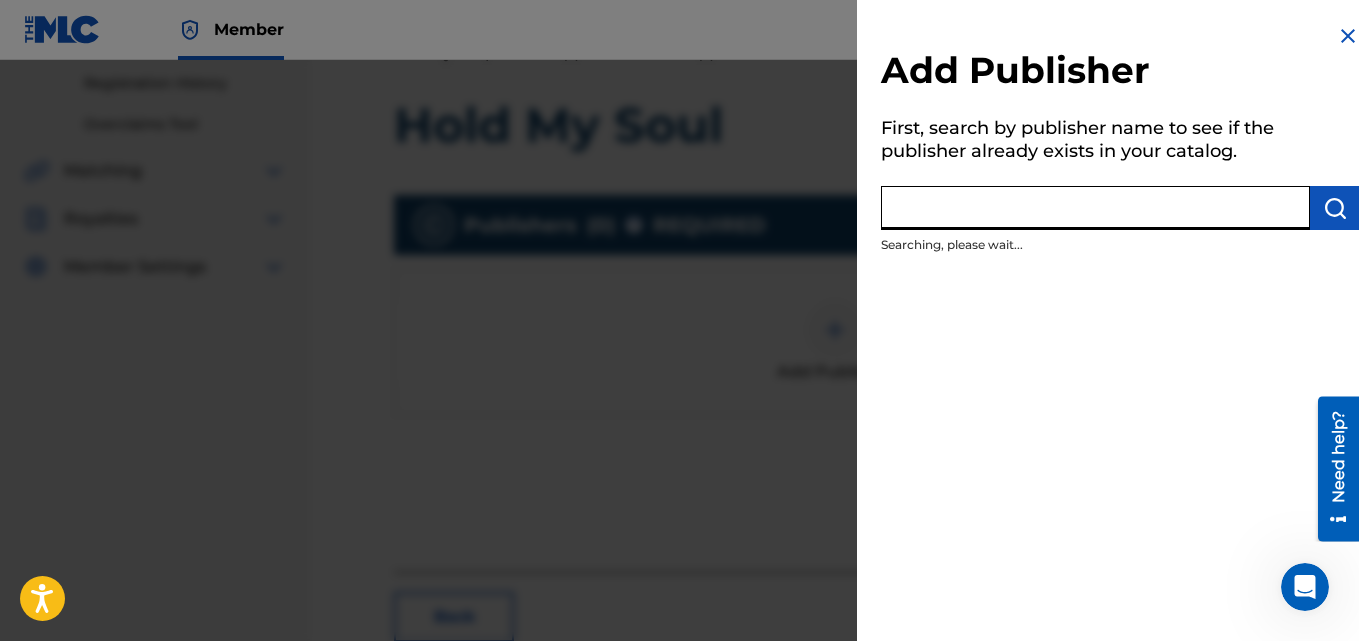 click at bounding box center [1095, 208] 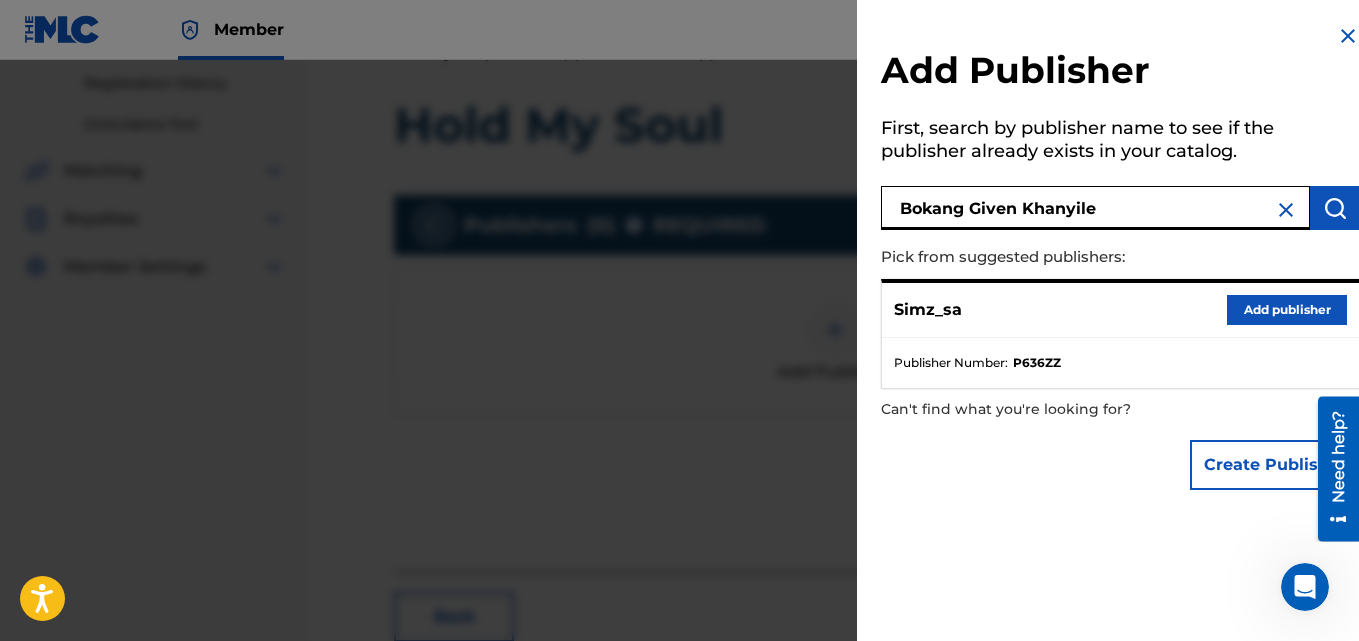 type on "Bokang Given Khanyile" 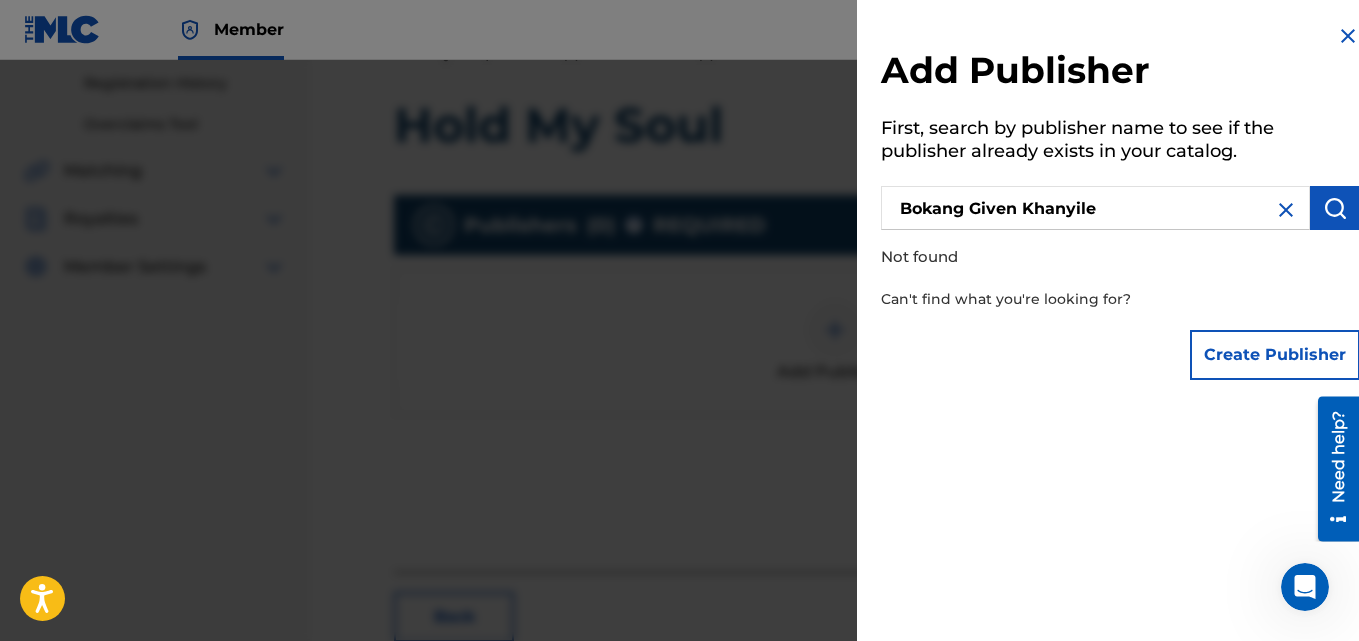 click on "Create Publisher" at bounding box center (1275, 355) 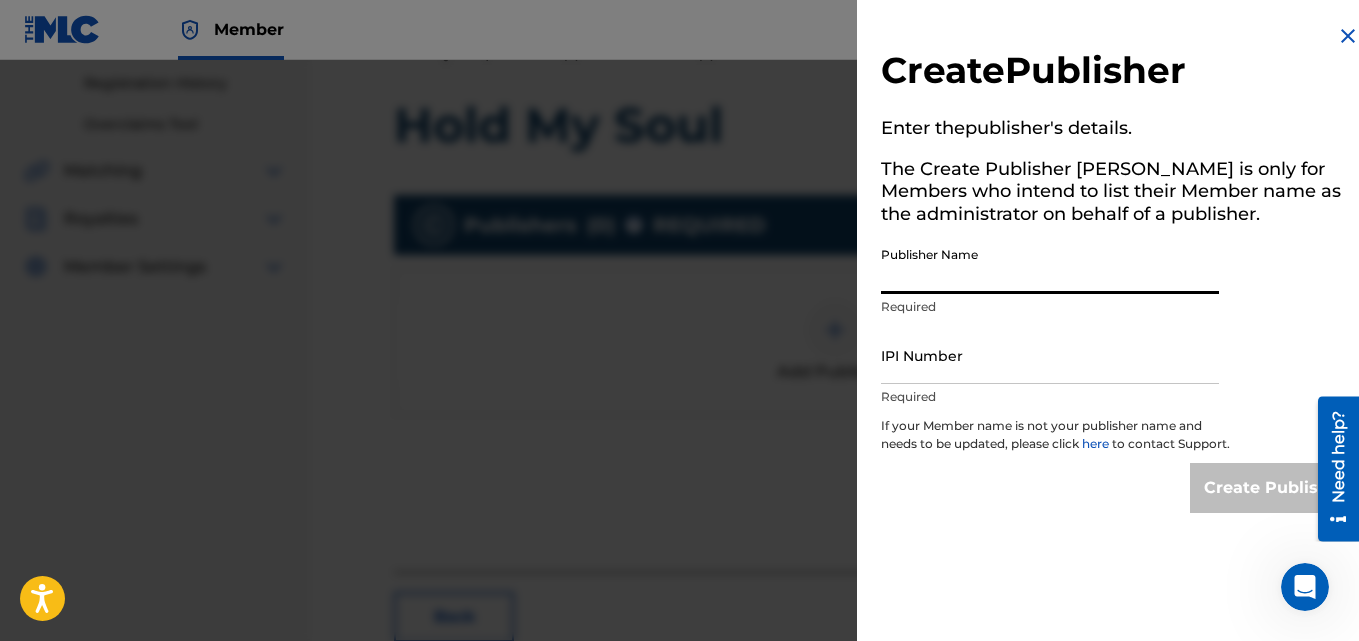 click on "Publisher Name" at bounding box center [1050, 265] 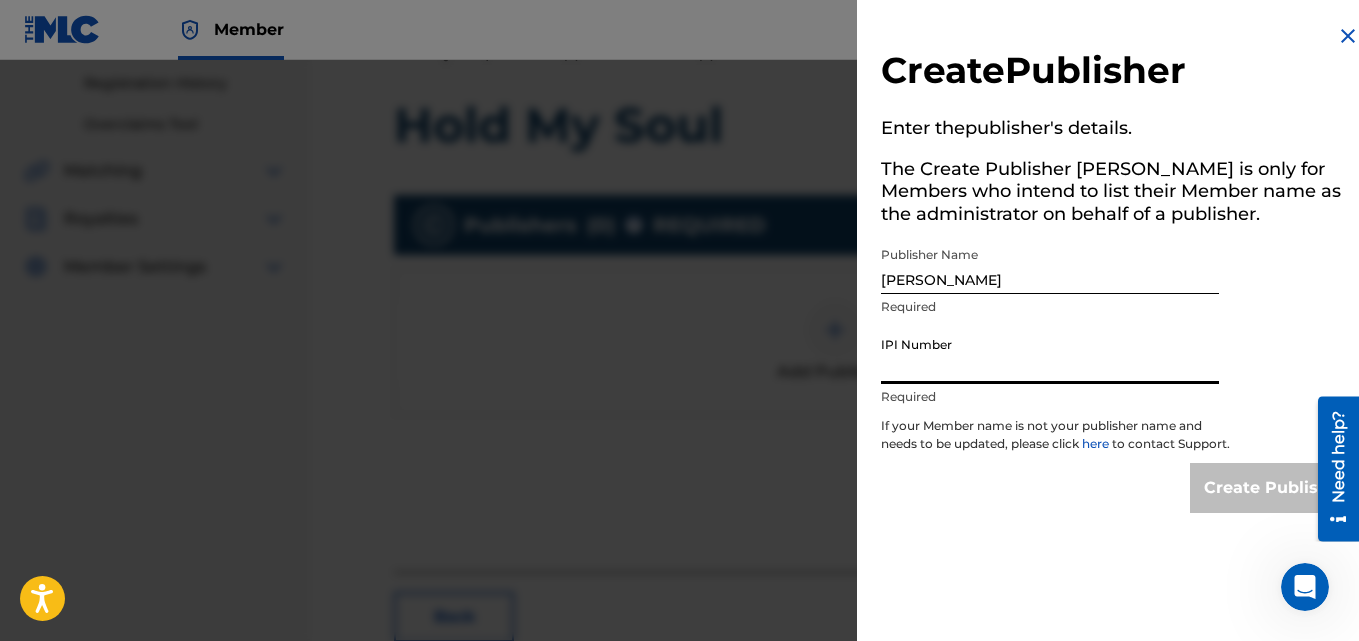 click on "IPI Number" at bounding box center (1050, 355) 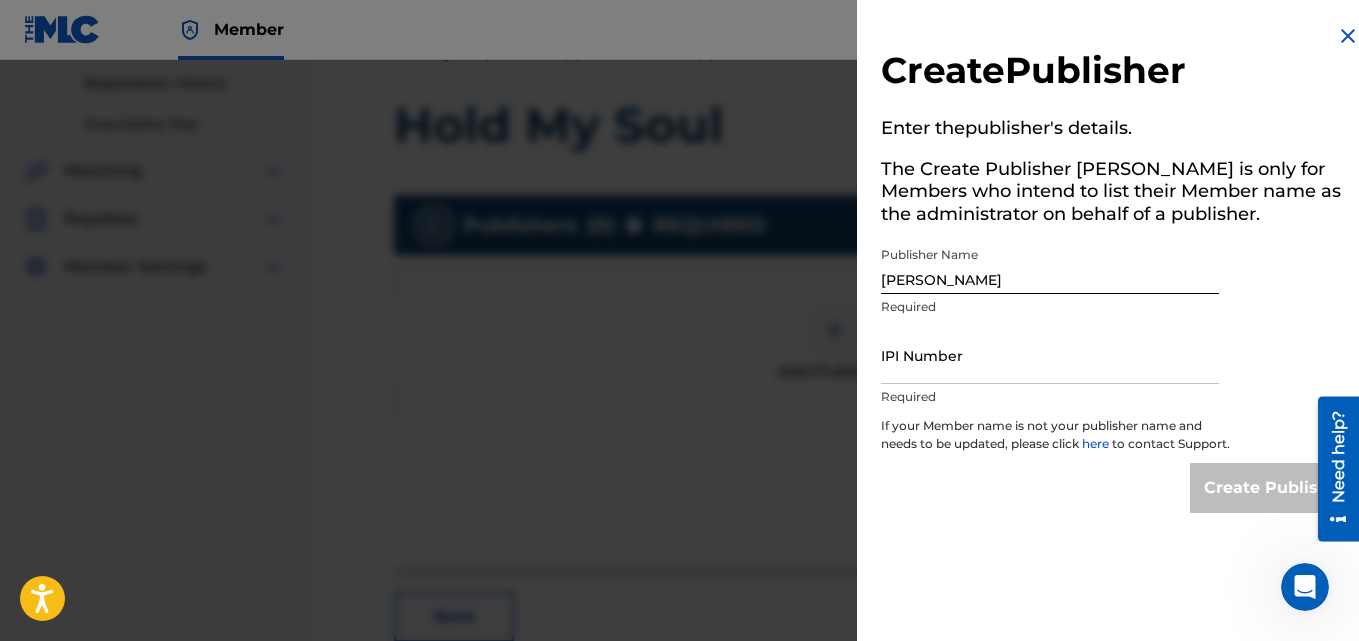 click at bounding box center (1348, 36) 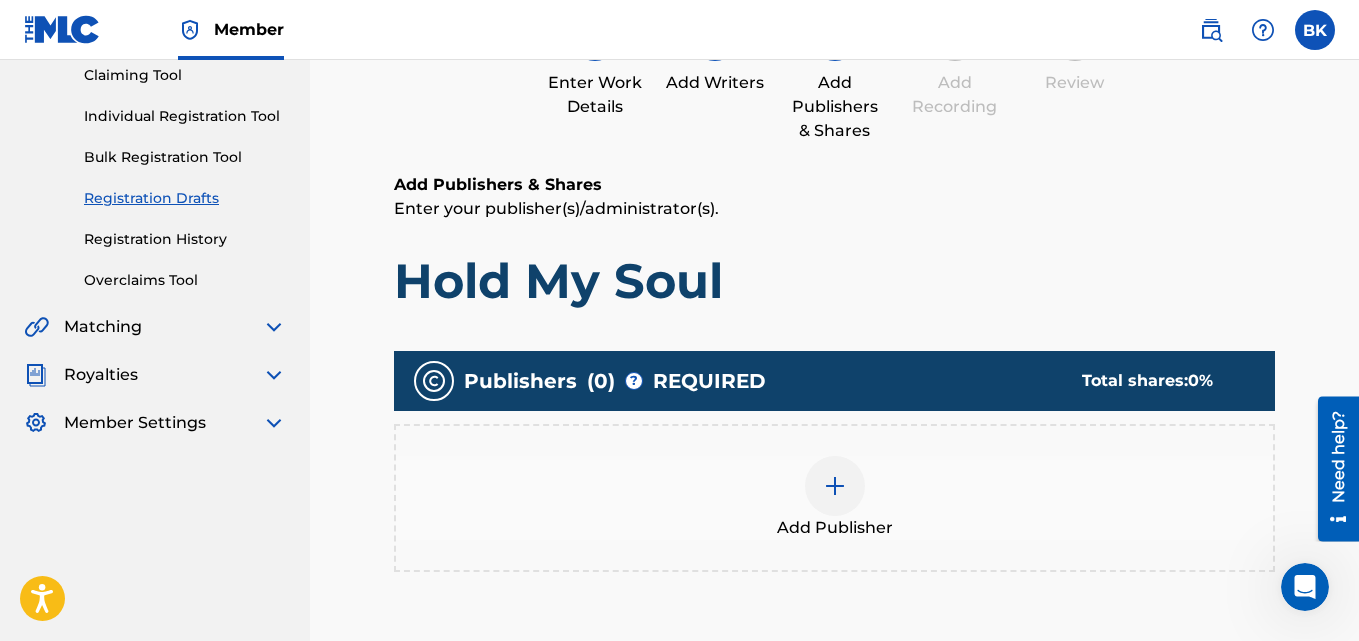 scroll, scrollTop: 0, scrollLeft: 0, axis: both 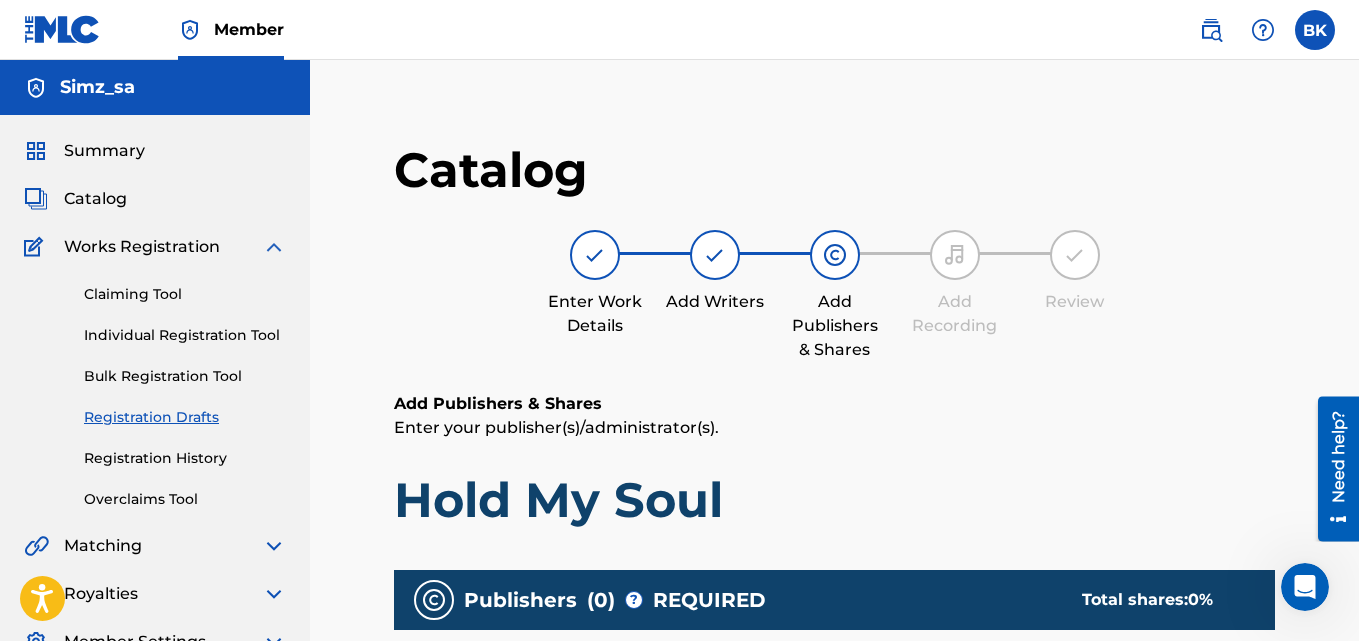 click at bounding box center (274, 247) 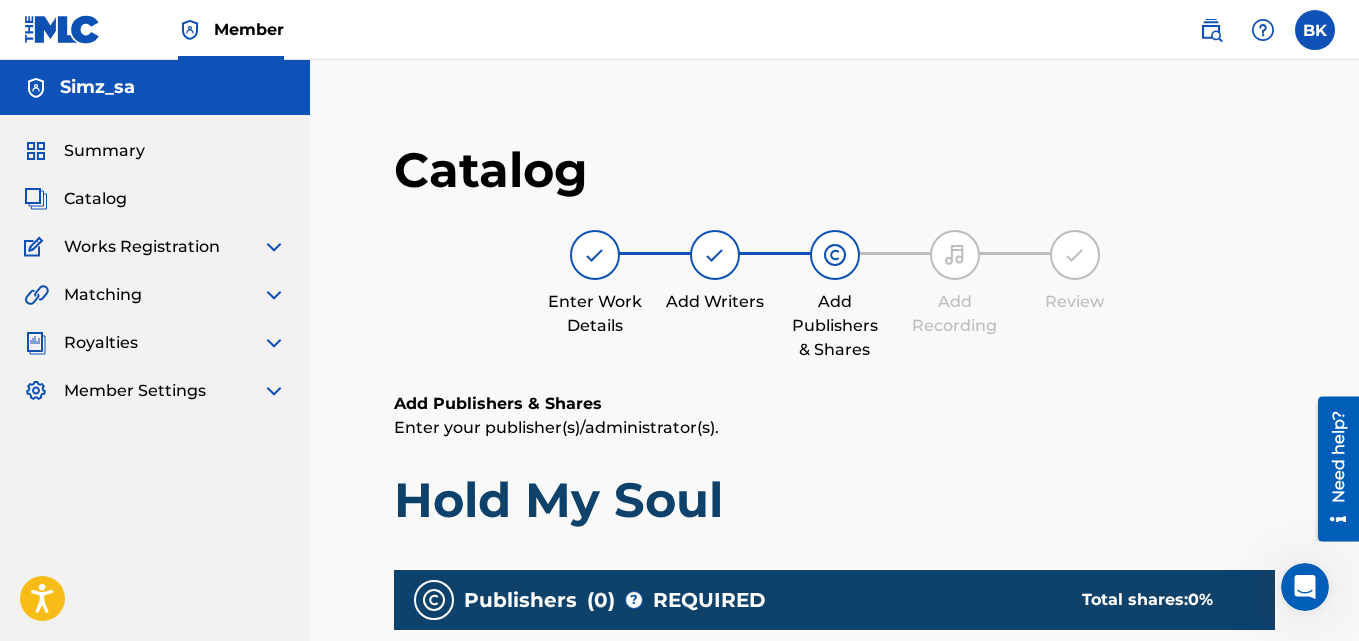 click on "Summary" at bounding box center (104, 151) 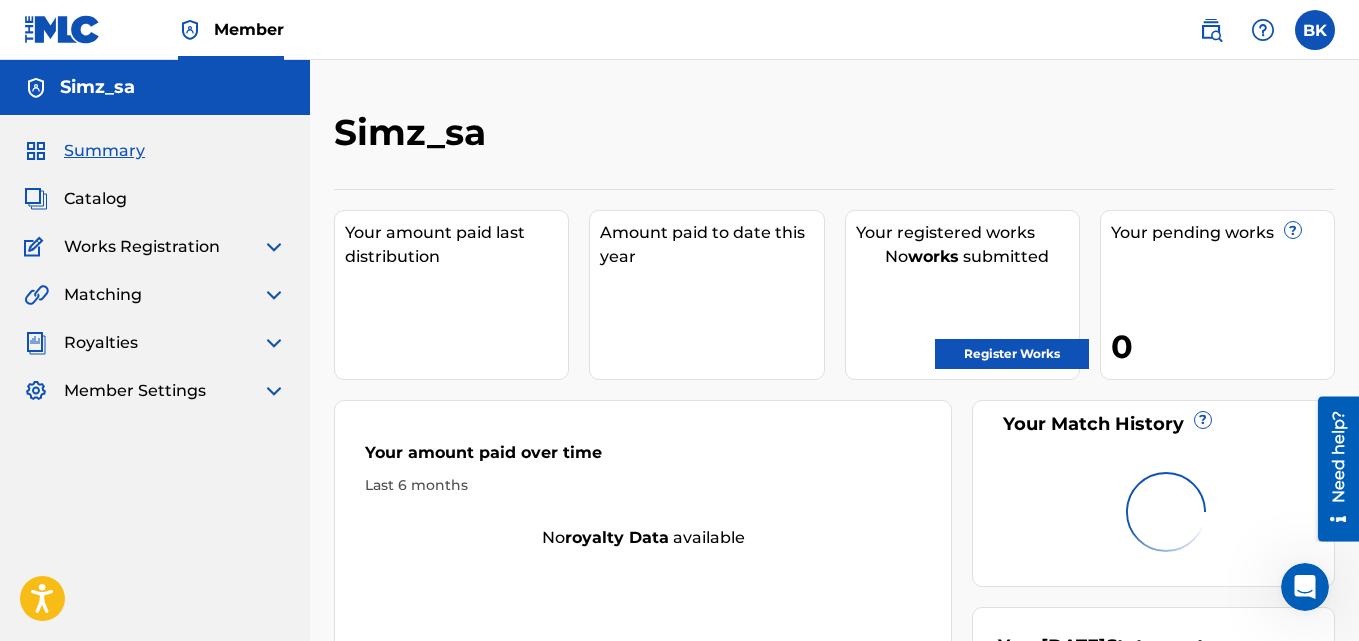 click at bounding box center [274, 391] 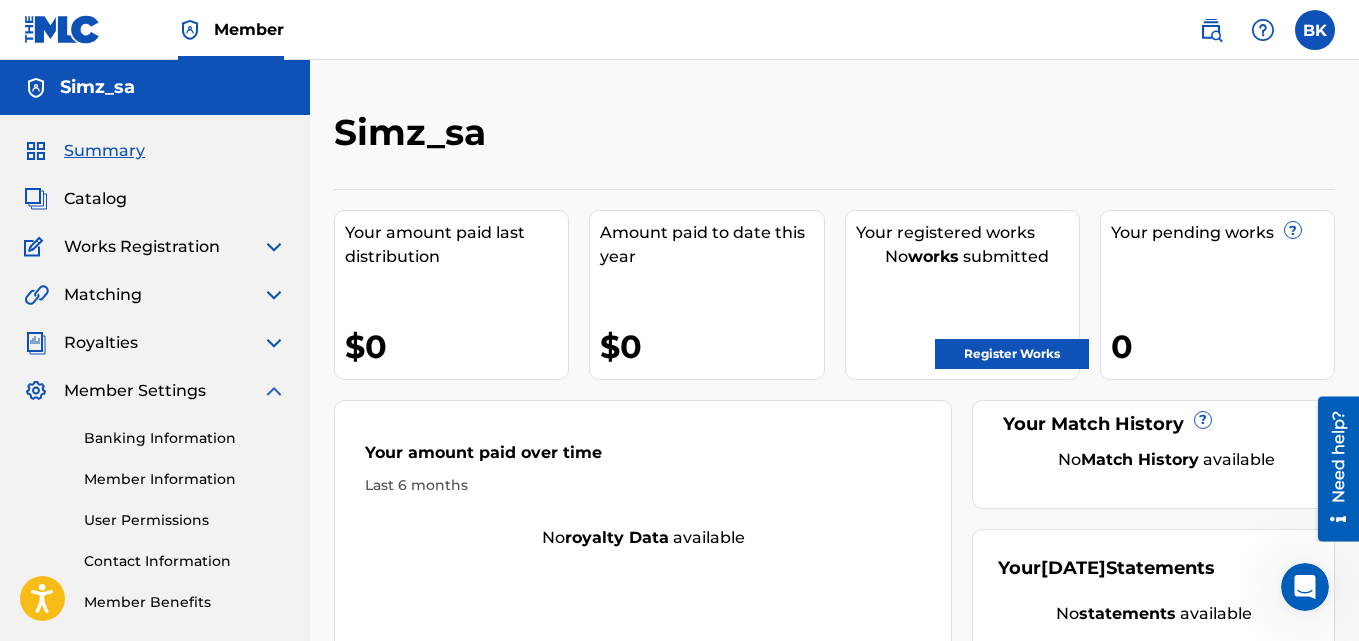 click on "Member Information" at bounding box center [185, 479] 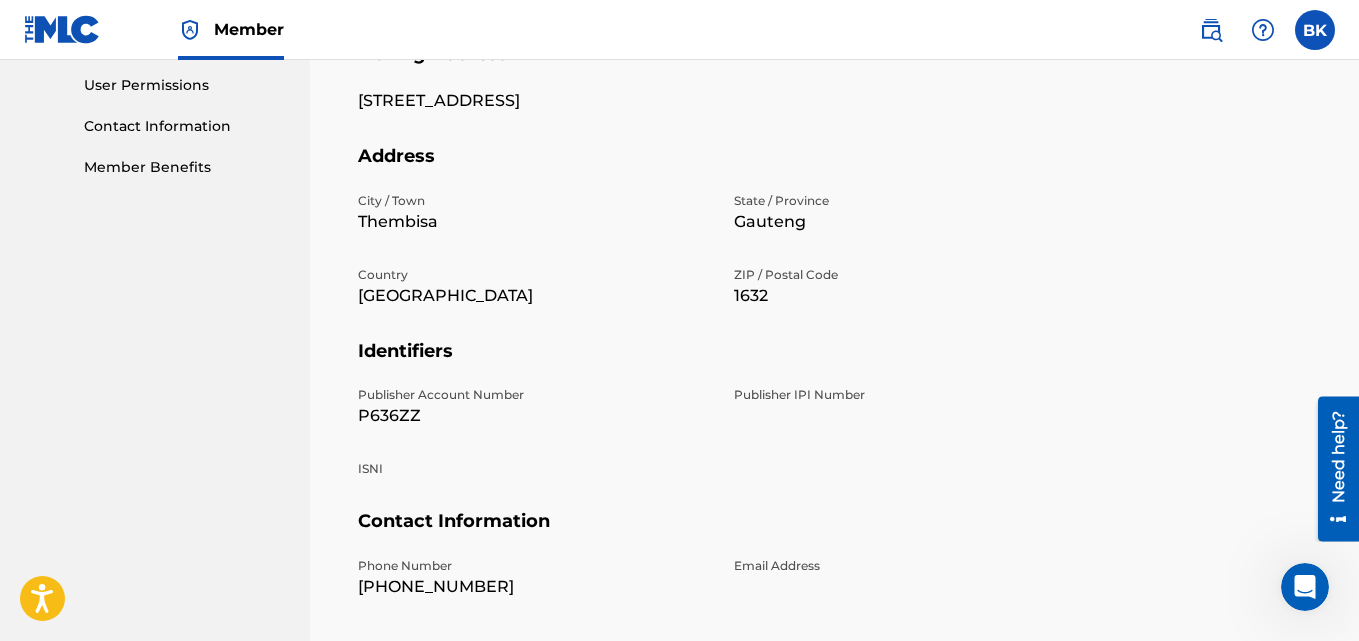 scroll, scrollTop: 454, scrollLeft: 0, axis: vertical 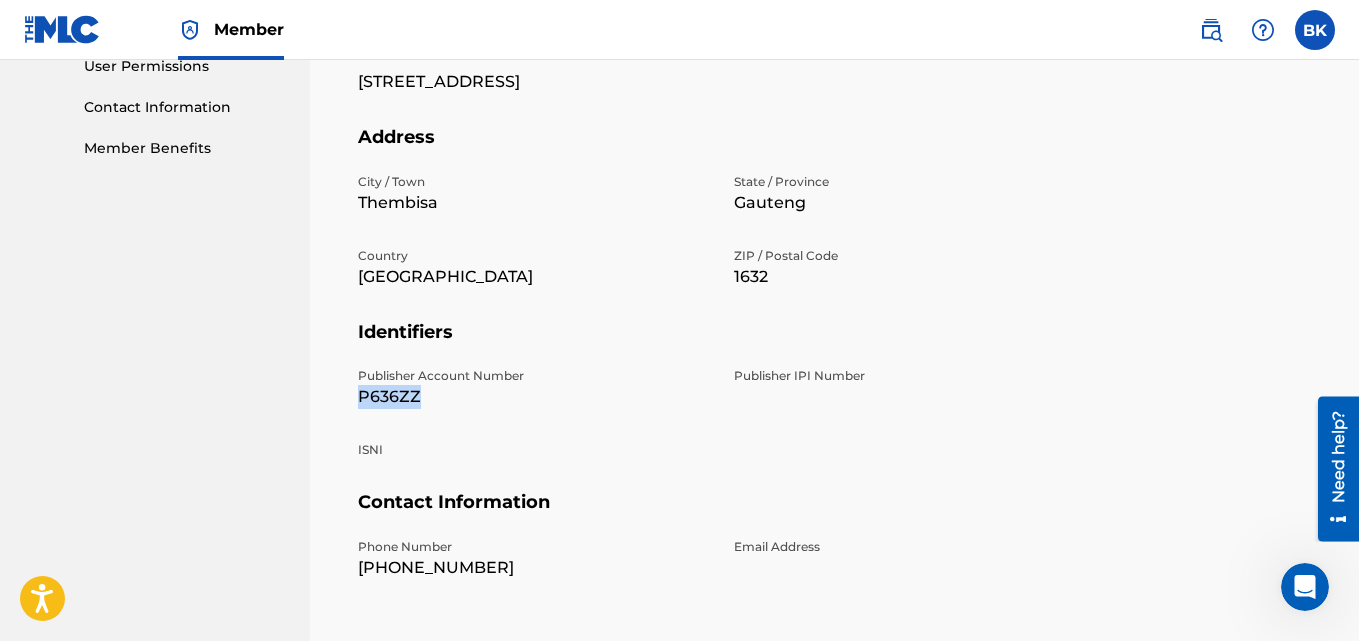 drag, startPoint x: 361, startPoint y: 400, endPoint x: 428, endPoint y: 408, distance: 67.47592 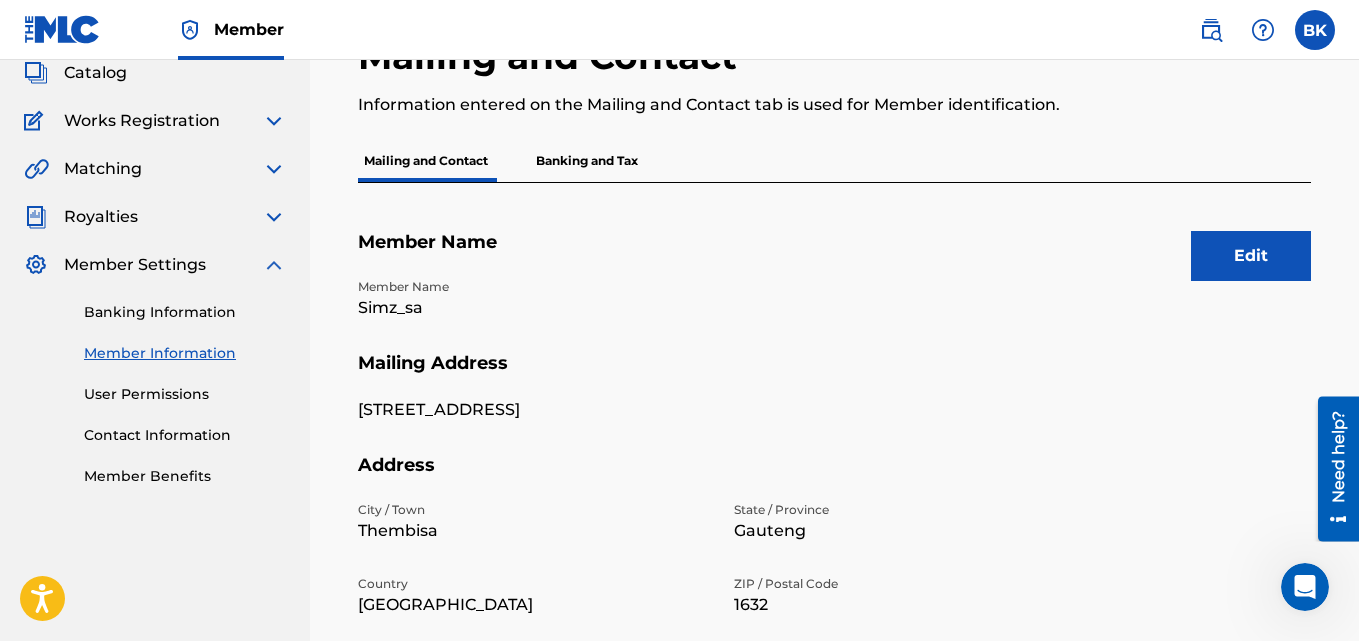 scroll, scrollTop: 122, scrollLeft: 0, axis: vertical 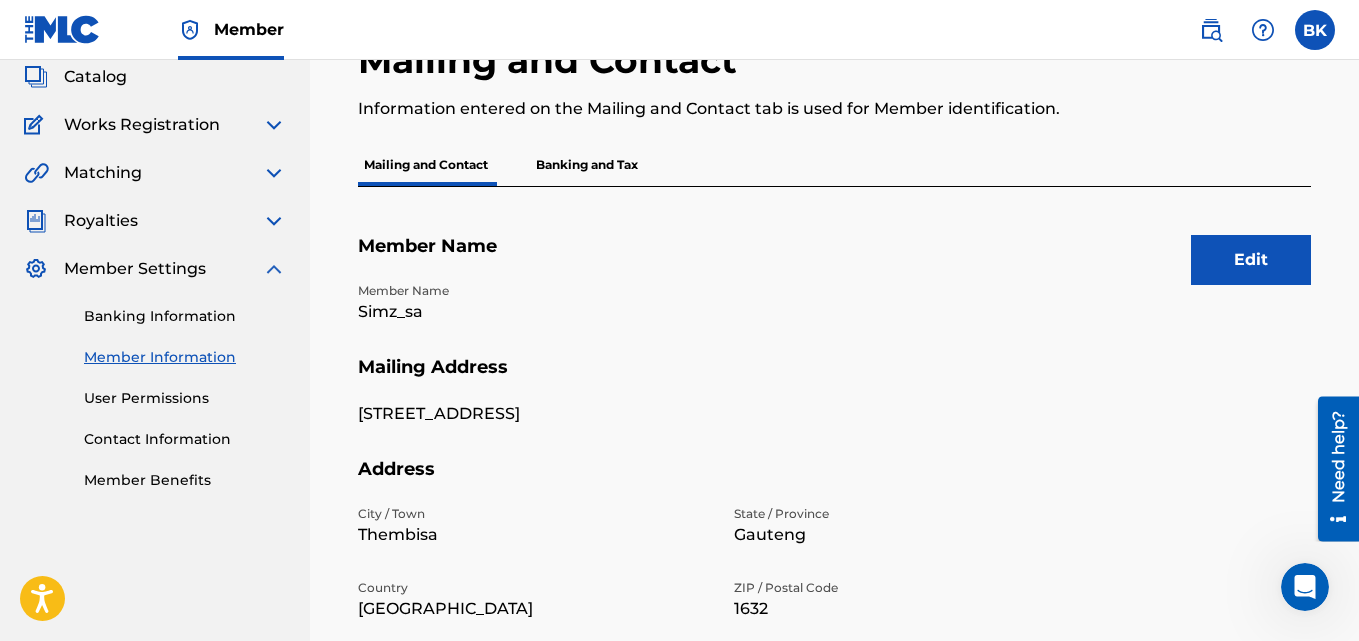 click at bounding box center [274, 269] 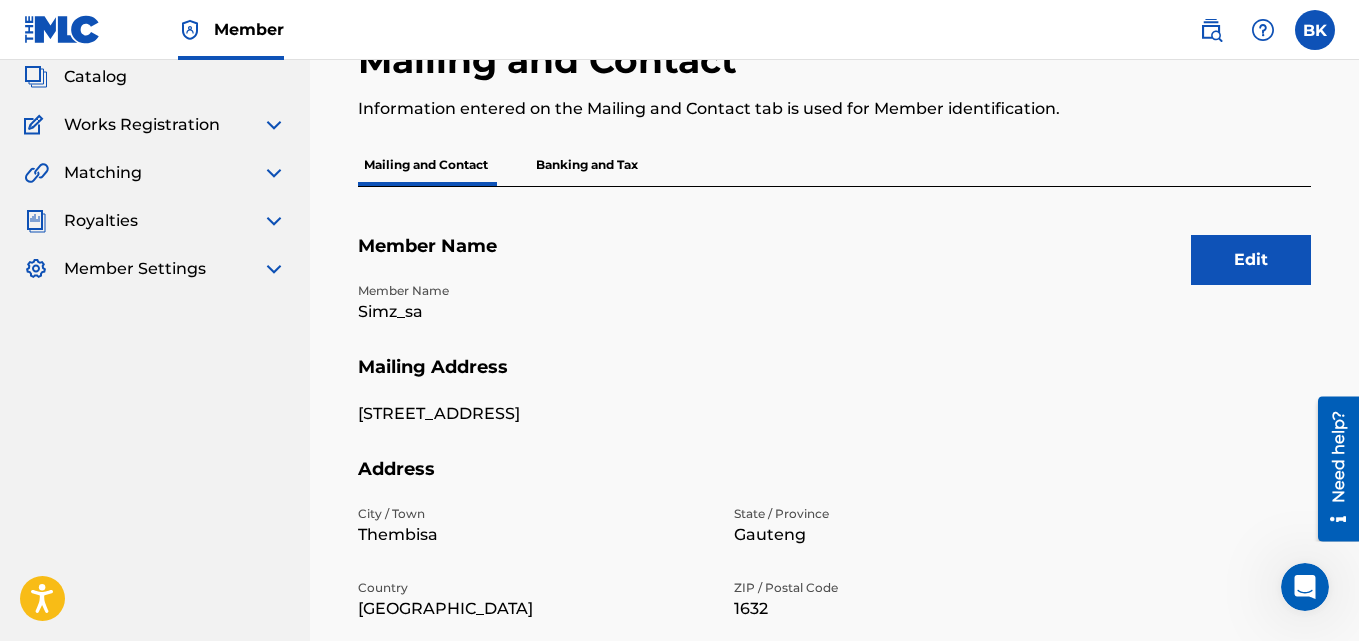 click at bounding box center [274, 173] 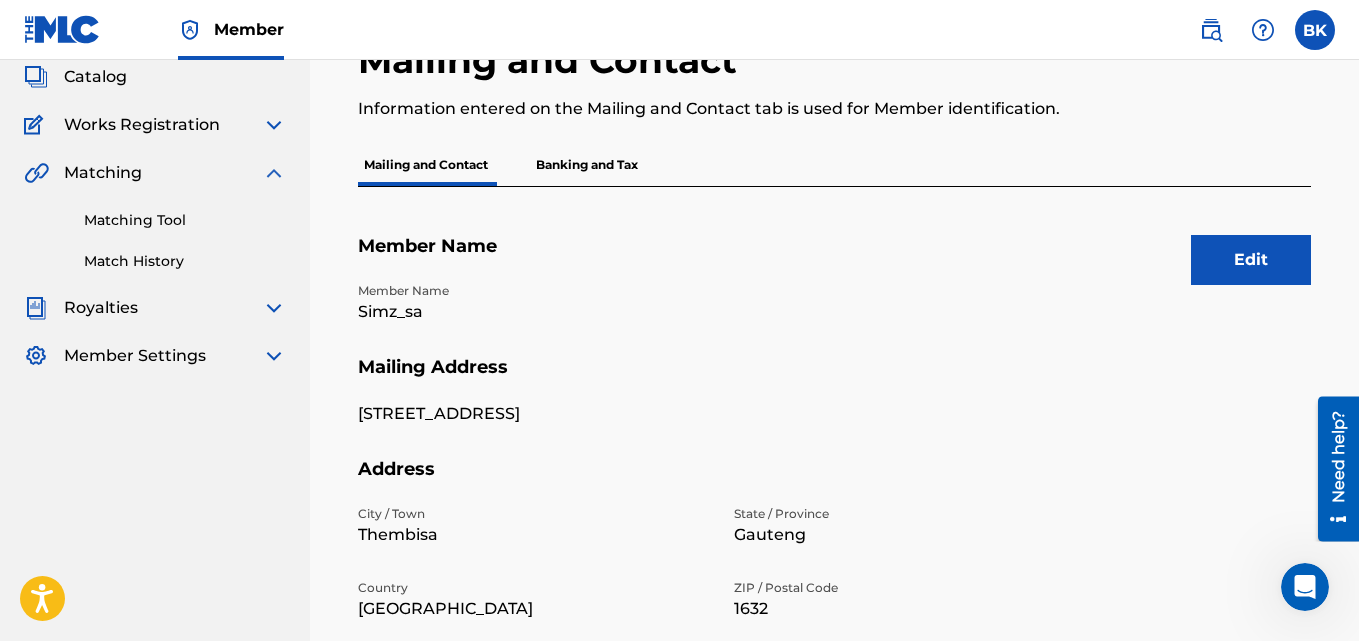 click at bounding box center (274, 173) 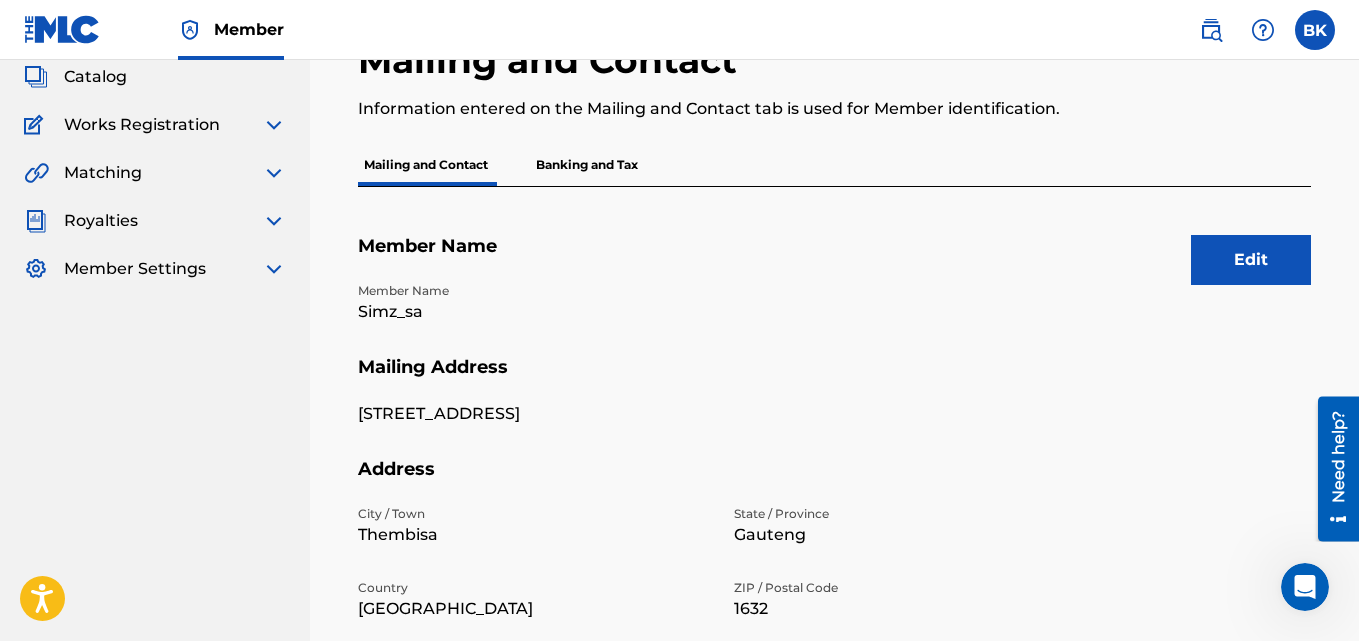 click on "Summary Catalog Works Registration Claiming Tool Individual Registration Tool Bulk Registration Tool Registration Drafts Registration History Overclaims Tool Matching Matching Tool Match History Royalties Summary Statements Annual Statements Rate Sheets Member Settings Banking Information Member Information User Permissions Contact Information Member Benefits" at bounding box center (155, 149) 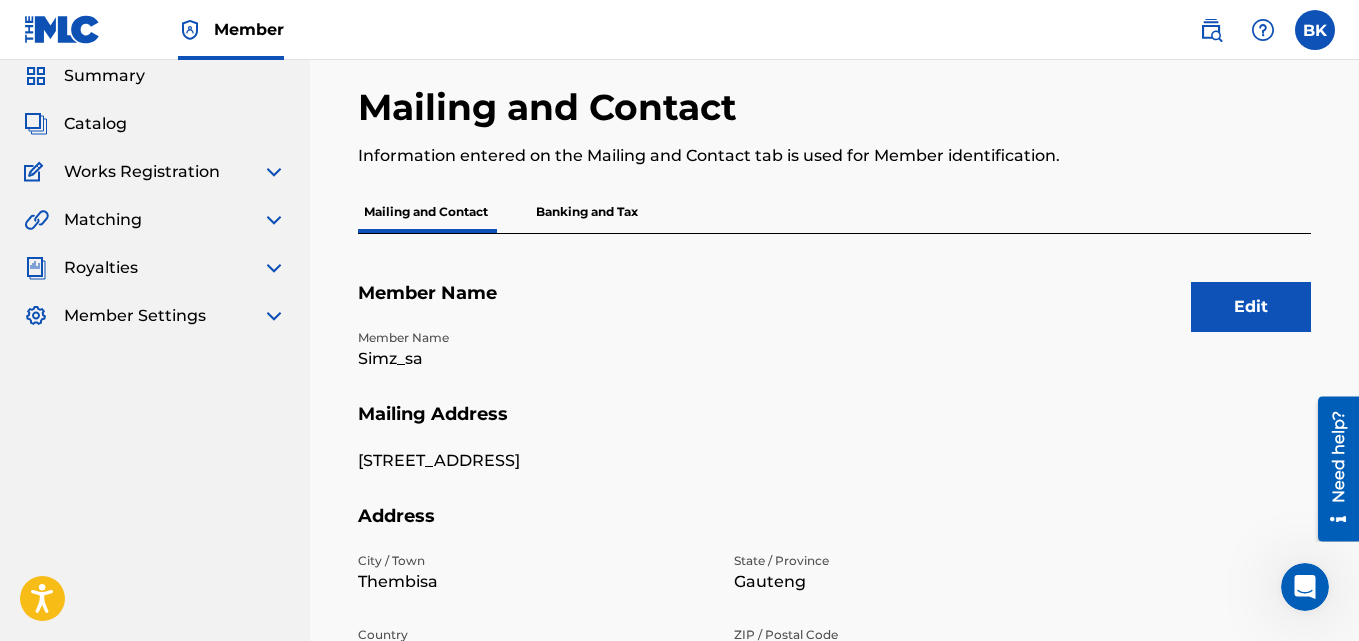 scroll, scrollTop: 0, scrollLeft: 0, axis: both 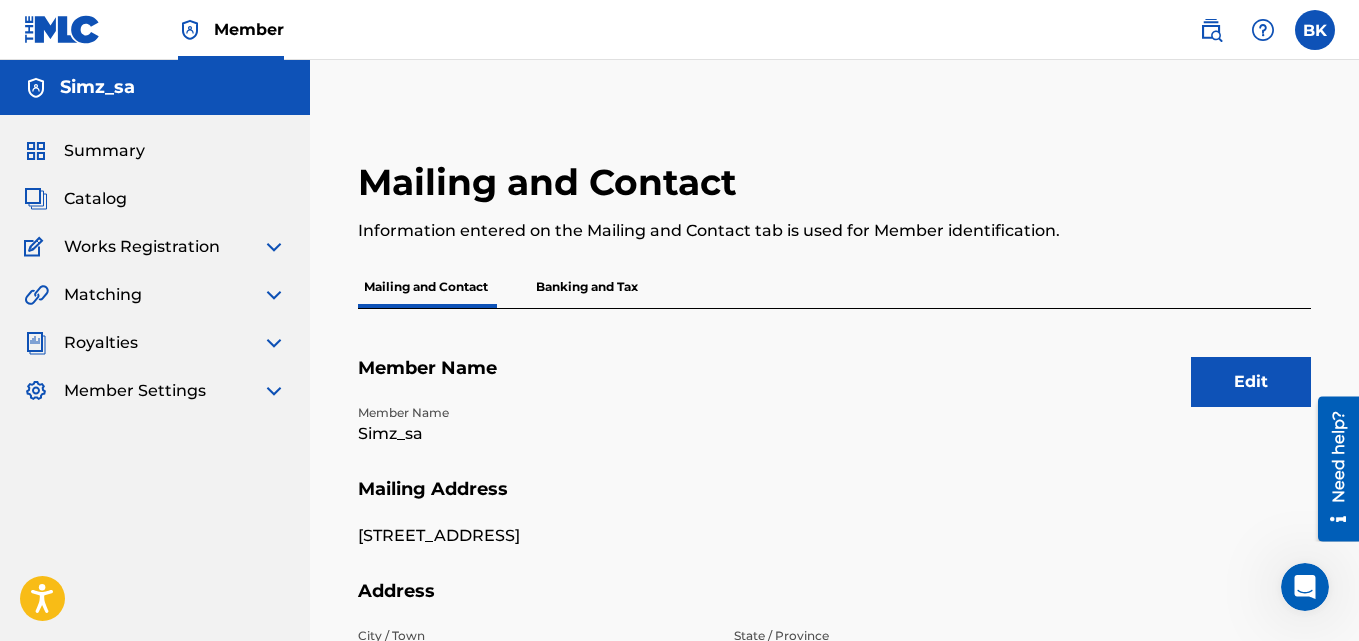 click at bounding box center (1315, 30) 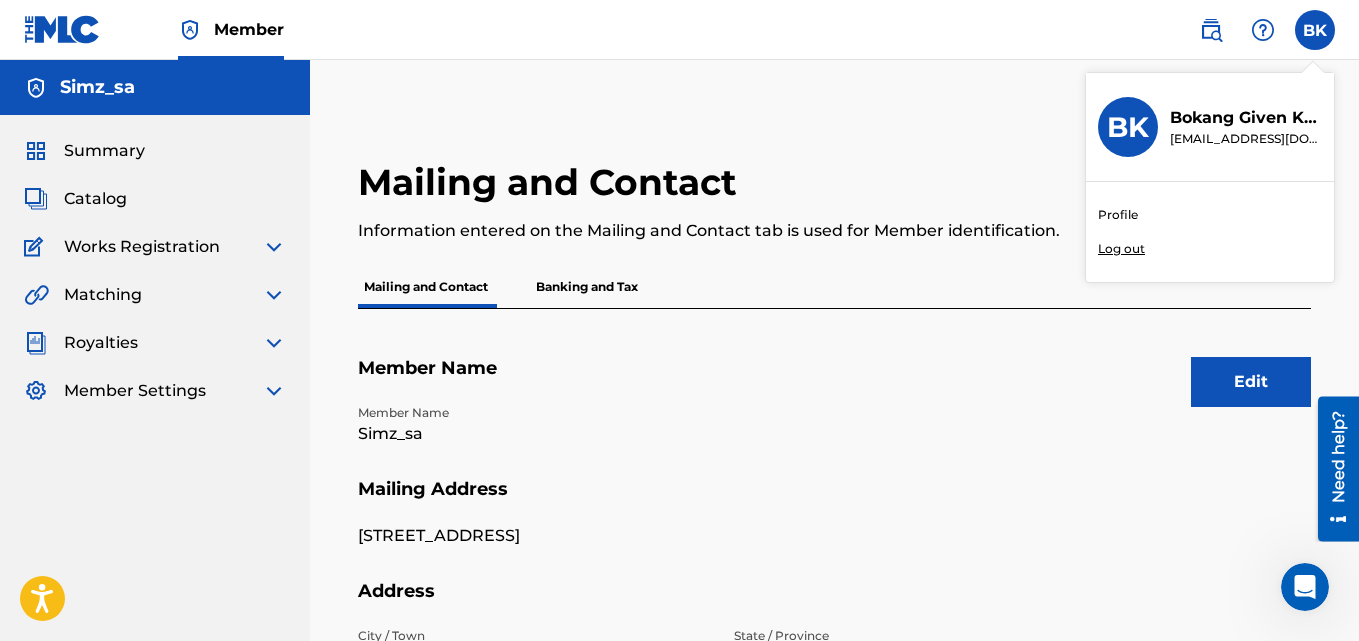 click on "Profile" at bounding box center [1118, 215] 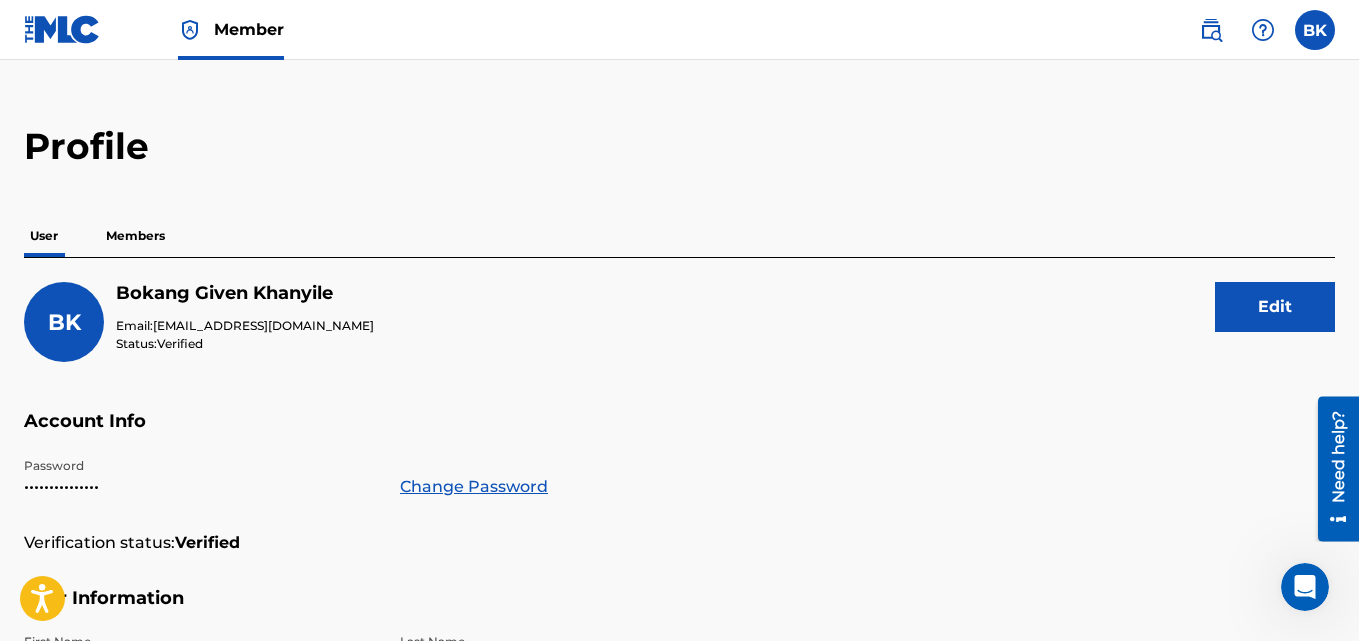 scroll, scrollTop: 0, scrollLeft: 0, axis: both 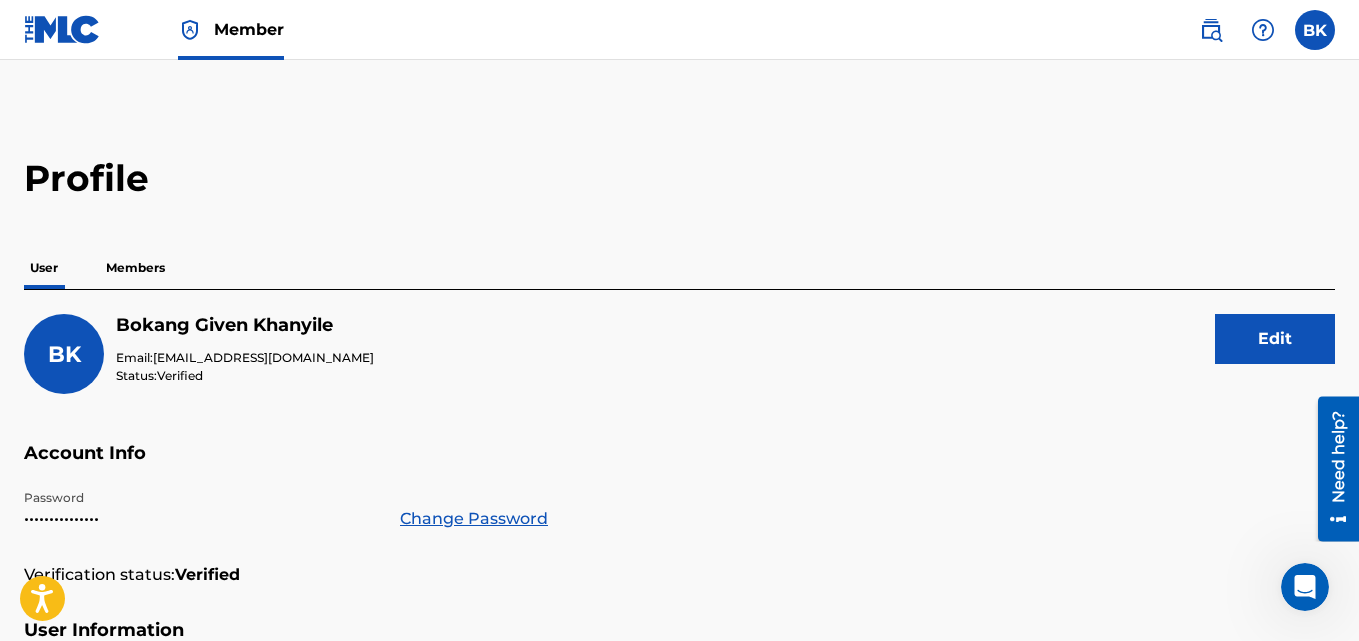 click on "Members" at bounding box center (135, 268) 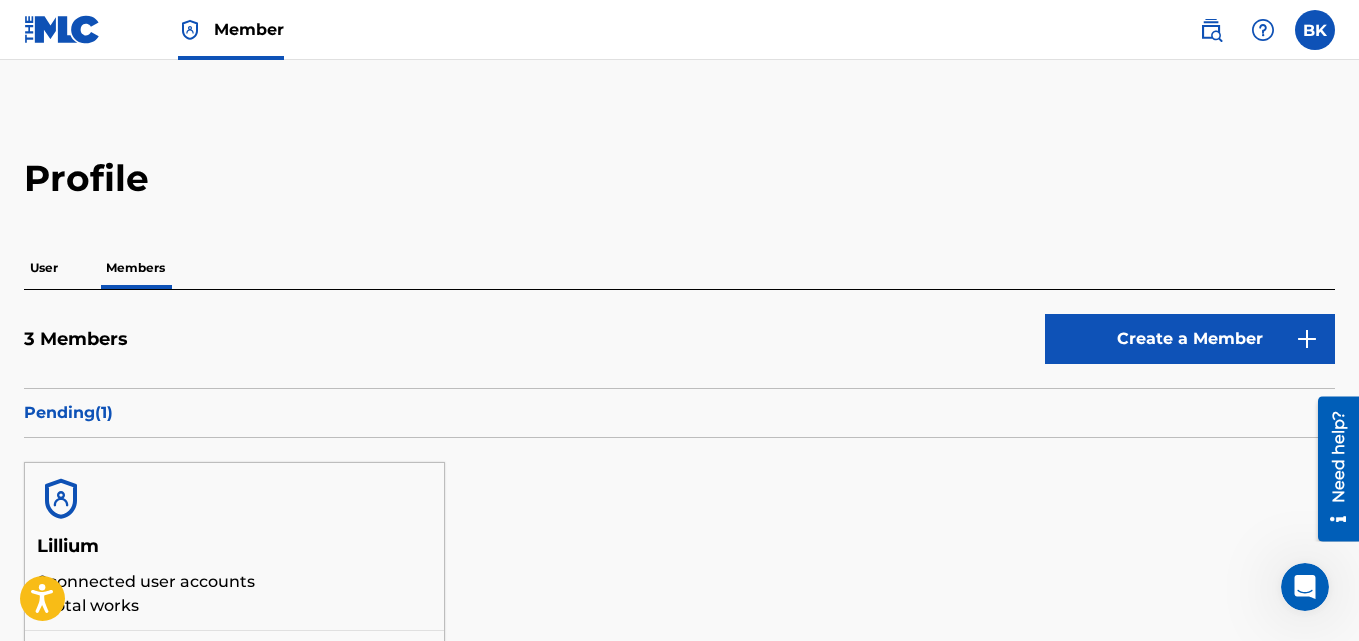 click on "Create a Member" at bounding box center [1190, 339] 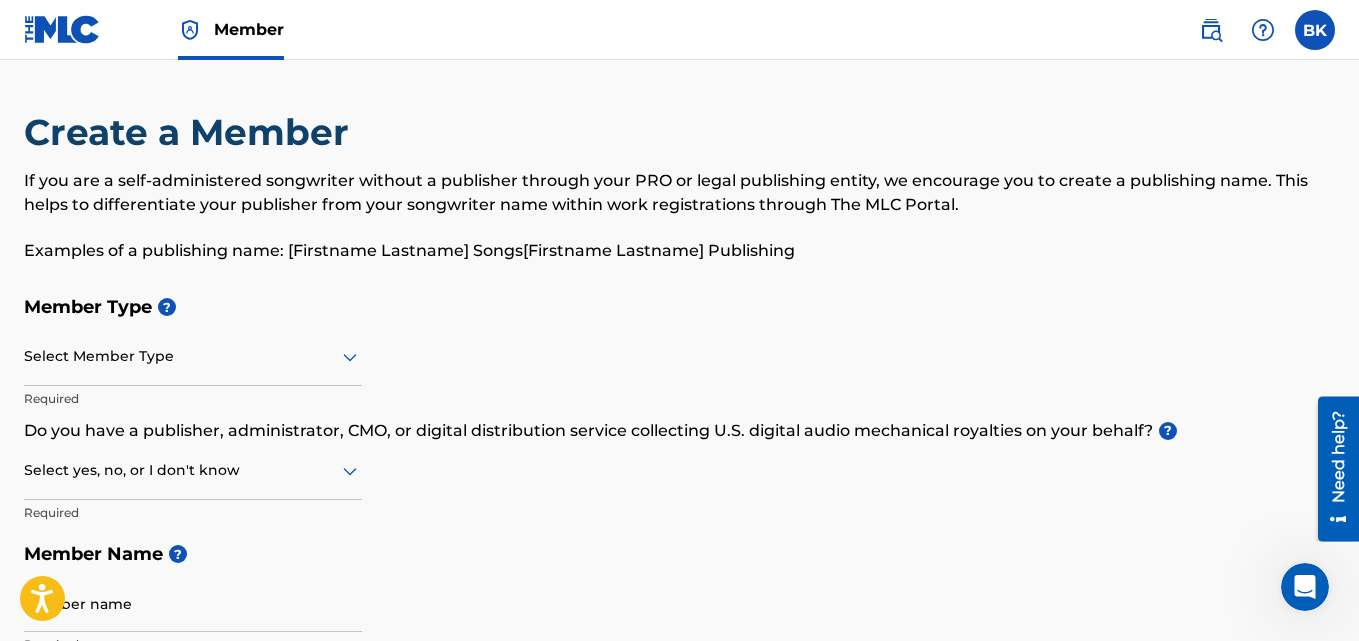 click at bounding box center [193, 356] 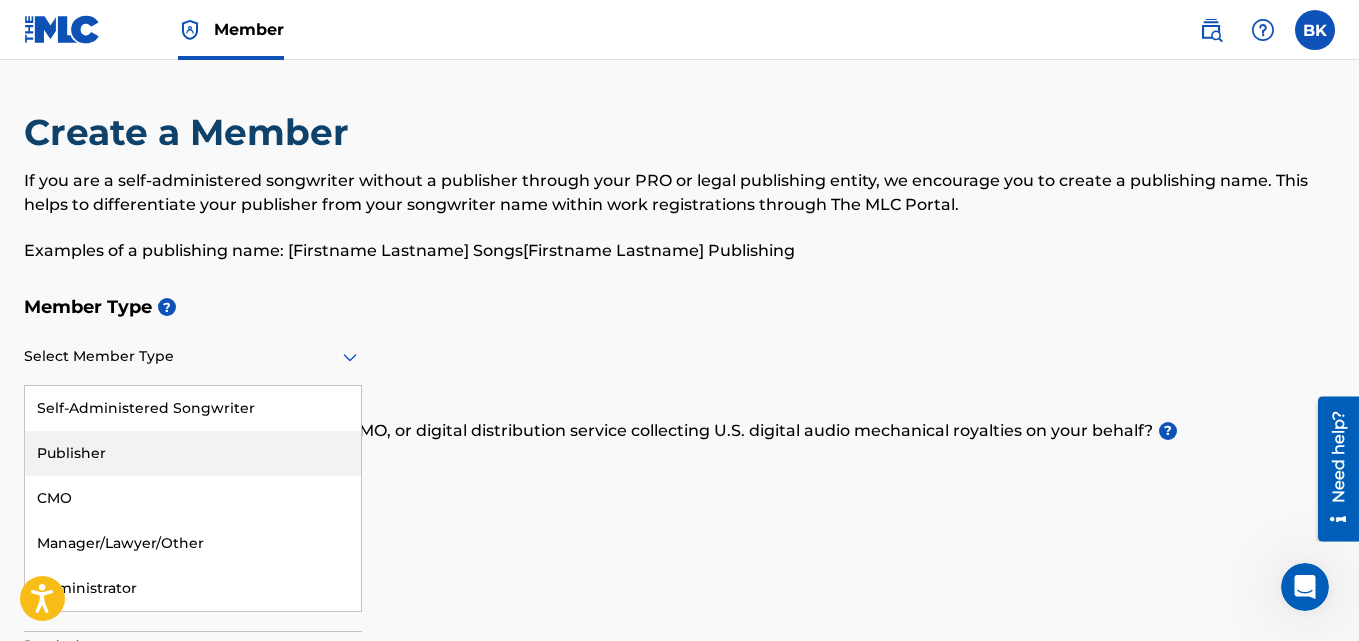 click on "Publisher" at bounding box center [193, 453] 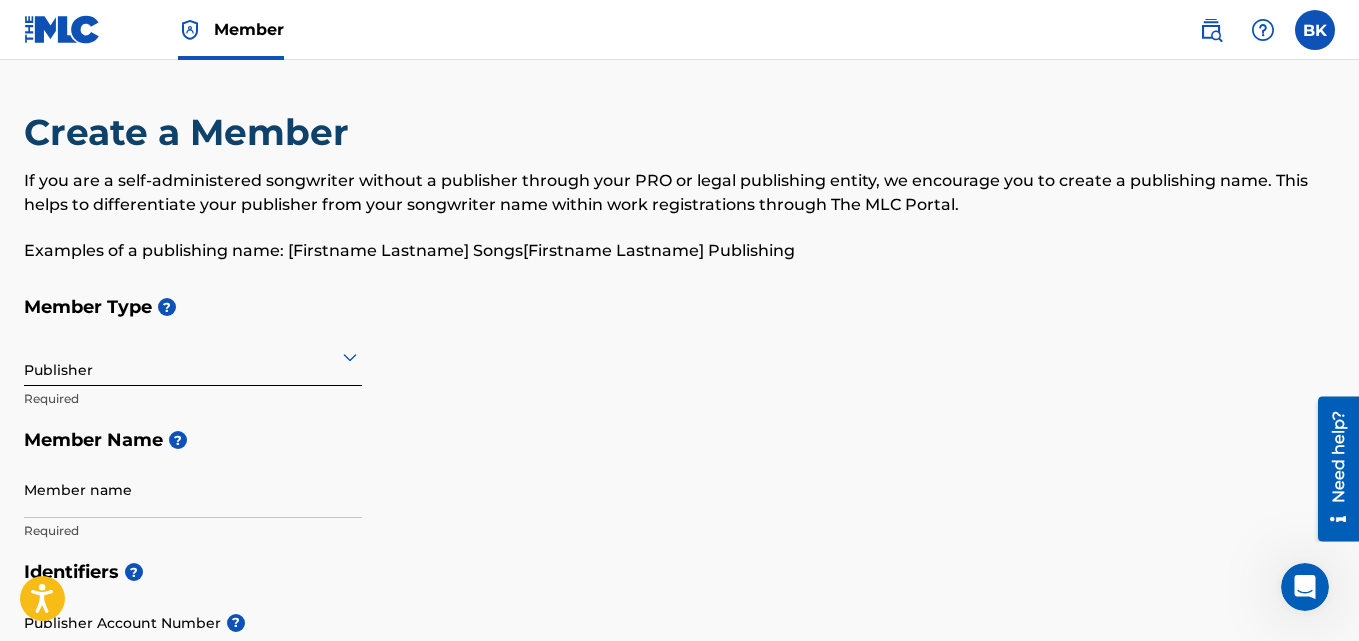 click on "Member name" at bounding box center (193, 489) 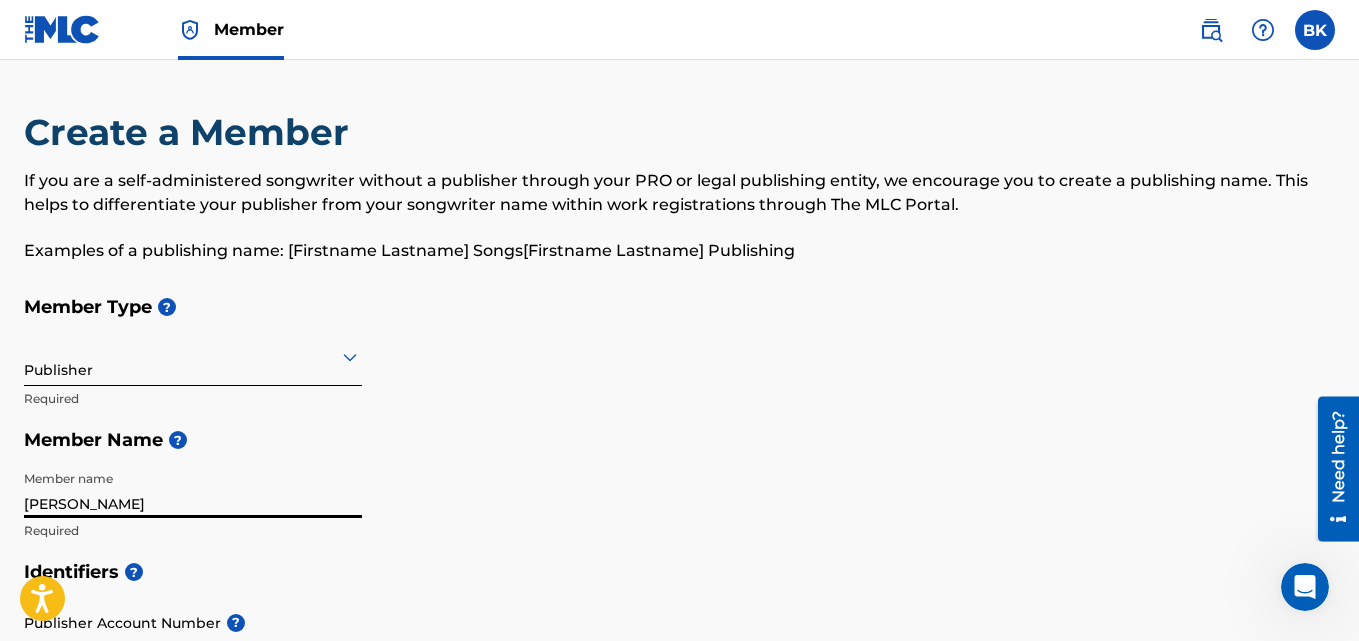 type on "[PERSON_NAME]" 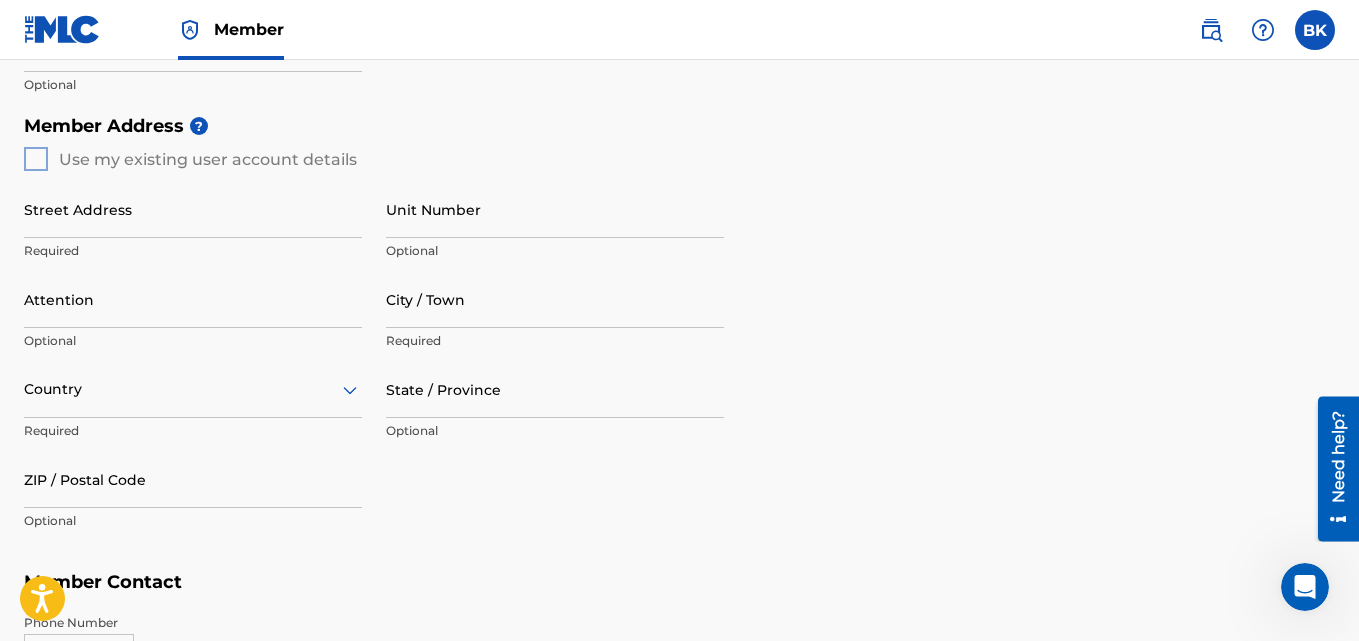 scroll, scrollTop: 788, scrollLeft: 0, axis: vertical 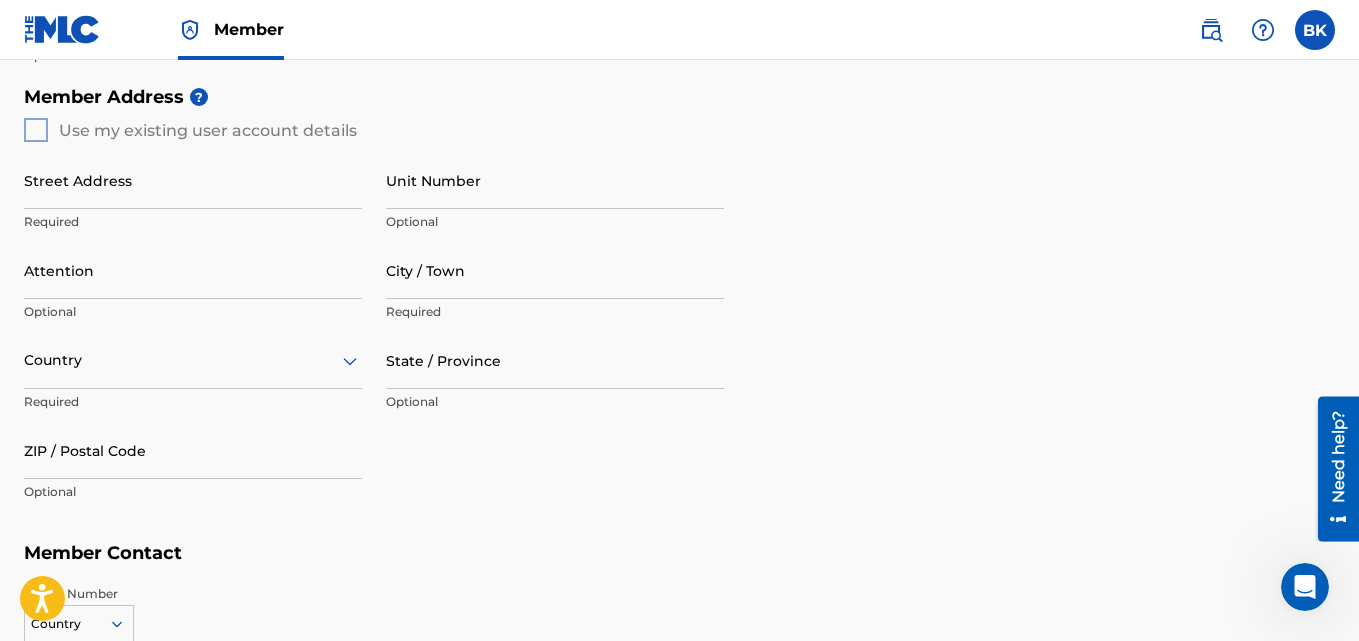 click on "Member Address ? Use my existing user account details Street Address Required Unit Number Optional Attention Optional City / Town Required Country Required State / Province Optional ZIP / Postal Code Optional" at bounding box center (679, 304) 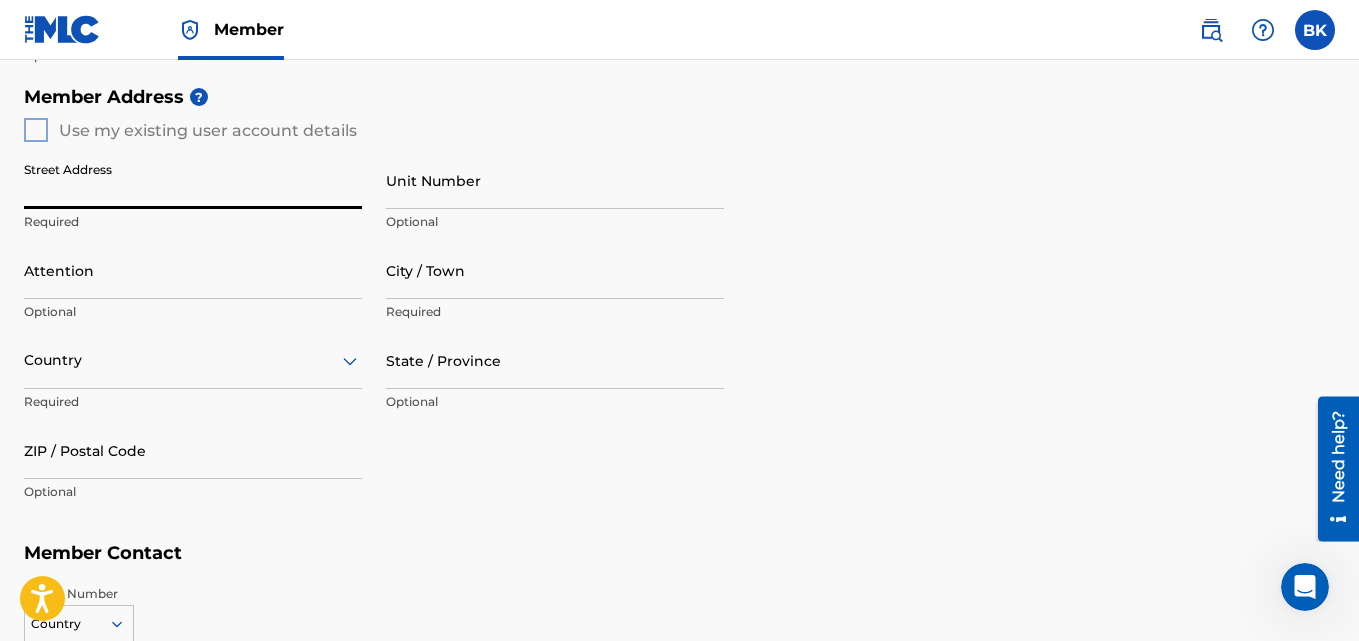 click on "Street Address" at bounding box center [193, 180] 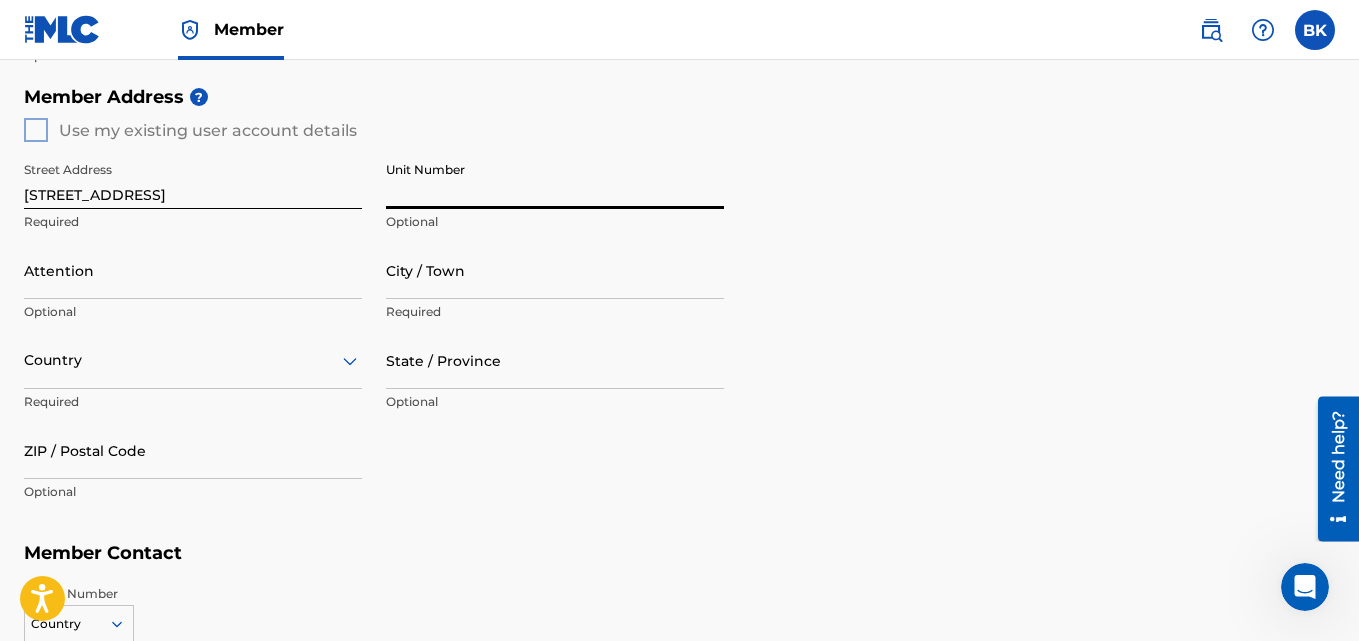 click on "Unit Number" at bounding box center [555, 180] 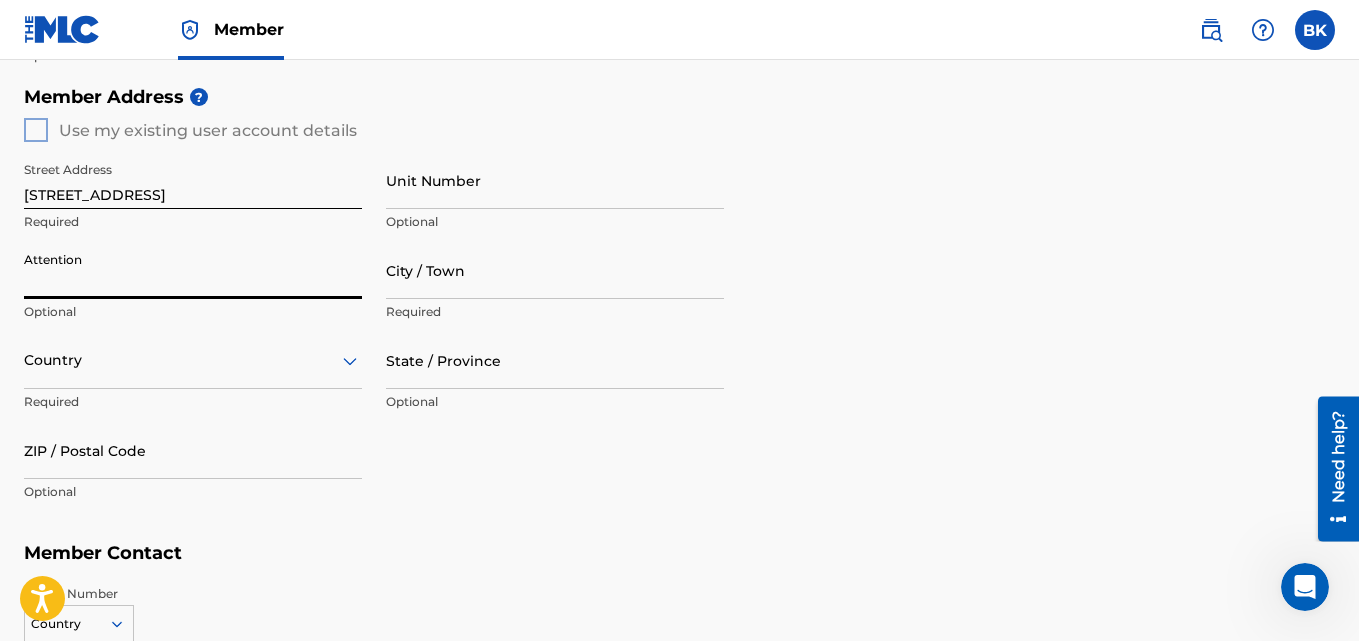 type on "Bokang Given Khanyile" 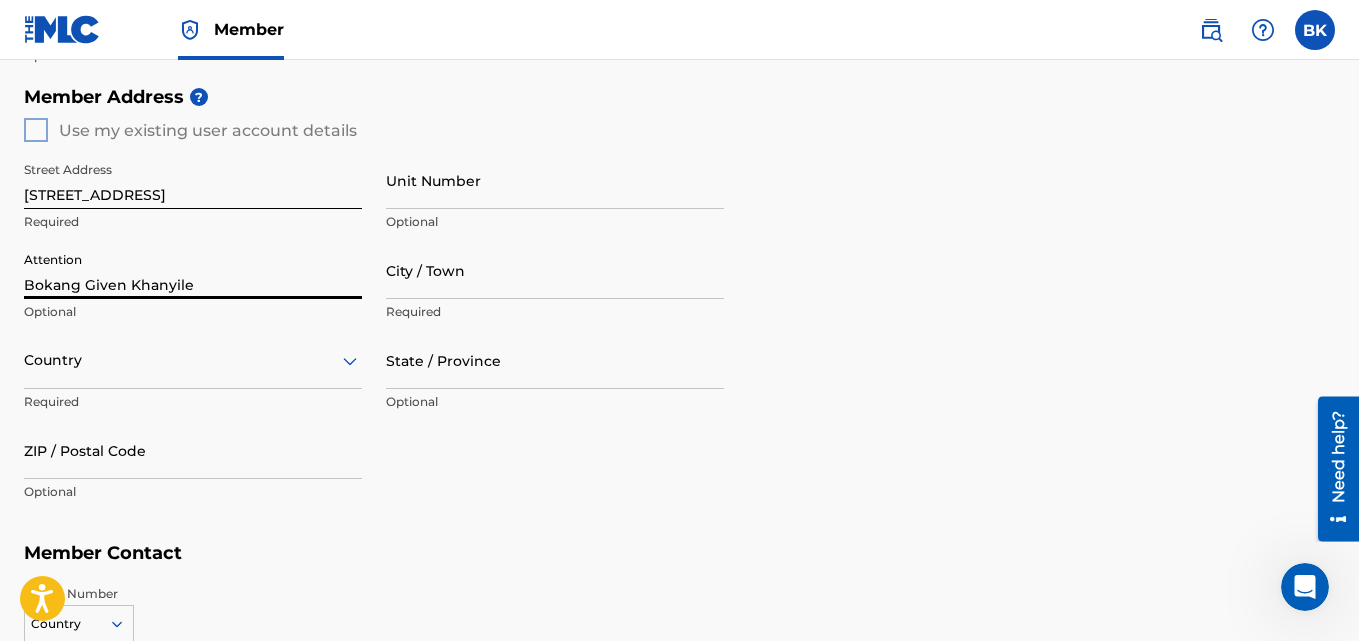 type on "Thembisa" 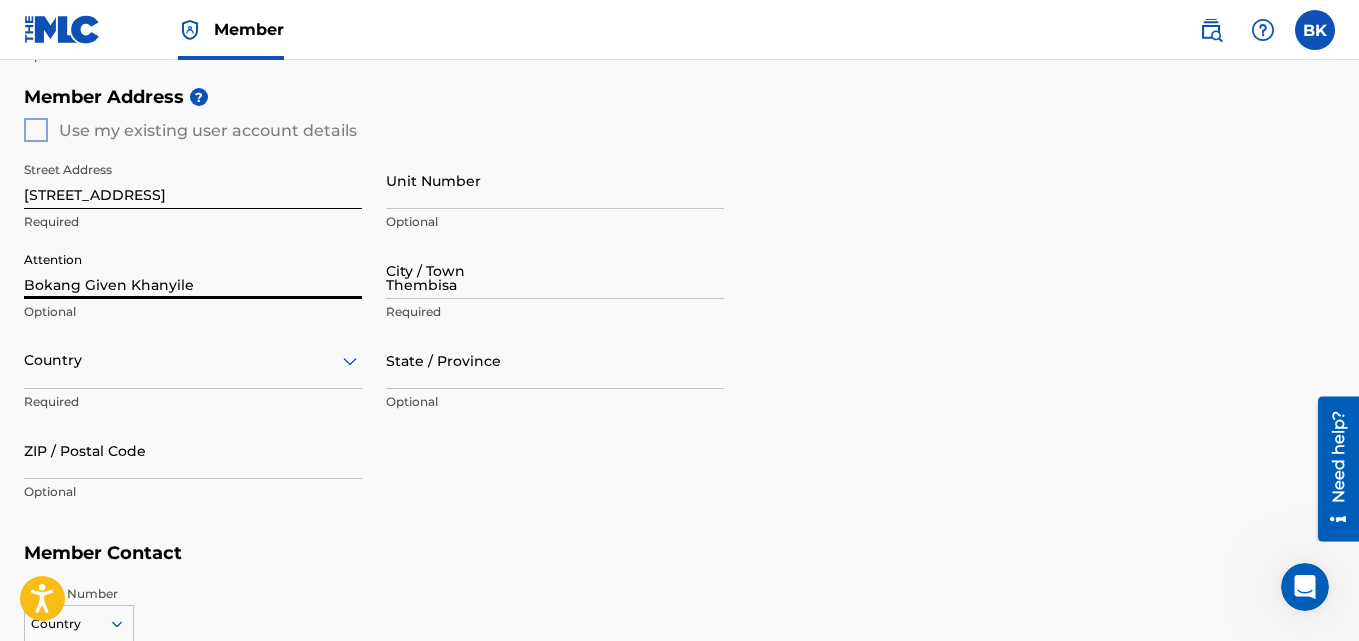 type on "[GEOGRAPHIC_DATA]" 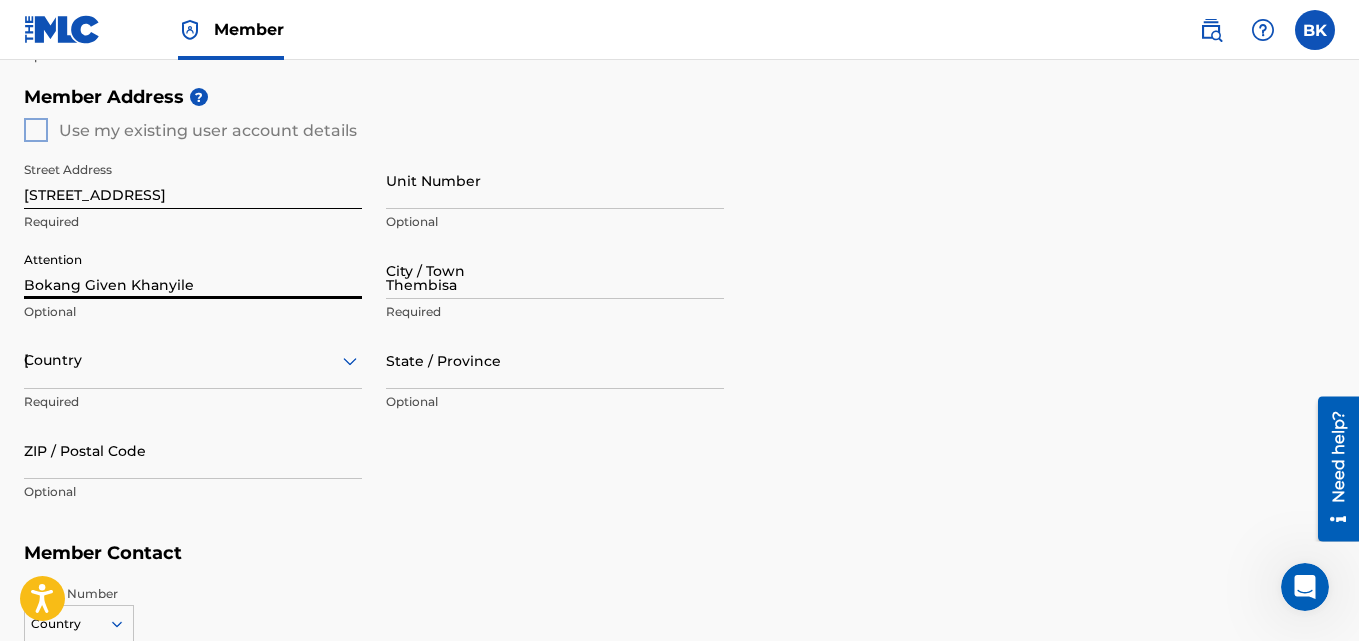 type on "1632" 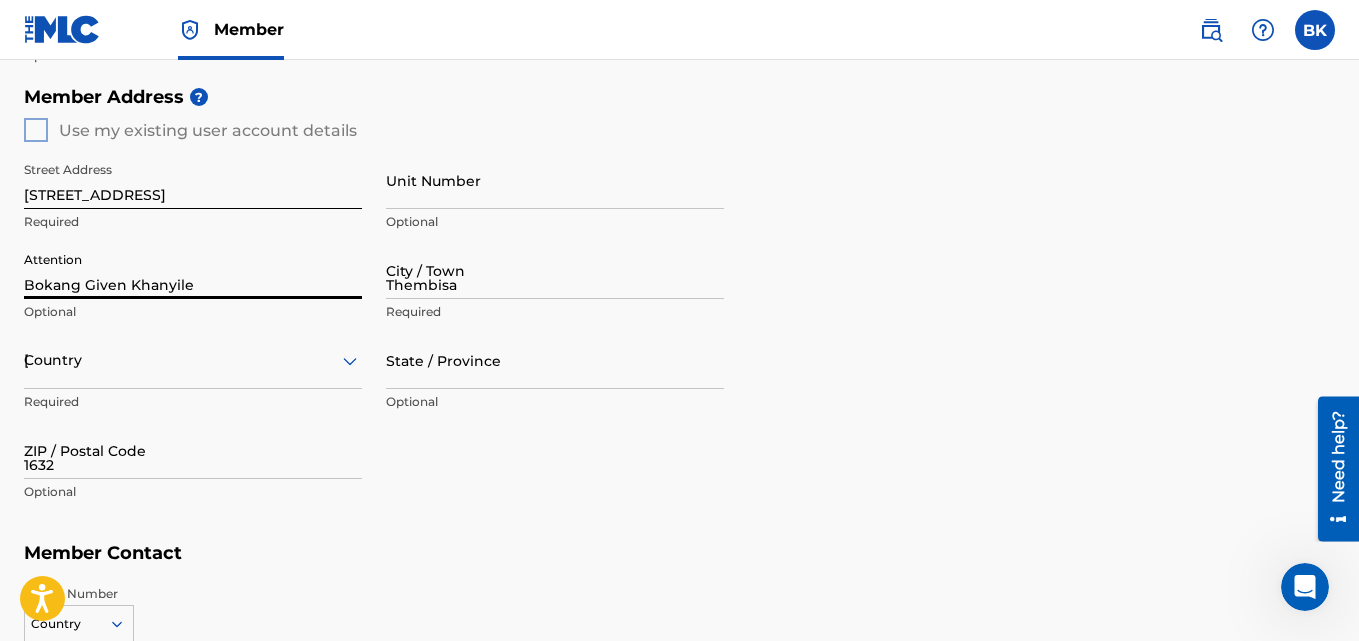 type on "27" 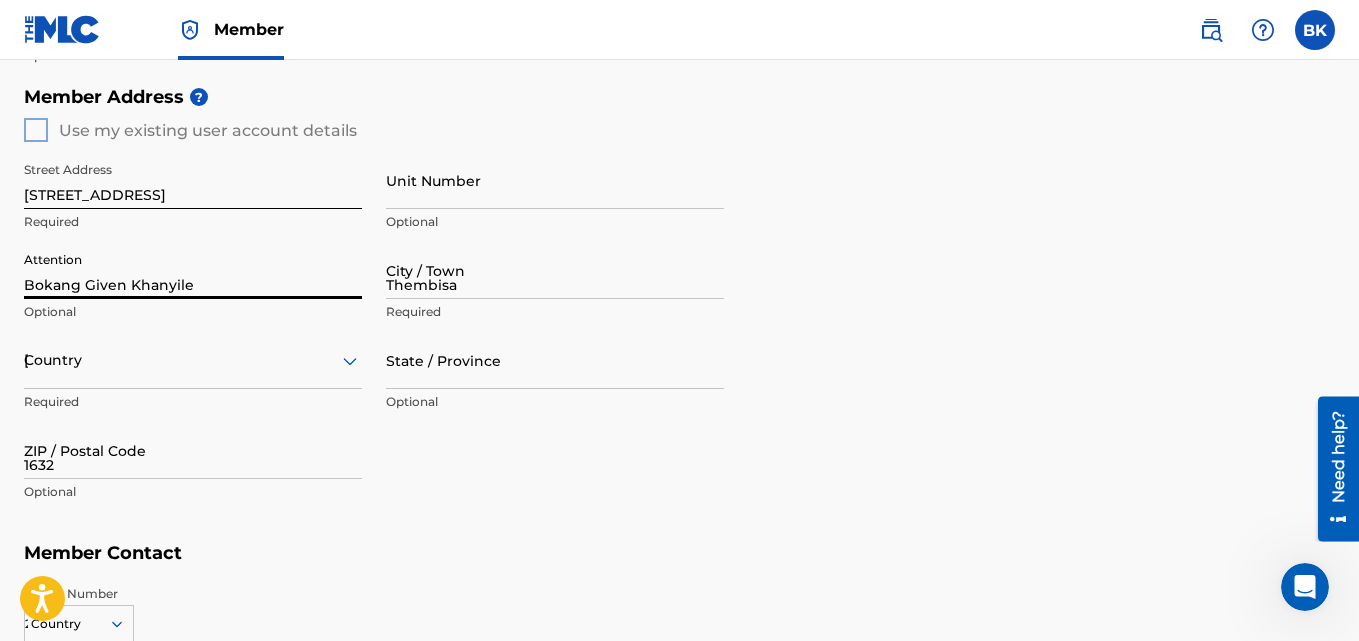 type on "67" 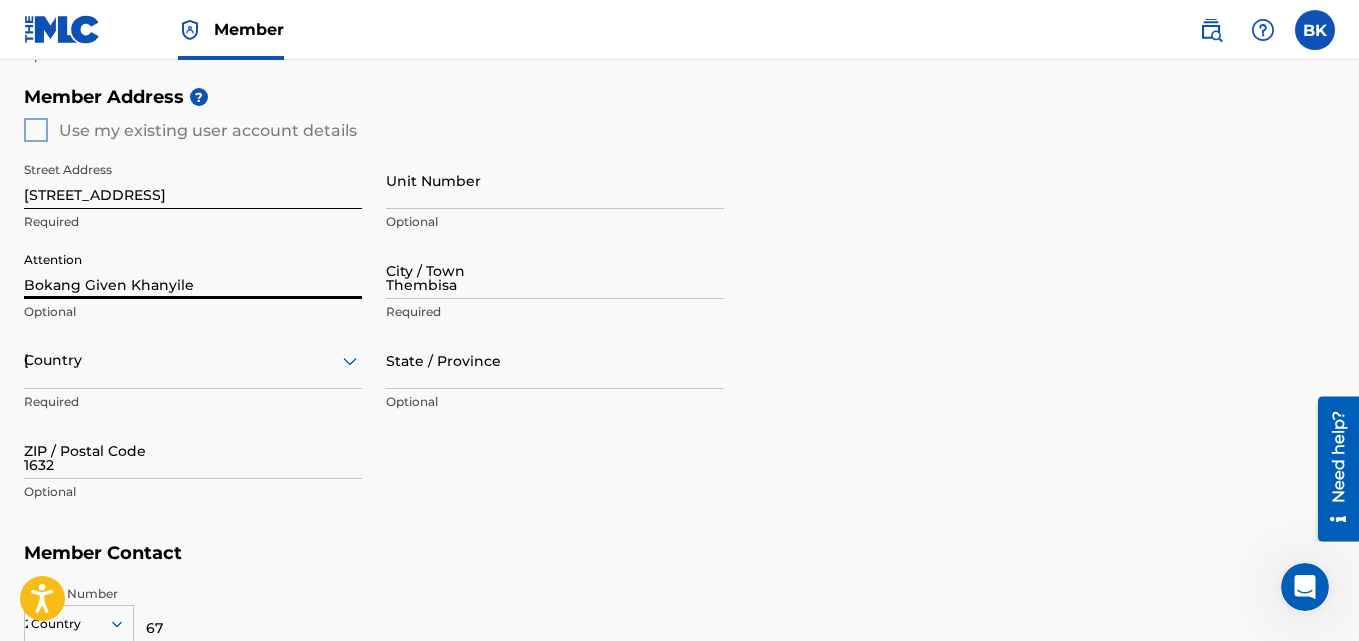 type on "8294294" 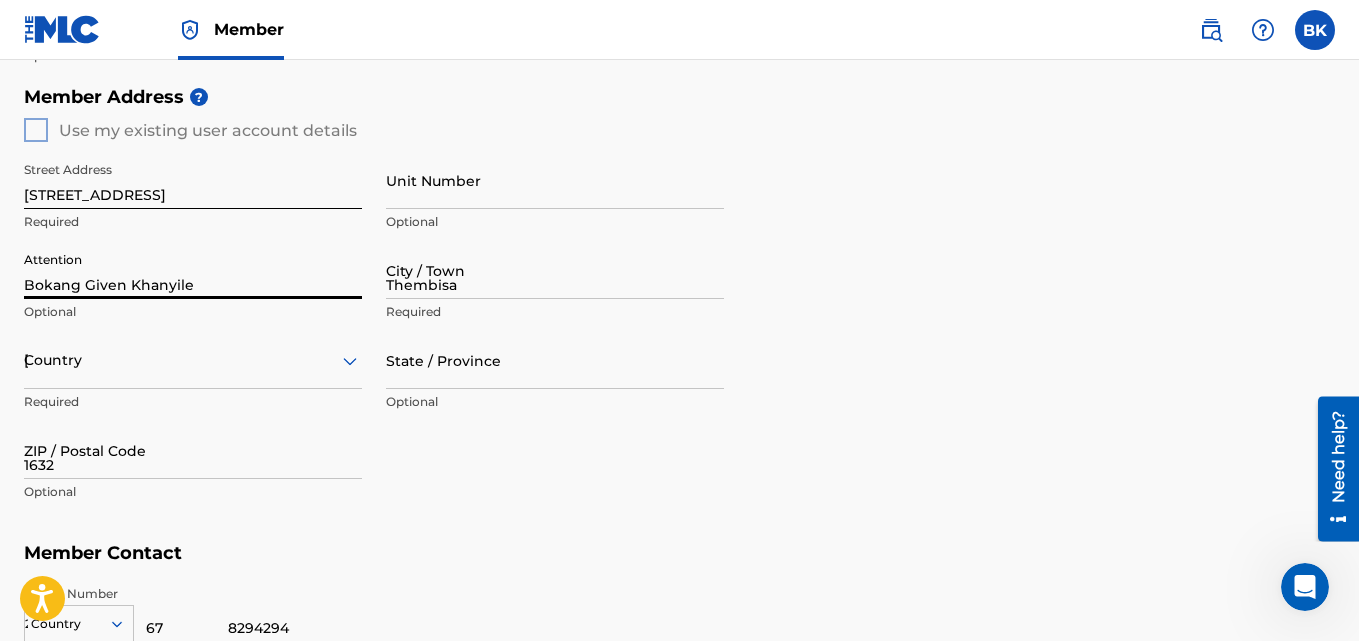 type on "[EMAIL_ADDRESS][DOMAIN_NAME]" 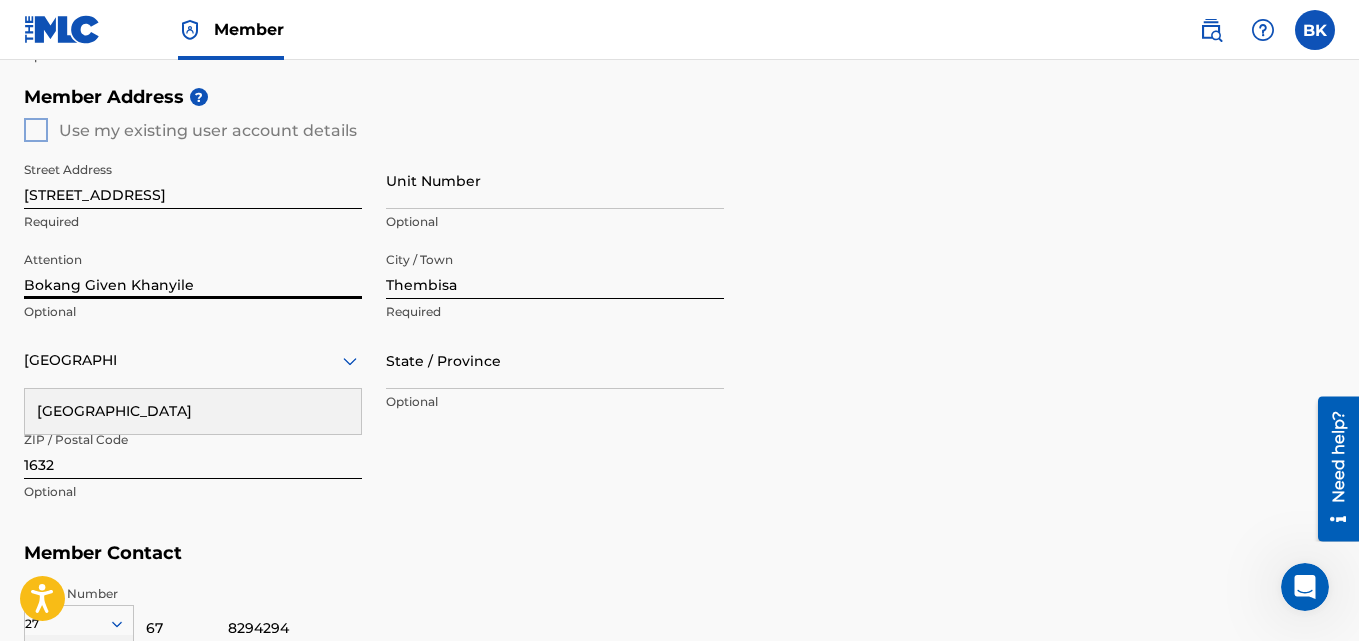 scroll, scrollTop: 867, scrollLeft: 0, axis: vertical 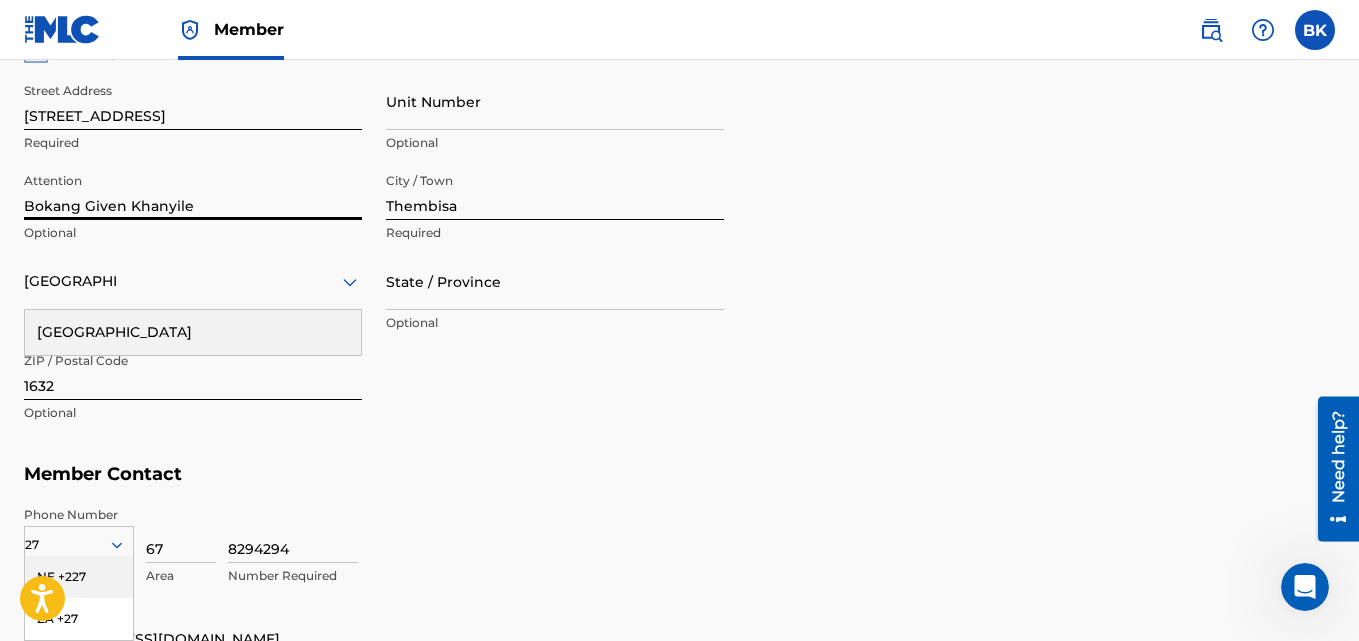 click on "Street Address [STREET_ADDRESS] Required Unit Number Optional Attention [GEOGRAPHIC_DATA] Given Khanyile Optional City / Town Thembisa Required [GEOGRAPHIC_DATA] [GEOGRAPHIC_DATA] Required State / Province Optional ZIP / Postal Code 1632 Optional" at bounding box center (374, 253) 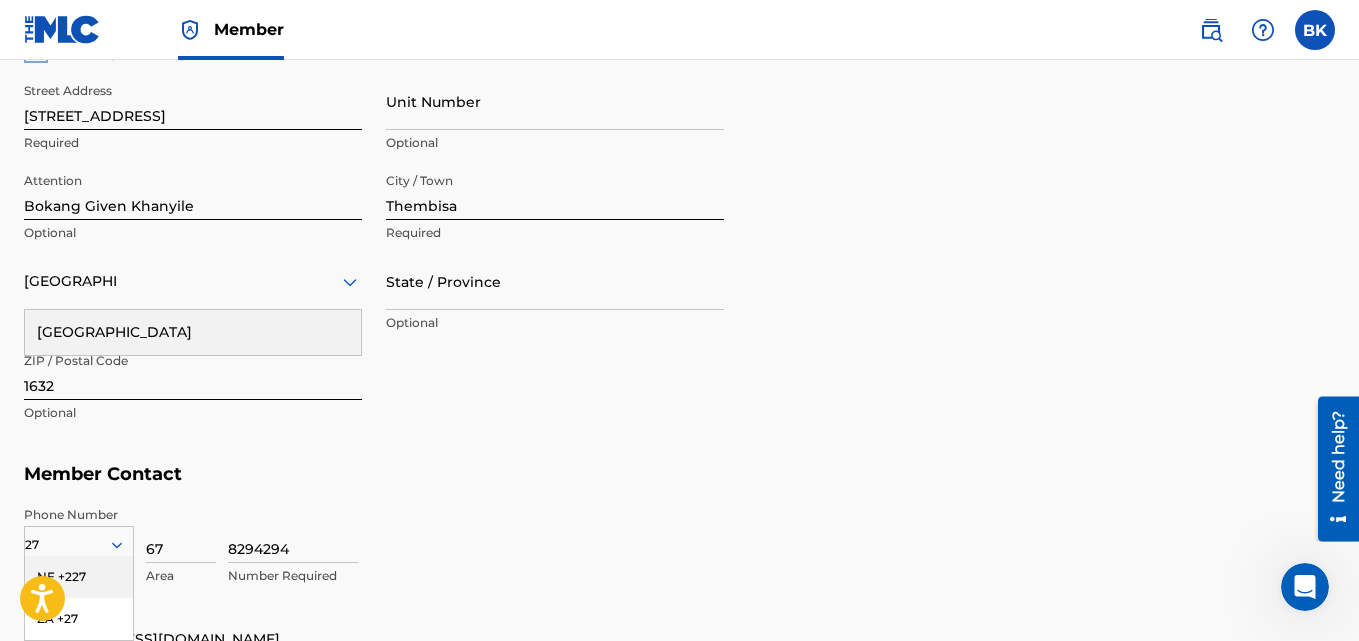 click on "[GEOGRAPHIC_DATA]" at bounding box center (193, 332) 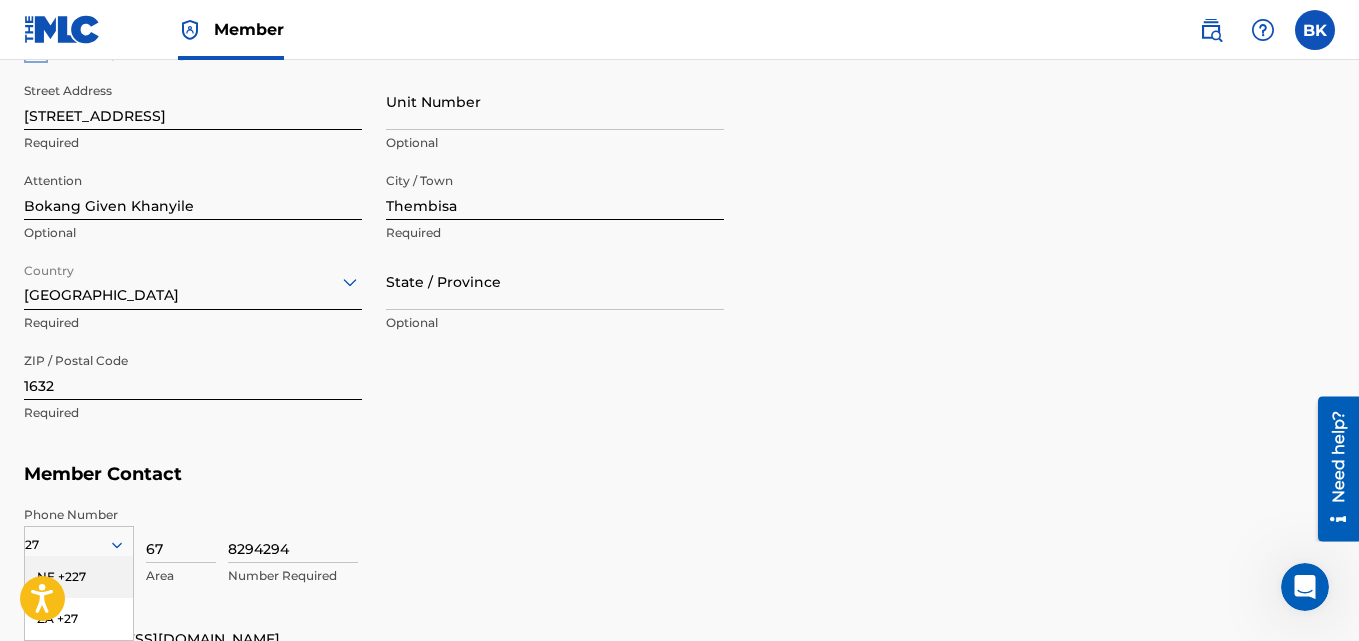 drag, startPoint x: 492, startPoint y: 427, endPoint x: 512, endPoint y: 472, distance: 49.24429 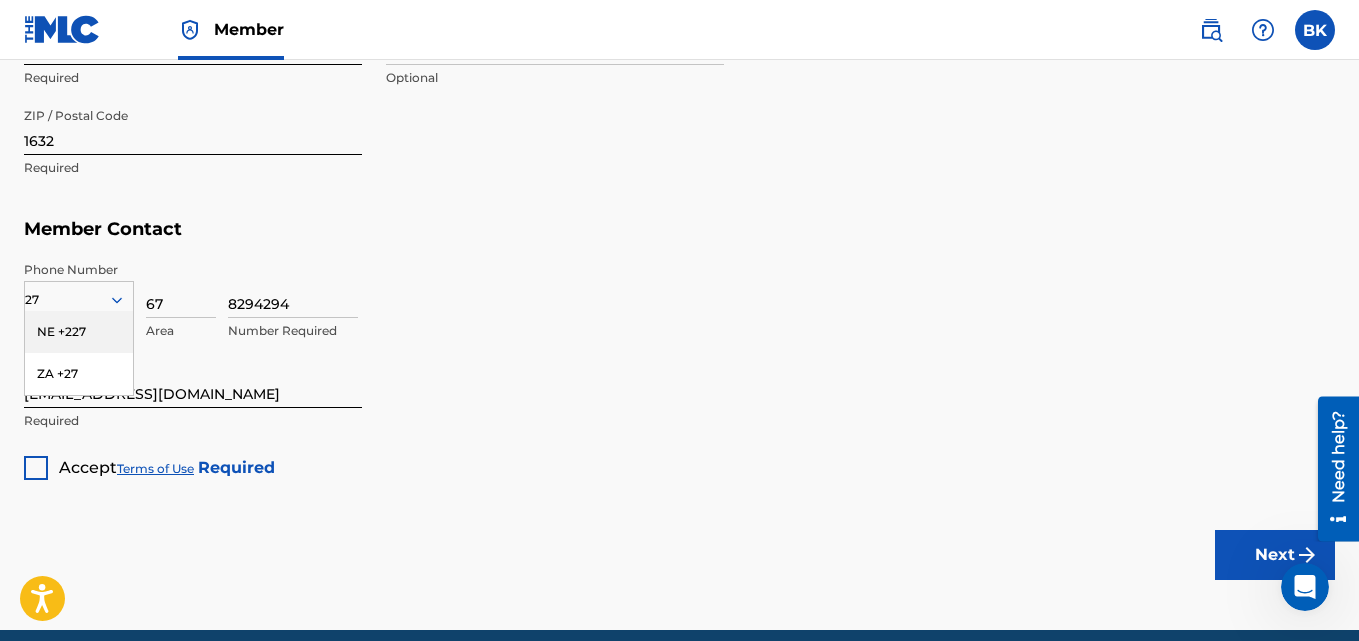 scroll, scrollTop: 1197, scrollLeft: 0, axis: vertical 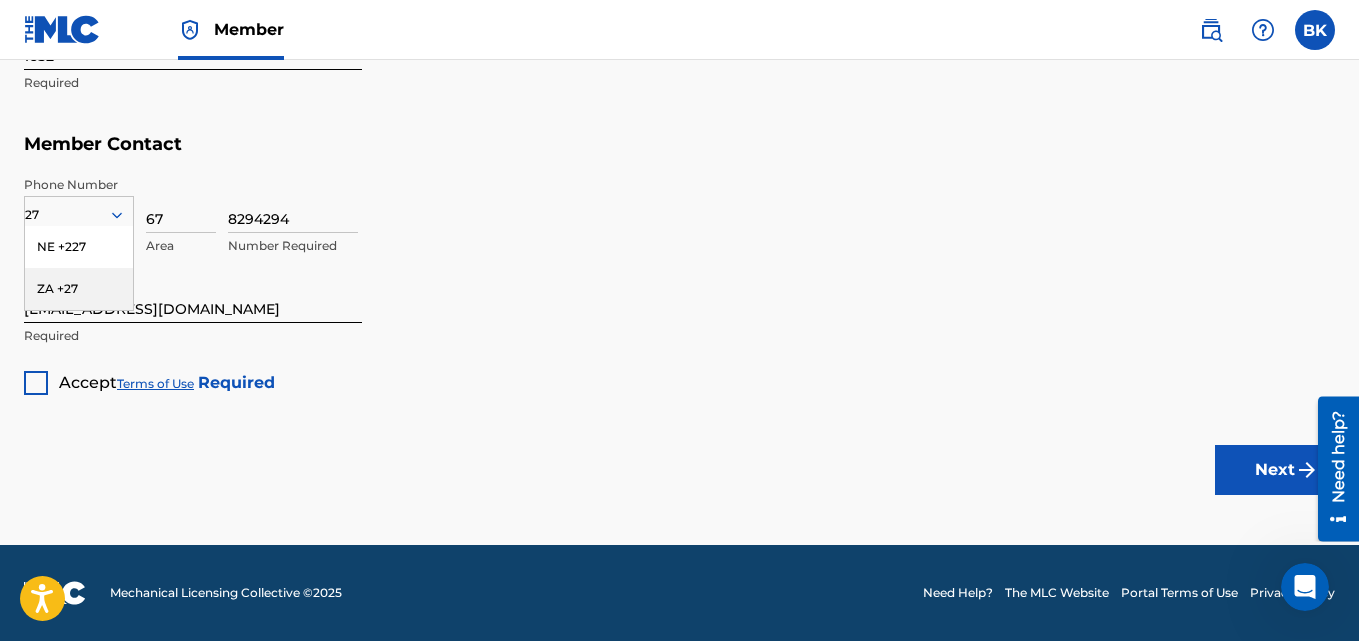 click on "ZA +27" at bounding box center (79, 289) 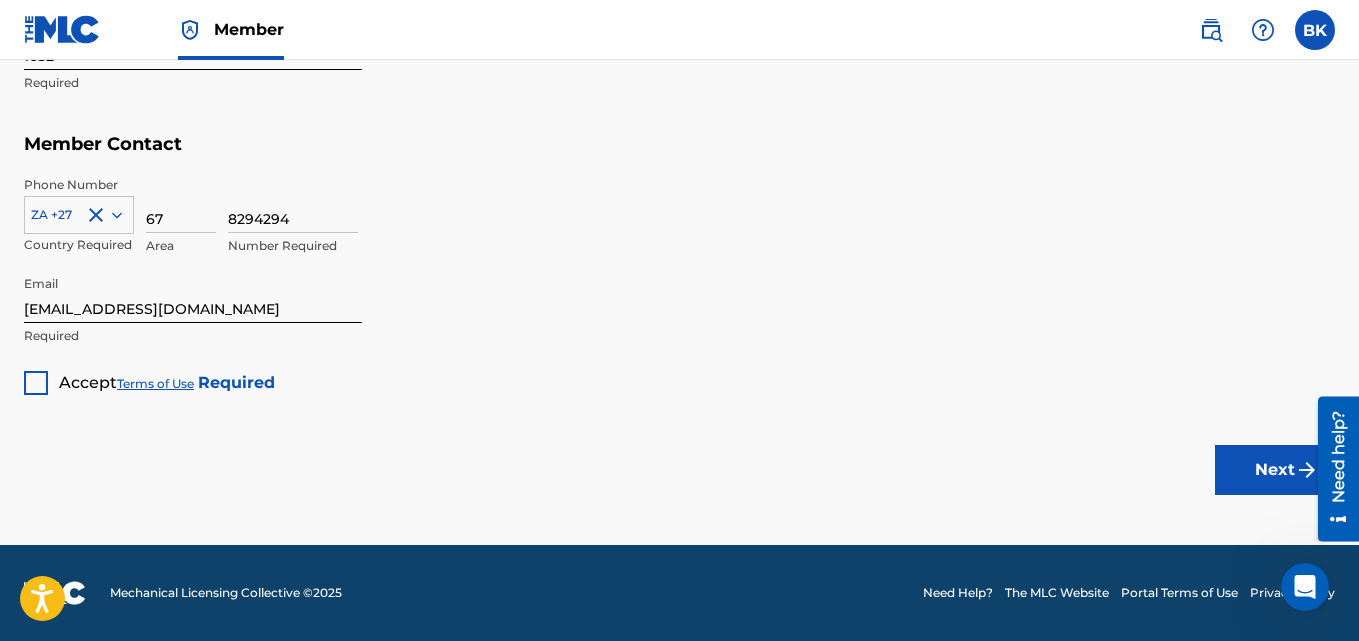click on "Accept  Terms of Use   Required" at bounding box center (149, 375) 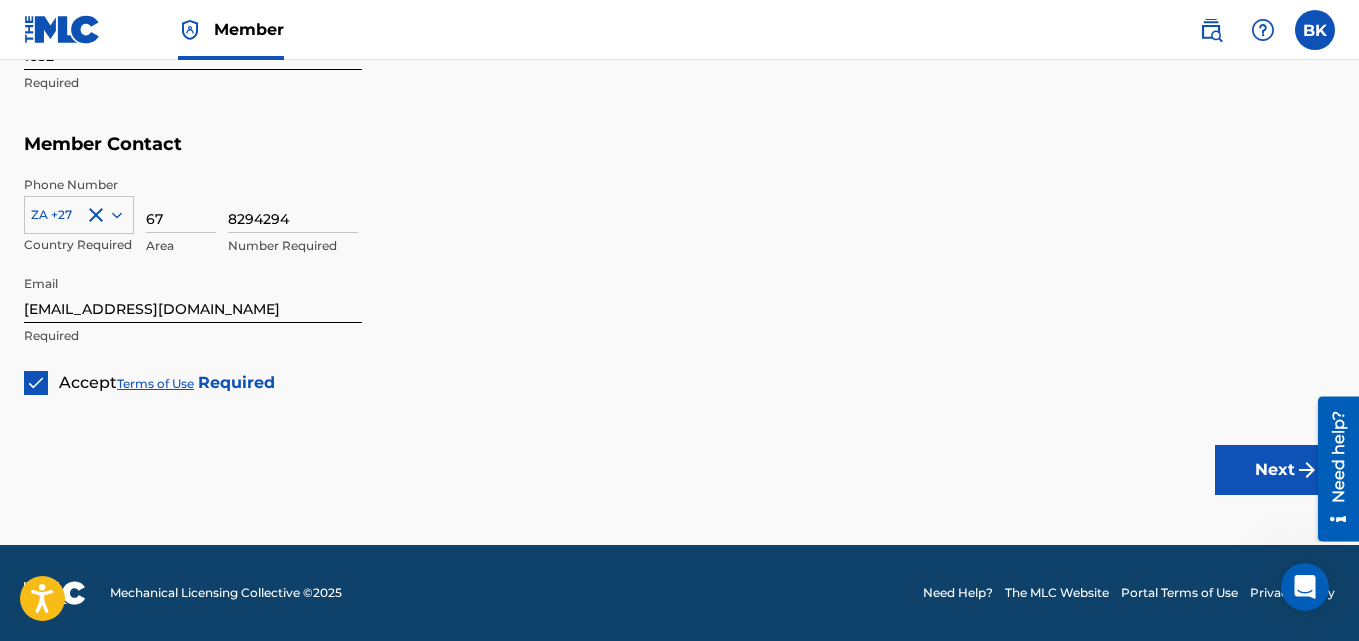 drag, startPoint x: 936, startPoint y: 465, endPoint x: 958, endPoint y: 470, distance: 22.561028 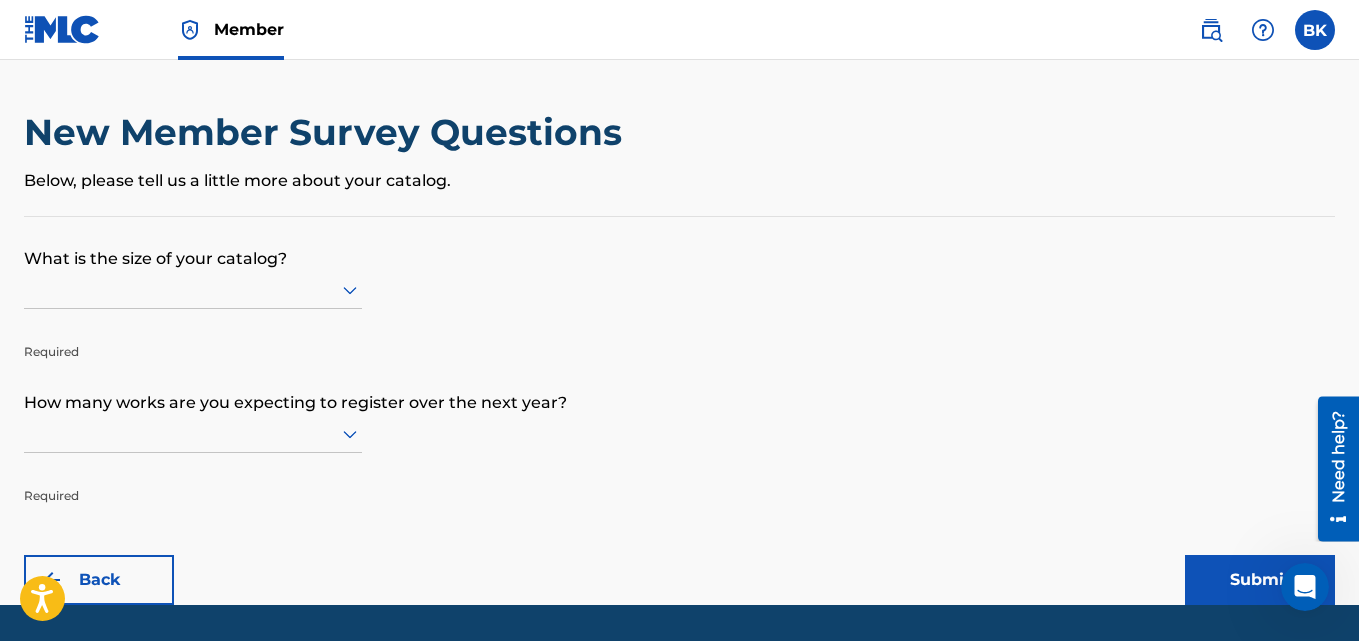 click at bounding box center [193, 289] 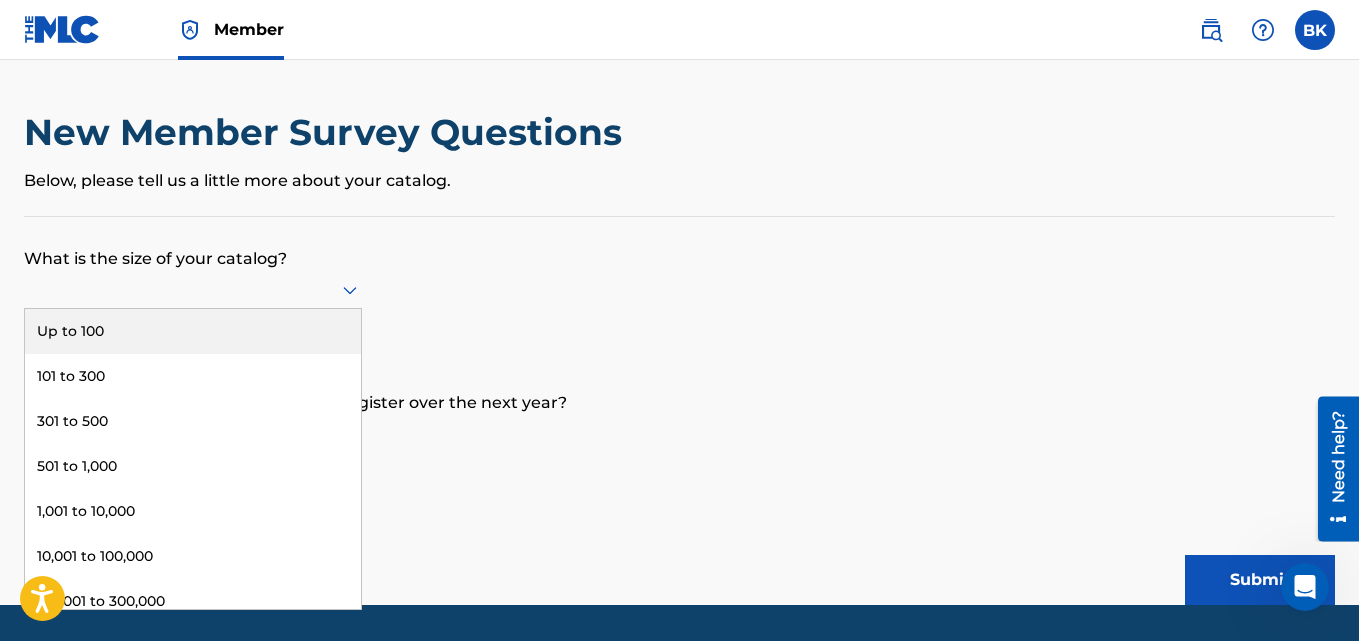 click on "Up to 100" at bounding box center [193, 331] 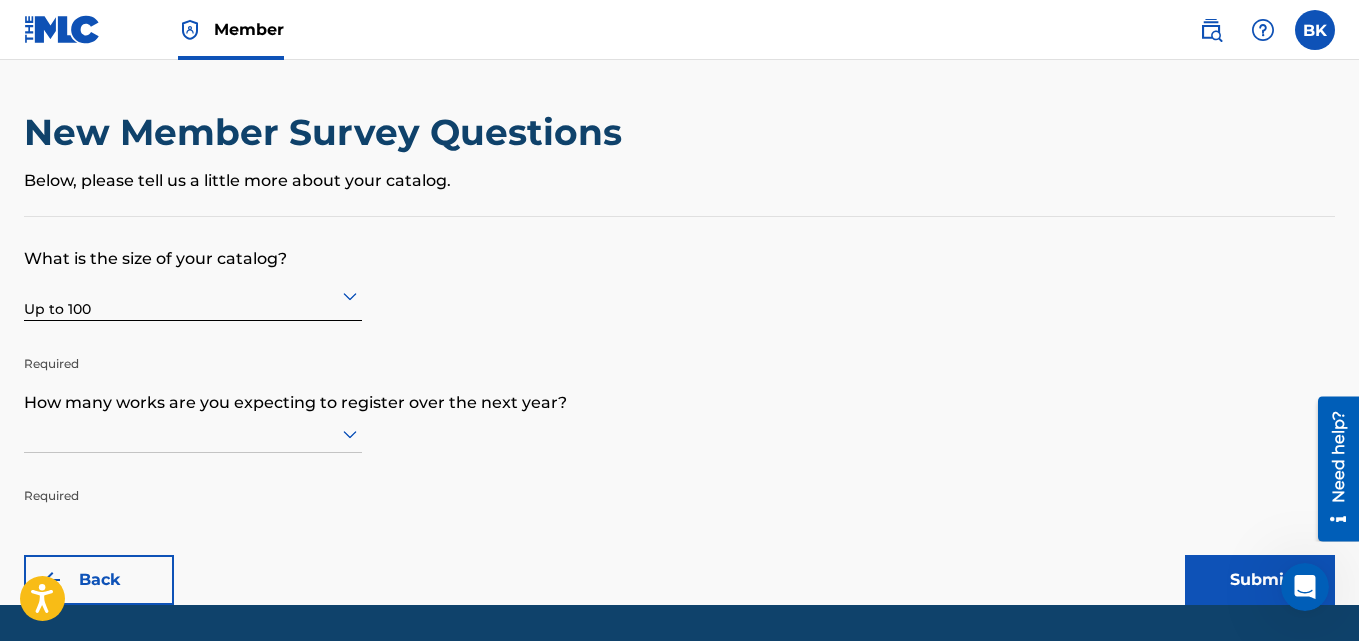 click on "How many works are you expecting to register over the next year?" at bounding box center (679, 388) 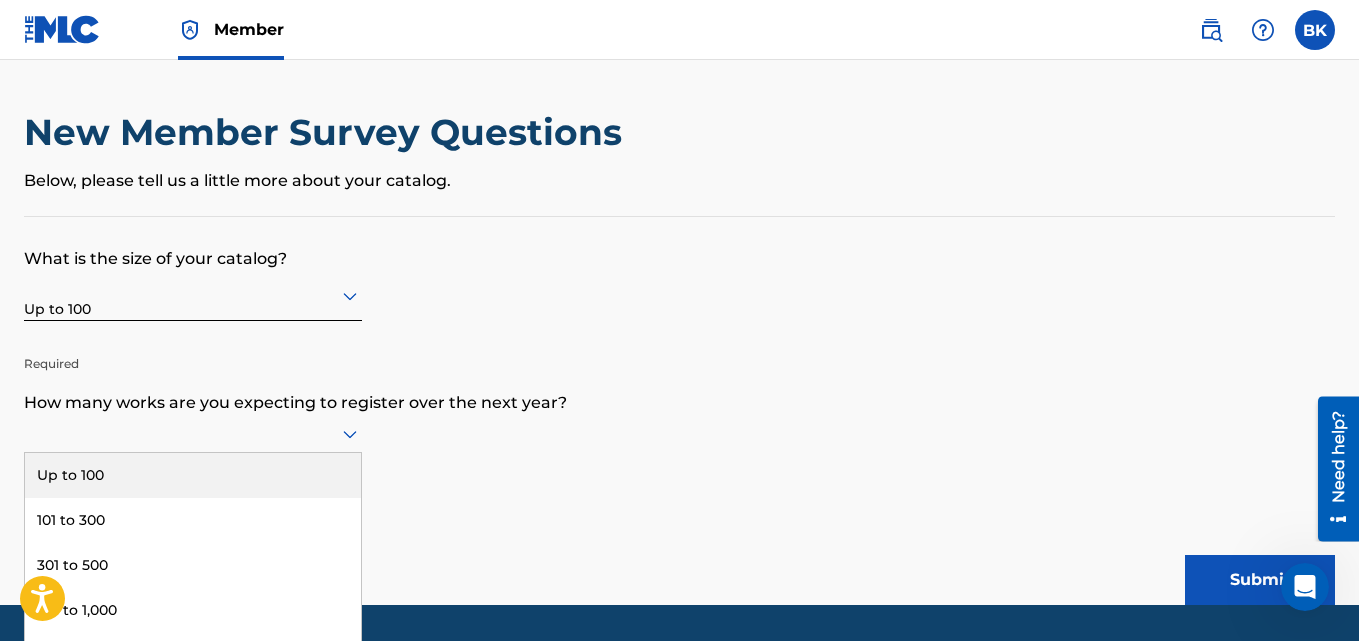 scroll, scrollTop: 60, scrollLeft: 0, axis: vertical 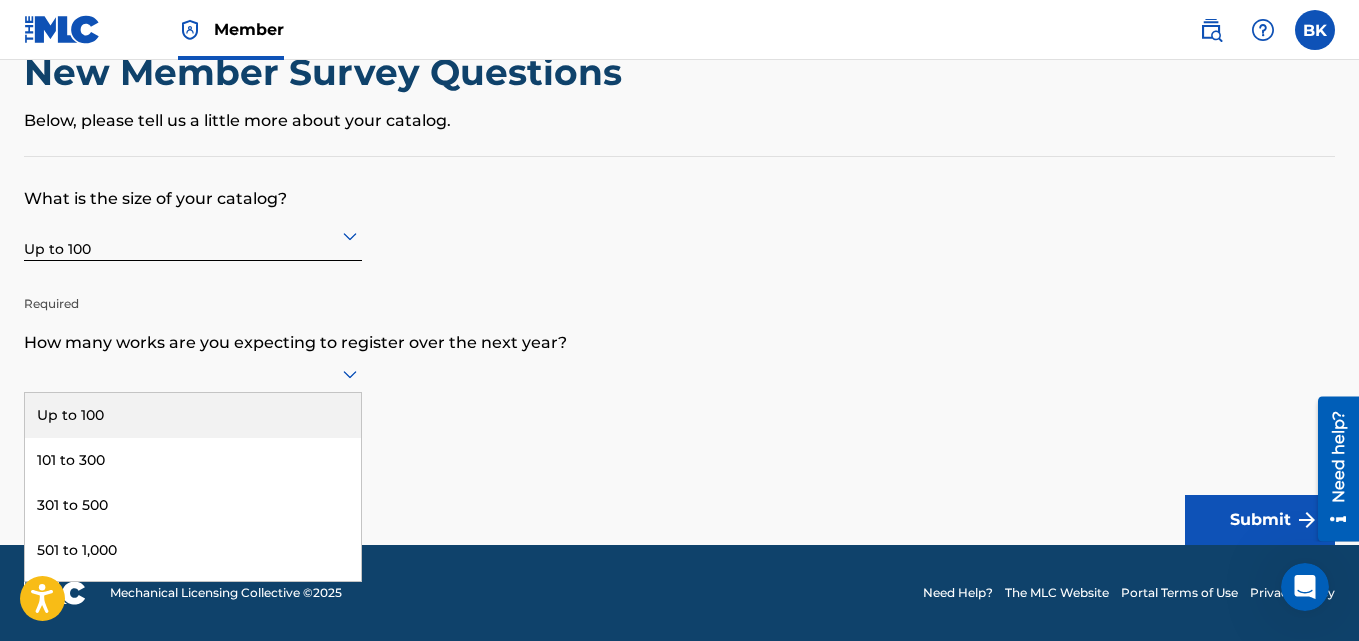 click on "Up to 100" at bounding box center (193, 415) 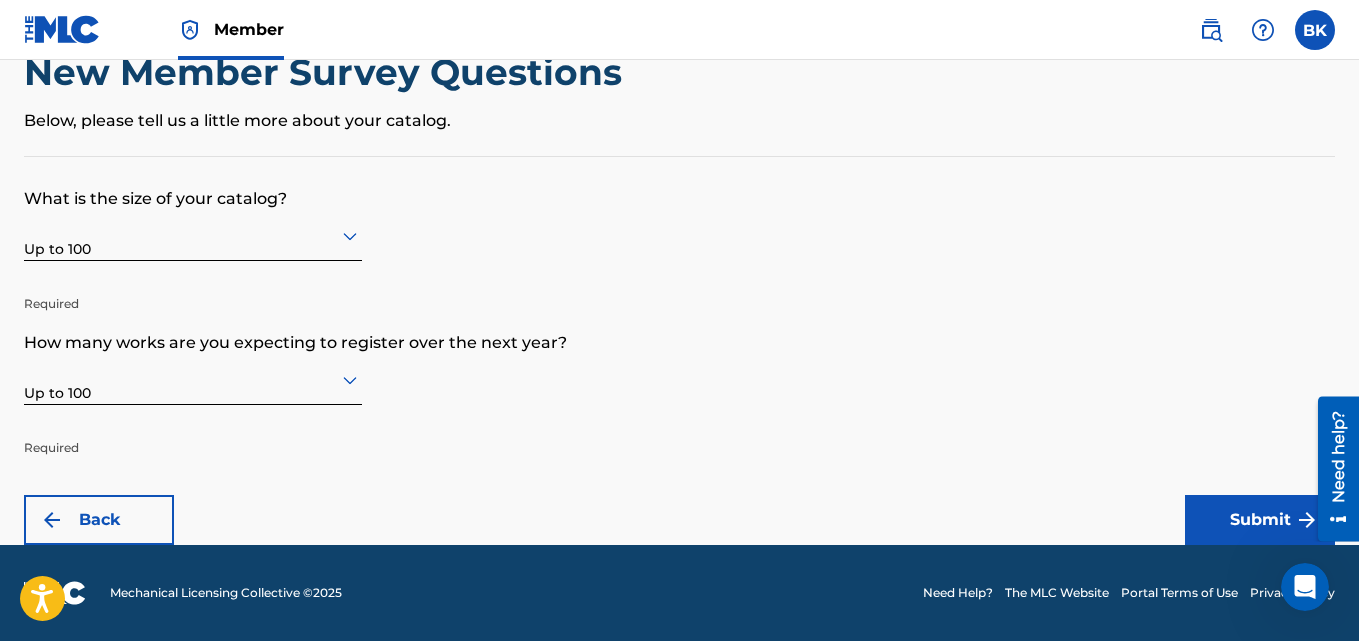click on "Submit" at bounding box center [1260, 520] 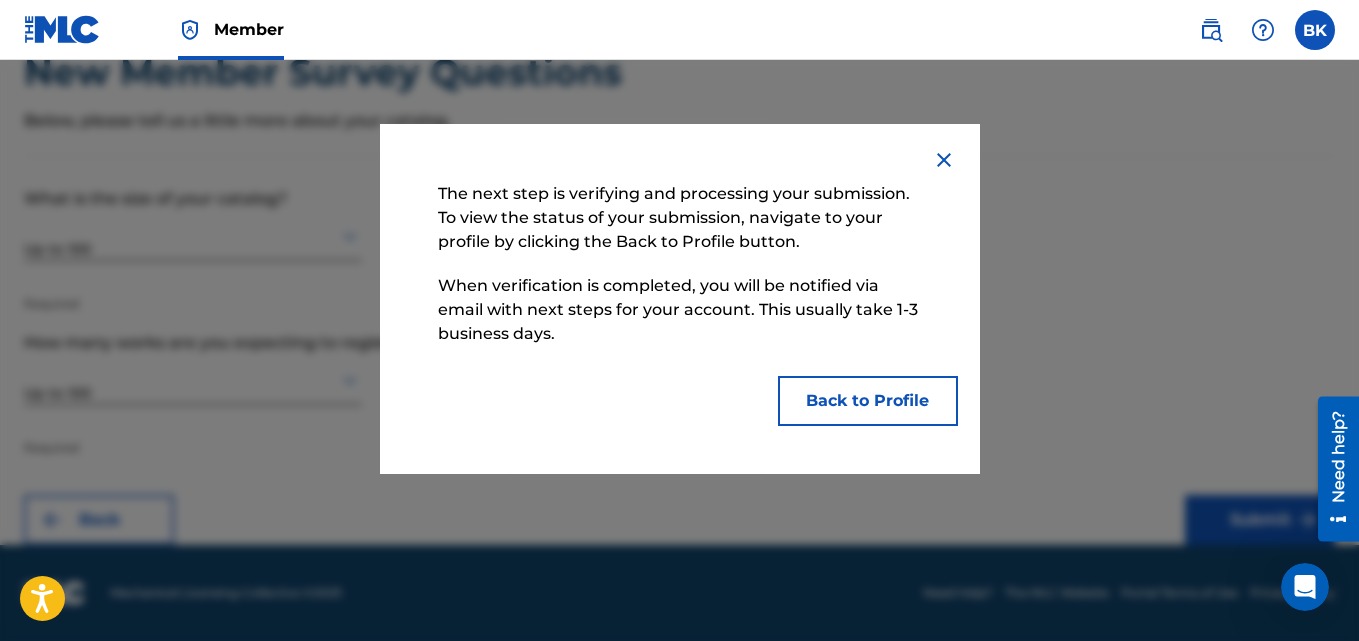 click on "Back to Profile" at bounding box center (868, 401) 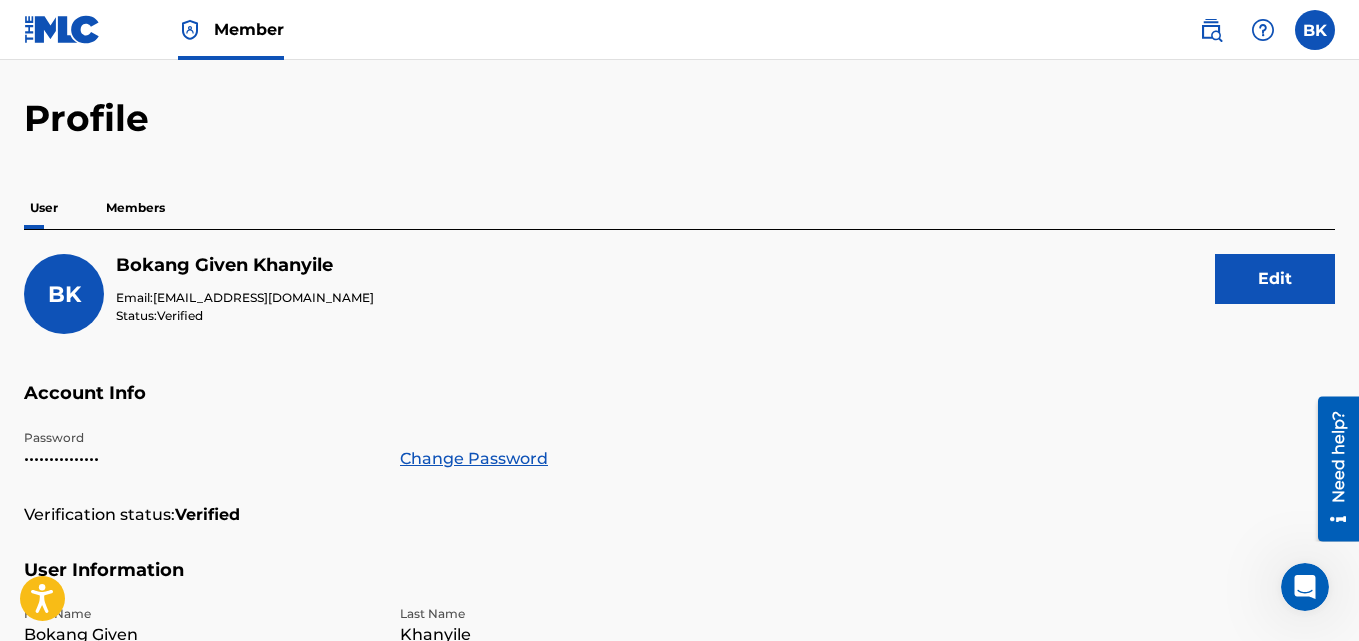 scroll, scrollTop: 0, scrollLeft: 0, axis: both 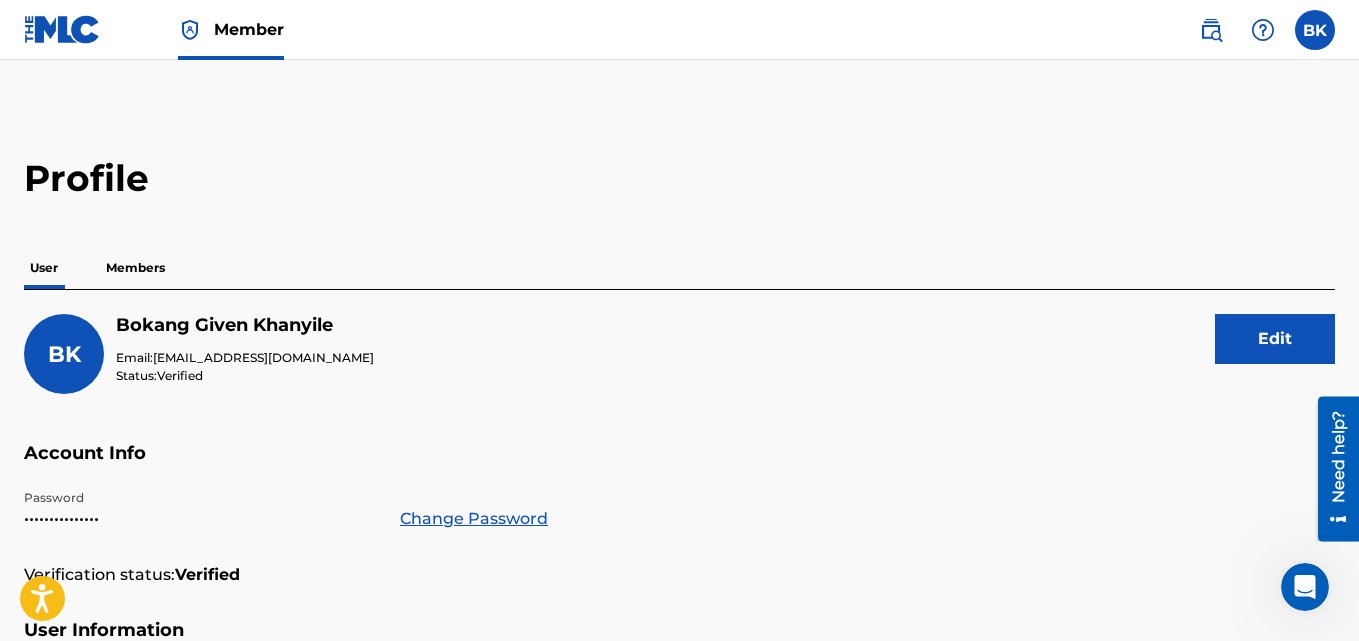 drag, startPoint x: 111, startPoint y: 266, endPoint x: 100, endPoint y: 376, distance: 110.54863 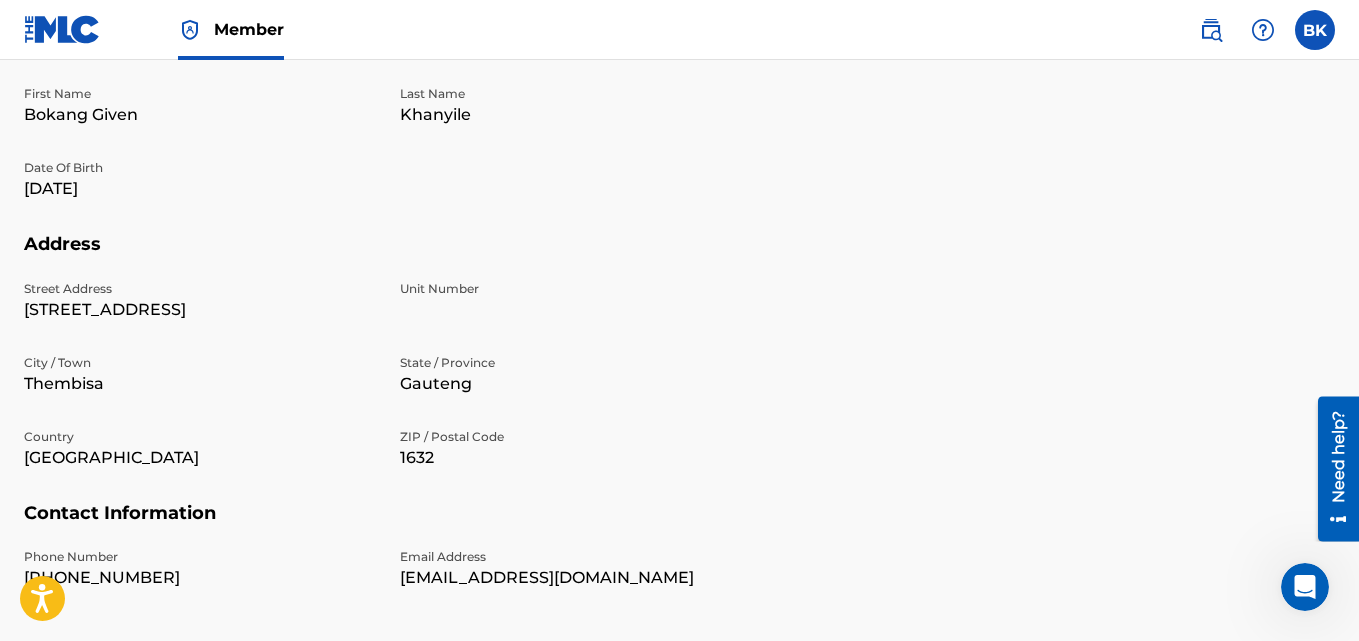 scroll, scrollTop: 578, scrollLeft: 0, axis: vertical 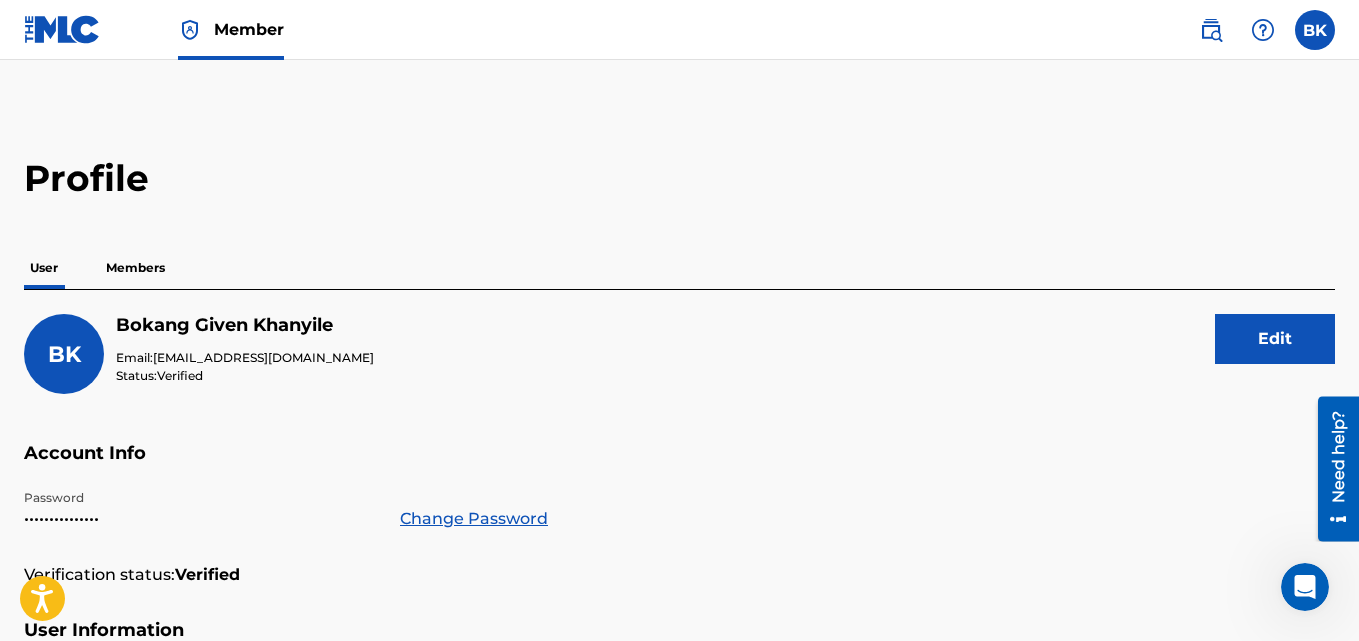 click at bounding box center (62, 29) 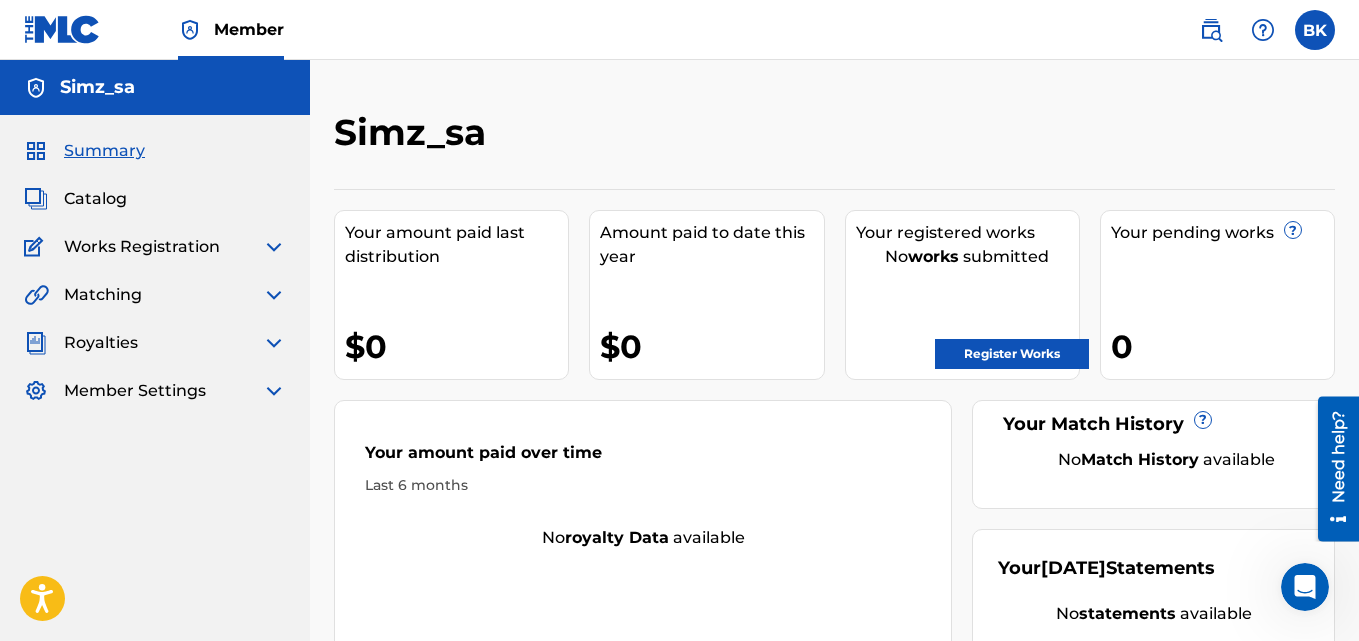 click at bounding box center (274, 391) 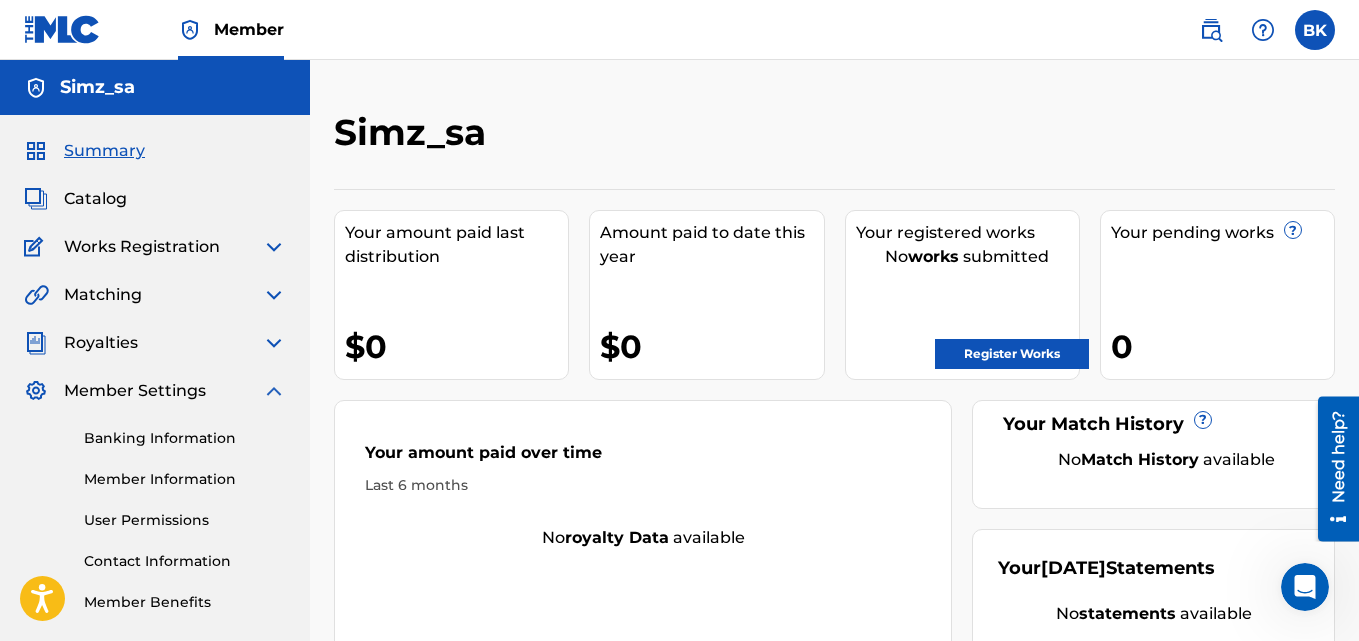 click at bounding box center [274, 391] 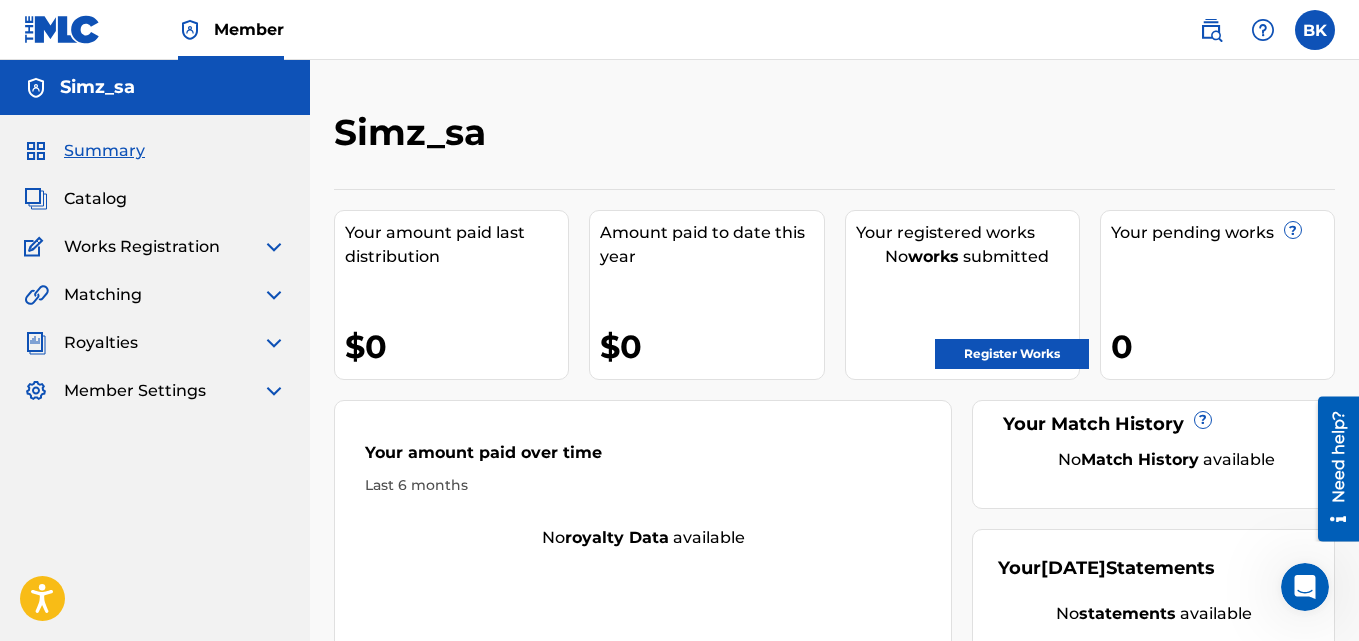 click at bounding box center [274, 343] 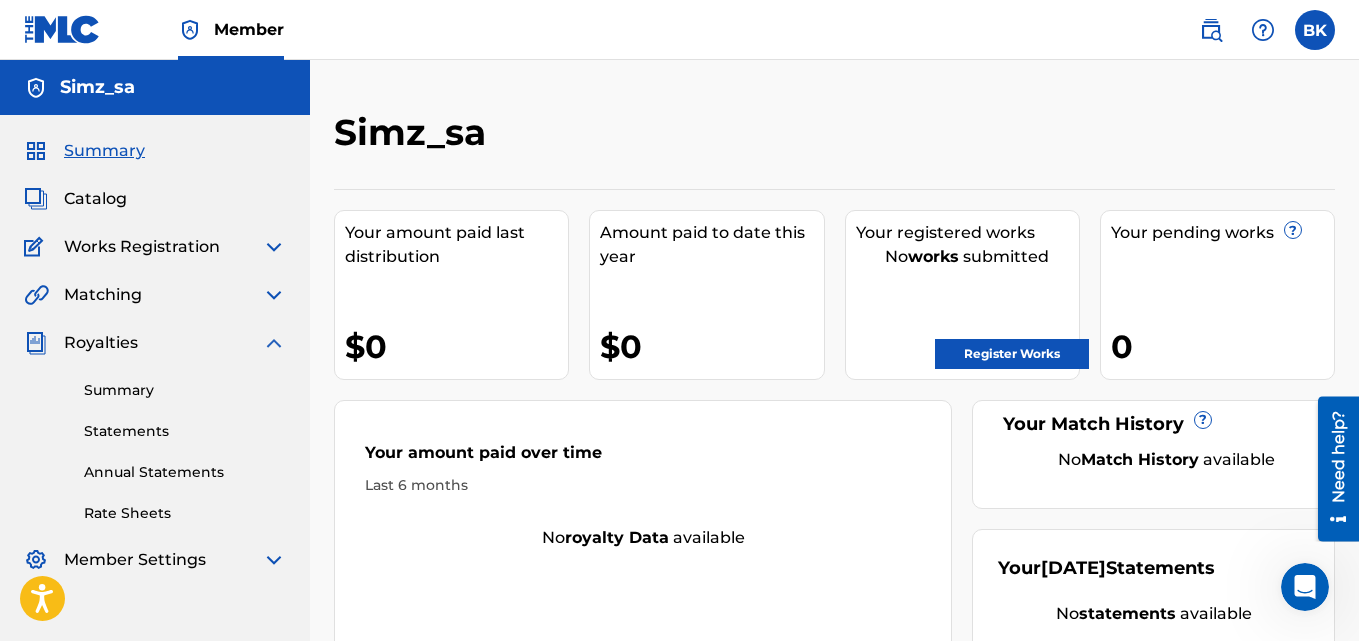 click at bounding box center [274, 343] 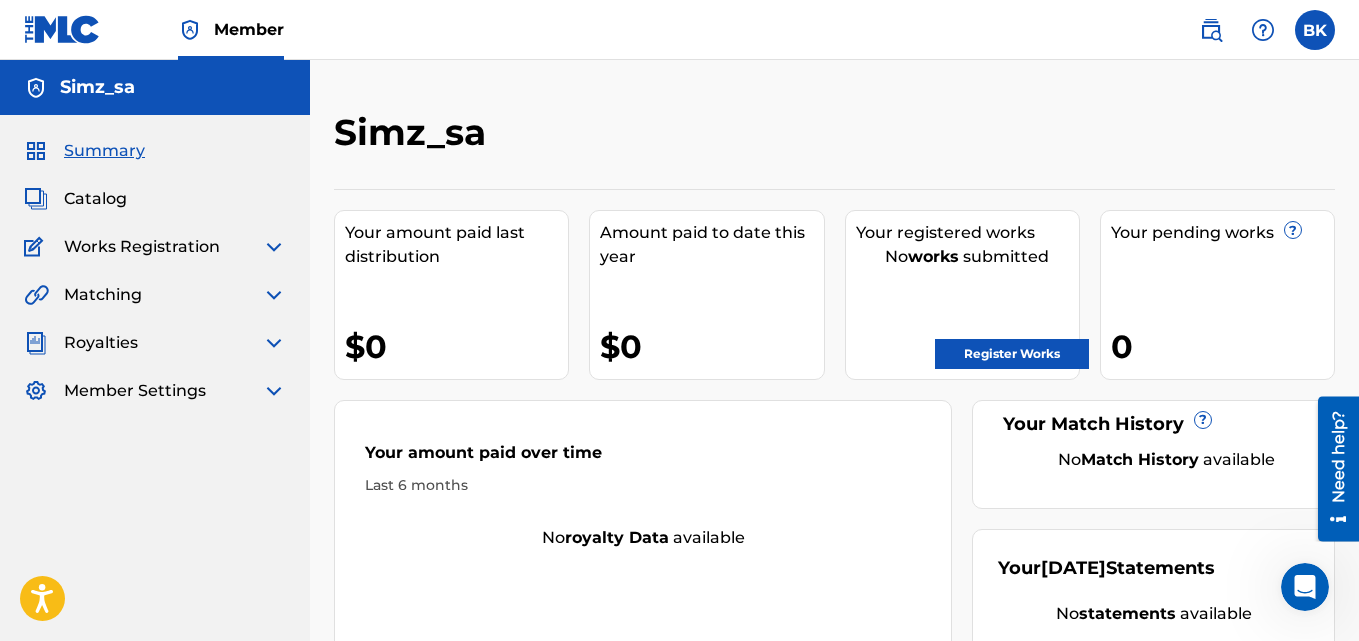 click at bounding box center [274, 247] 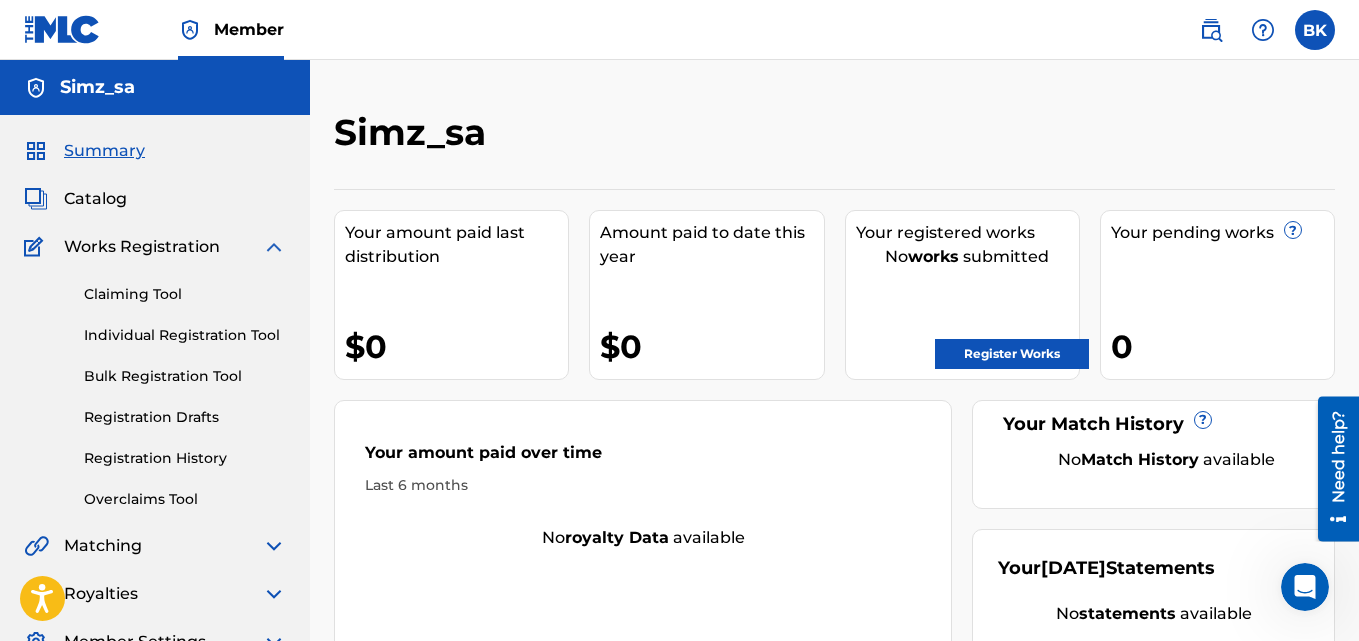 click at bounding box center [274, 247] 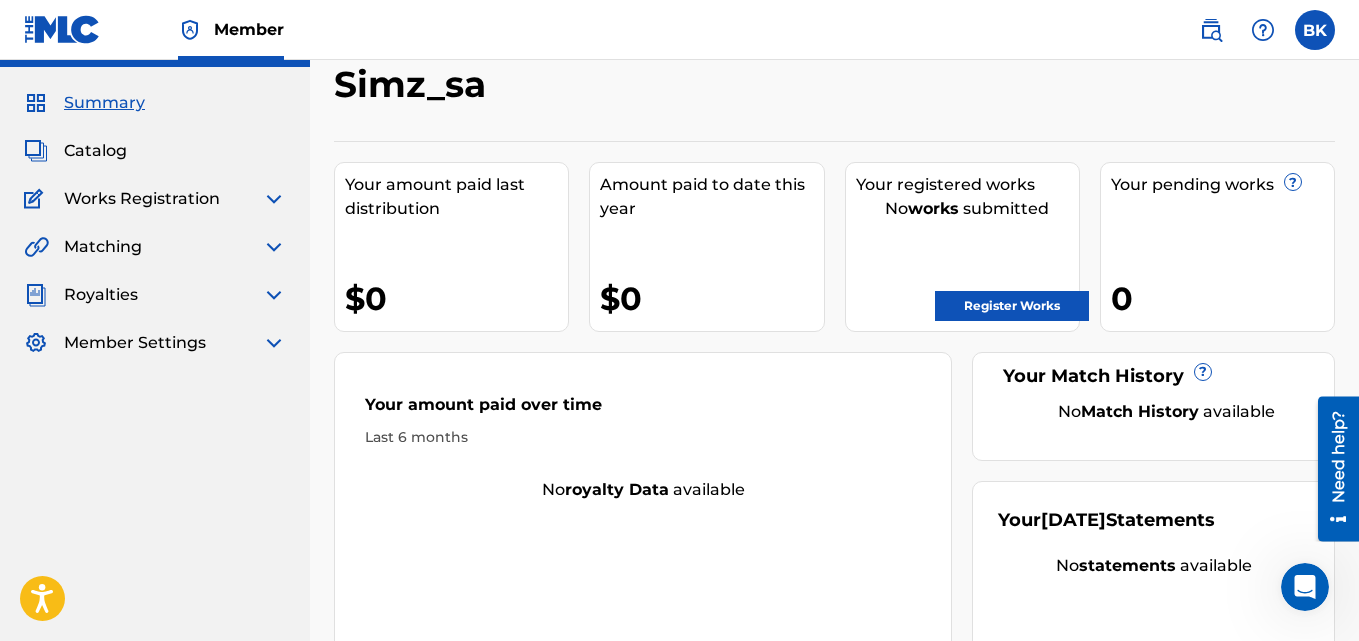 scroll, scrollTop: 0, scrollLeft: 0, axis: both 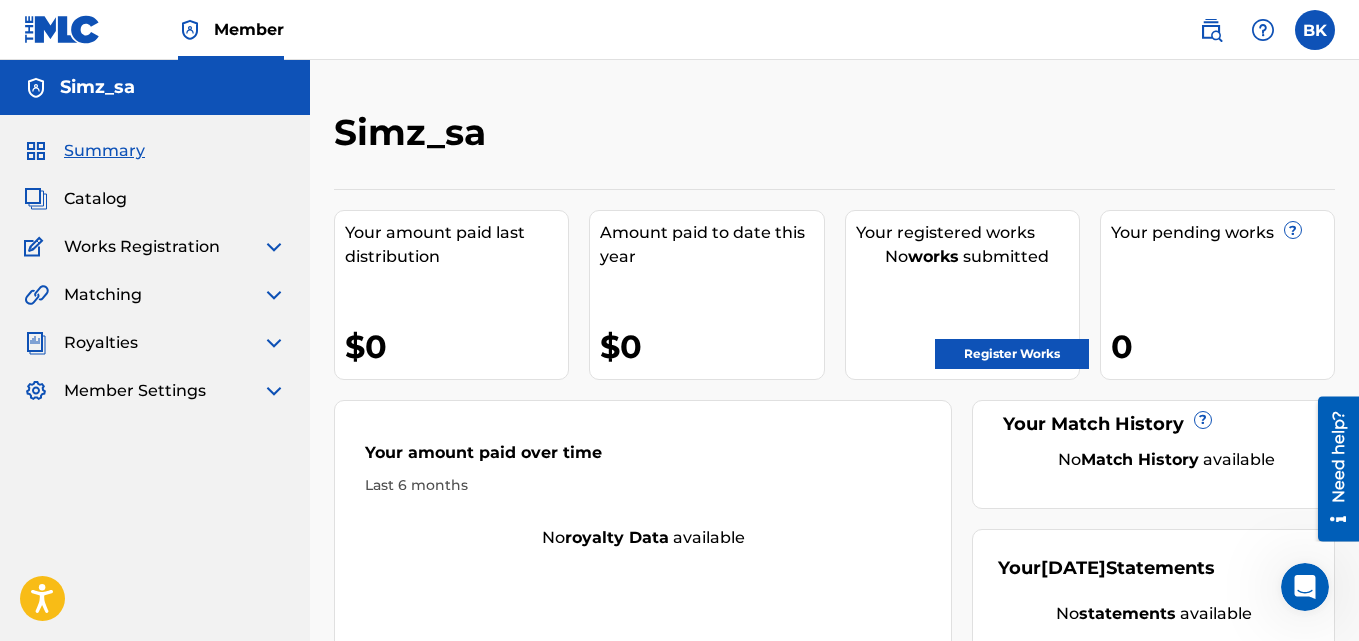 click on "Register Works" at bounding box center (1012, 354) 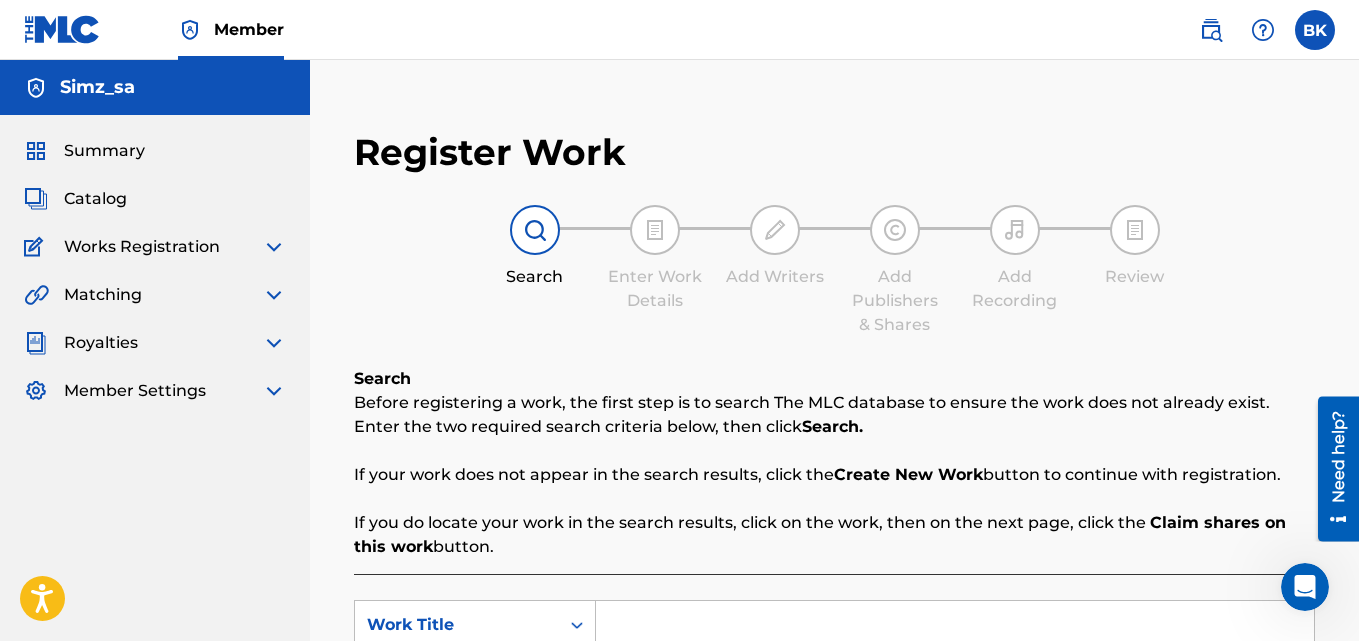 click on "SearchWithCriteria28037e4b-6e15-48c4-ac99-39ea72307384 Work Title SearchWithCriteria78c21672-e3a2-44a1-9c37-1dc61078c0d1 Writer Name Add Criteria Reset Search Search" at bounding box center (834, 738) 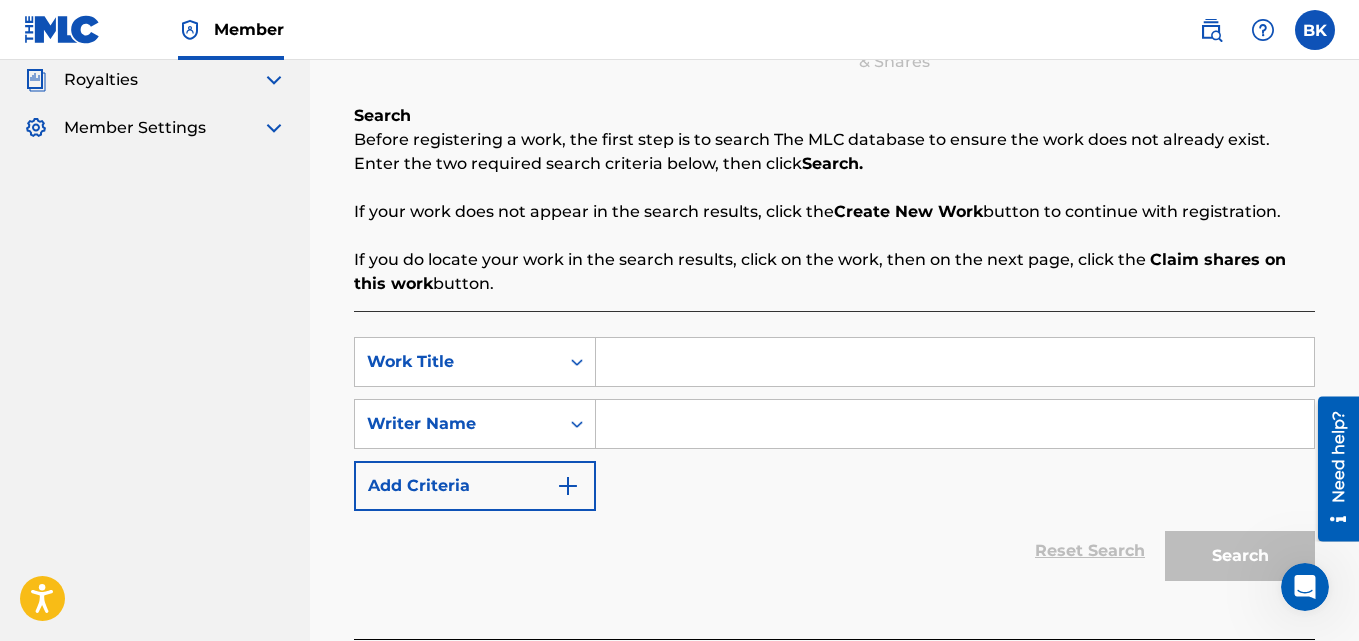 scroll, scrollTop: 398, scrollLeft: 0, axis: vertical 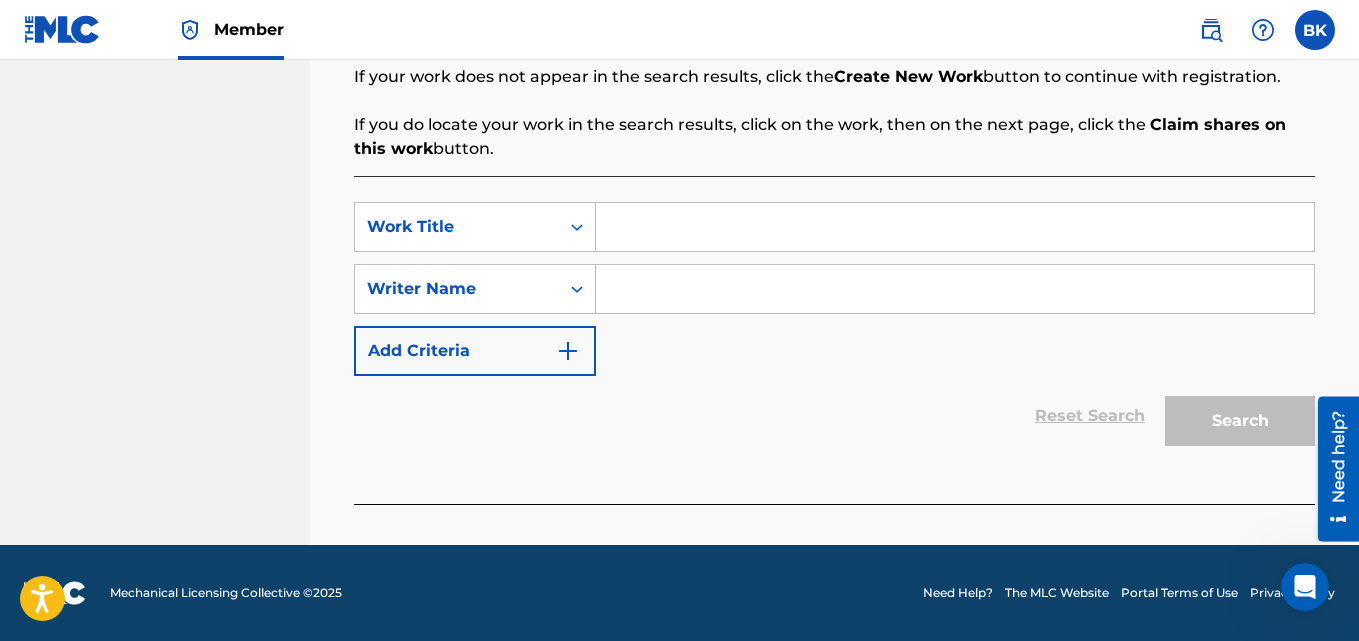 click at bounding box center [955, 227] 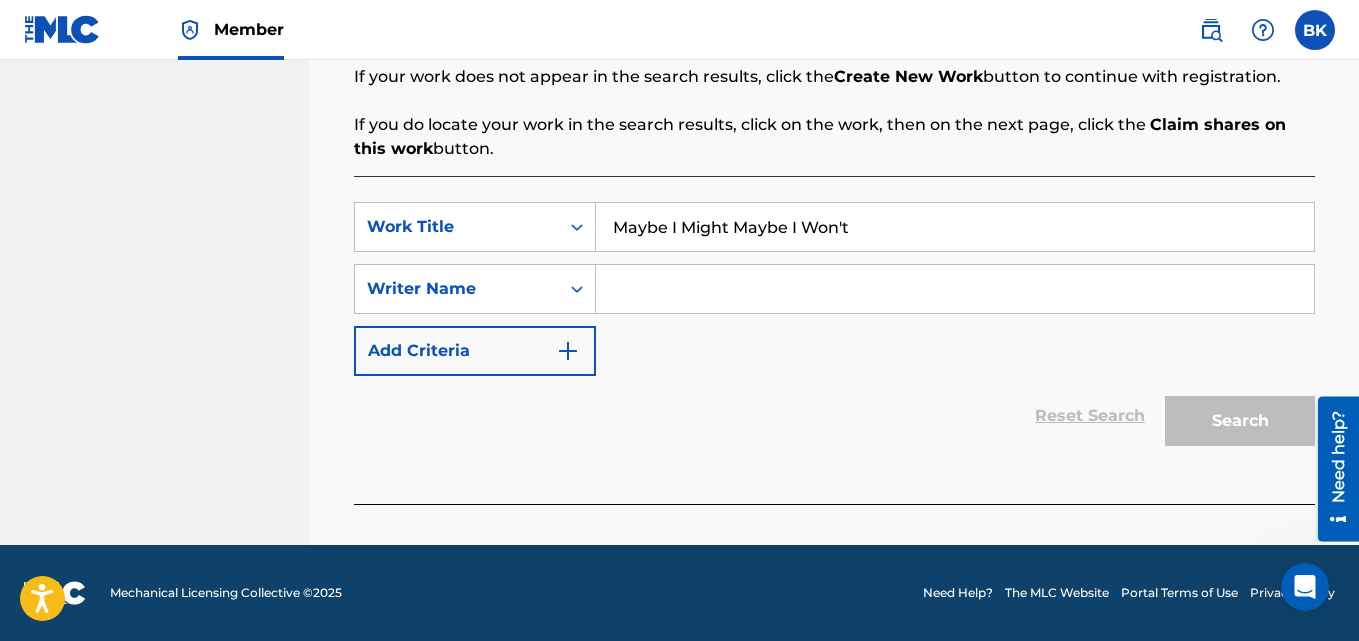 type on "Maybe I Might Maybe I Won't" 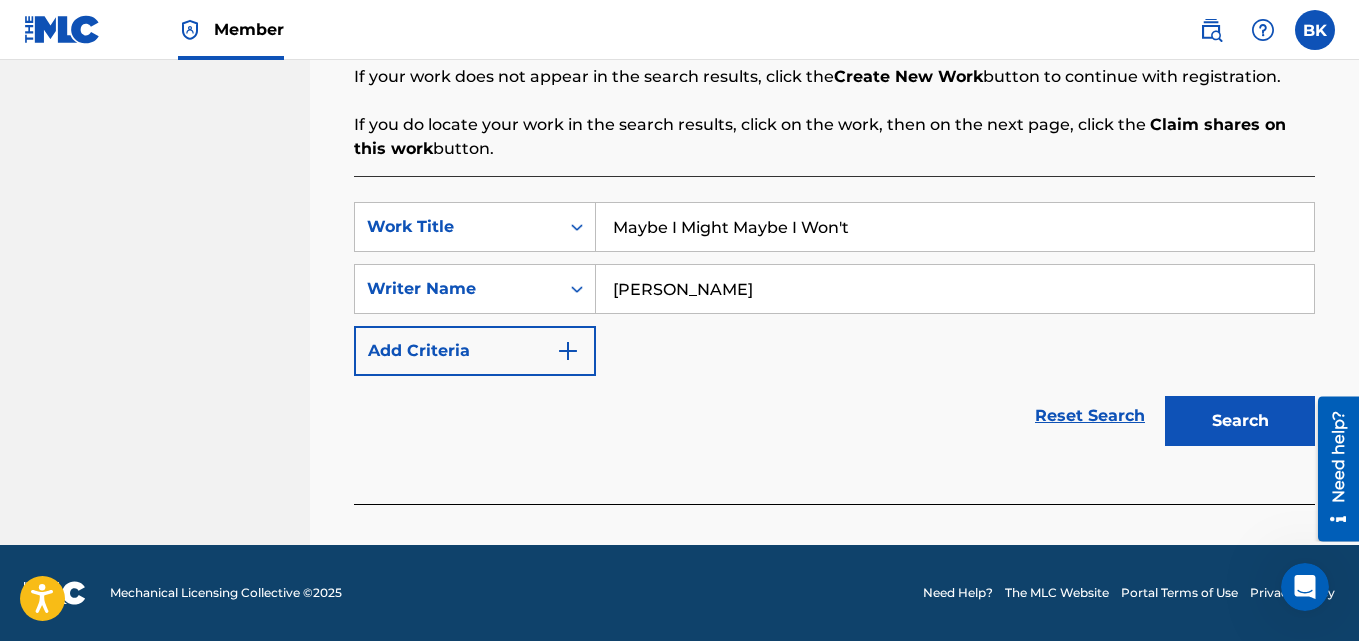 drag, startPoint x: 1248, startPoint y: 406, endPoint x: 1238, endPoint y: 401, distance: 11.18034 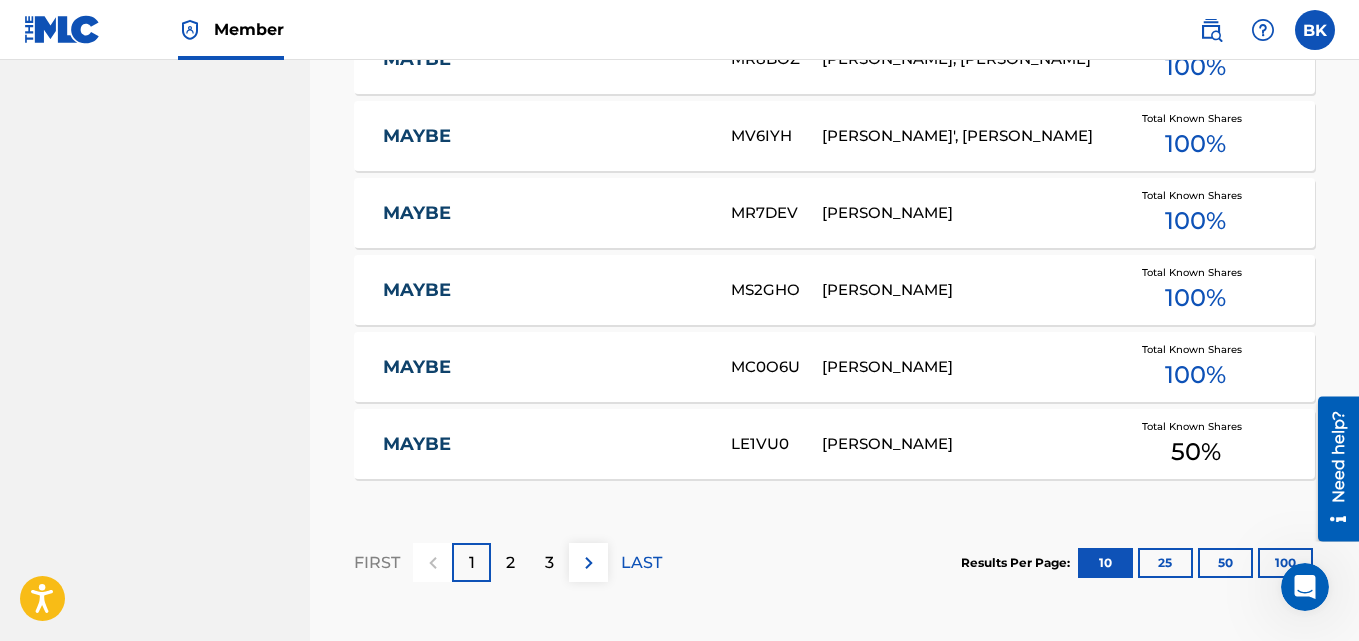 scroll, scrollTop: 1482, scrollLeft: 0, axis: vertical 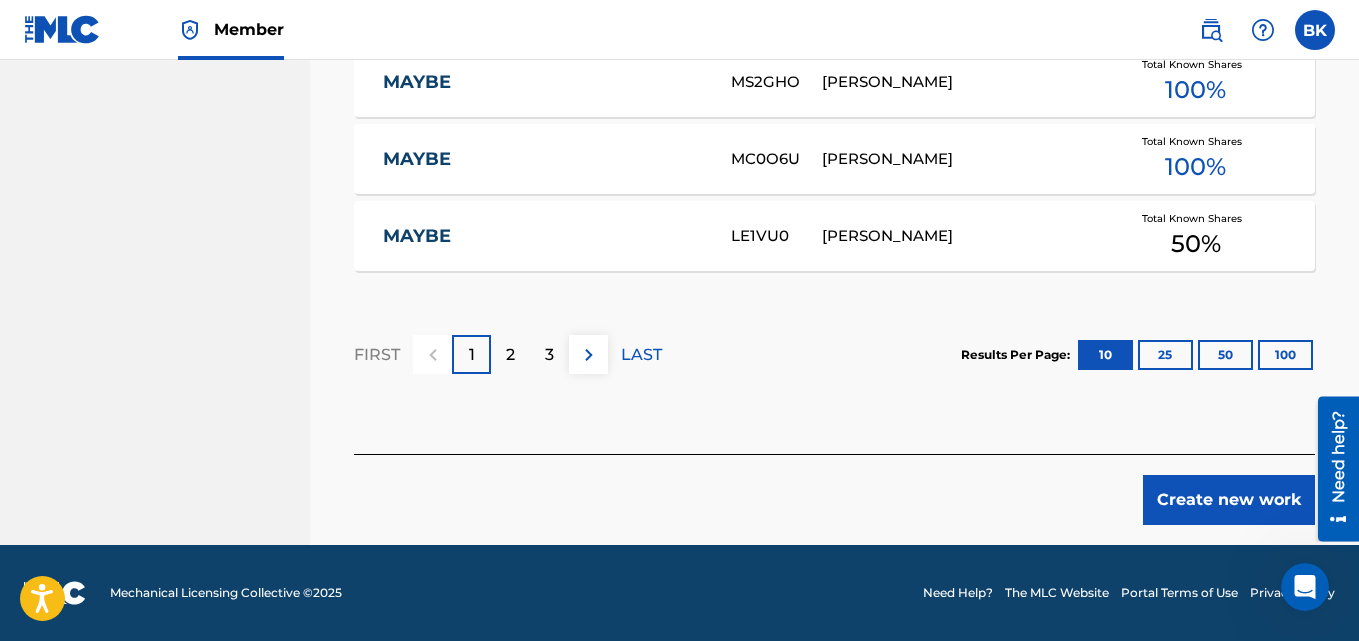 click on "Create new work" at bounding box center [1229, 500] 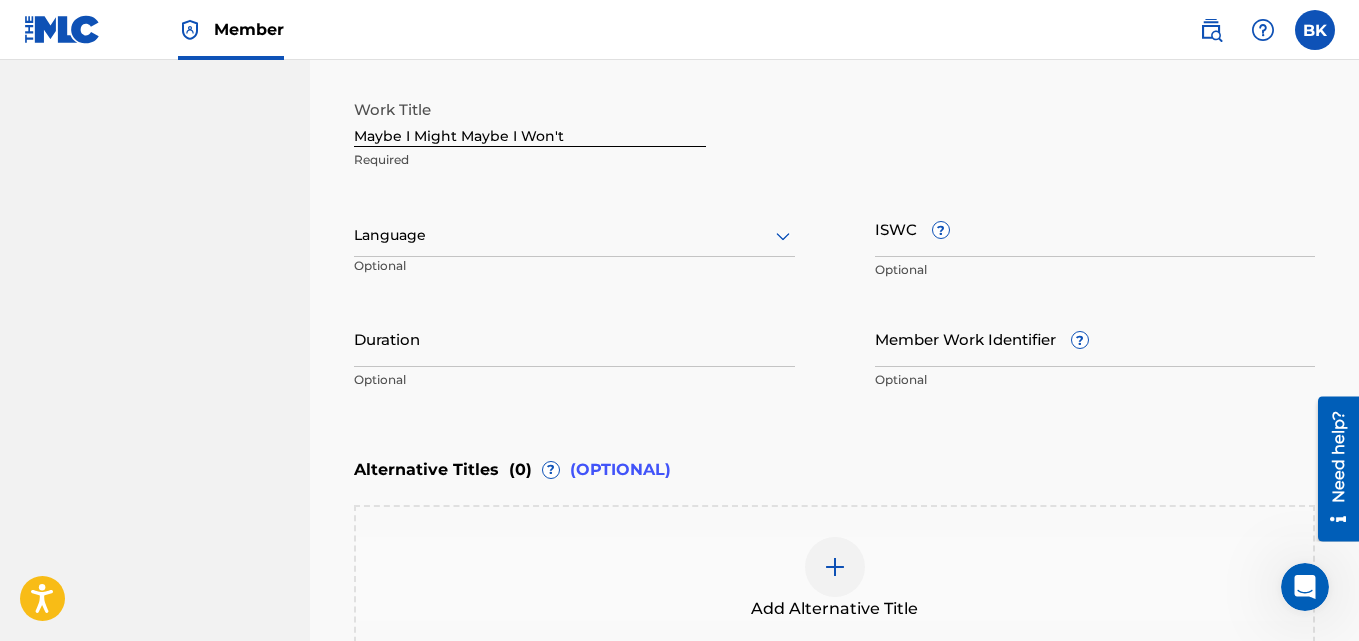 scroll, scrollTop: 405, scrollLeft: 0, axis: vertical 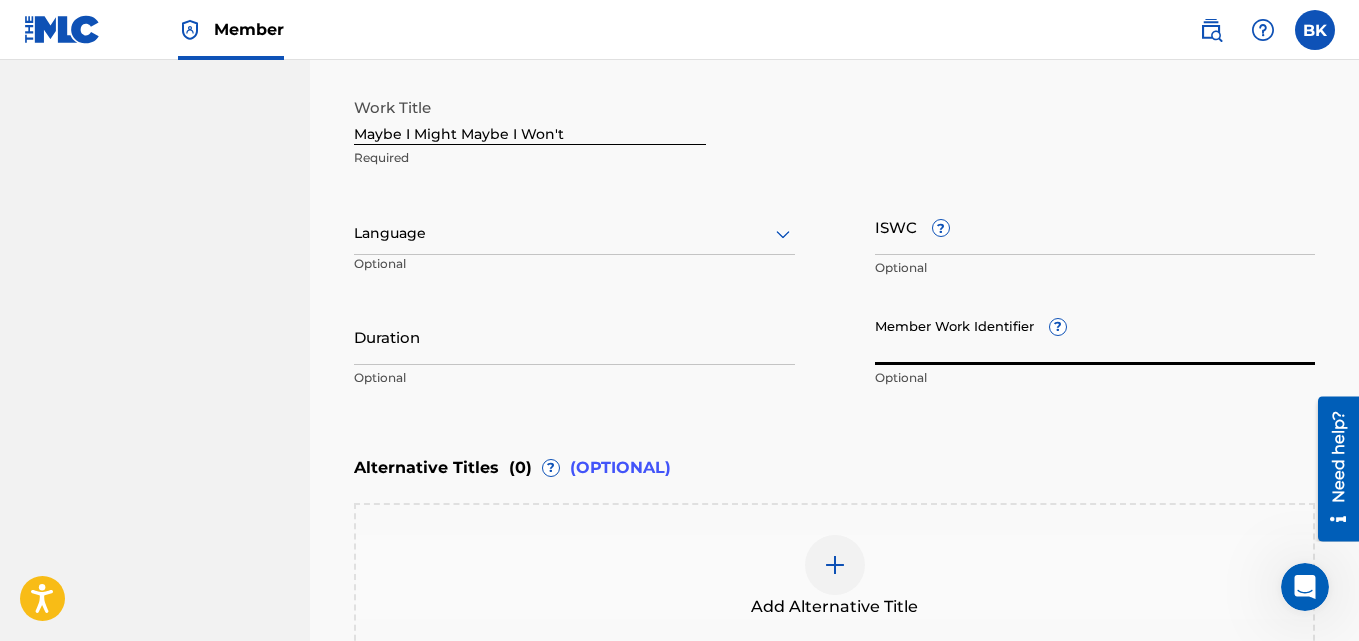 click on "Member Work Identifier   ?" at bounding box center (1095, 336) 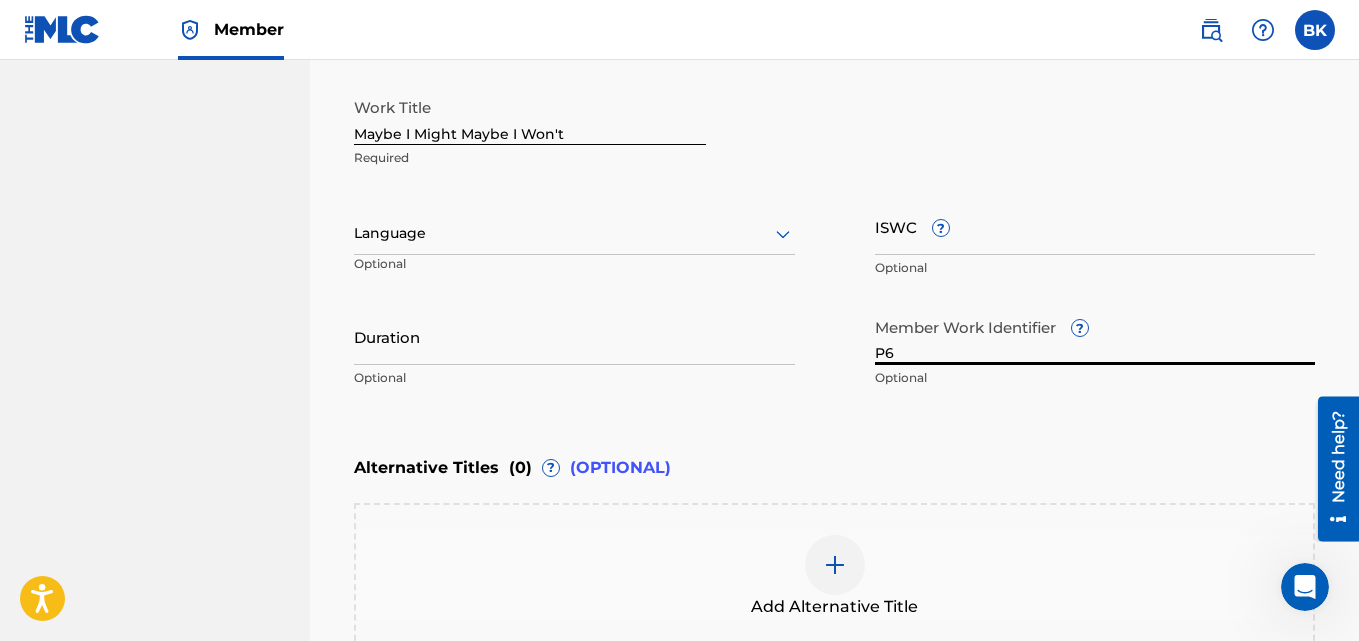 type on "P" 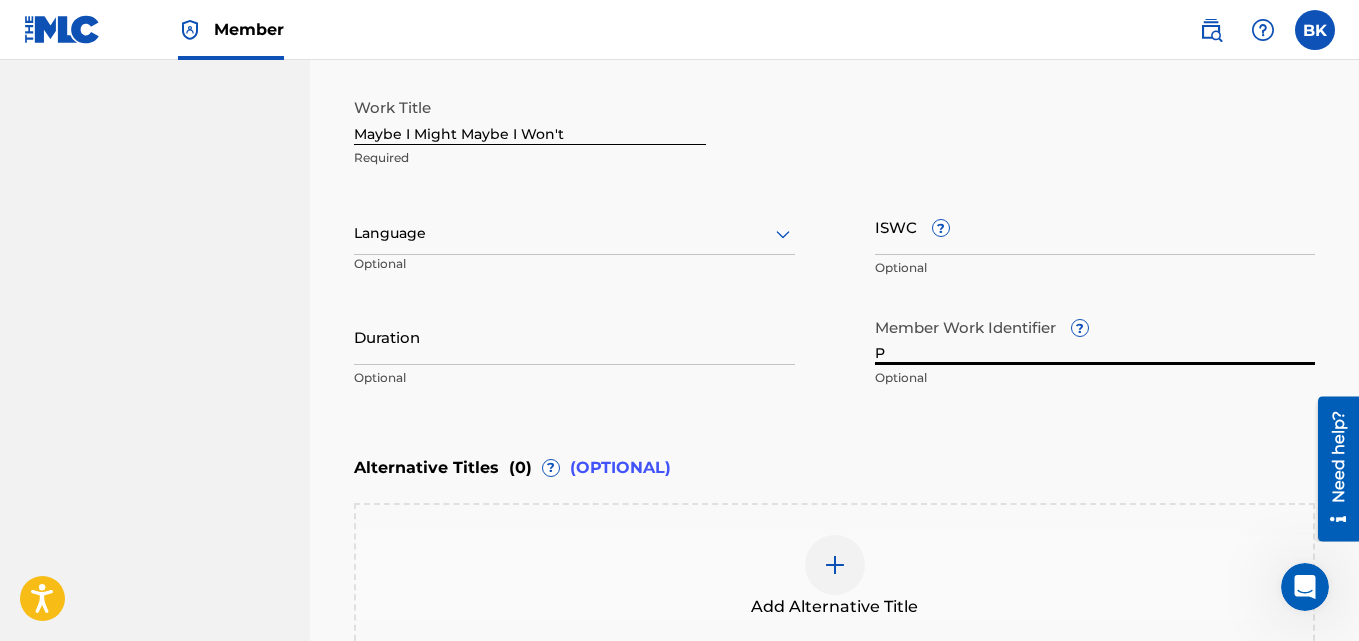 type 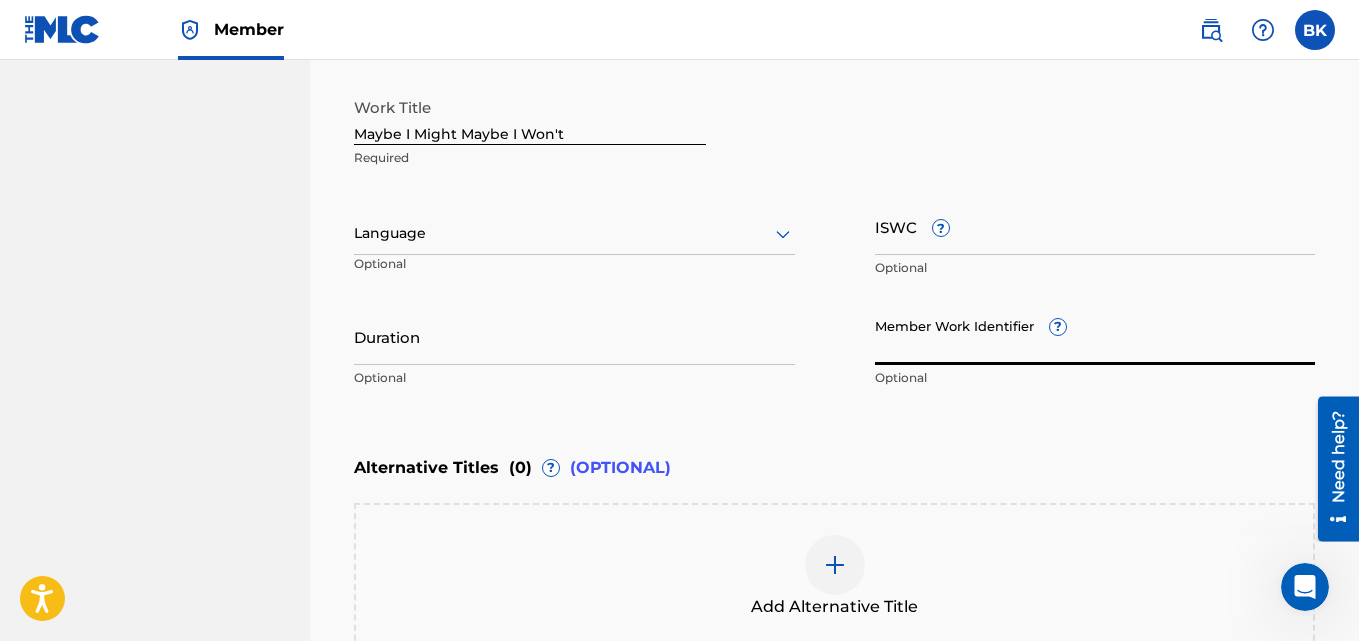 click on "Duration" at bounding box center [574, 336] 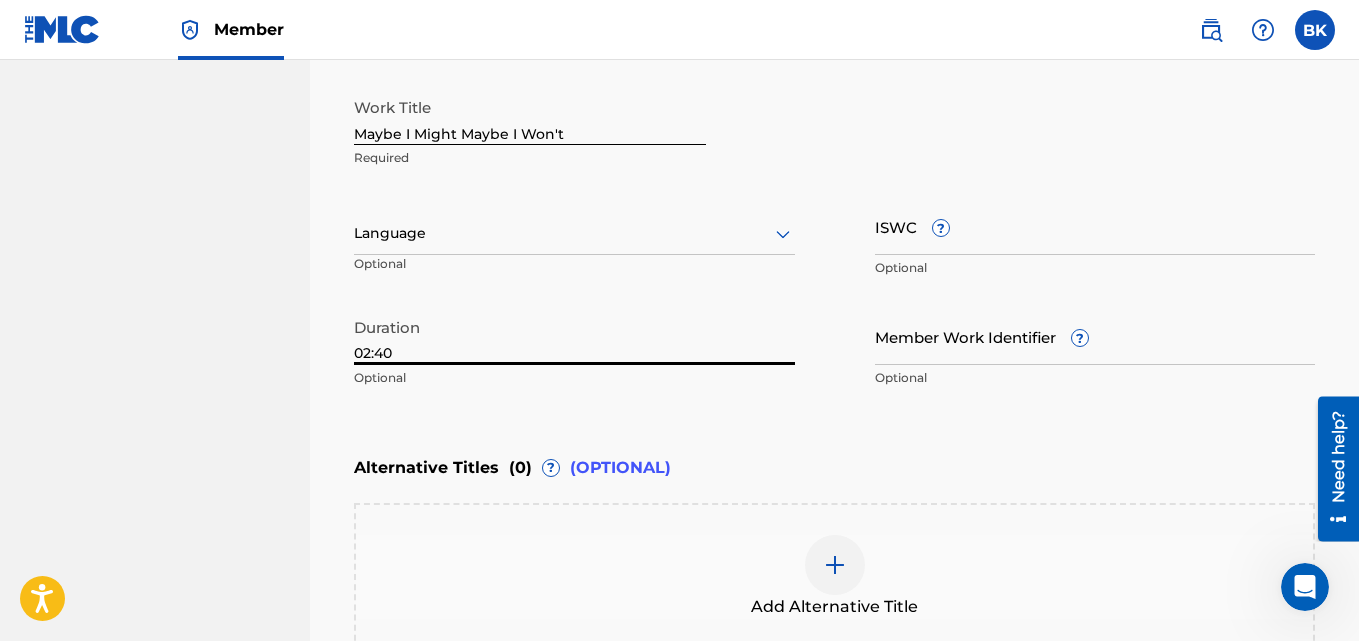 type on "02:40" 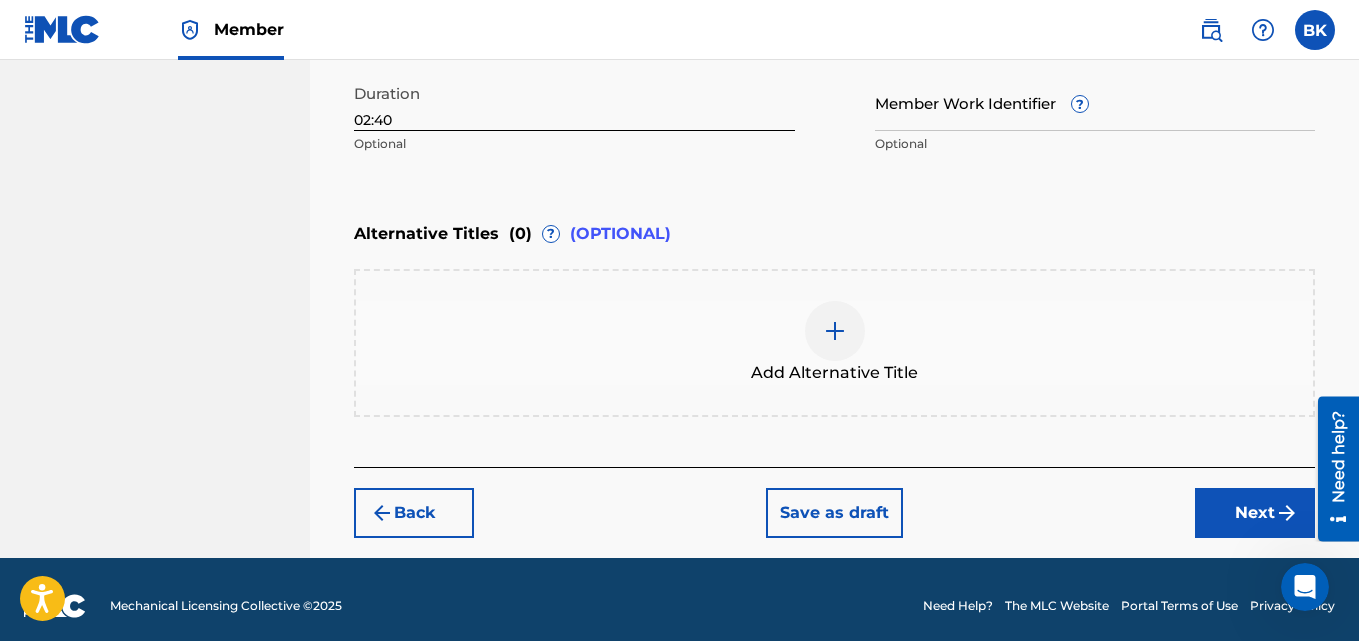 scroll, scrollTop: 652, scrollLeft: 0, axis: vertical 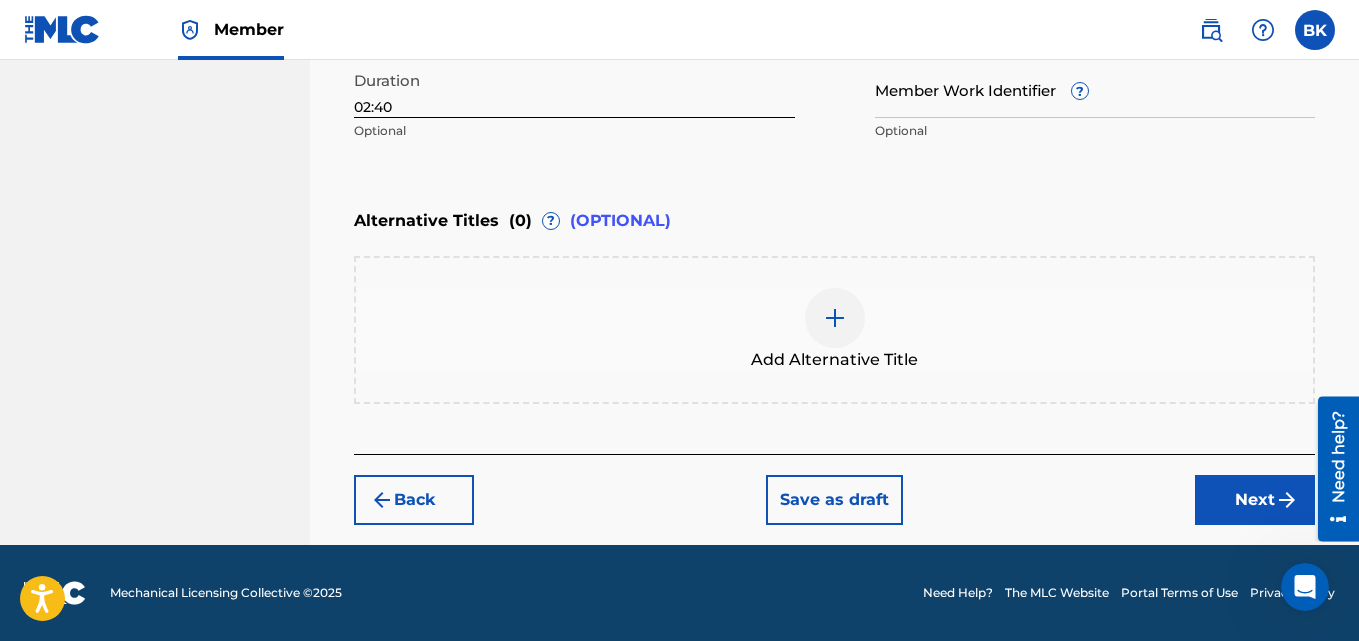 click on "Next" at bounding box center [1255, 500] 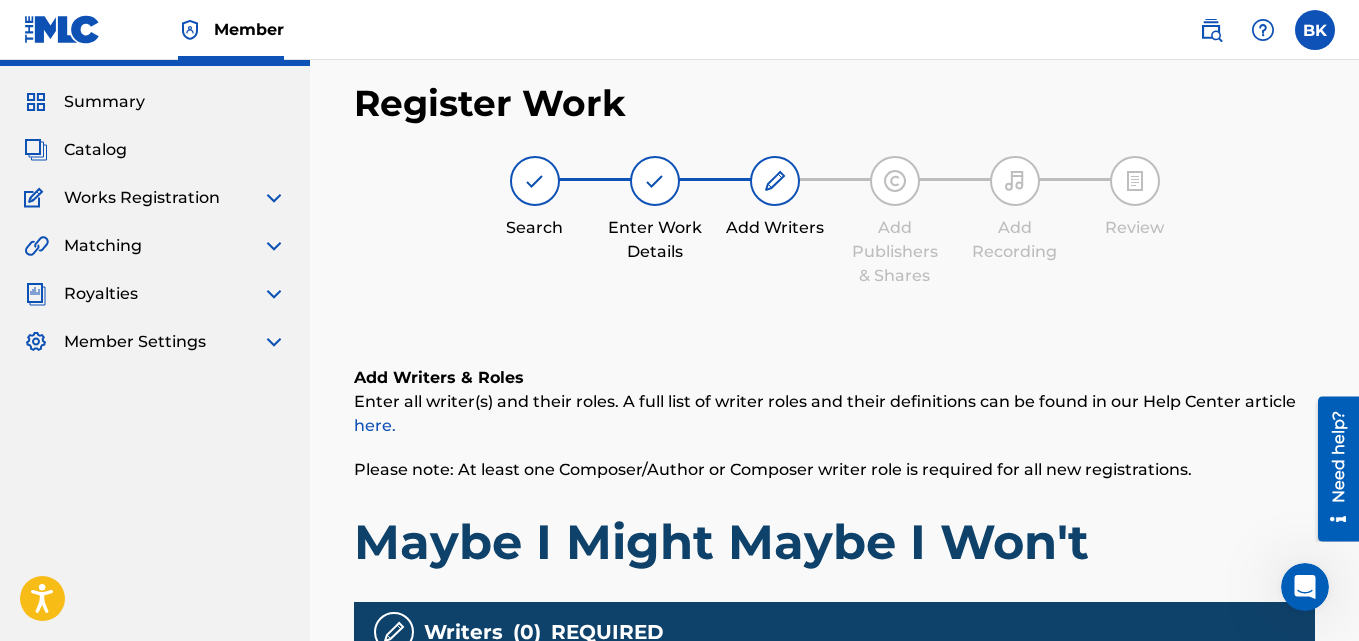 scroll, scrollTop: 90, scrollLeft: 0, axis: vertical 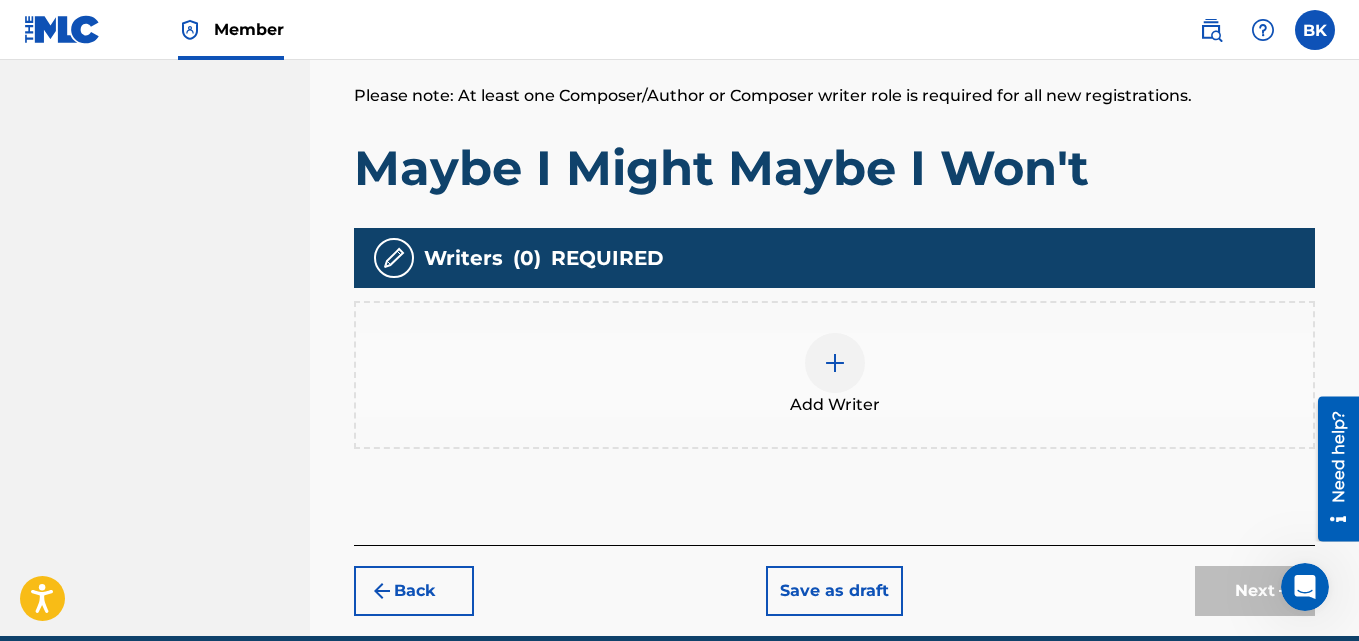 click on "Add Writer" at bounding box center (834, 375) 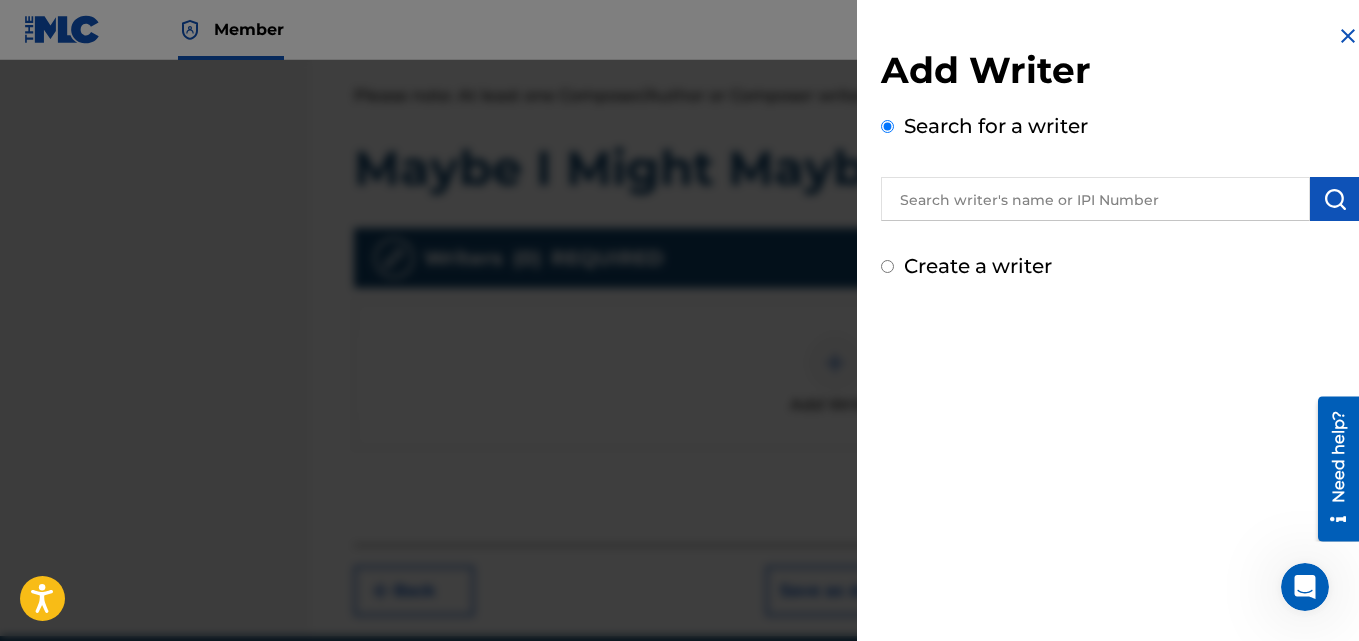 click at bounding box center (1095, 199) 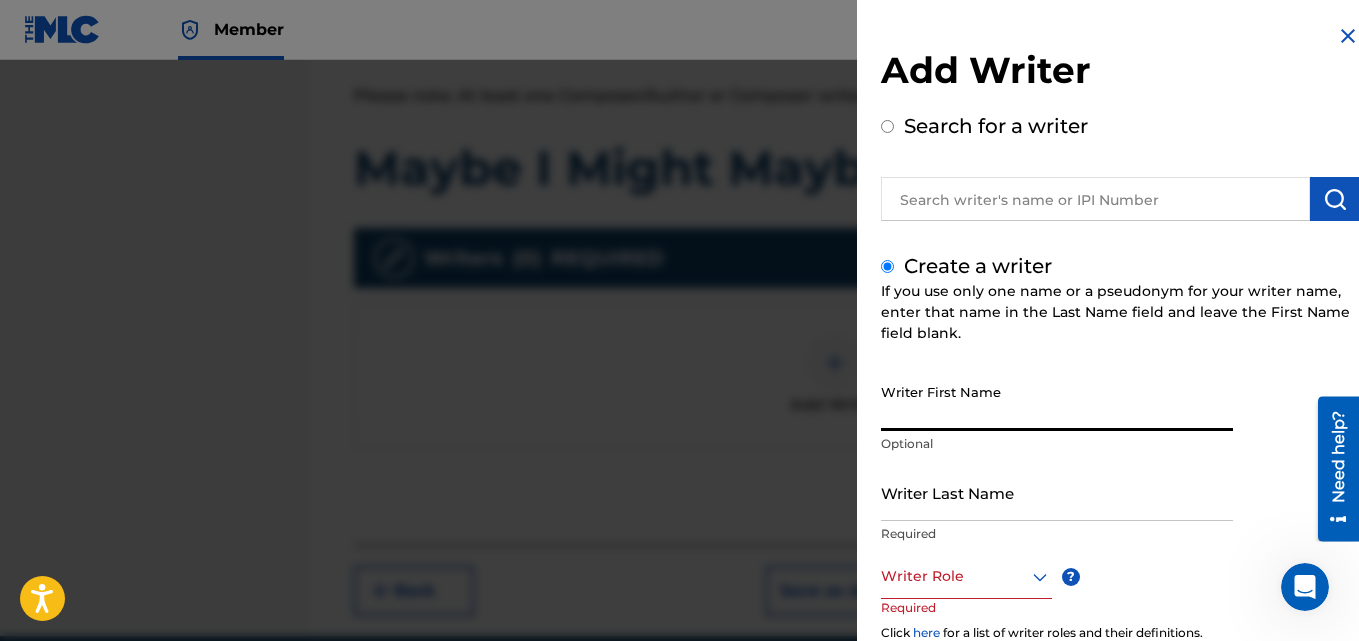 click on "Writer First Name" at bounding box center [1057, 402] 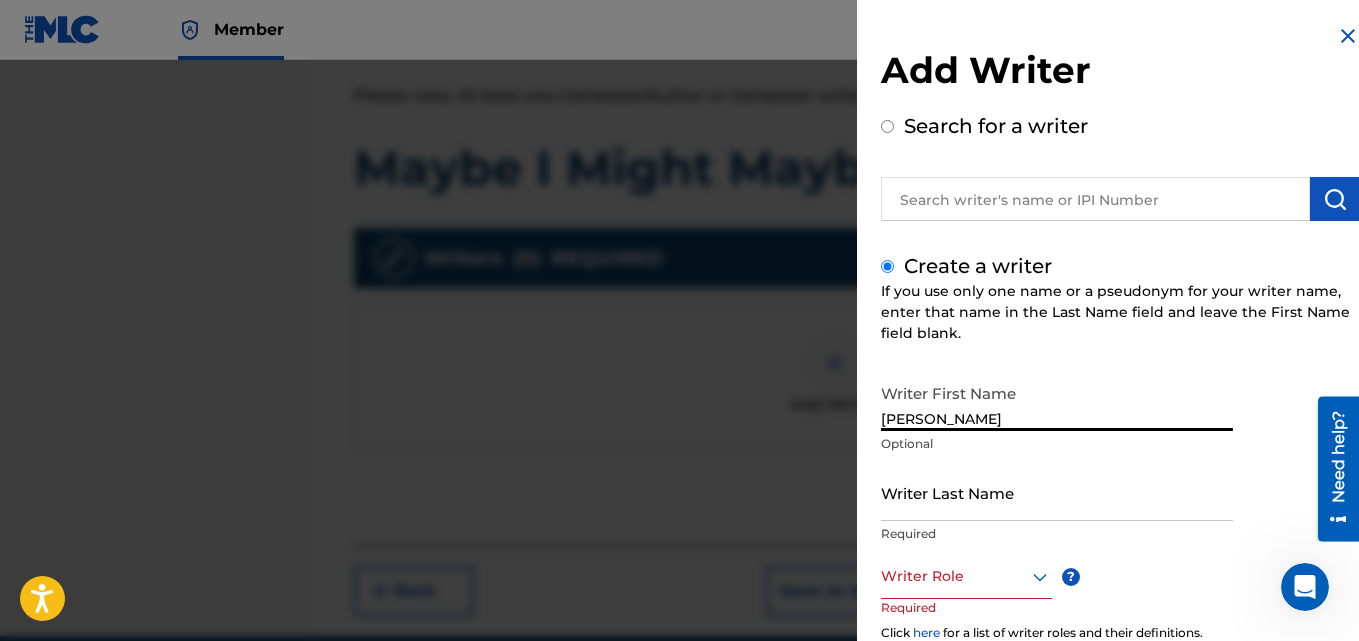 type on "[PERSON_NAME]" 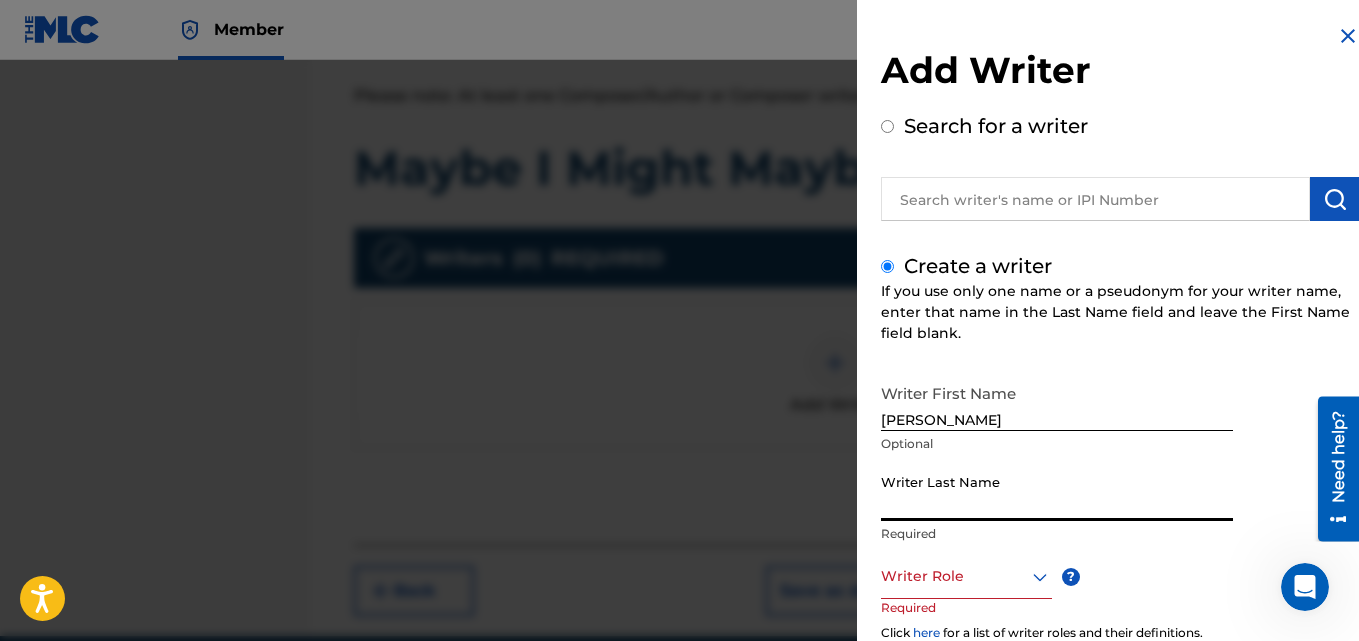 click on "Writer Last Name" at bounding box center (1057, 492) 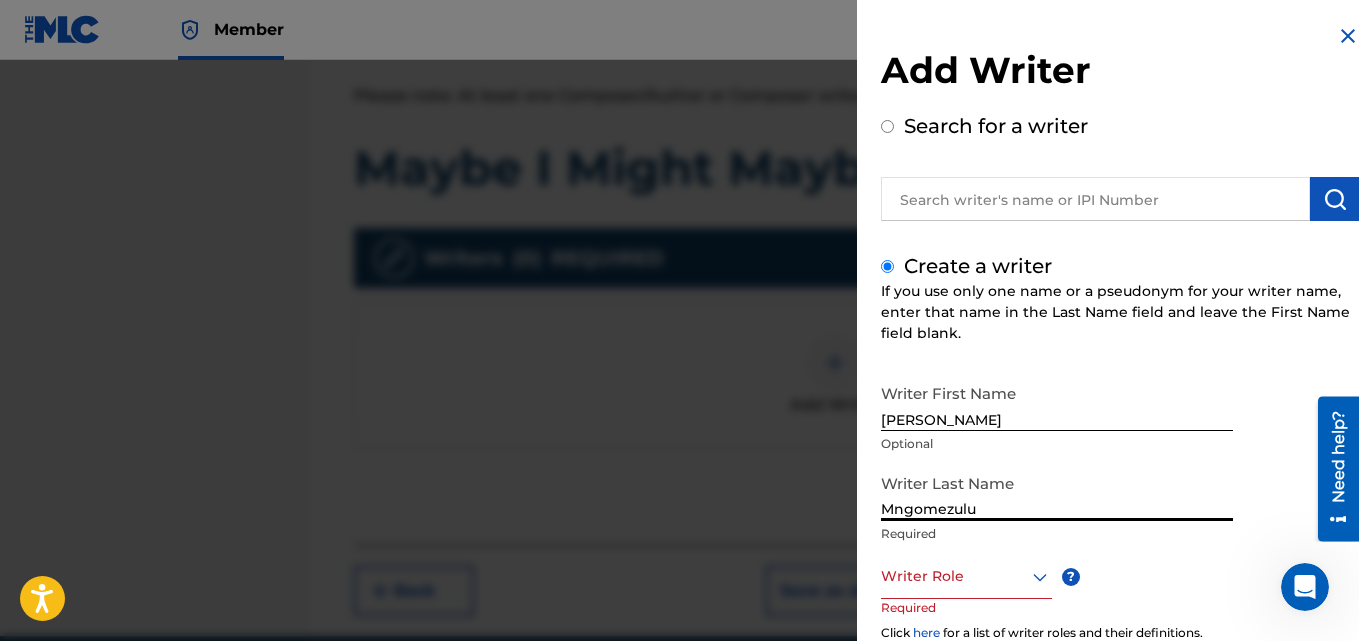 type on "Mngomezulu" 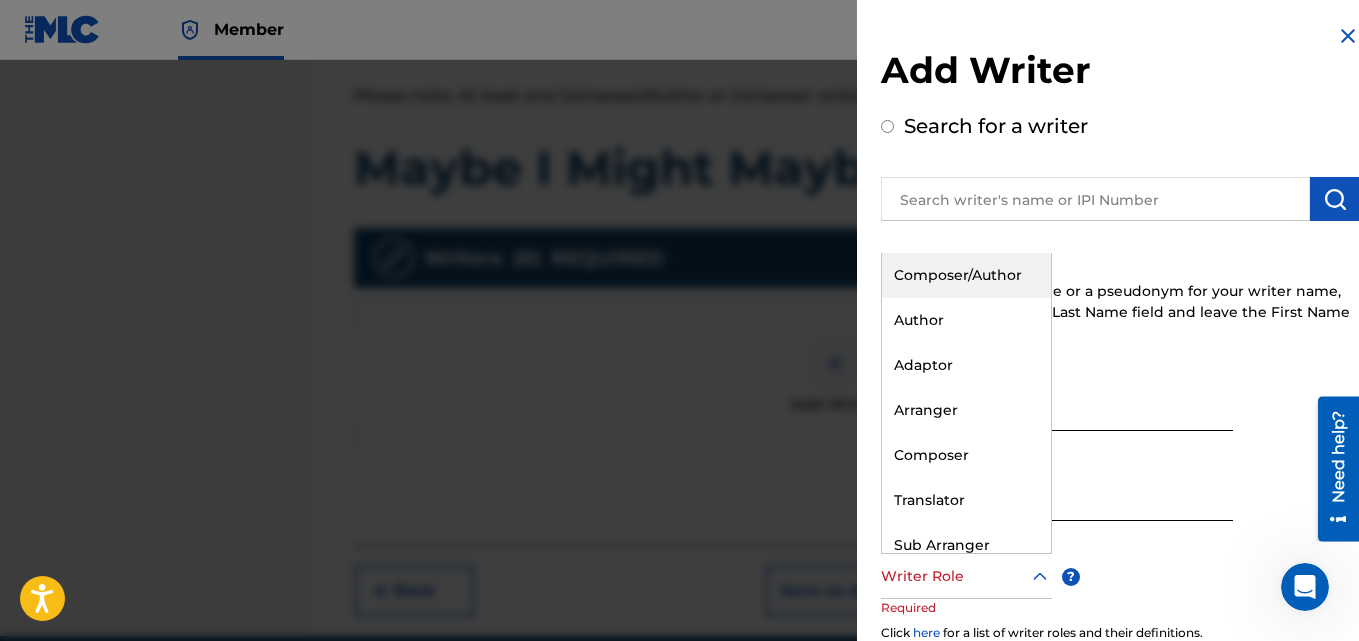 click on "Composer/Author" at bounding box center [966, 275] 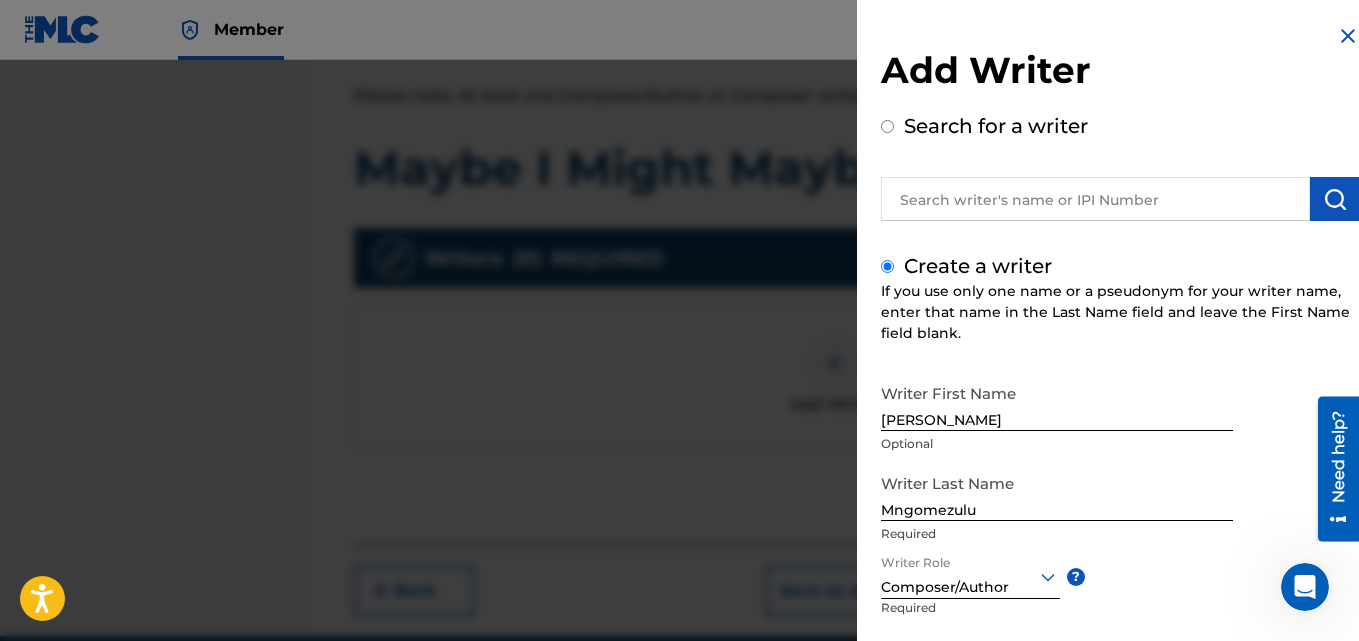 drag, startPoint x: 1101, startPoint y: 473, endPoint x: 1098, endPoint y: 492, distance: 19.235384 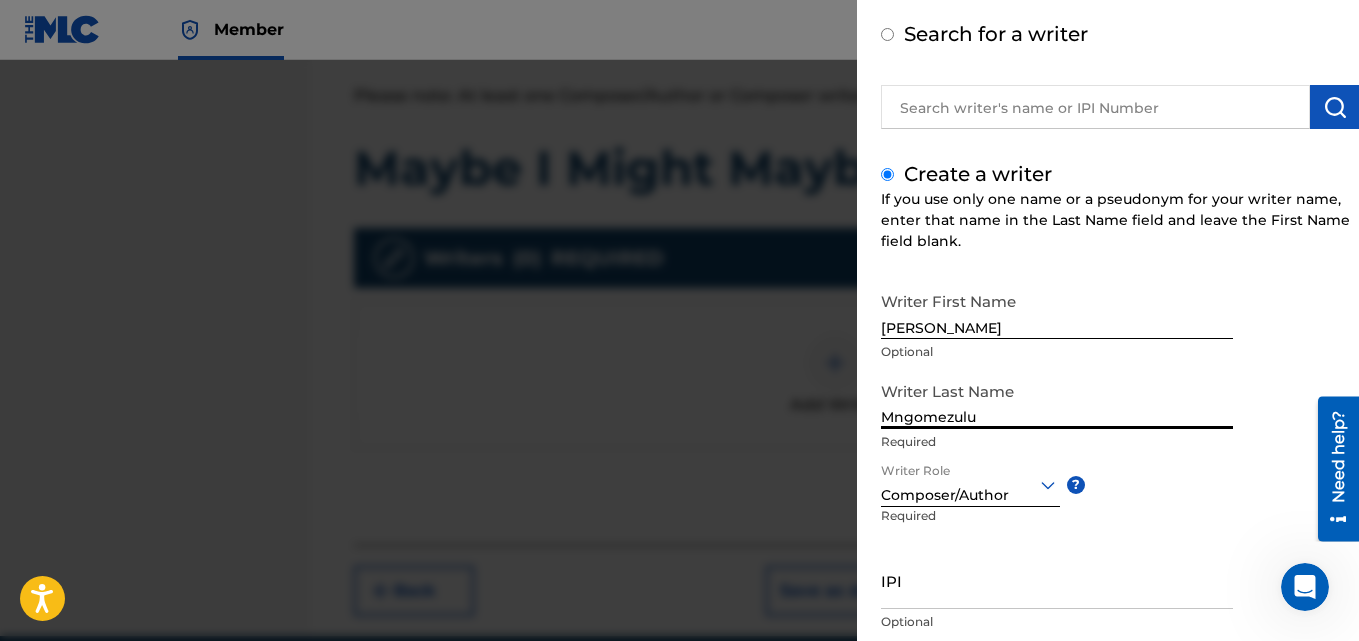 scroll, scrollTop: 227, scrollLeft: 0, axis: vertical 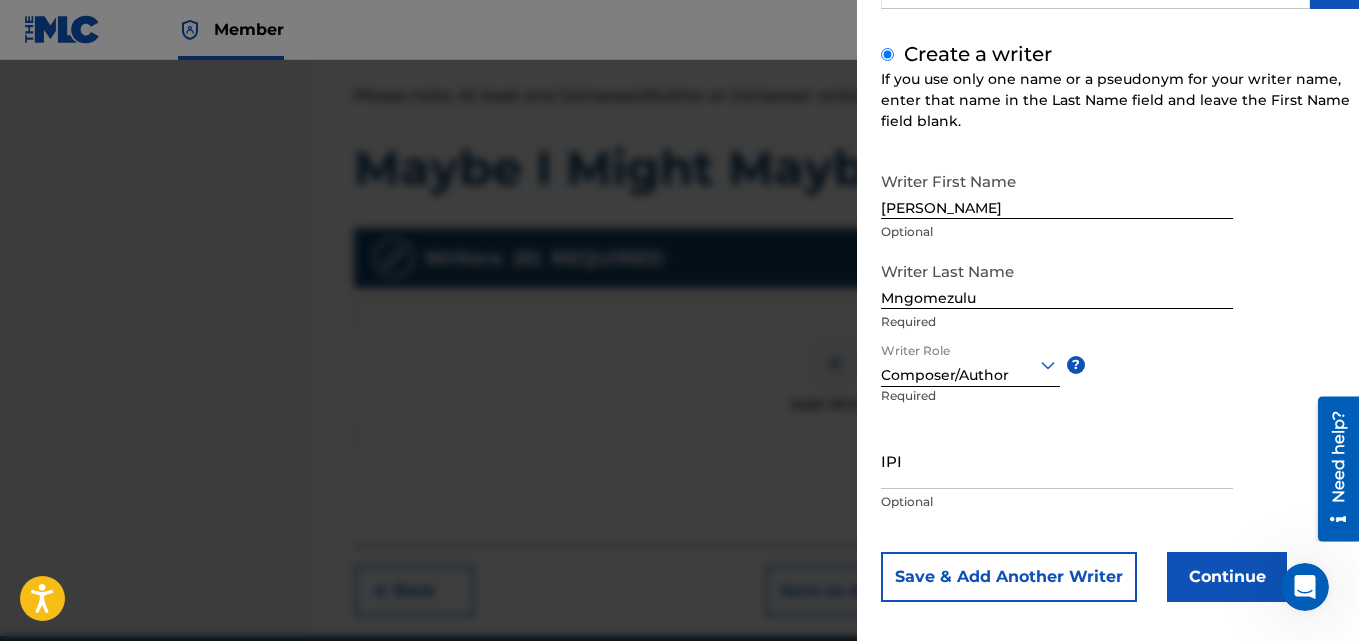 click on "Continue" at bounding box center [1227, 577] 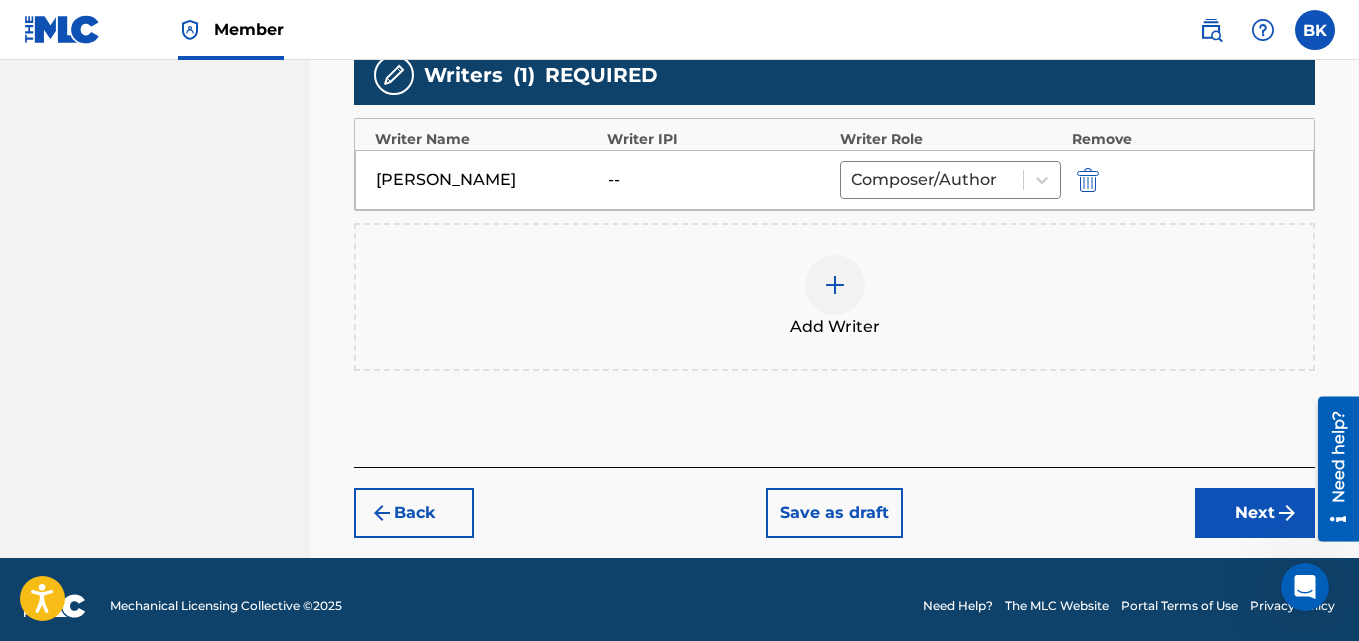 scroll, scrollTop: 619, scrollLeft: 0, axis: vertical 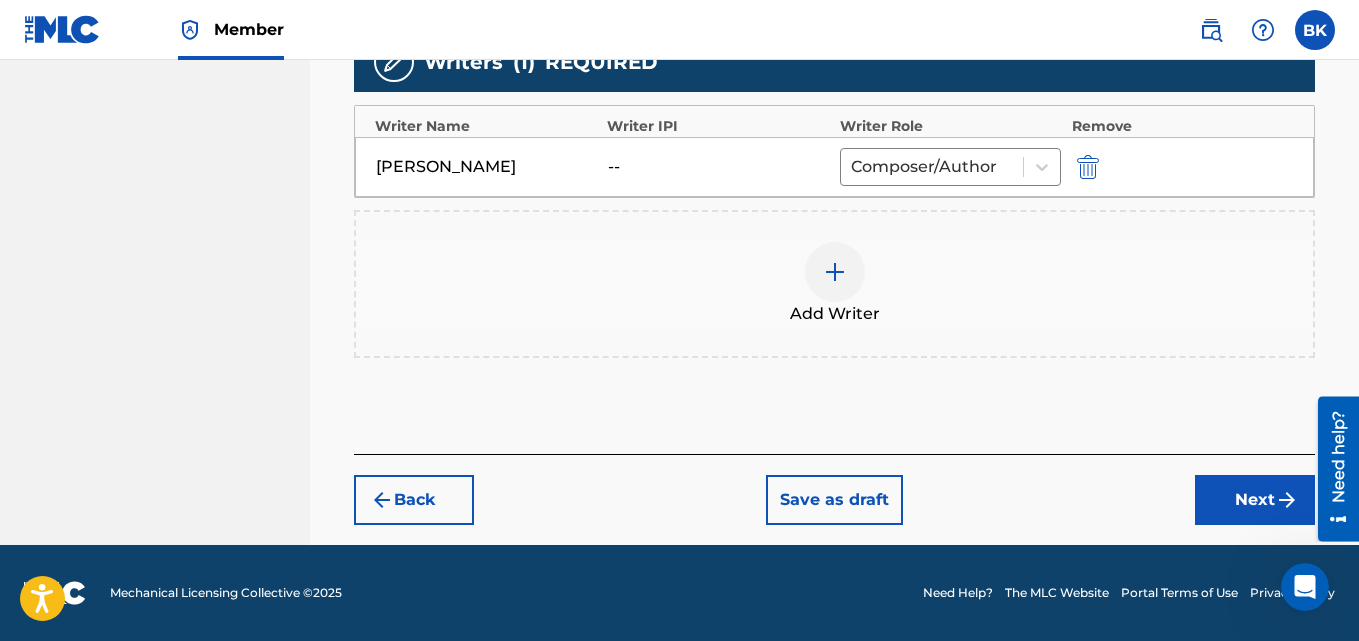 click on "Next" at bounding box center [1255, 500] 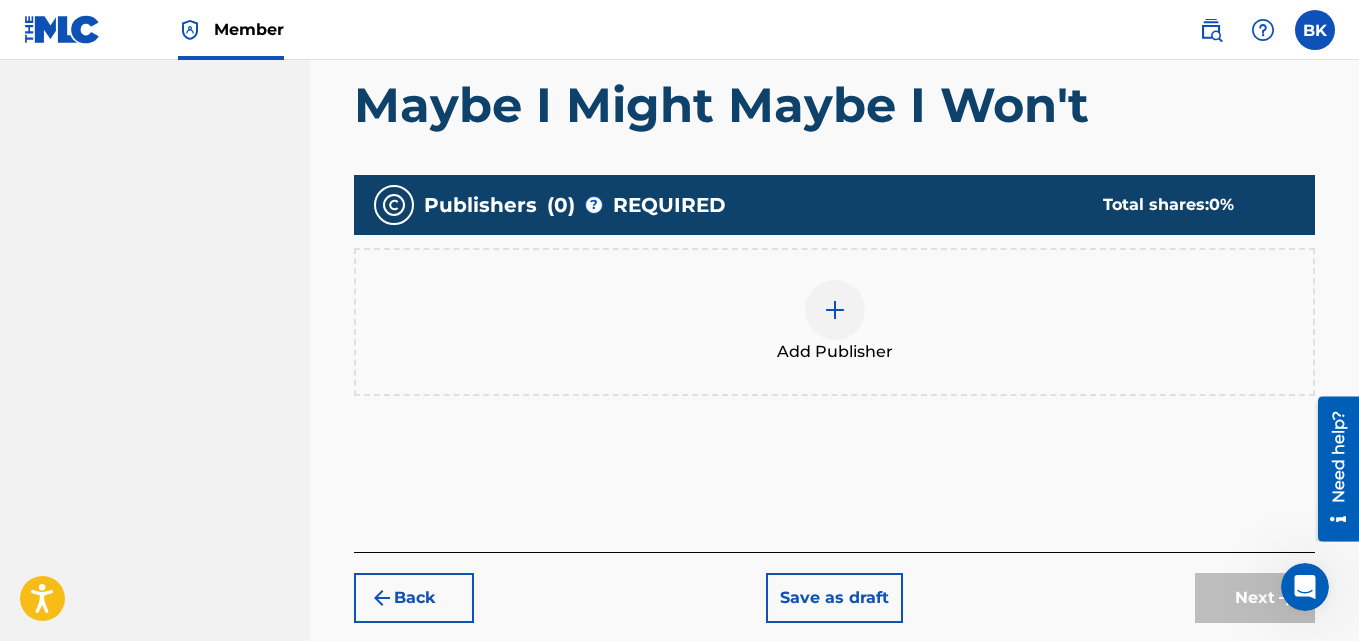 scroll, scrollTop: 468, scrollLeft: 0, axis: vertical 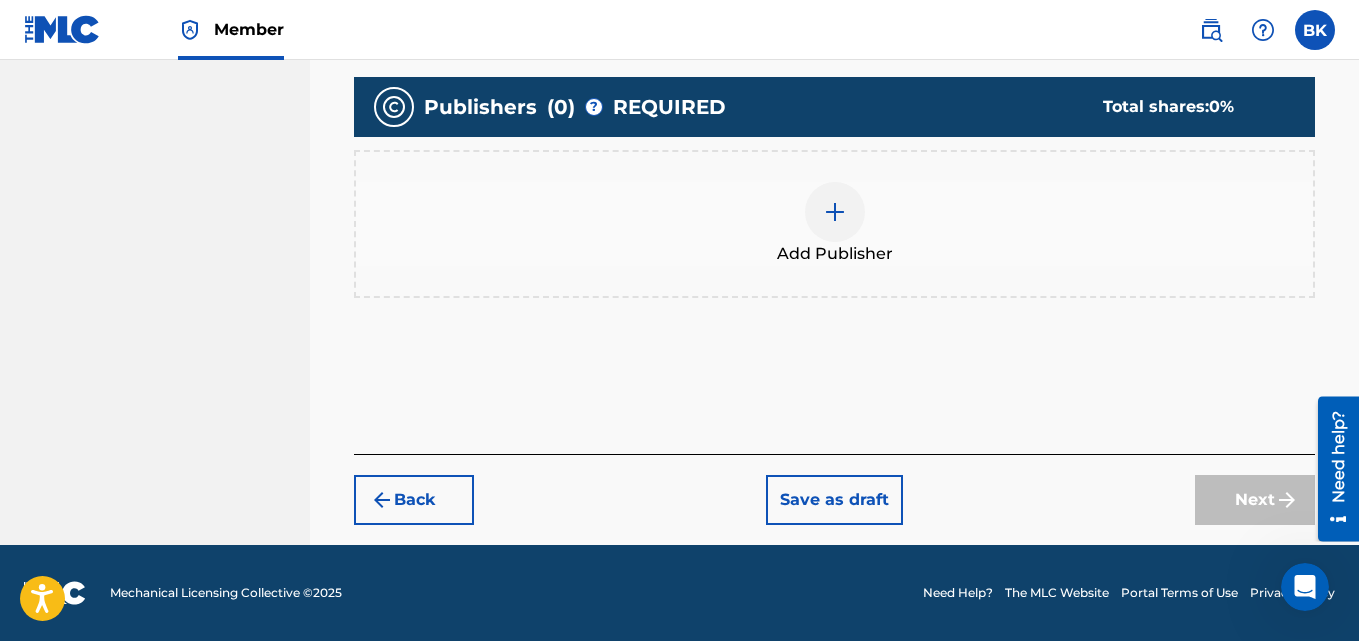click on "Add Publisher" at bounding box center [835, 254] 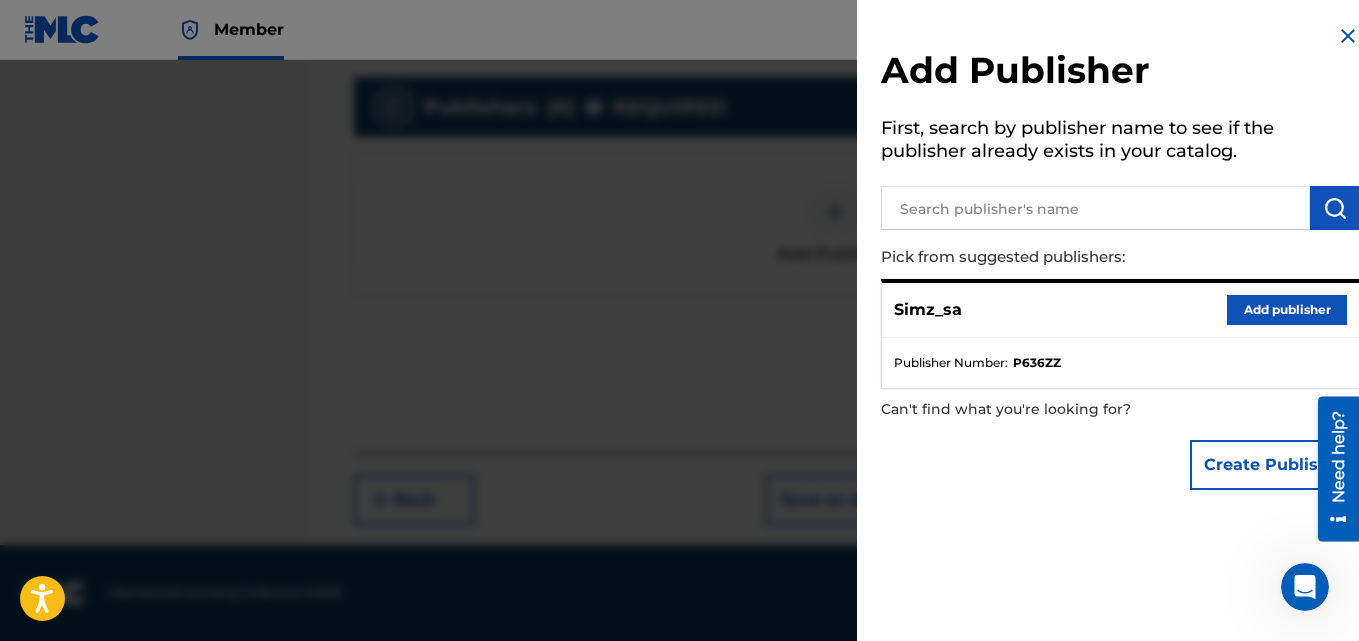 click on "Add publisher" at bounding box center [1287, 310] 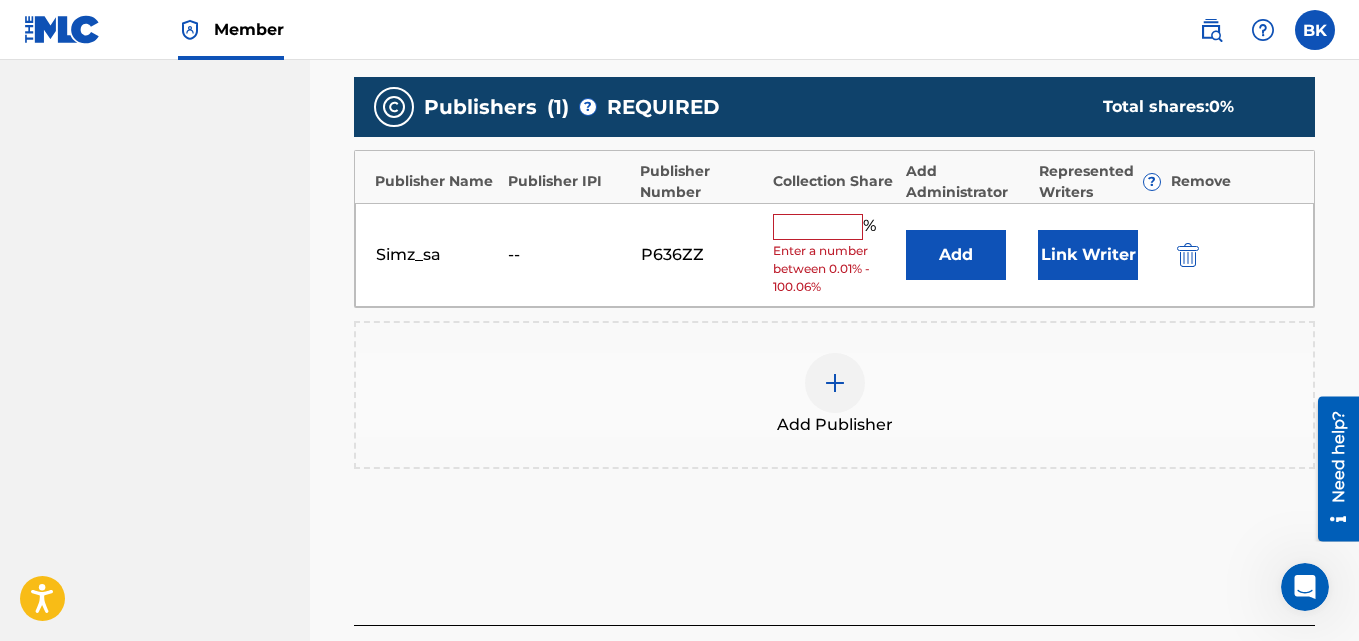 click at bounding box center (818, 227) 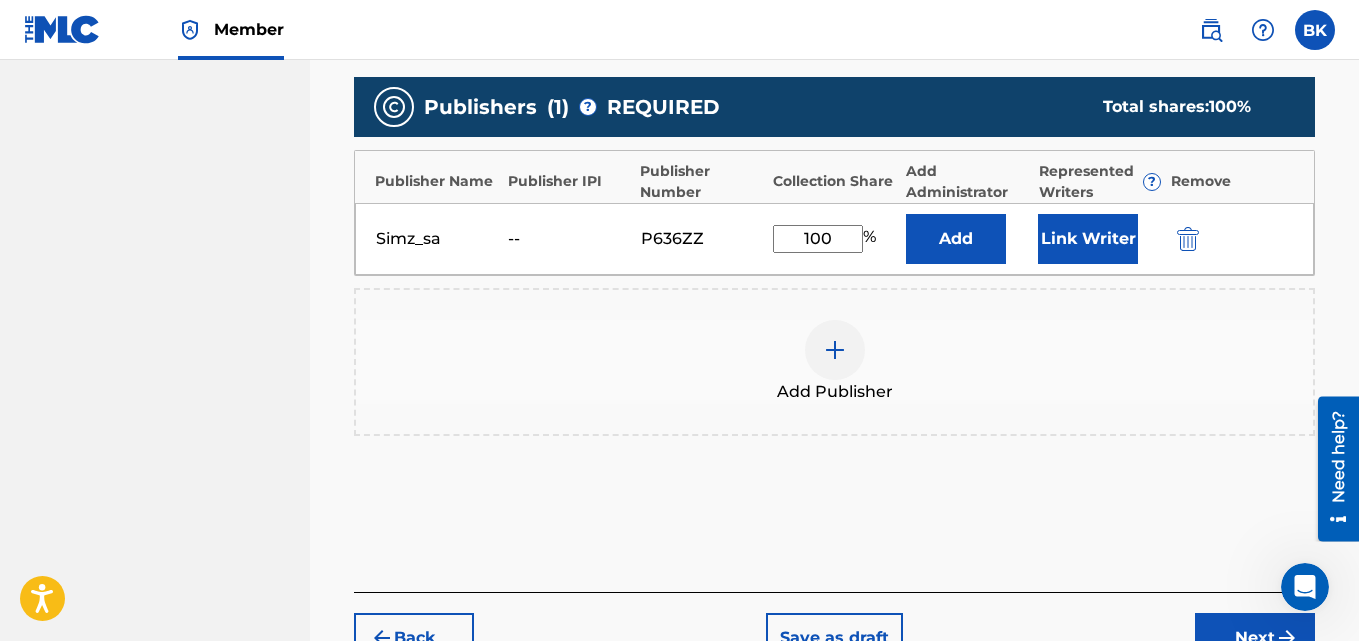 type on "100" 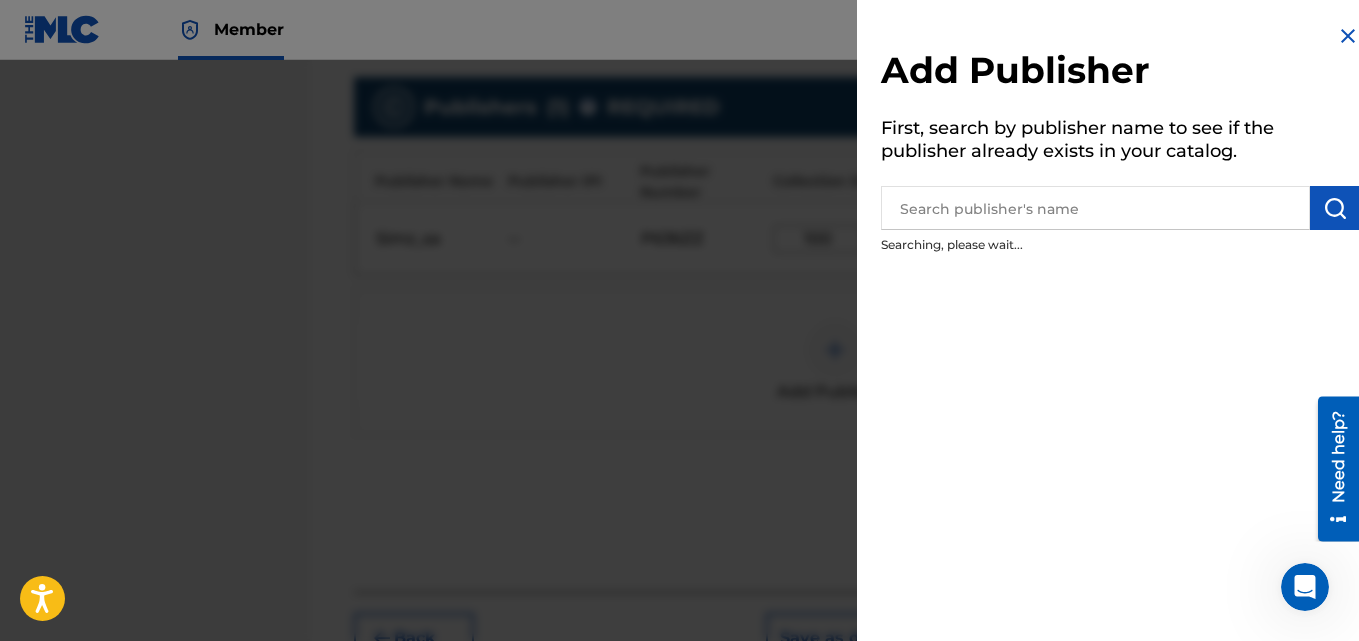 drag, startPoint x: 682, startPoint y: 368, endPoint x: 694, endPoint y: 366, distance: 12.165525 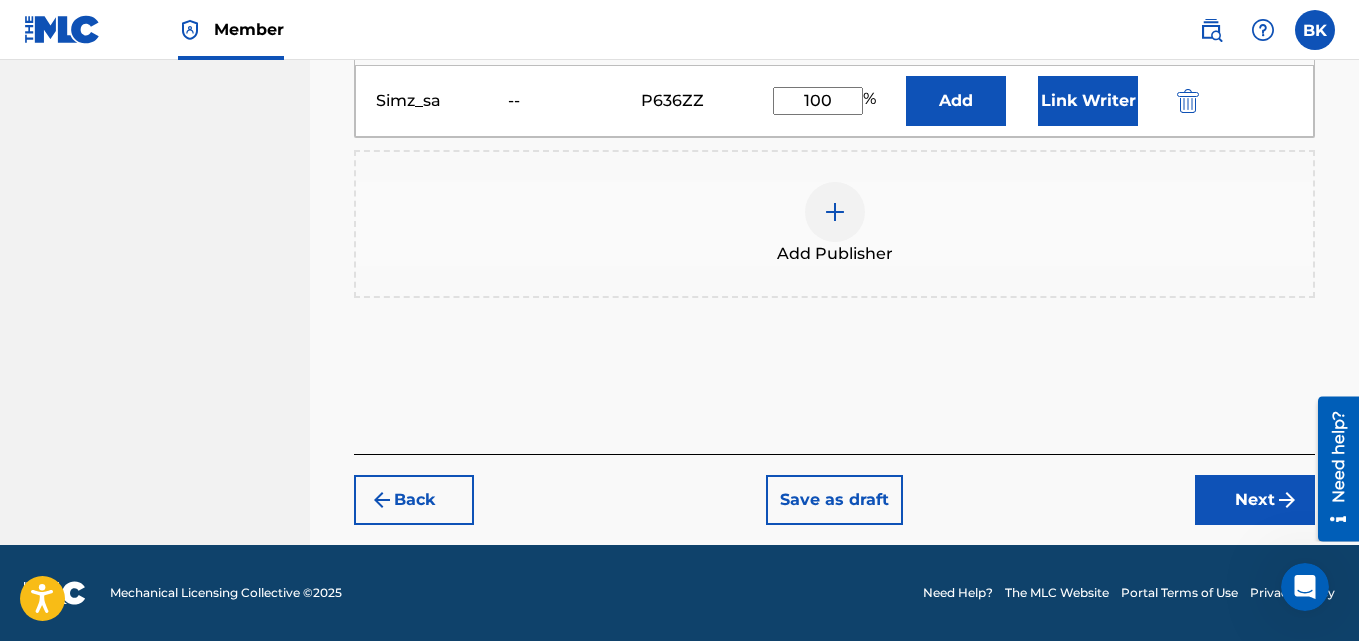 click on "Next" at bounding box center (1255, 500) 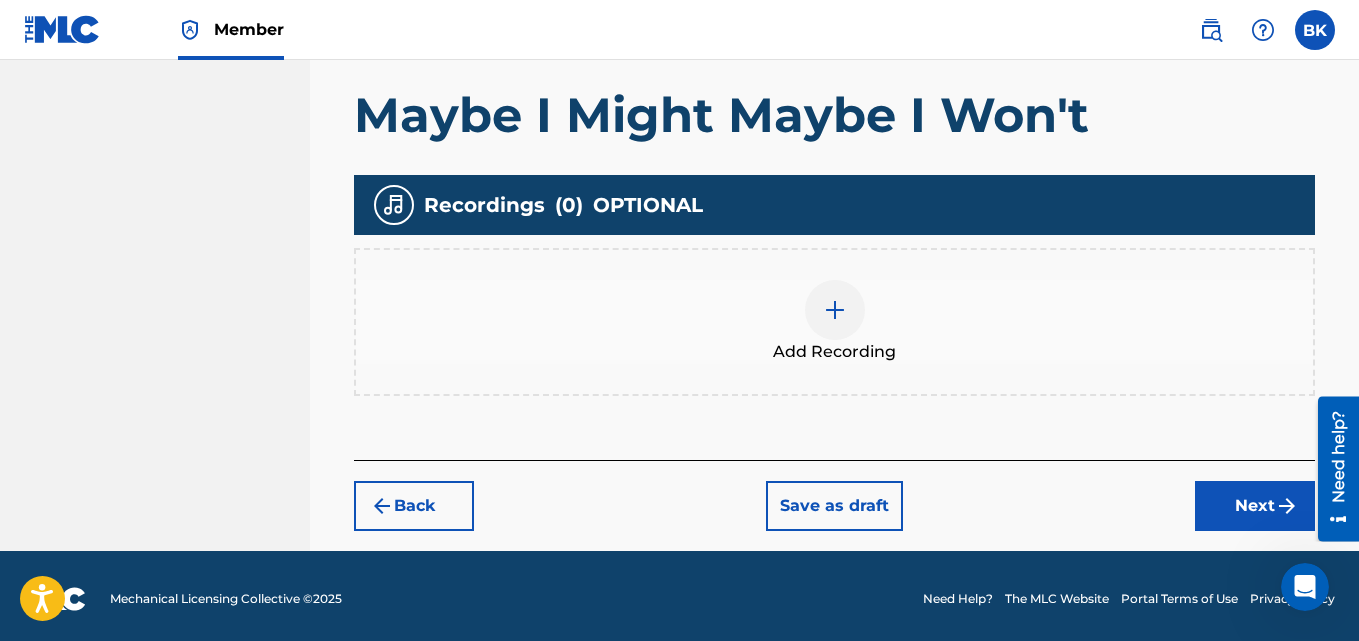 scroll, scrollTop: 458, scrollLeft: 0, axis: vertical 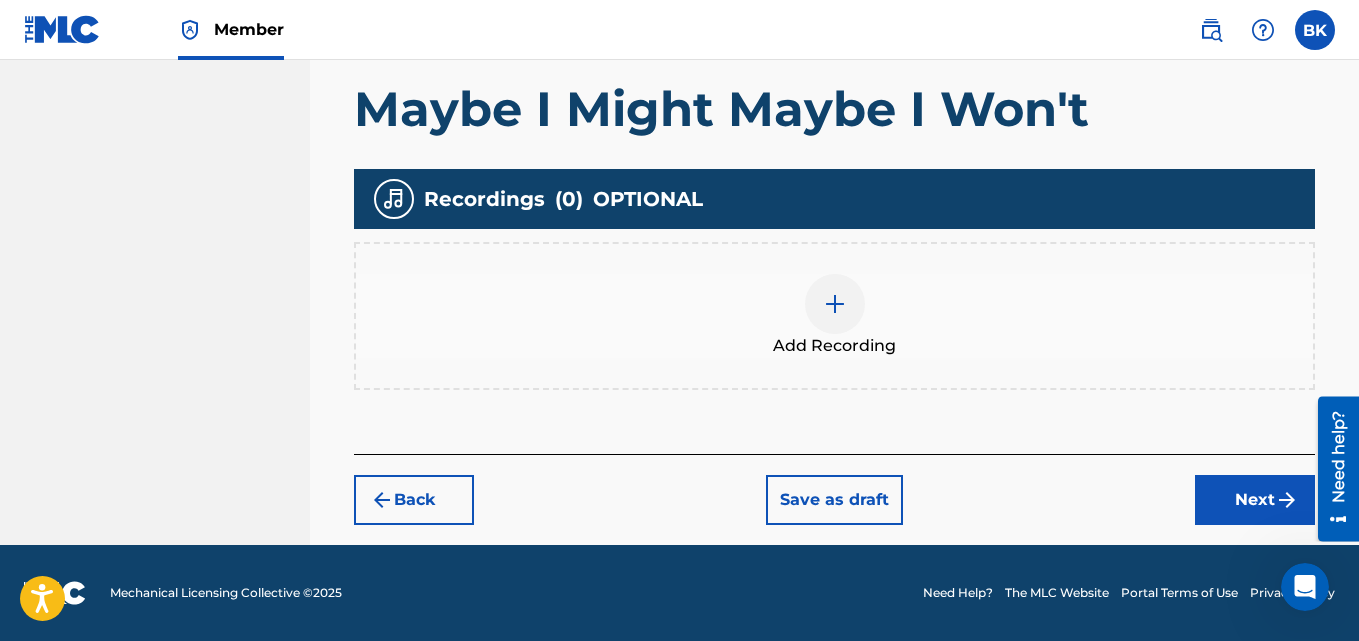 click on "Simz_sa Summary Catalog Works Registration Claiming Tool Individual Registration Tool Bulk Registration Tool Registration Drafts Registration History Overclaims Tool Matching Matching Tool Match History Royalties Summary Statements Annual Statements Rate Sheets Member Settings Banking Information Member Information User Permissions Contact Information Member Benefits" at bounding box center (155, 73) 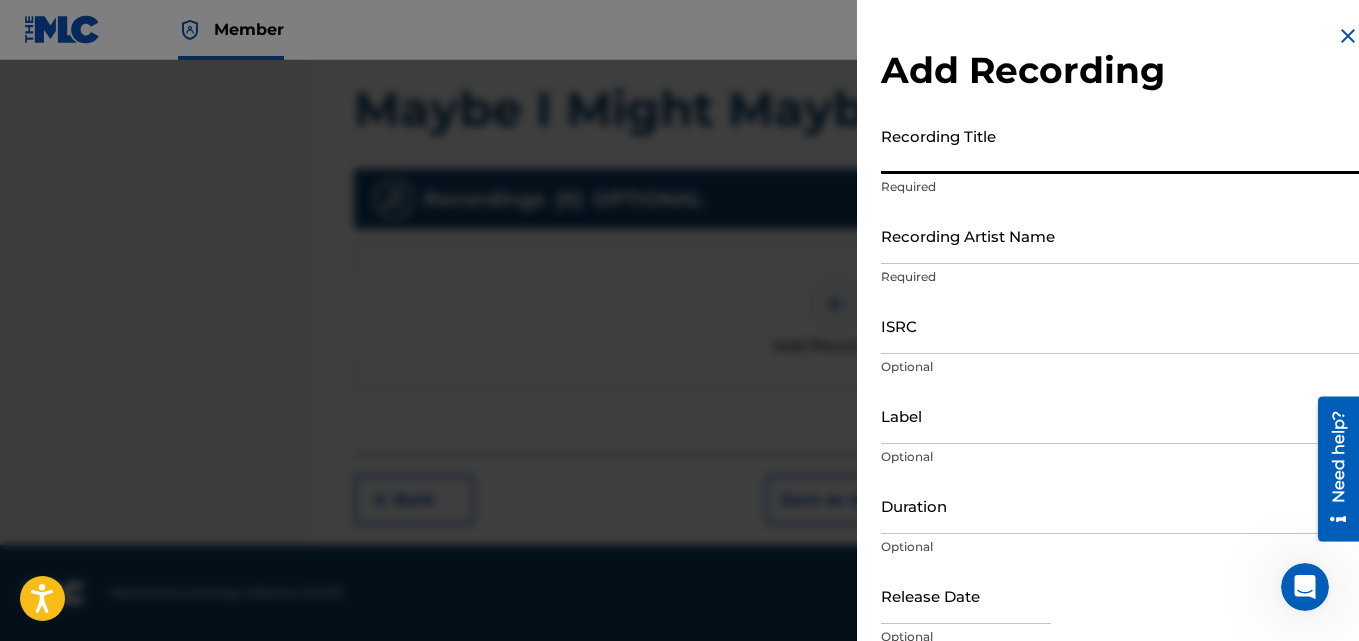 click on "Recording Title" at bounding box center [1120, 145] 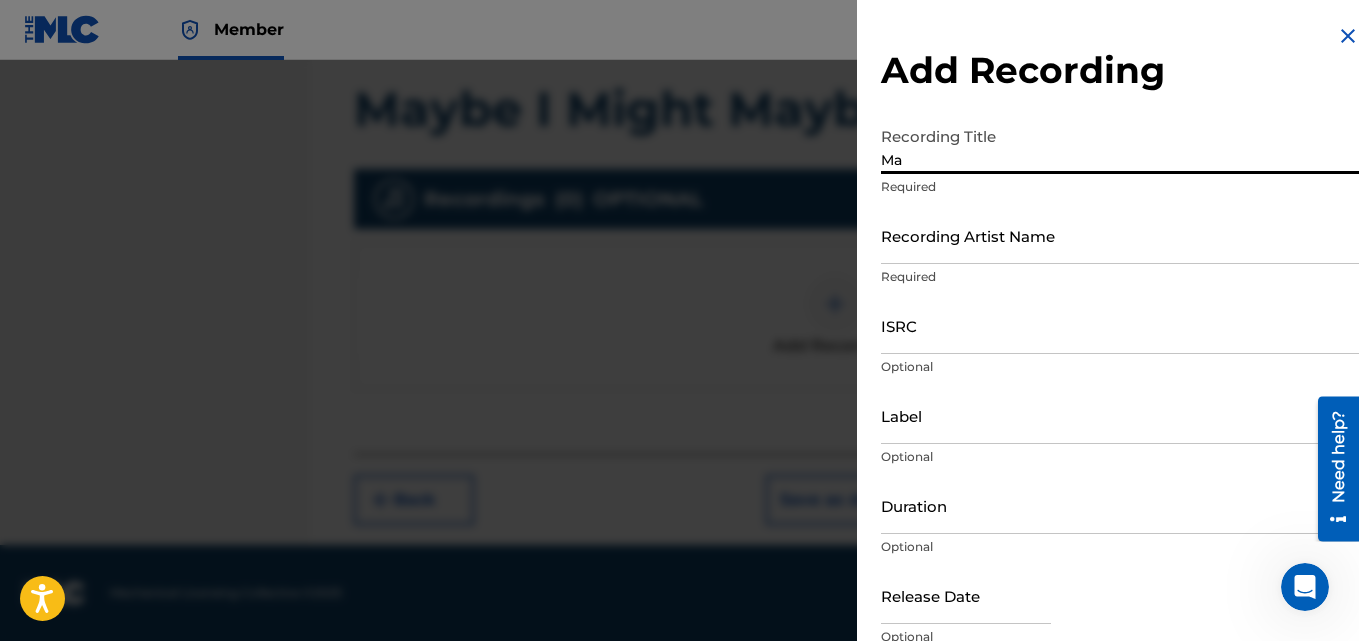 type on "M" 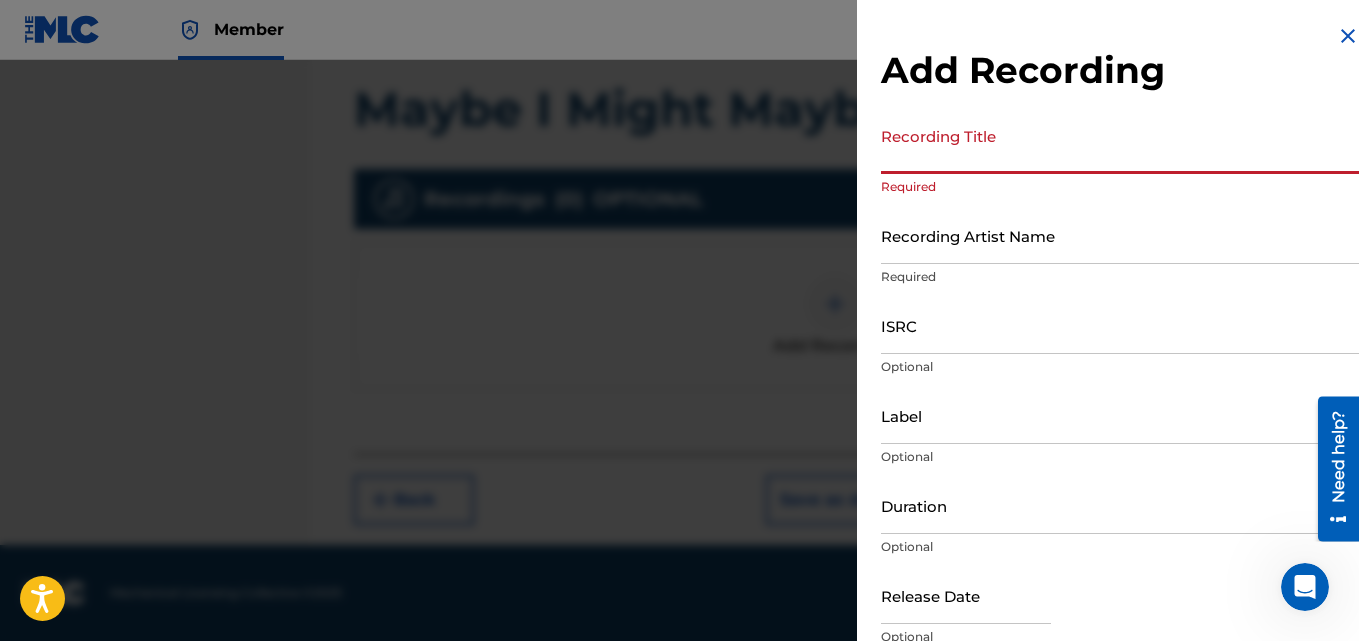 paste on "Maybe I Might Maybe I Won't" 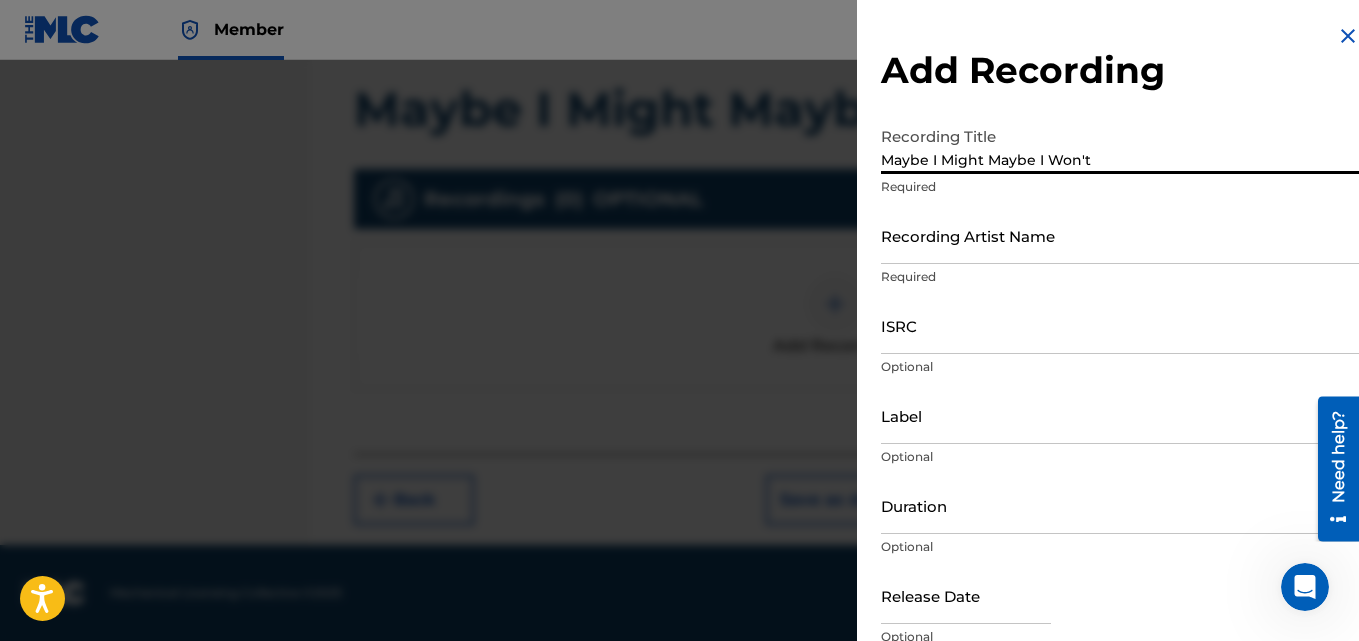 type on "Maybe I Might Maybe I Won't" 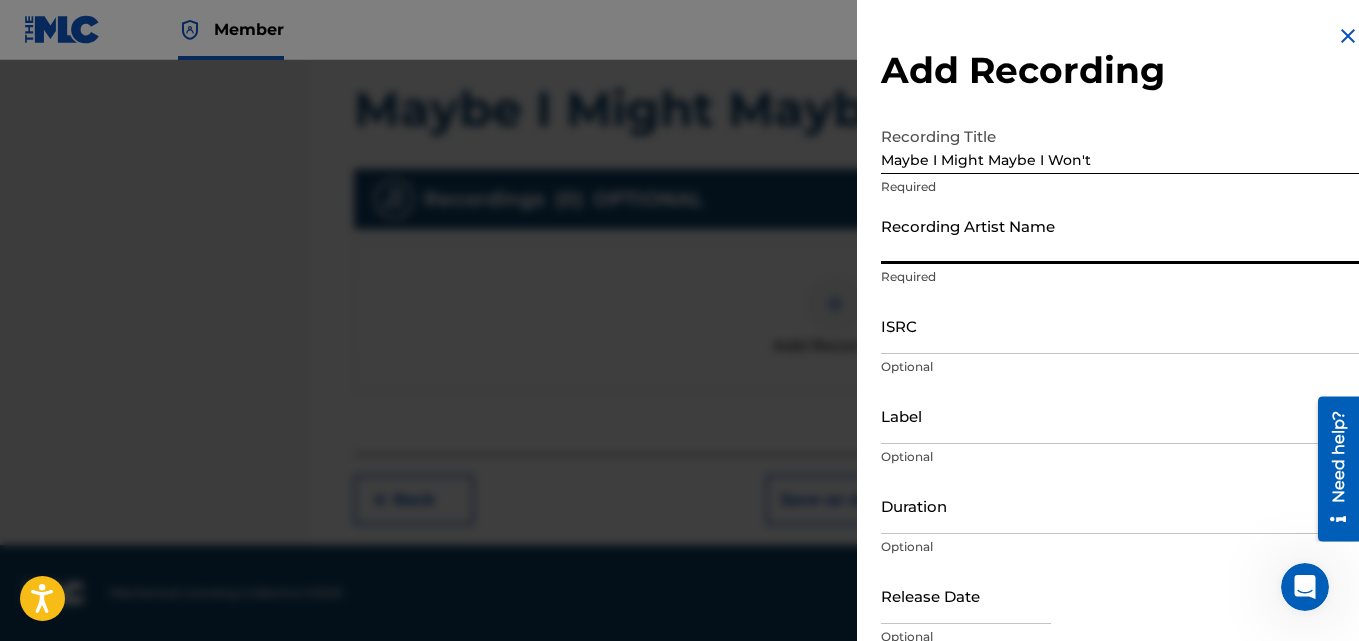 click on "Recording Artist Name" at bounding box center (1120, 235) 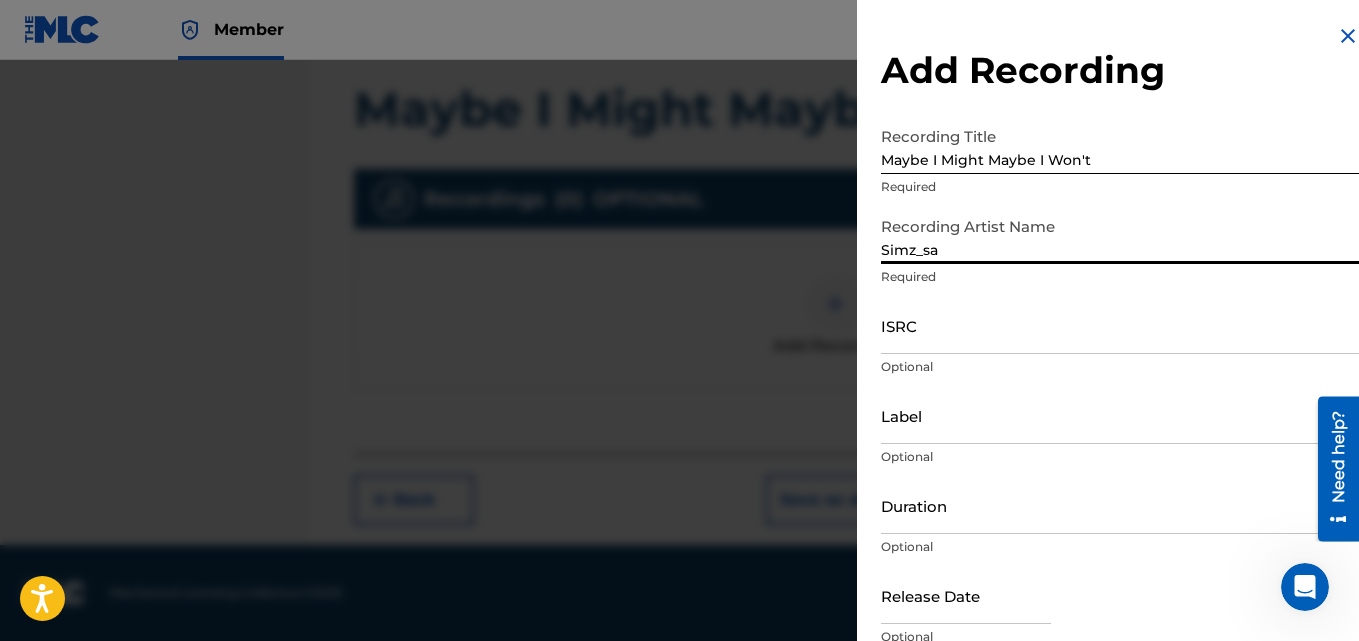 type on "Simz_sa" 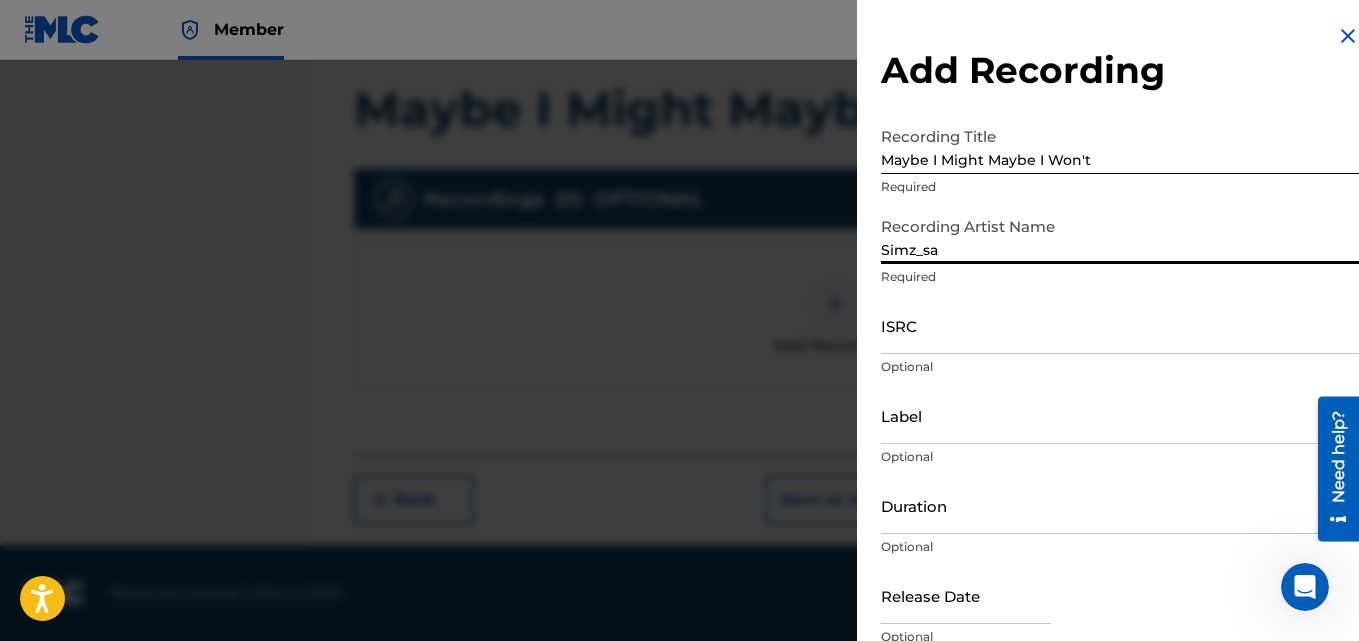 click on "ISRC" at bounding box center [1120, 325] 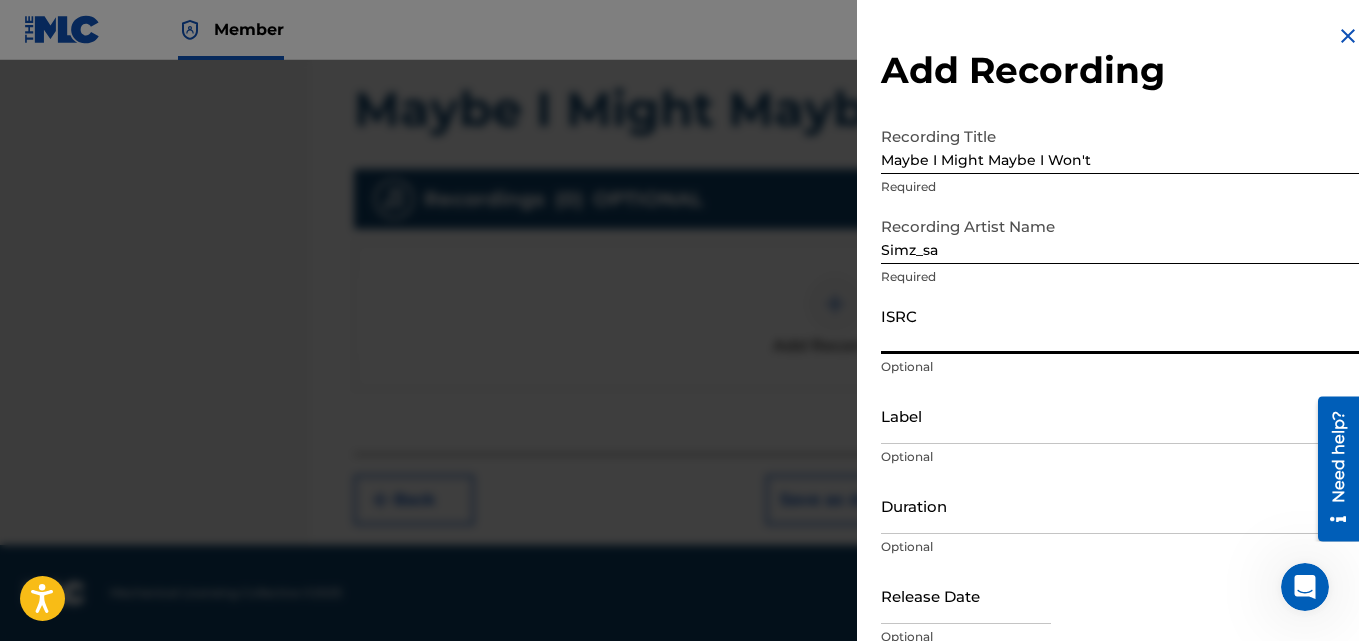 paste on "TCAIS2499329" 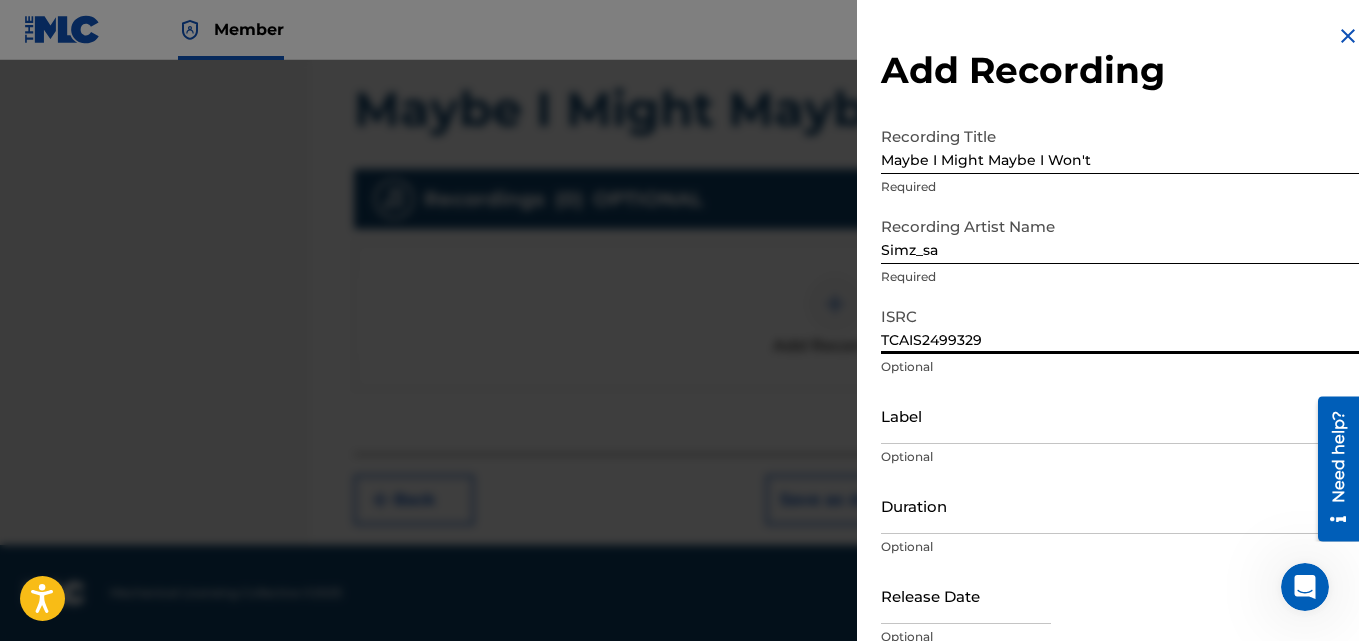 type on "TCAIS2499329" 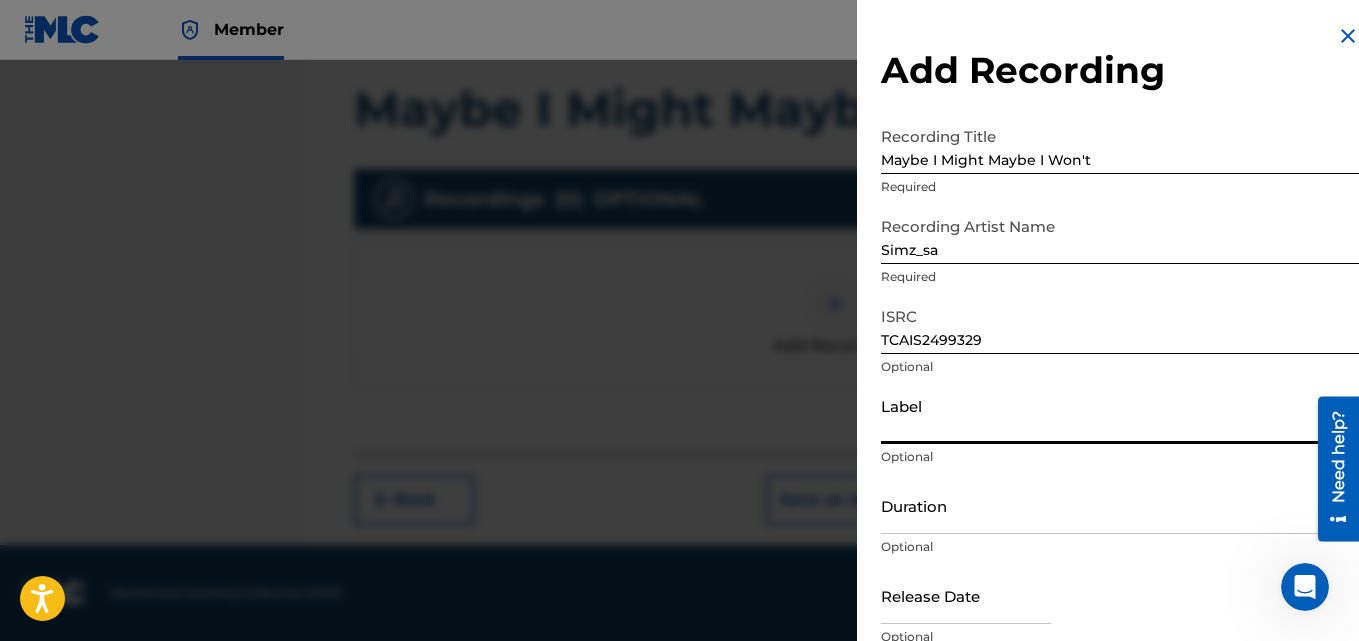 click on "Label" at bounding box center (1120, 415) 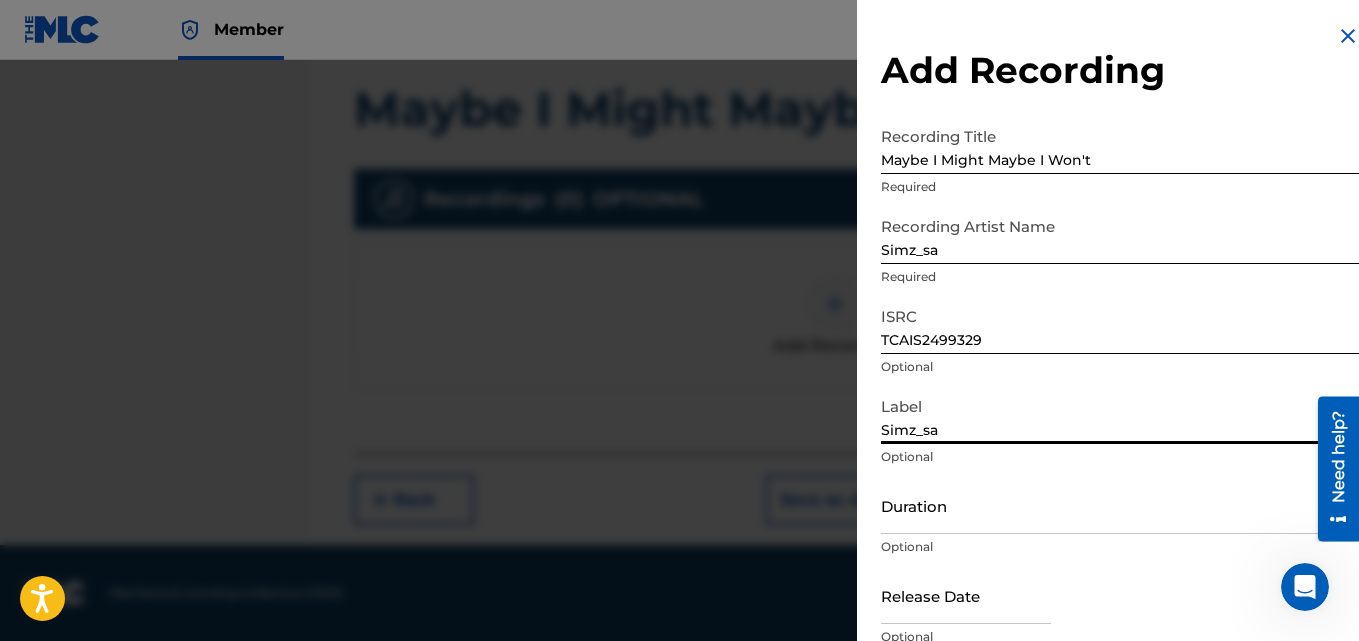 type on "Simz_sa" 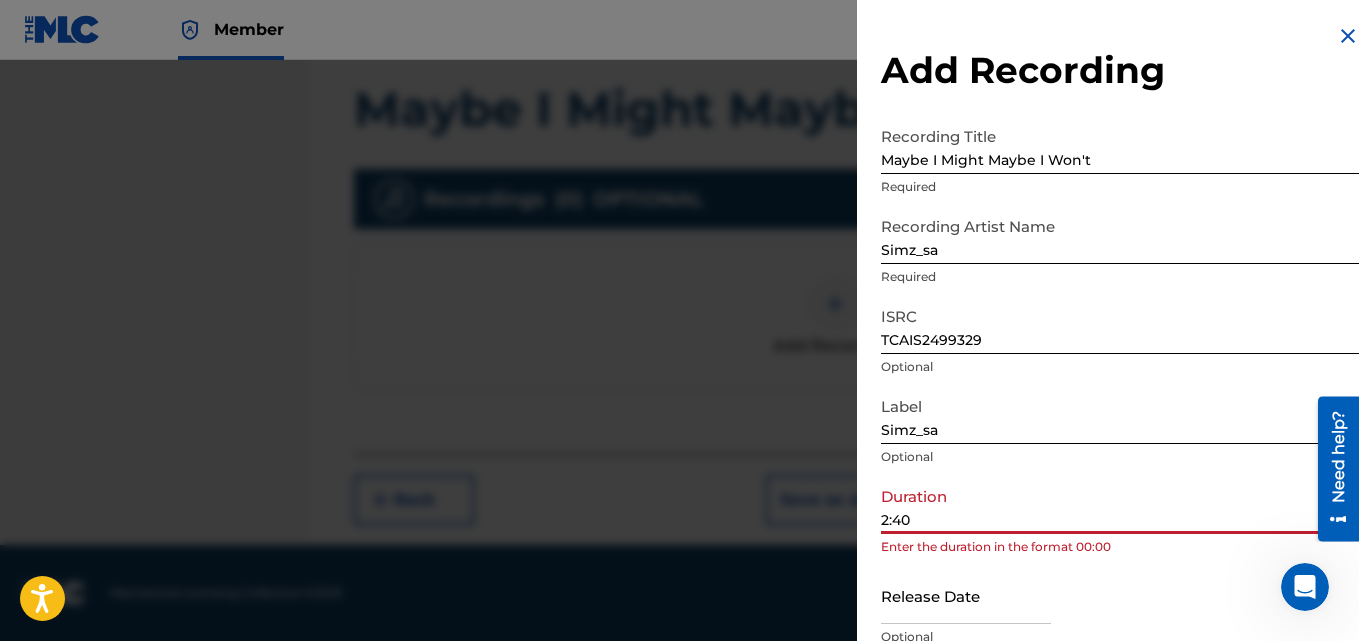 type on "2:40" 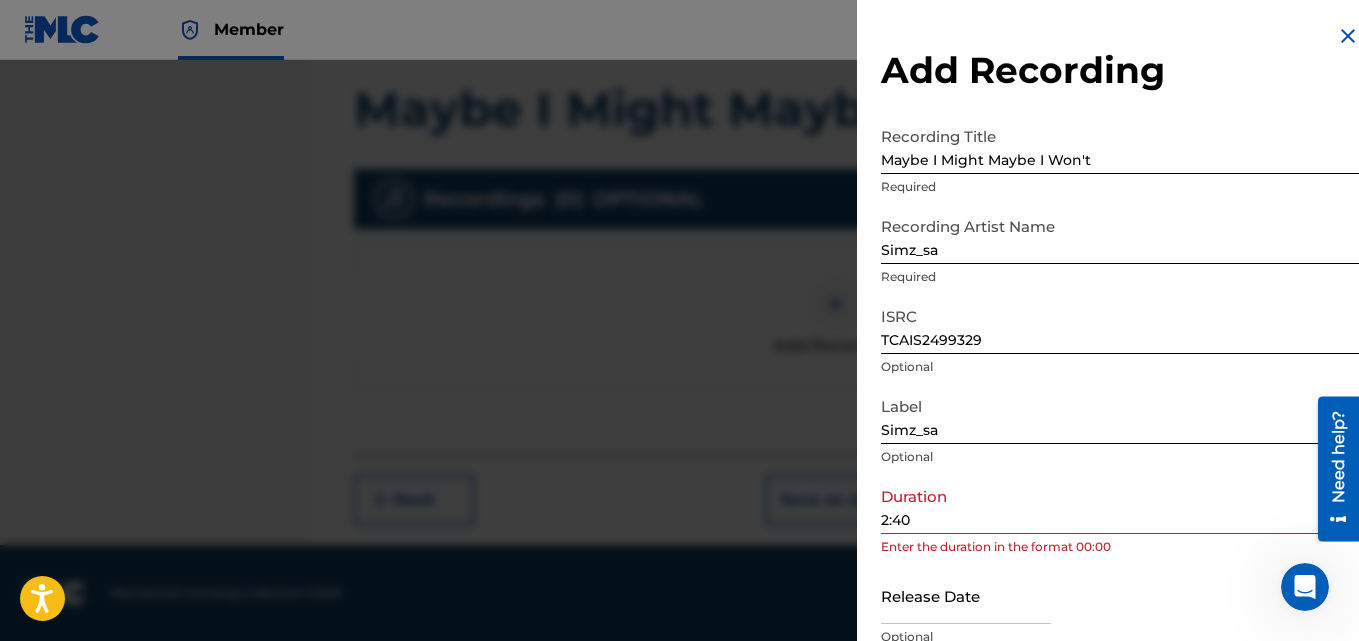 click at bounding box center [966, 595] 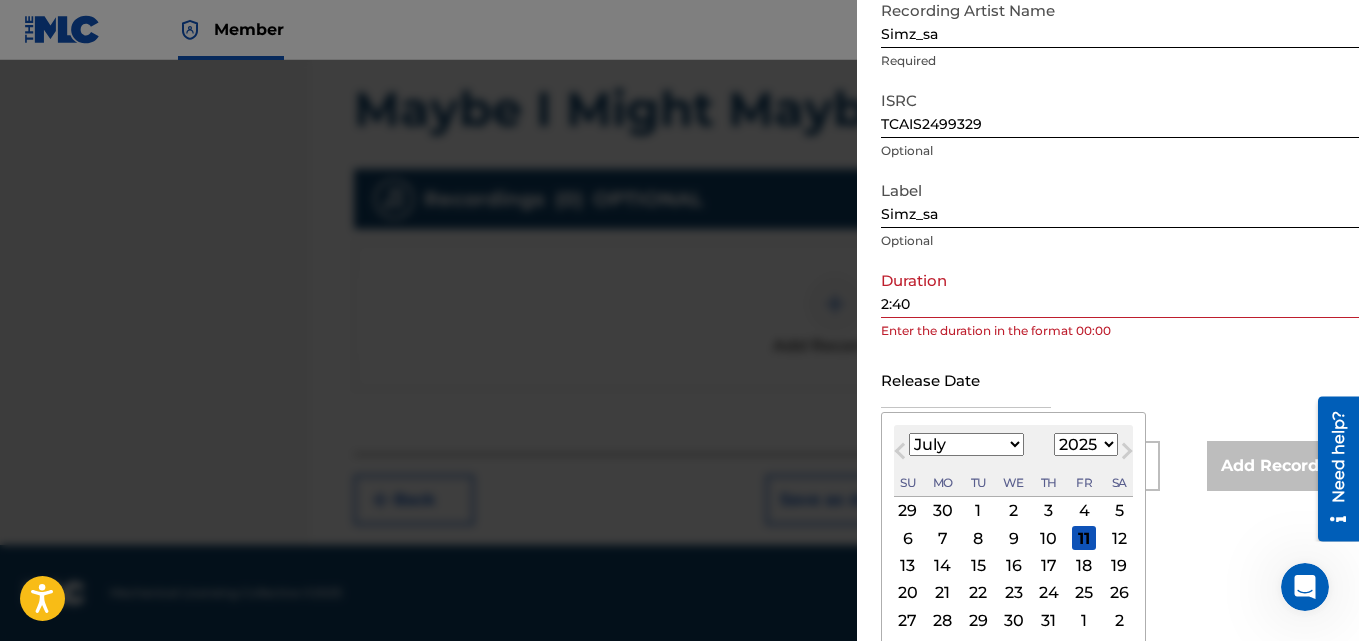 scroll, scrollTop: 229, scrollLeft: 0, axis: vertical 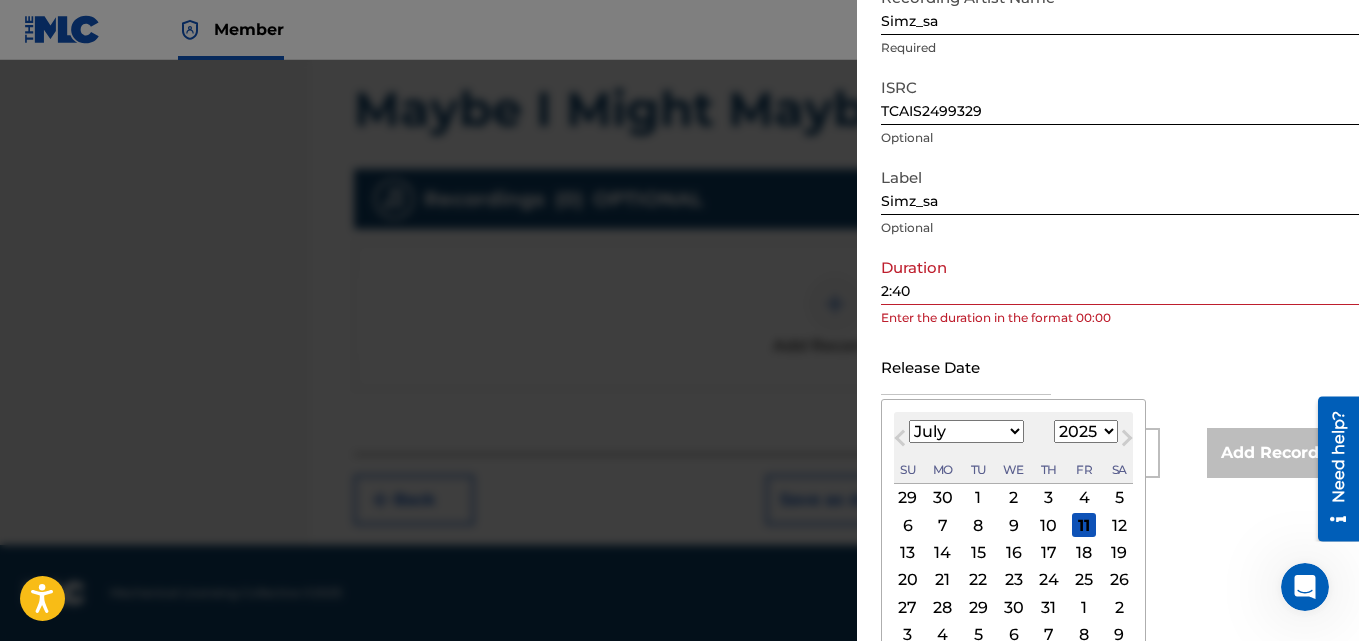 click on "1899 1900 1901 1902 1903 1904 1905 1906 1907 1908 1909 1910 1911 1912 1913 1914 1915 1916 1917 1918 1919 1920 1921 1922 1923 1924 1925 1926 1927 1928 1929 1930 1931 1932 1933 1934 1935 1936 1937 1938 1939 1940 1941 1942 1943 1944 1945 1946 1947 1948 1949 1950 1951 1952 1953 1954 1955 1956 1957 1958 1959 1960 1961 1962 1963 1964 1965 1966 1967 1968 1969 1970 1971 1972 1973 1974 1975 1976 1977 1978 1979 1980 1981 1982 1983 1984 1985 1986 1987 1988 1989 1990 1991 1992 1993 1994 1995 1996 1997 1998 1999 2000 2001 2002 2003 2004 2005 2006 2007 2008 2009 2010 2011 2012 2013 2014 2015 2016 2017 2018 2019 2020 2021 2022 2023 2024 2025 2026 2027 2028 2029 2030 2031 2032 2033 2034 2035 2036 2037 2038 2039 2040 2041 2042 2043 2044 2045 2046 2047 2048 2049 2050 2051 2052 2053 2054 2055 2056 2057 2058 2059 2060 2061 2062 2063 2064 2065 2066 2067 2068 2069 2070 2071 2072 2073 2074 2075 2076 2077 2078 2079 2080 2081 2082 2083 2084 2085 2086 2087 2088 2089 2090 2091 2092 2093 2094 2095 2096 2097 2098 2099 2100" at bounding box center (1086, 431) 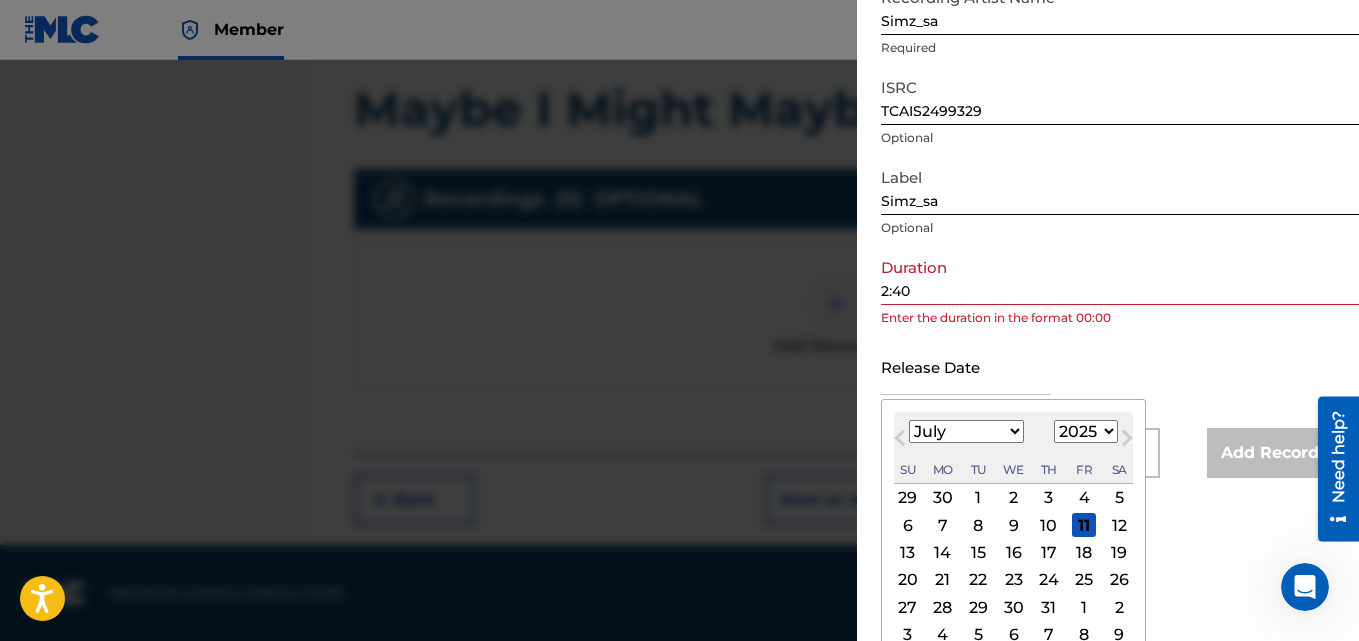 select on "2024" 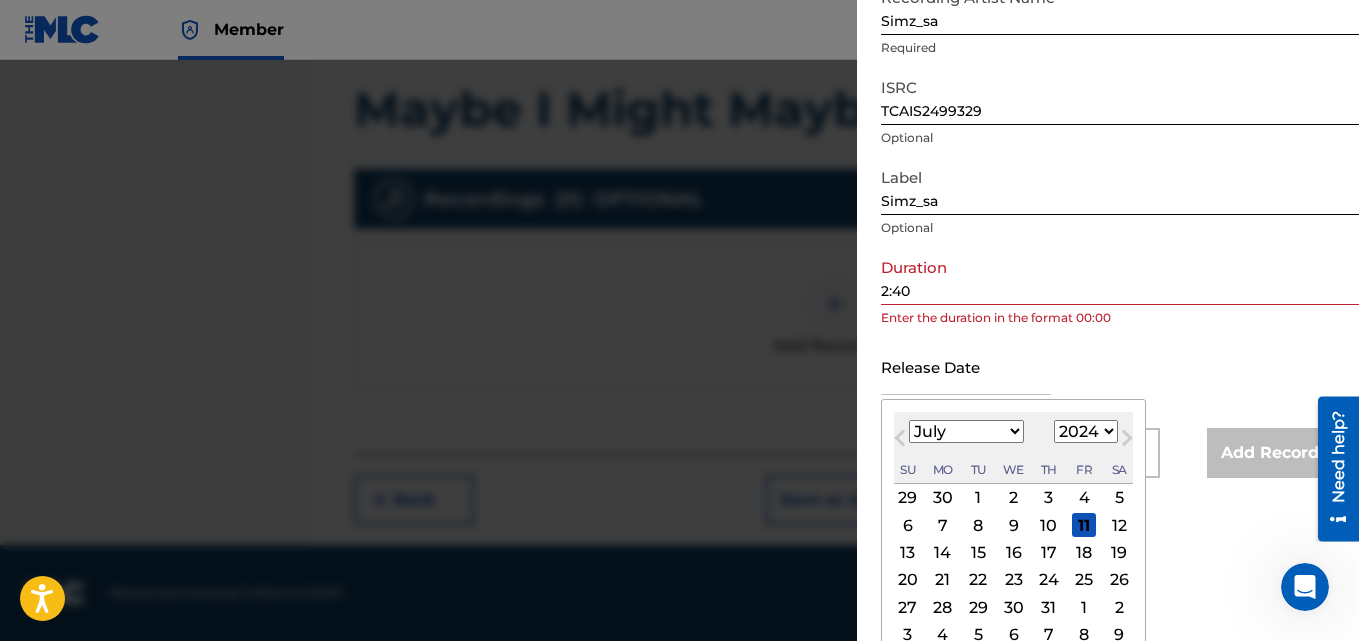 click on "1899 1900 1901 1902 1903 1904 1905 1906 1907 1908 1909 1910 1911 1912 1913 1914 1915 1916 1917 1918 1919 1920 1921 1922 1923 1924 1925 1926 1927 1928 1929 1930 1931 1932 1933 1934 1935 1936 1937 1938 1939 1940 1941 1942 1943 1944 1945 1946 1947 1948 1949 1950 1951 1952 1953 1954 1955 1956 1957 1958 1959 1960 1961 1962 1963 1964 1965 1966 1967 1968 1969 1970 1971 1972 1973 1974 1975 1976 1977 1978 1979 1980 1981 1982 1983 1984 1985 1986 1987 1988 1989 1990 1991 1992 1993 1994 1995 1996 1997 1998 1999 2000 2001 2002 2003 2004 2005 2006 2007 2008 2009 2010 2011 2012 2013 2014 2015 2016 2017 2018 2019 2020 2021 2022 2023 2024 2025 2026 2027 2028 2029 2030 2031 2032 2033 2034 2035 2036 2037 2038 2039 2040 2041 2042 2043 2044 2045 2046 2047 2048 2049 2050 2051 2052 2053 2054 2055 2056 2057 2058 2059 2060 2061 2062 2063 2064 2065 2066 2067 2068 2069 2070 2071 2072 2073 2074 2075 2076 2077 2078 2079 2080 2081 2082 2083 2084 2085 2086 2087 2088 2089 2090 2091 2092 2093 2094 2095 2096 2097 2098 2099 2100" at bounding box center [1086, 431] 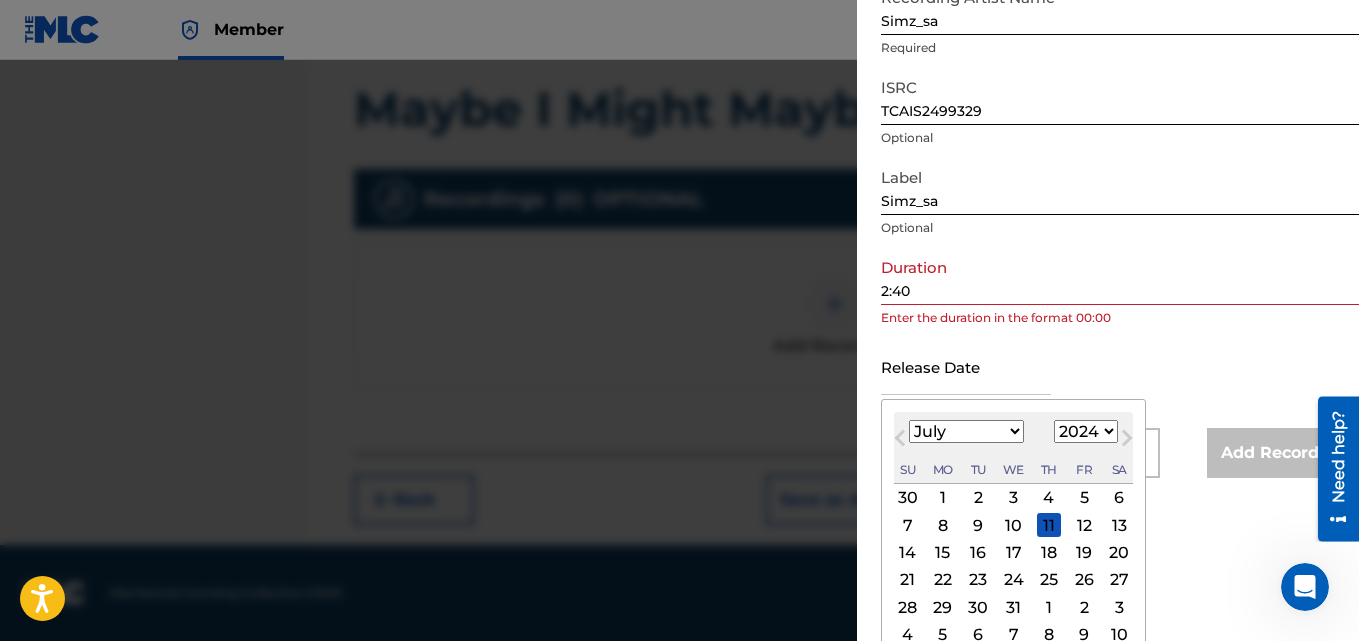 click on "January February March April May June July August September October November December" at bounding box center (966, 431) 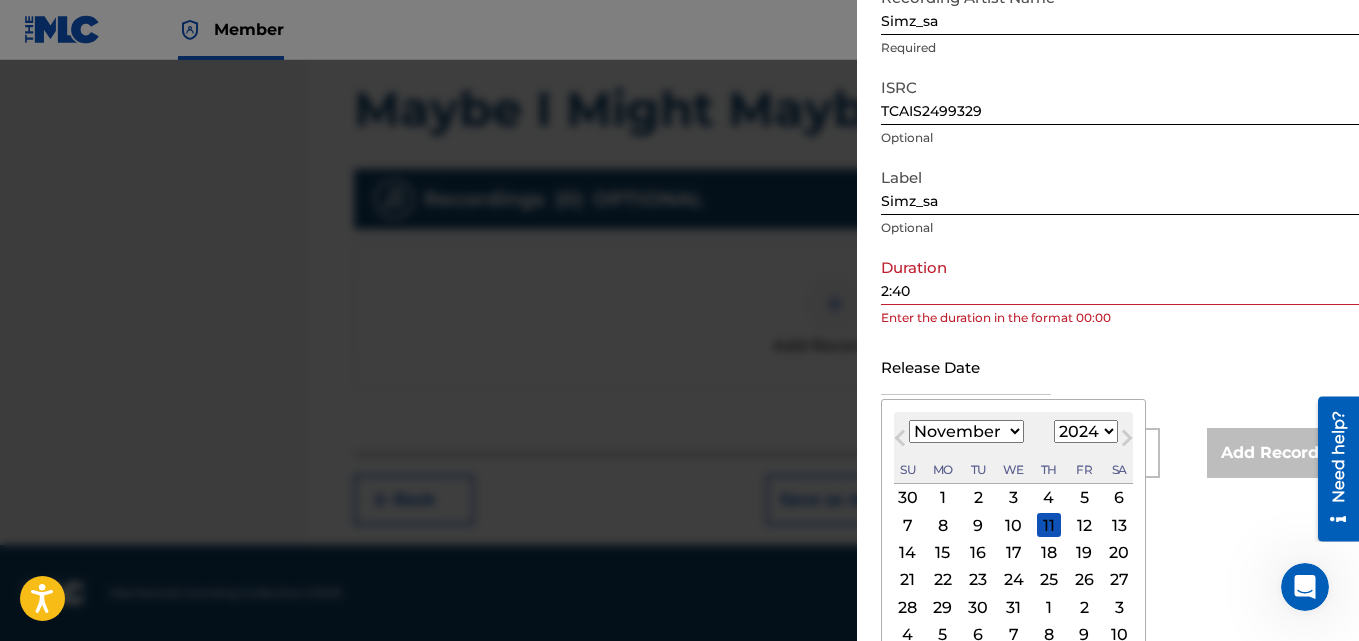 click on "January February March April May June July August September October November December" at bounding box center (966, 431) 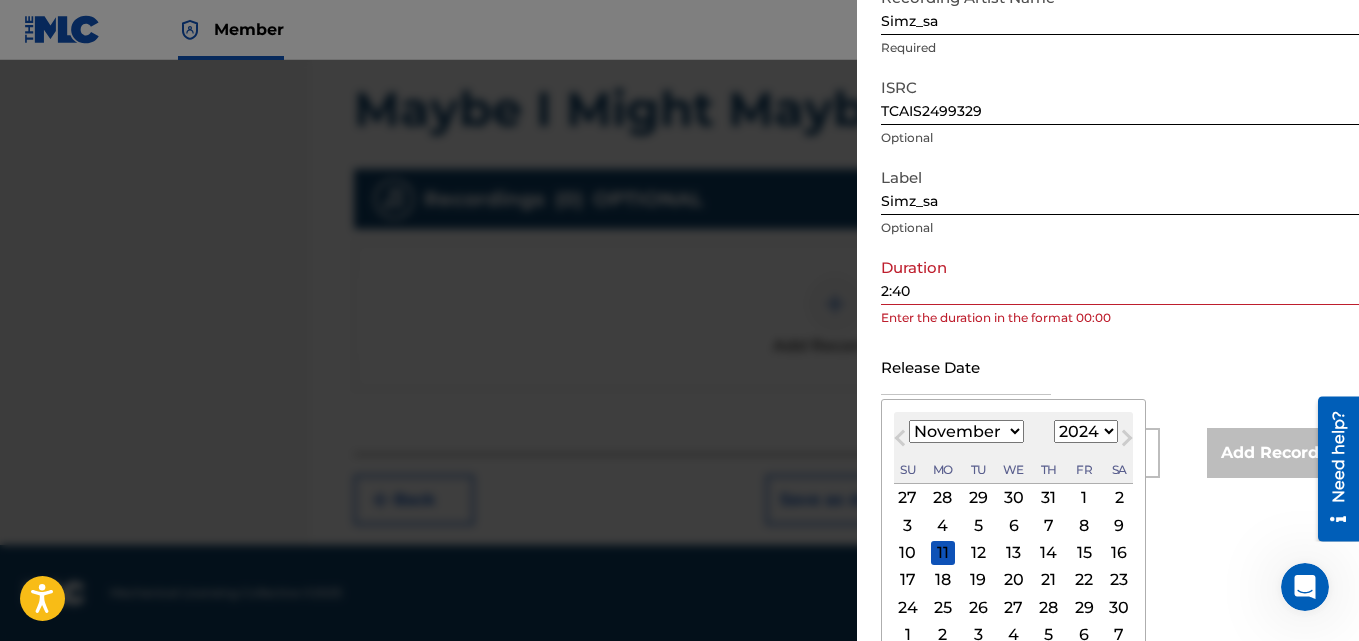 click on "29" at bounding box center (1084, 607) 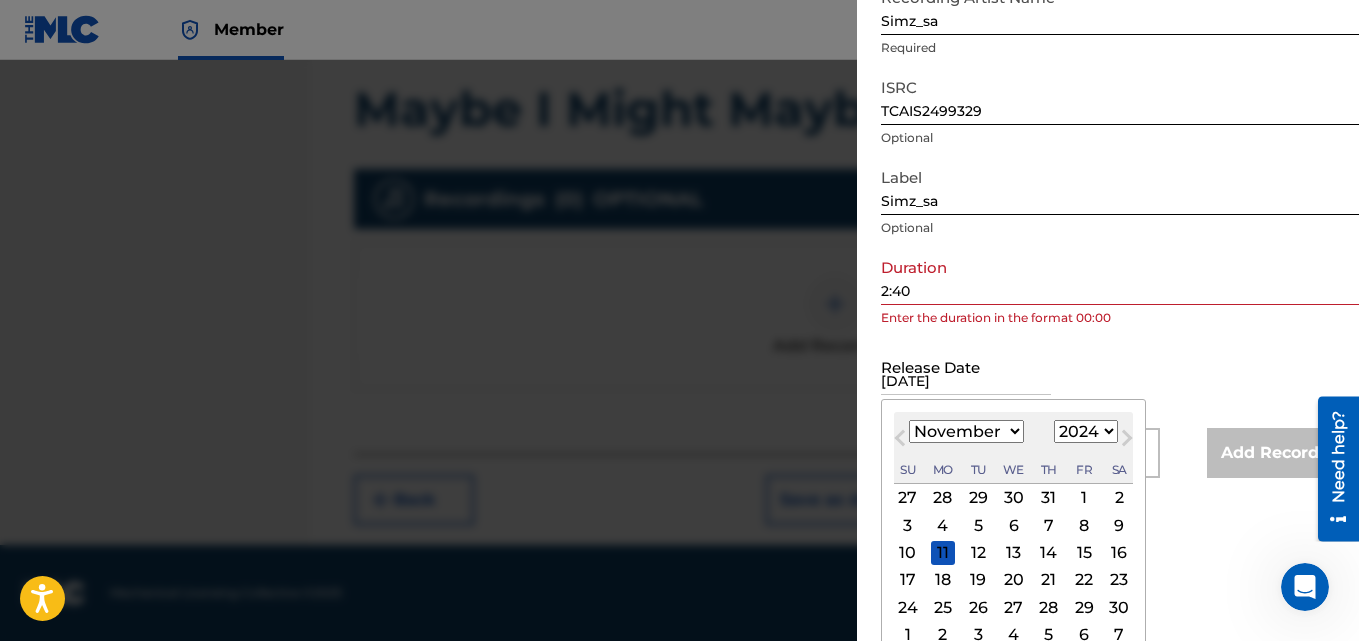 scroll, scrollTop: 90, scrollLeft: 0, axis: vertical 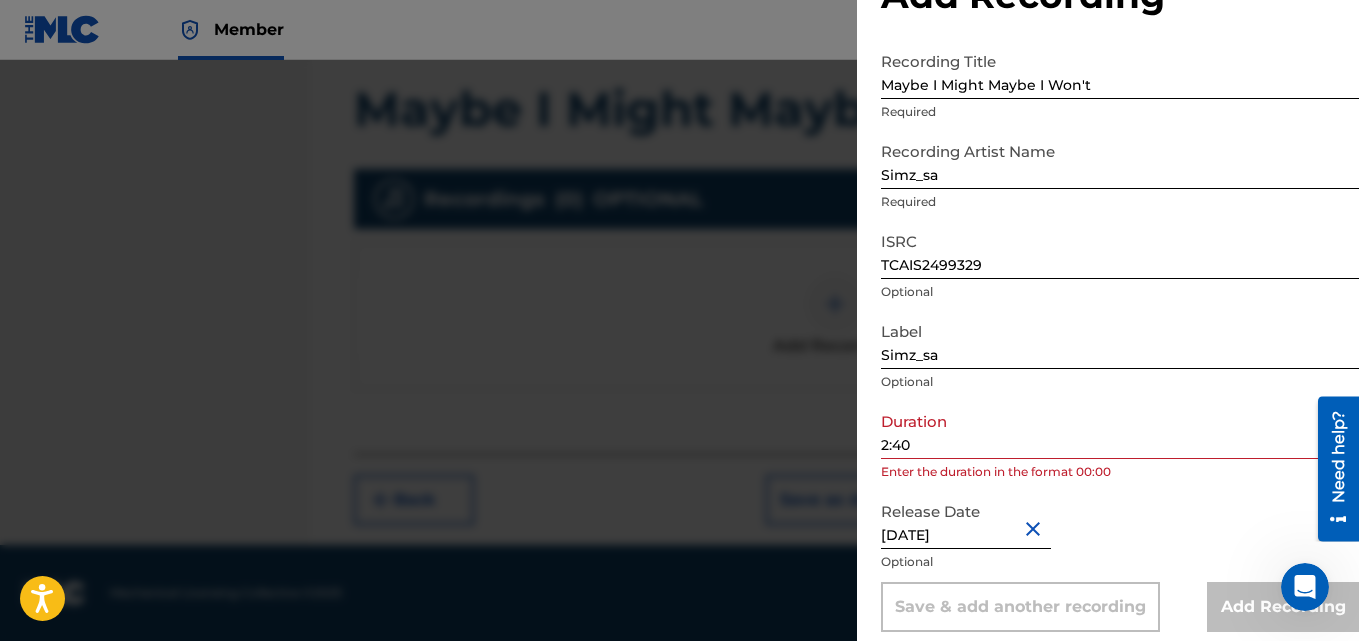 click on "Release Date [DATE] Optional" at bounding box center (1120, 537) 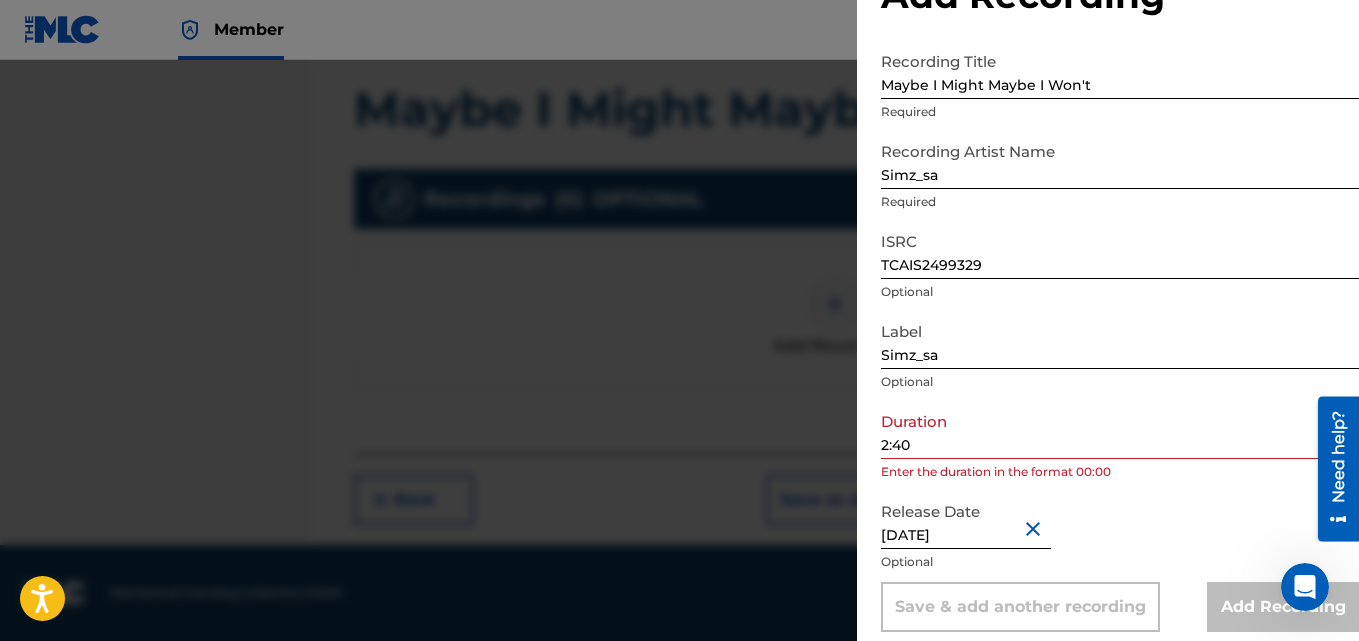click on "2:40" at bounding box center [1120, 430] 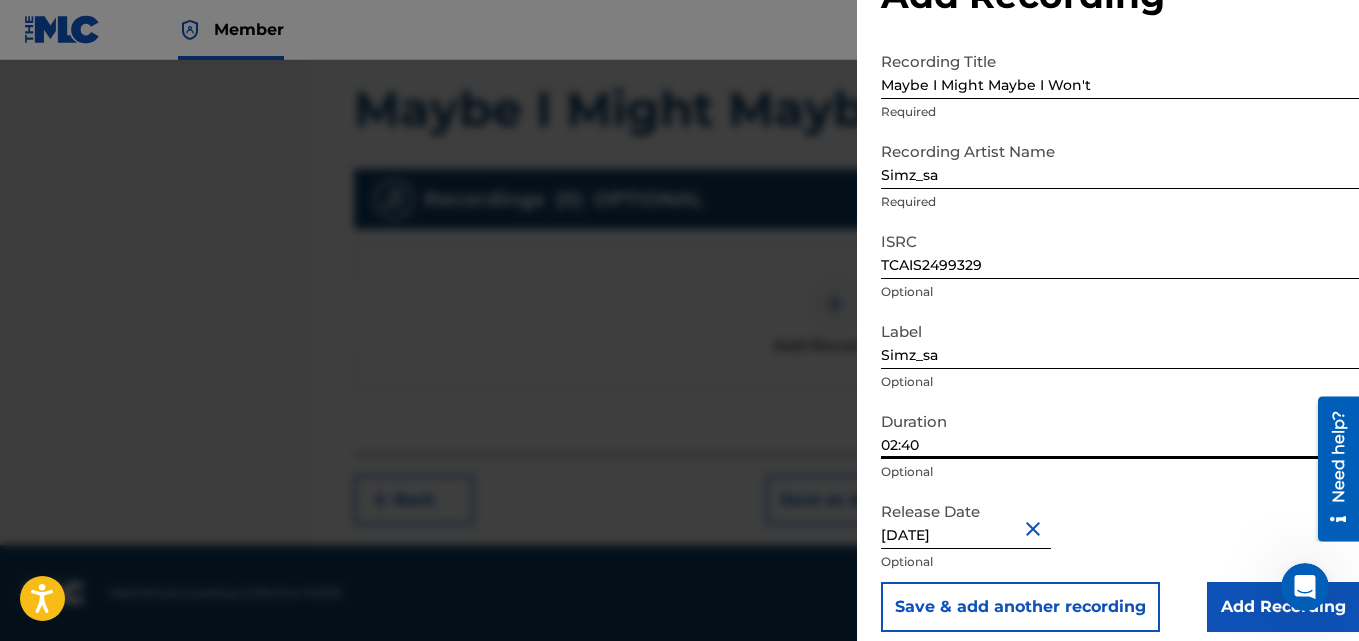 type on "02:40" 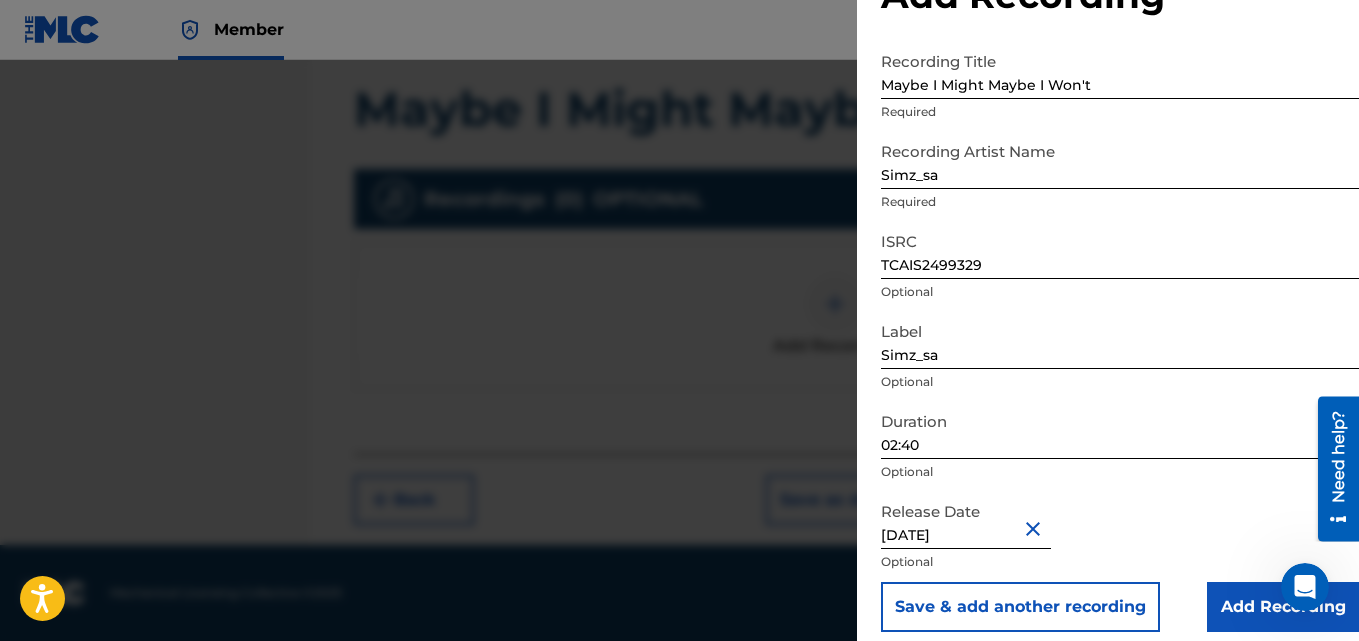 click on "Add Recording" at bounding box center (1283, 607) 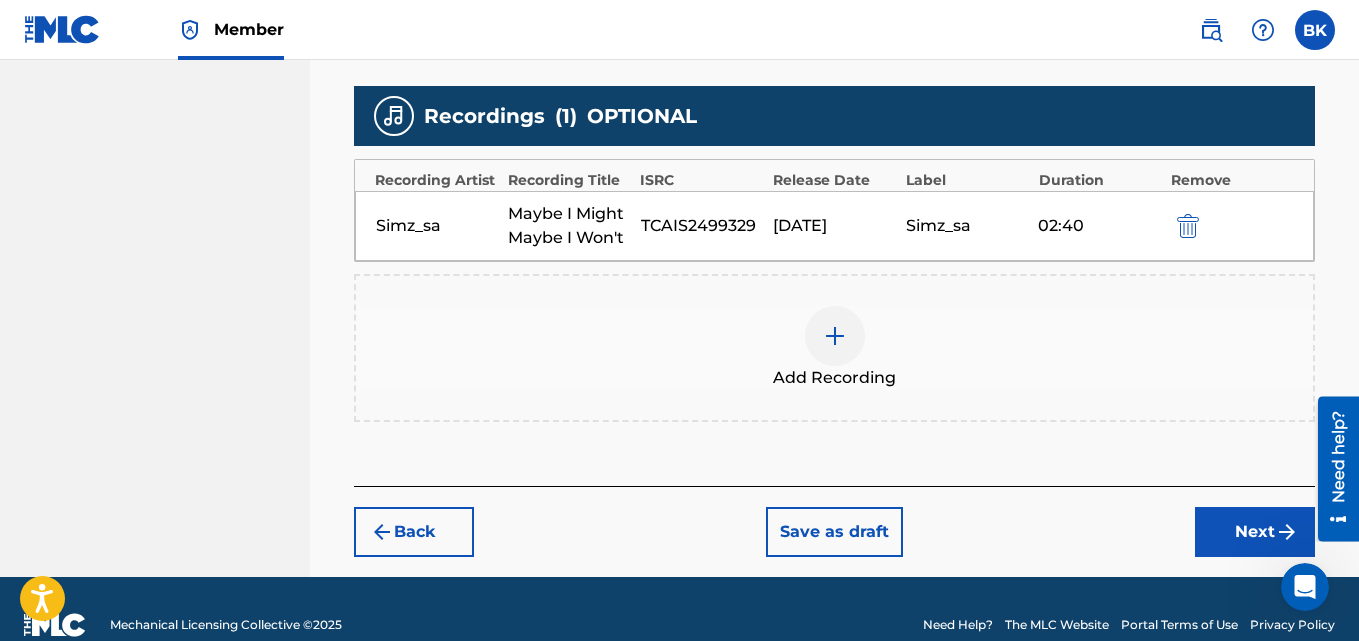 scroll, scrollTop: 544, scrollLeft: 0, axis: vertical 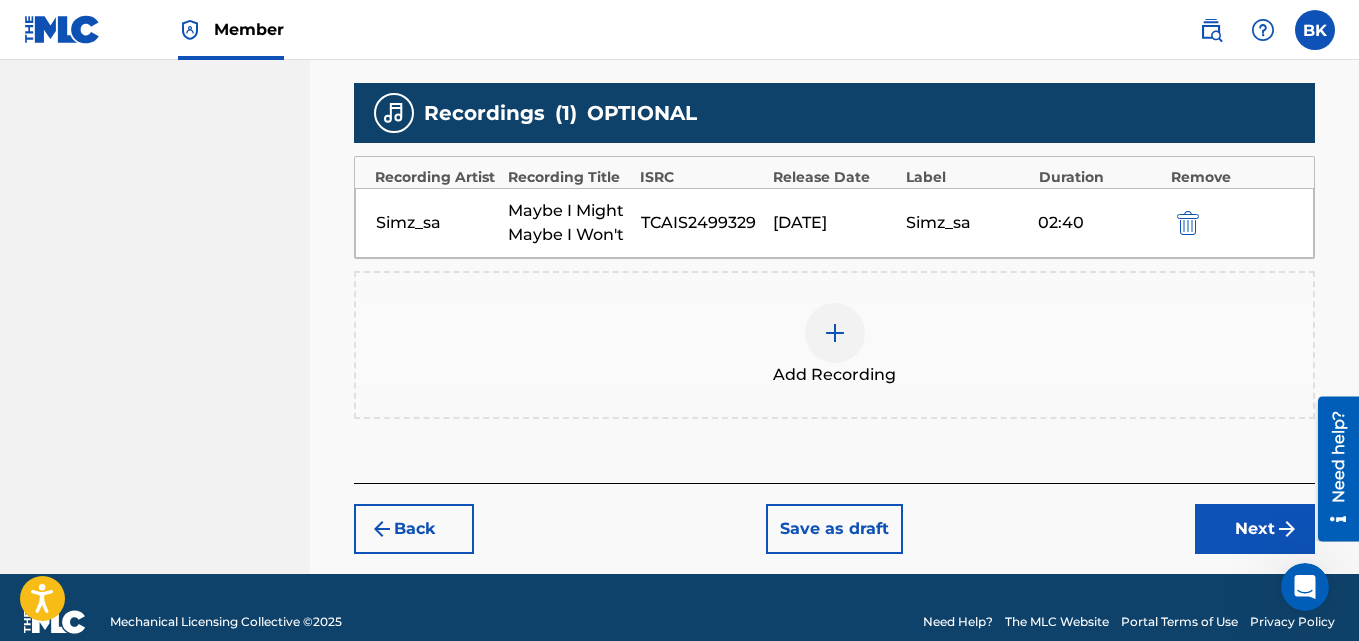 click on "Next" at bounding box center [1255, 529] 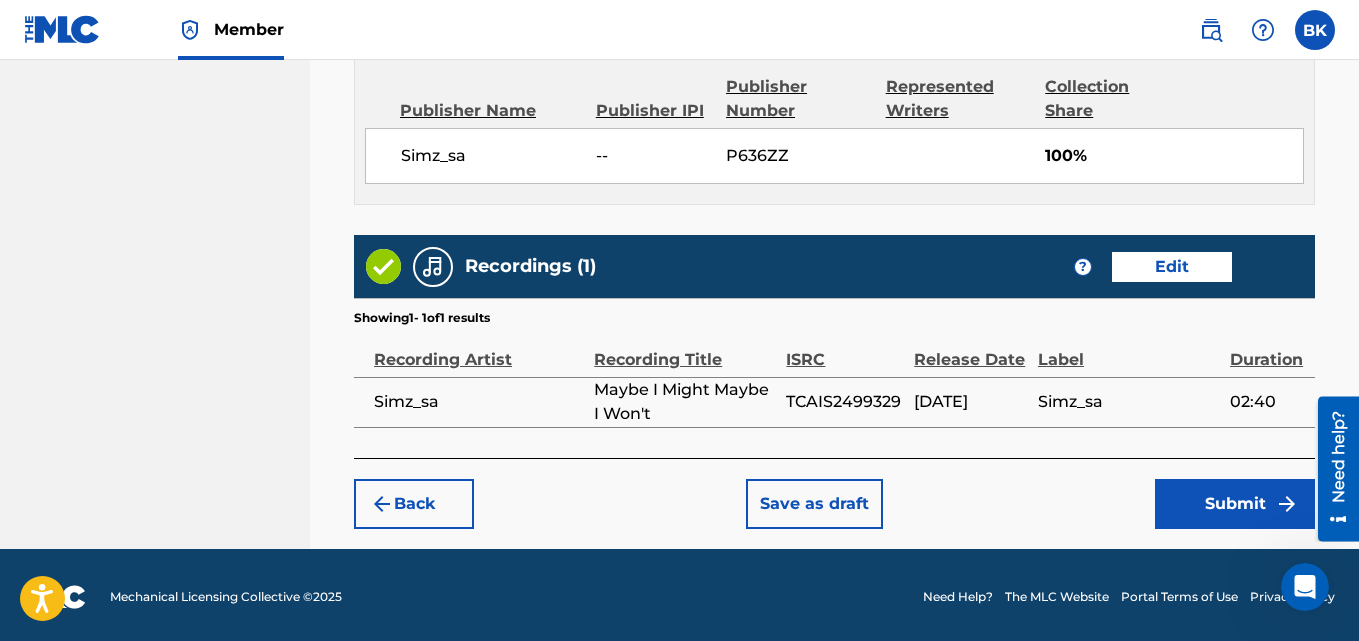 scroll, scrollTop: 1114, scrollLeft: 0, axis: vertical 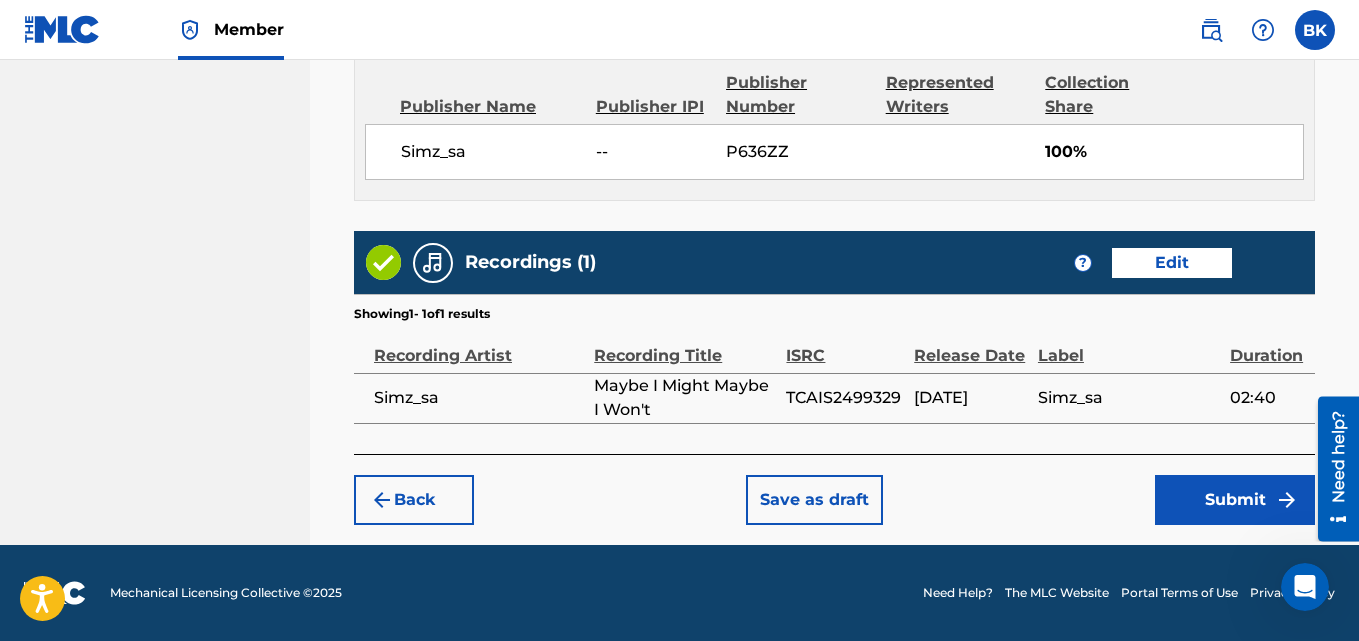 click on "Submit" at bounding box center (1235, 500) 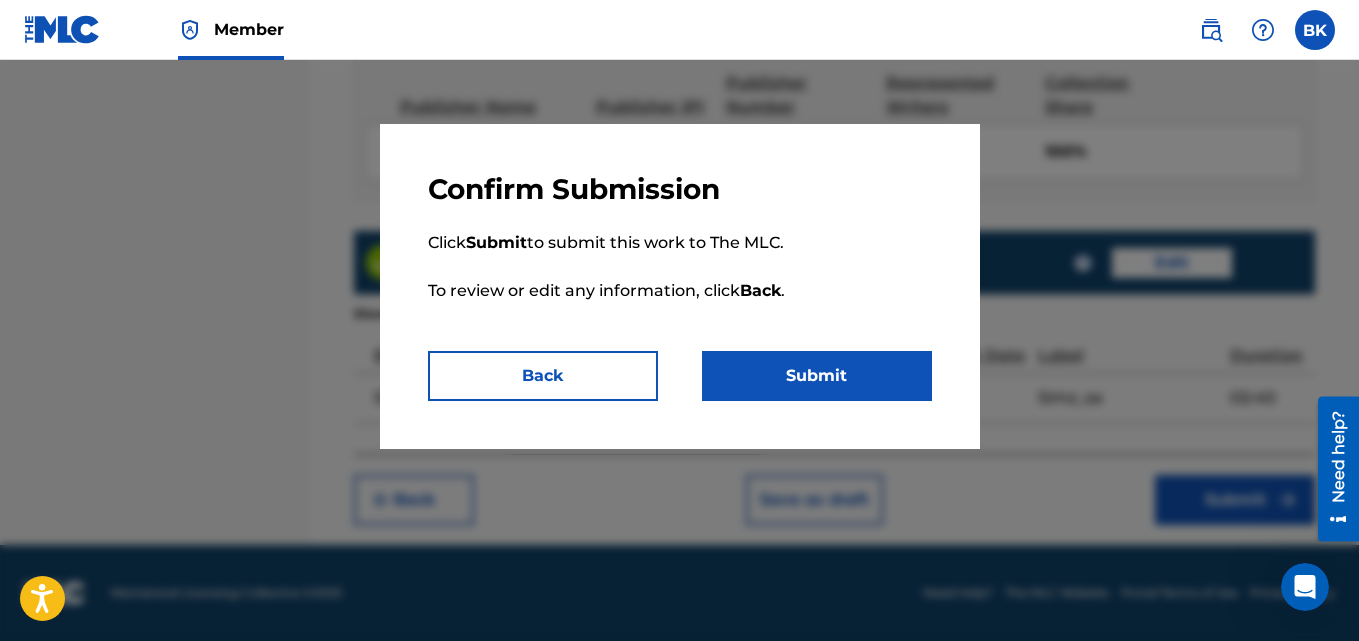 click on "Submit" at bounding box center (817, 376) 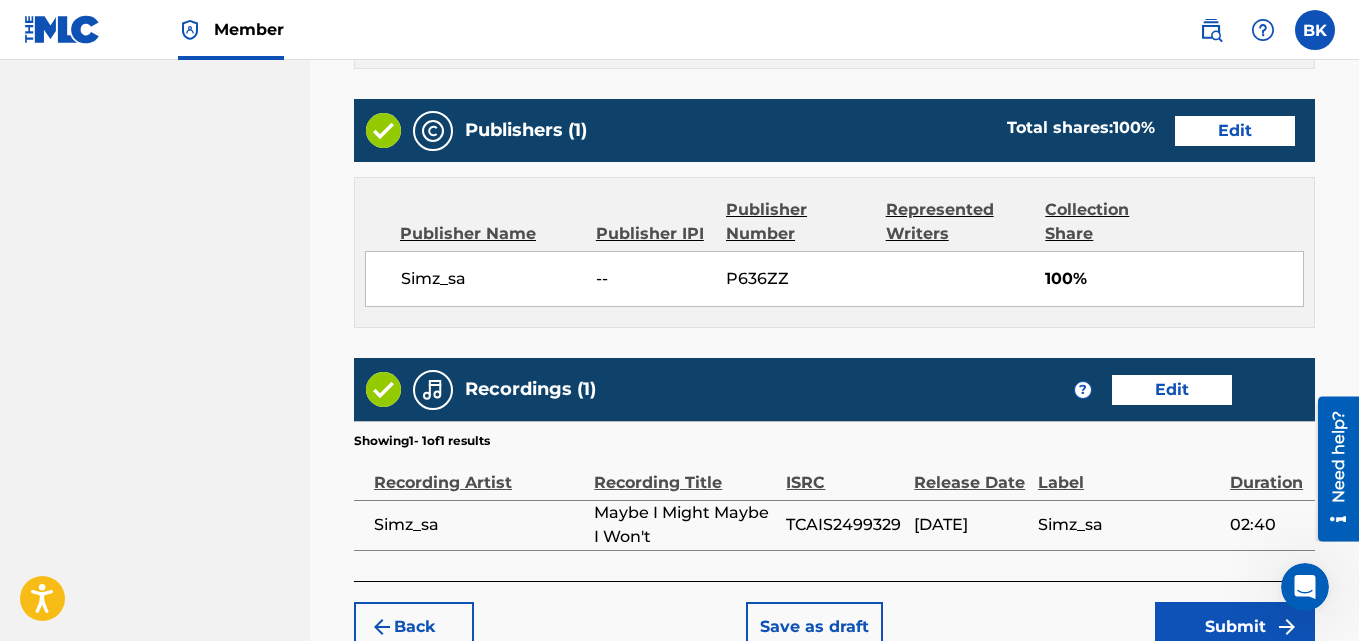 scroll, scrollTop: 1114, scrollLeft: 0, axis: vertical 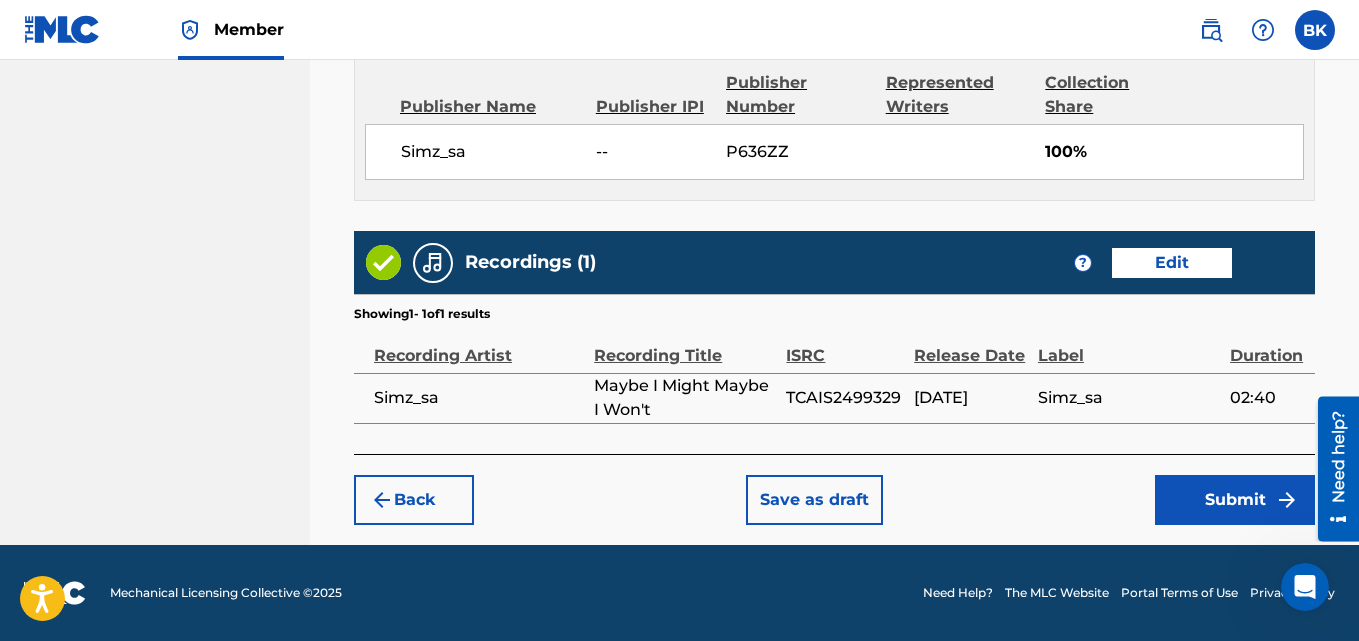 click on "Submit" at bounding box center [1235, 500] 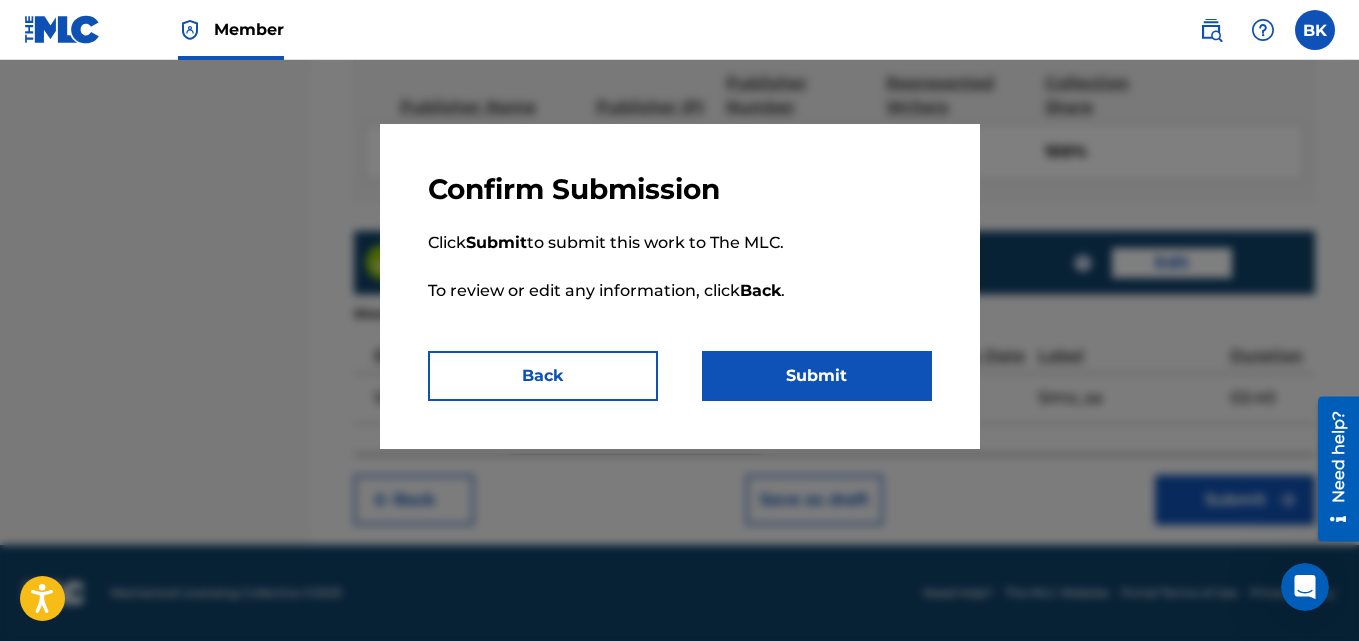 click on "Submit" at bounding box center [817, 376] 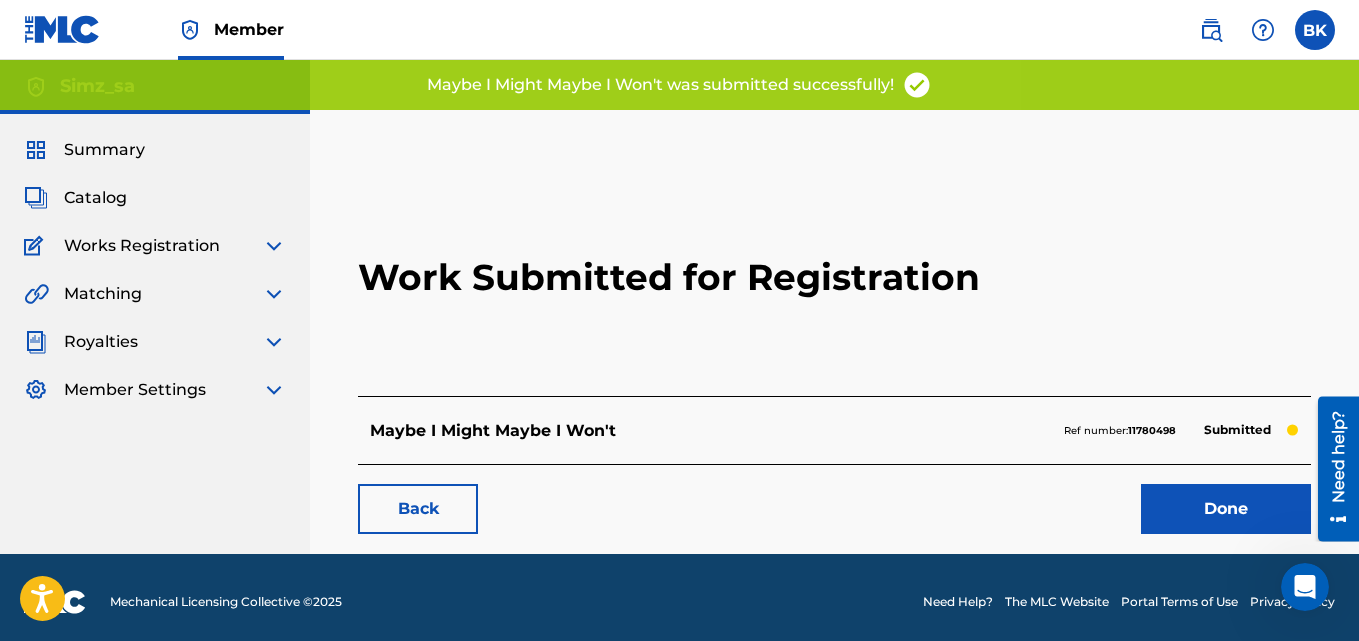 scroll, scrollTop: 10, scrollLeft: 0, axis: vertical 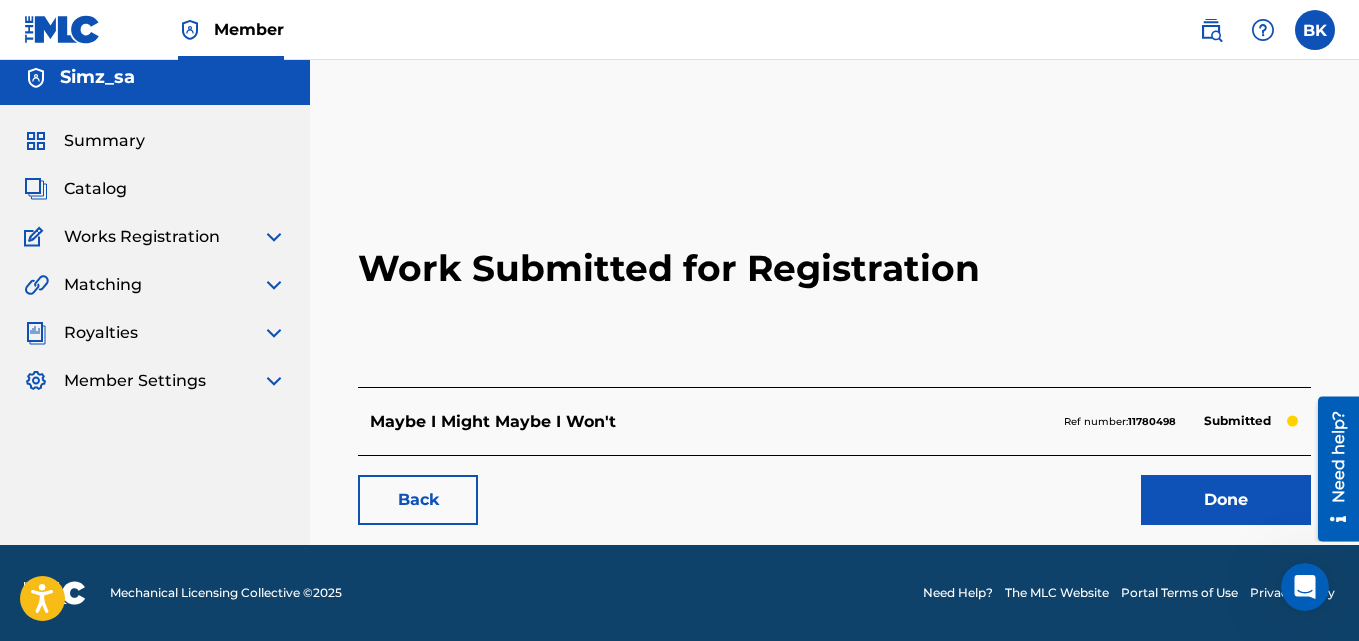 click on "Done" at bounding box center (1226, 500) 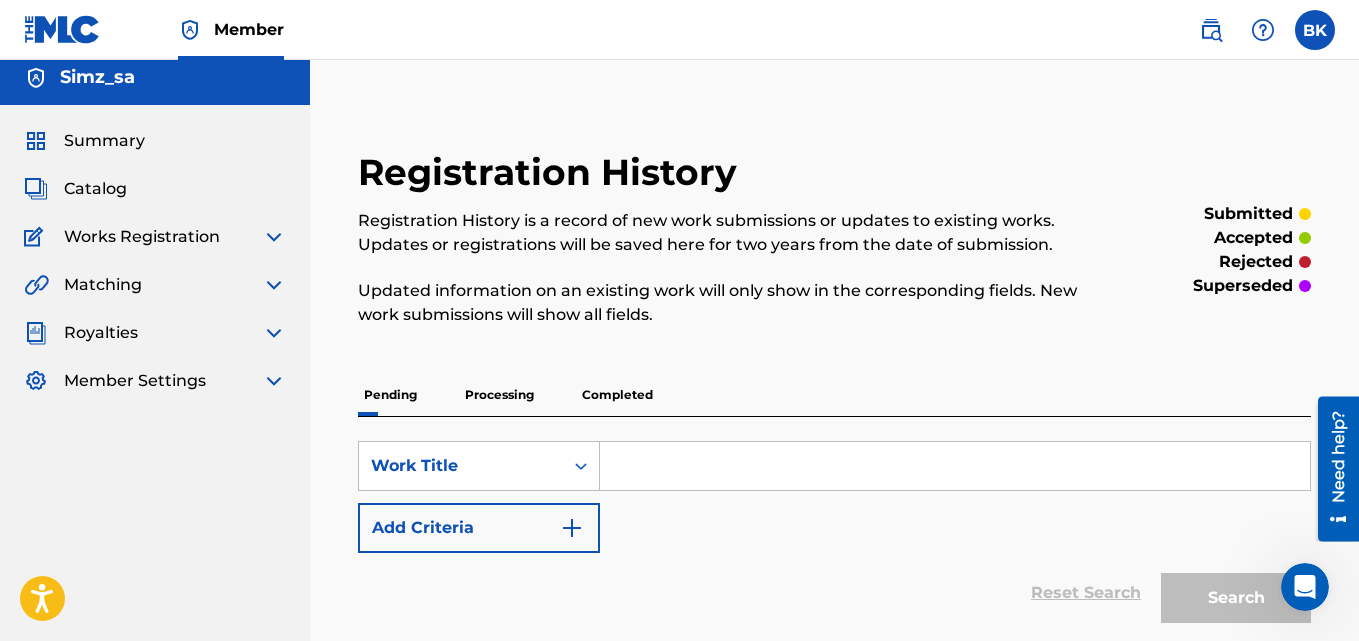 scroll, scrollTop: 0, scrollLeft: 0, axis: both 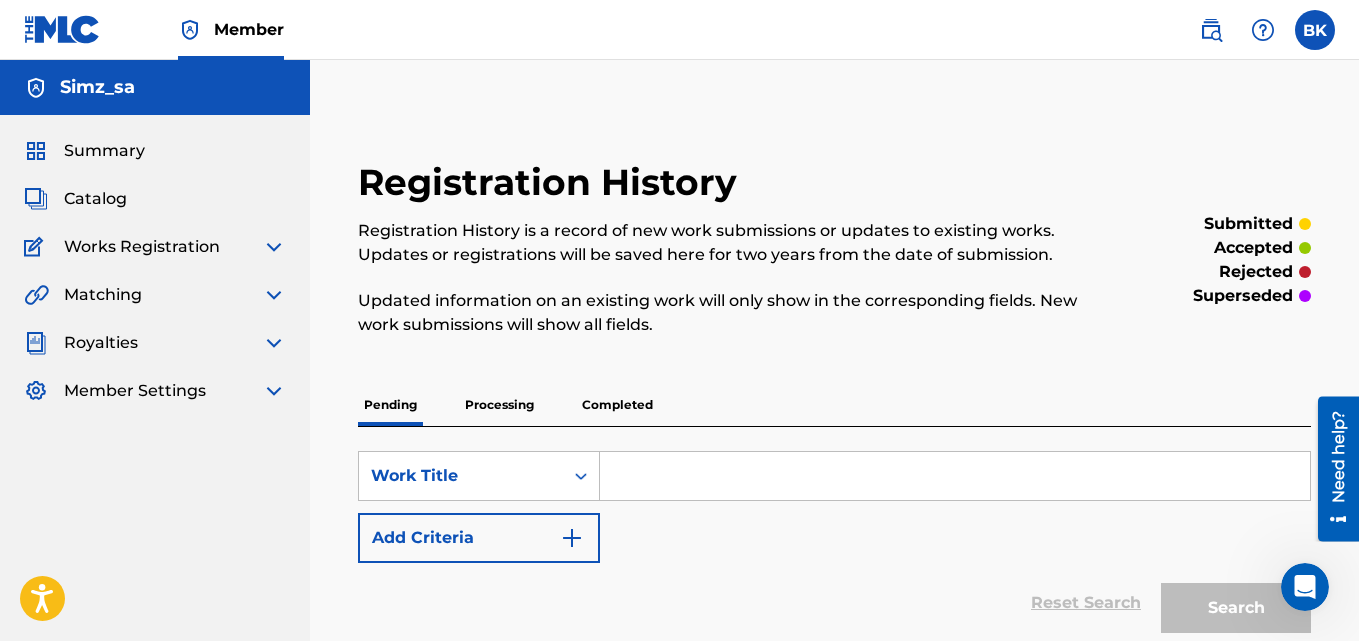 click on "Processing" at bounding box center [499, 405] 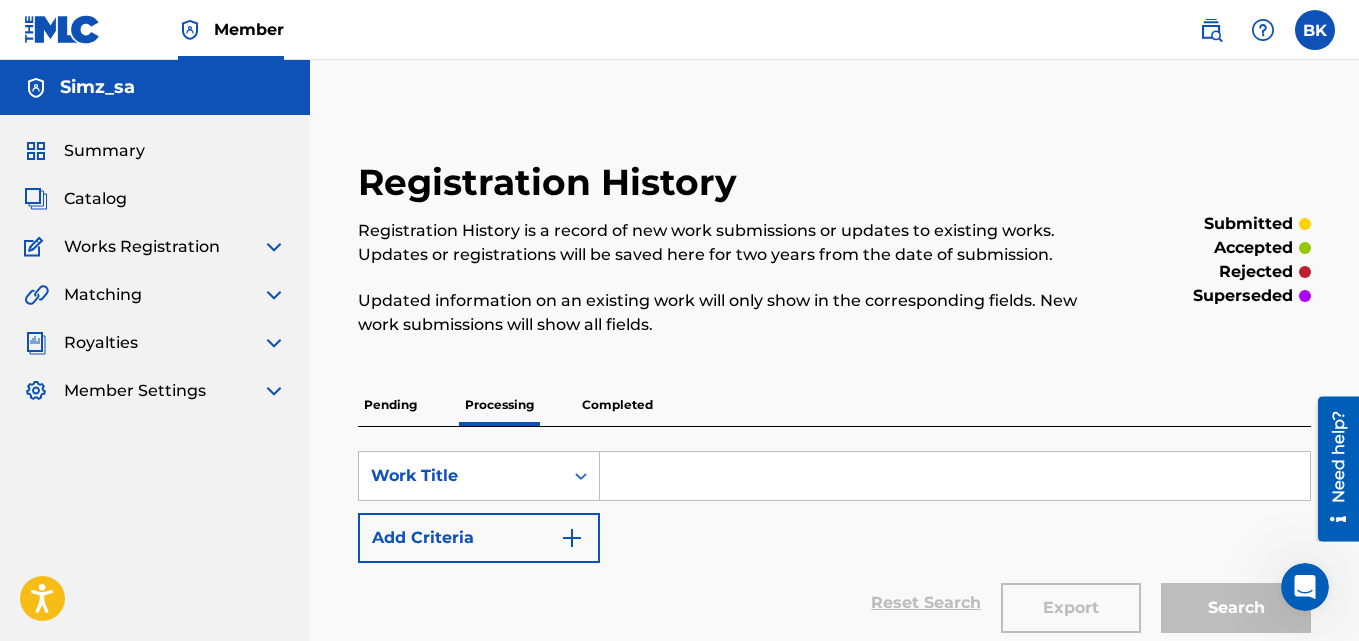click on "Completed" at bounding box center [617, 405] 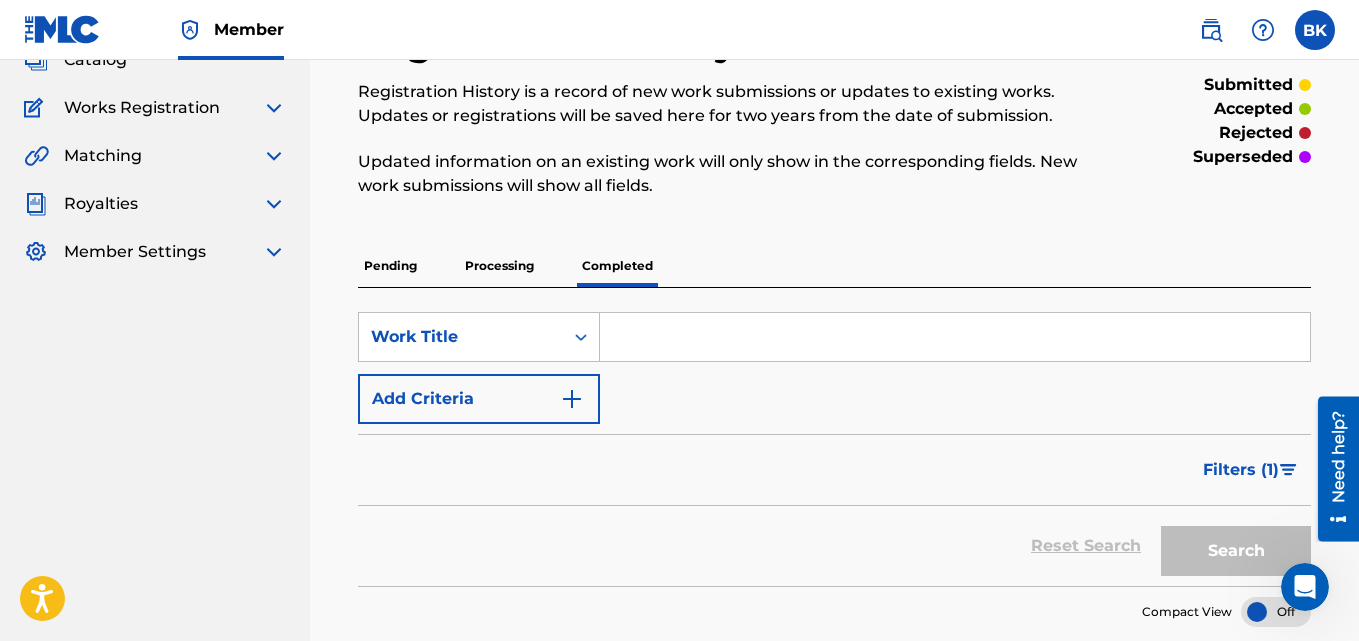 scroll, scrollTop: 97, scrollLeft: 0, axis: vertical 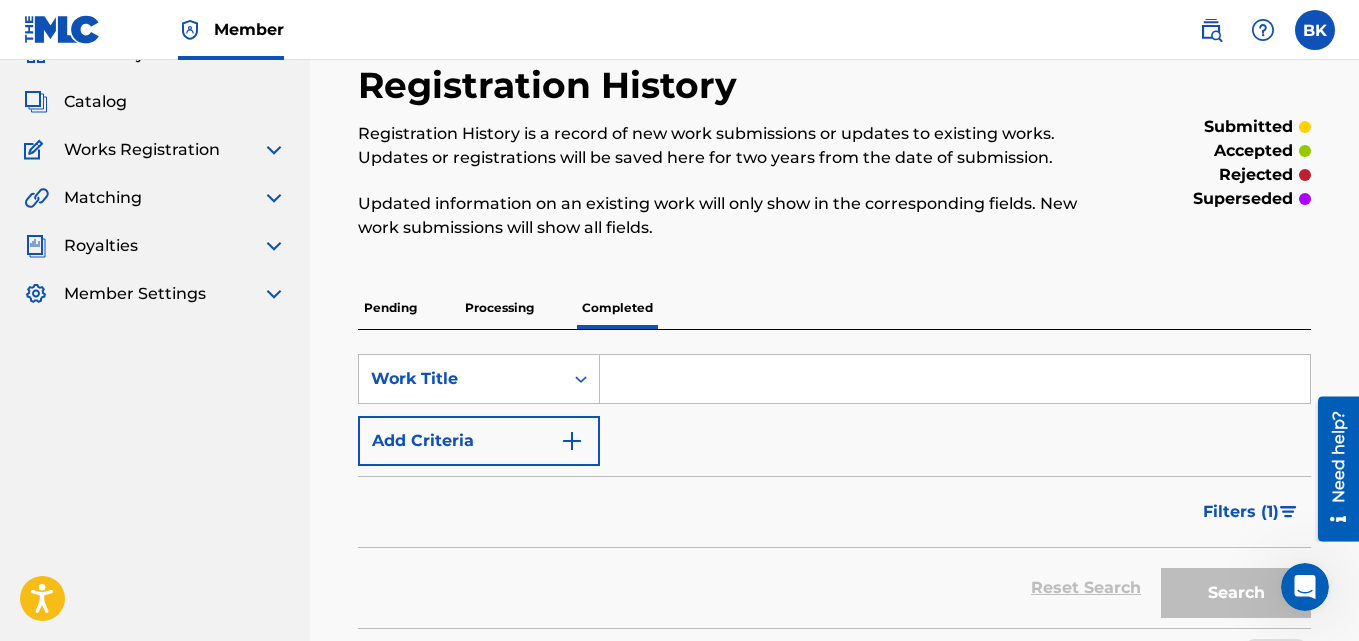 click on "Processing" at bounding box center (499, 308) 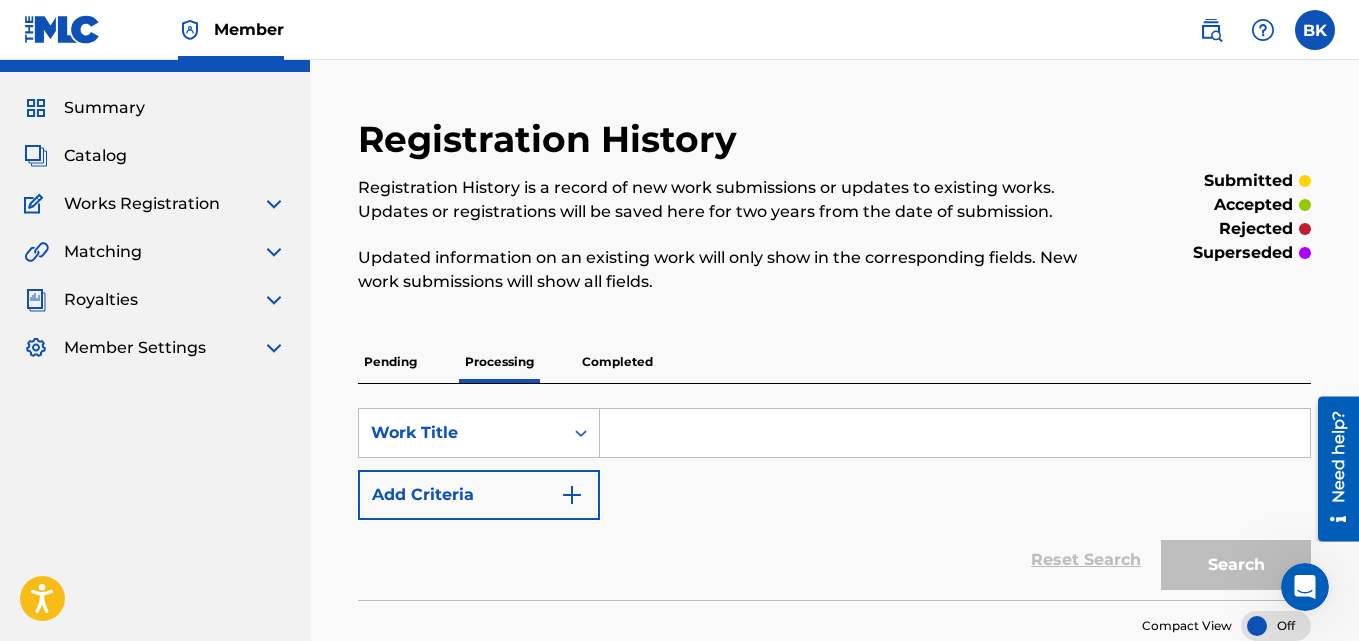 scroll, scrollTop: 41, scrollLeft: 0, axis: vertical 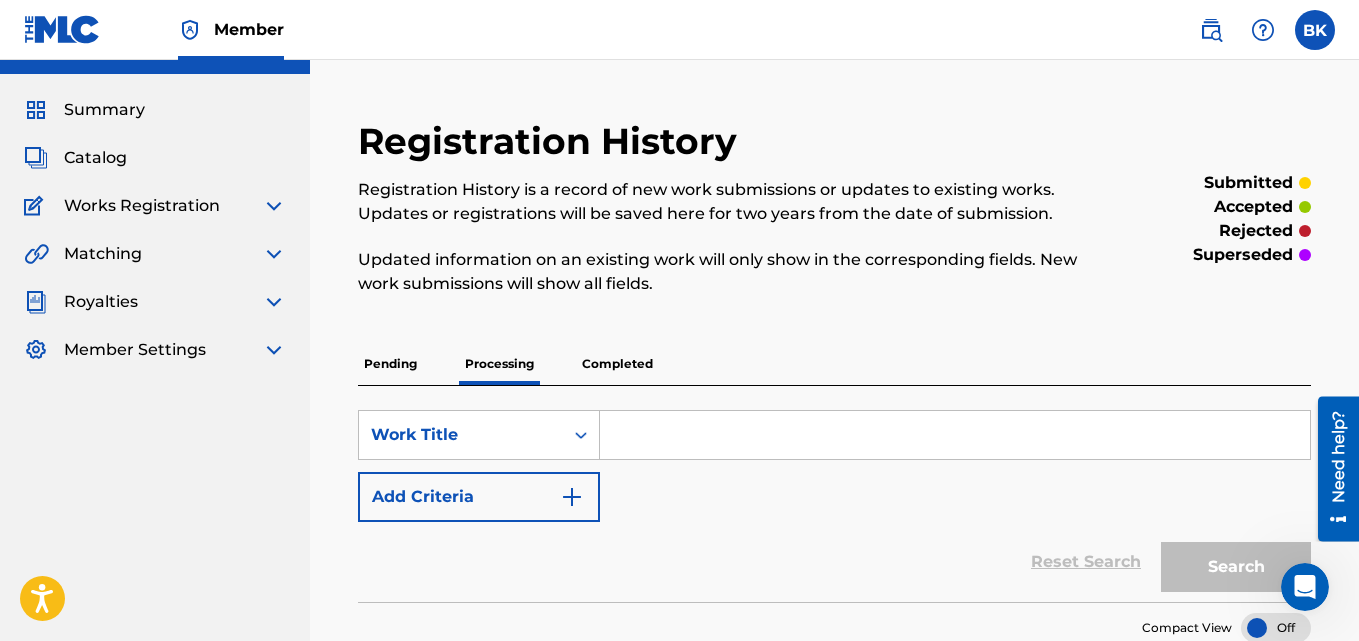 click at bounding box center (274, 302) 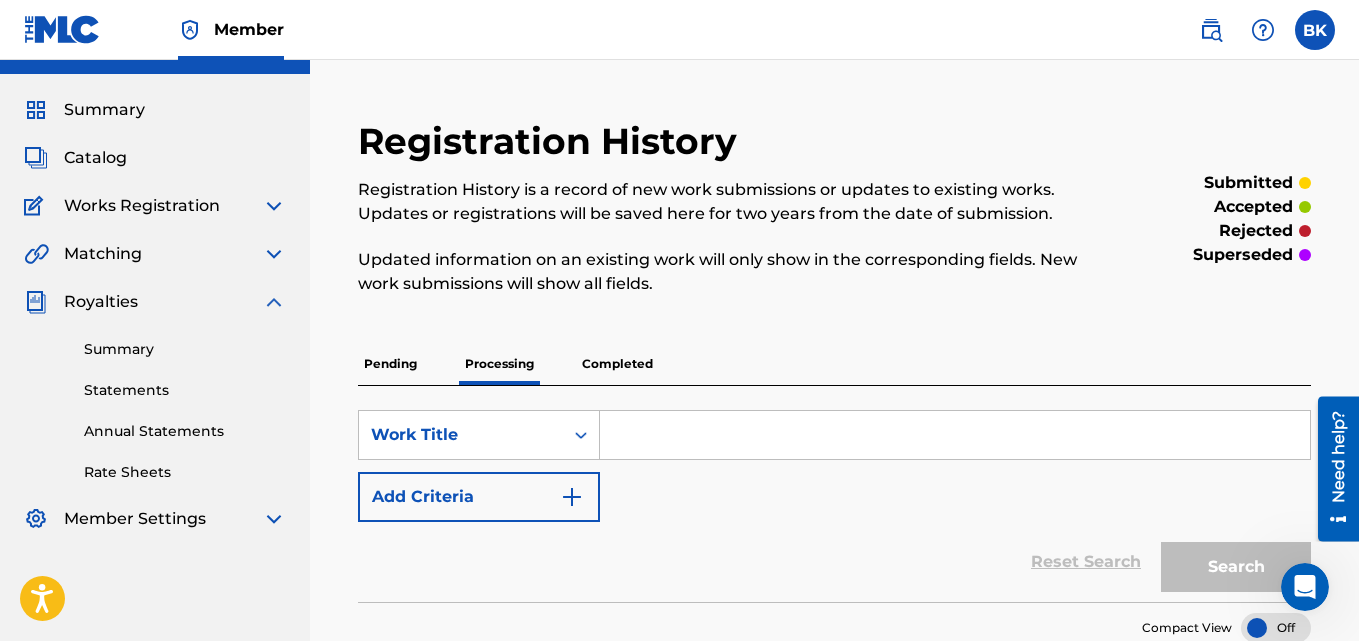 click on "Summary" at bounding box center [185, 349] 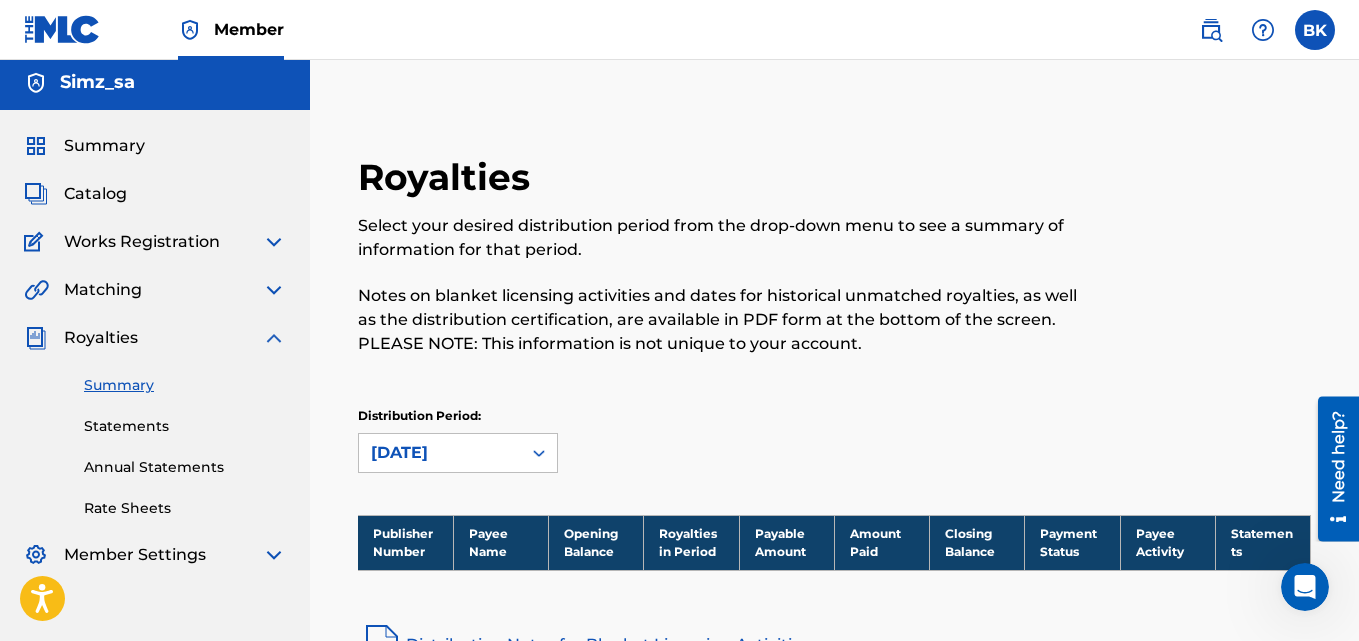 scroll, scrollTop: 0, scrollLeft: 0, axis: both 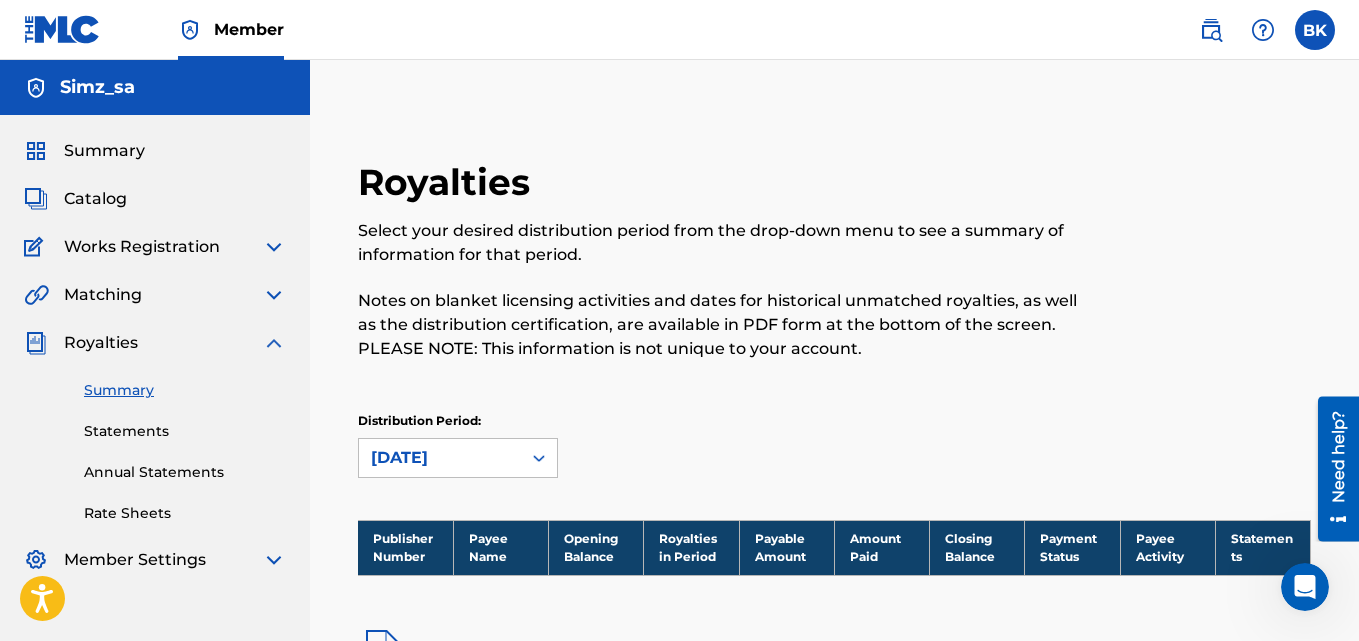 click on "Summary Catalog Works Registration Claiming Tool Individual Registration Tool Bulk Registration Tool Registration Drafts Registration History Overclaims Tool Matching Matching Tool Match History Royalties Summary Statements Annual Statements Rate Sheets Member Settings Banking Information Member Information User Permissions Contact Information Member Benefits" at bounding box center (155, 355) 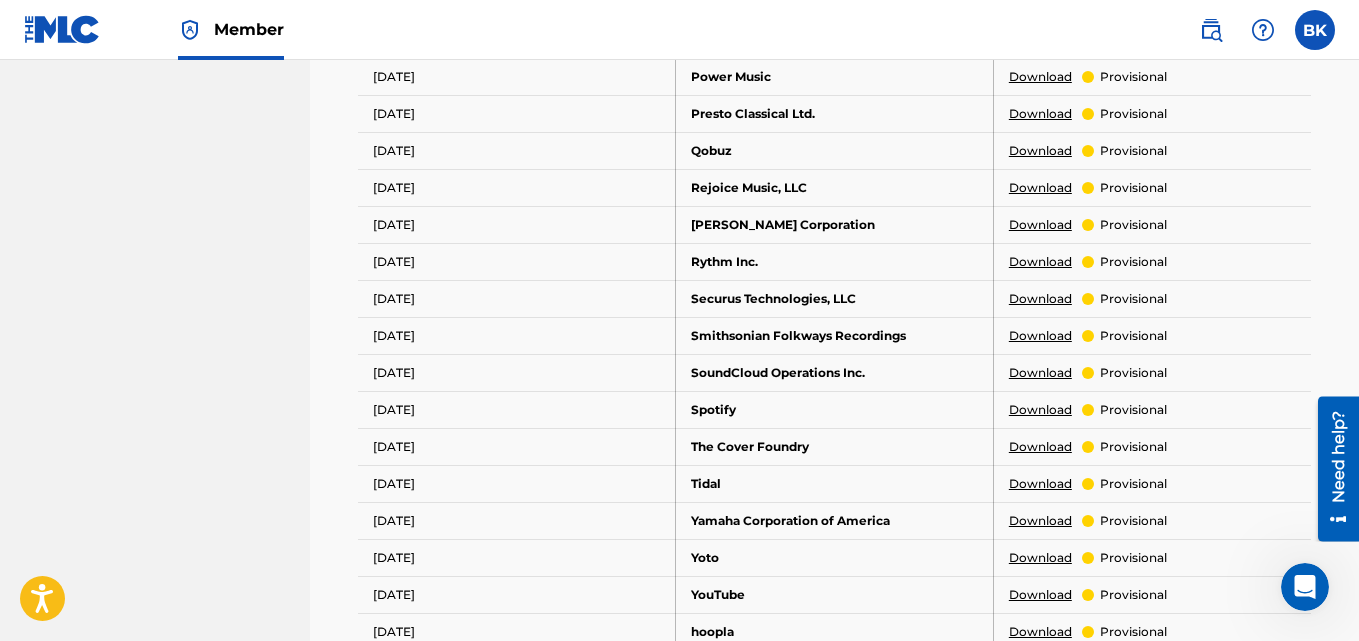 scroll, scrollTop: 1297, scrollLeft: 0, axis: vertical 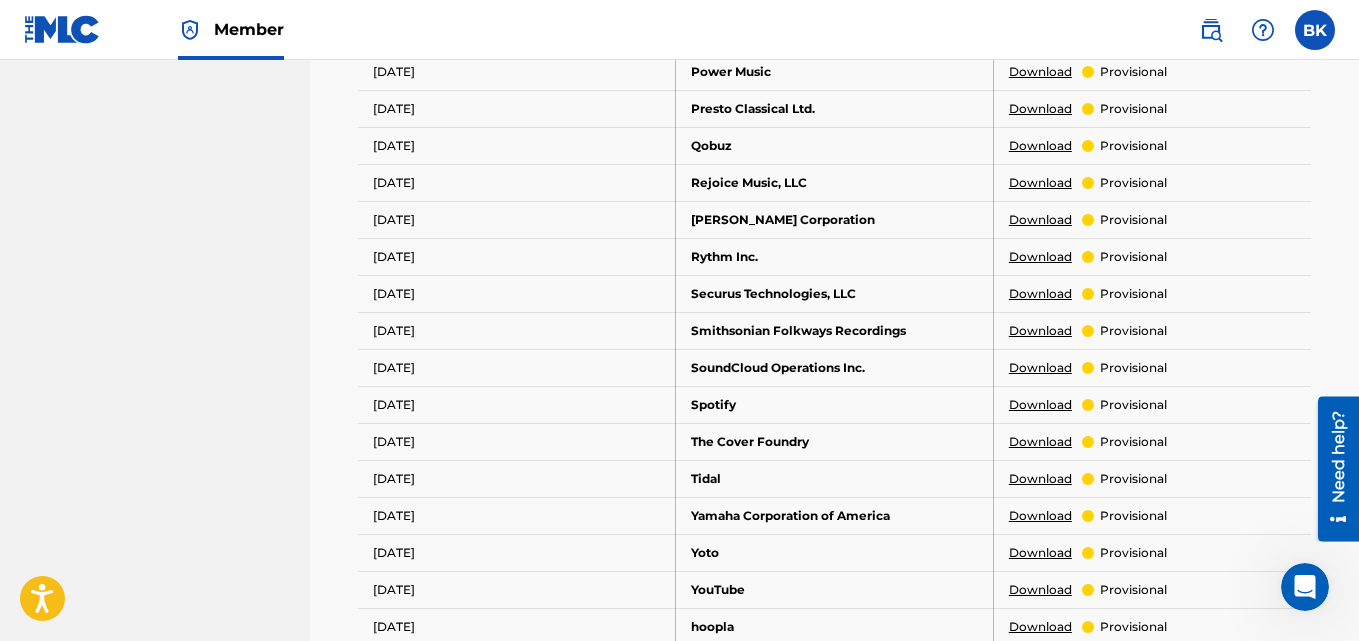 click on "Download" at bounding box center (1040, 405) 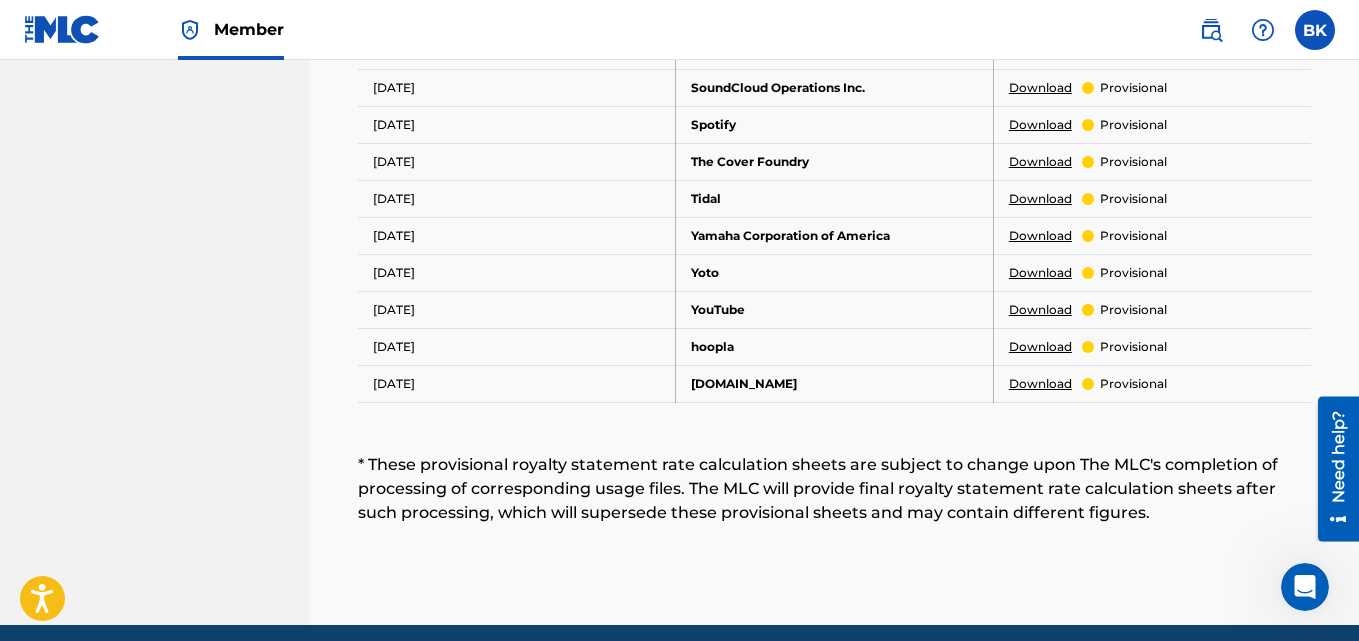 scroll, scrollTop: 1572, scrollLeft: 0, axis: vertical 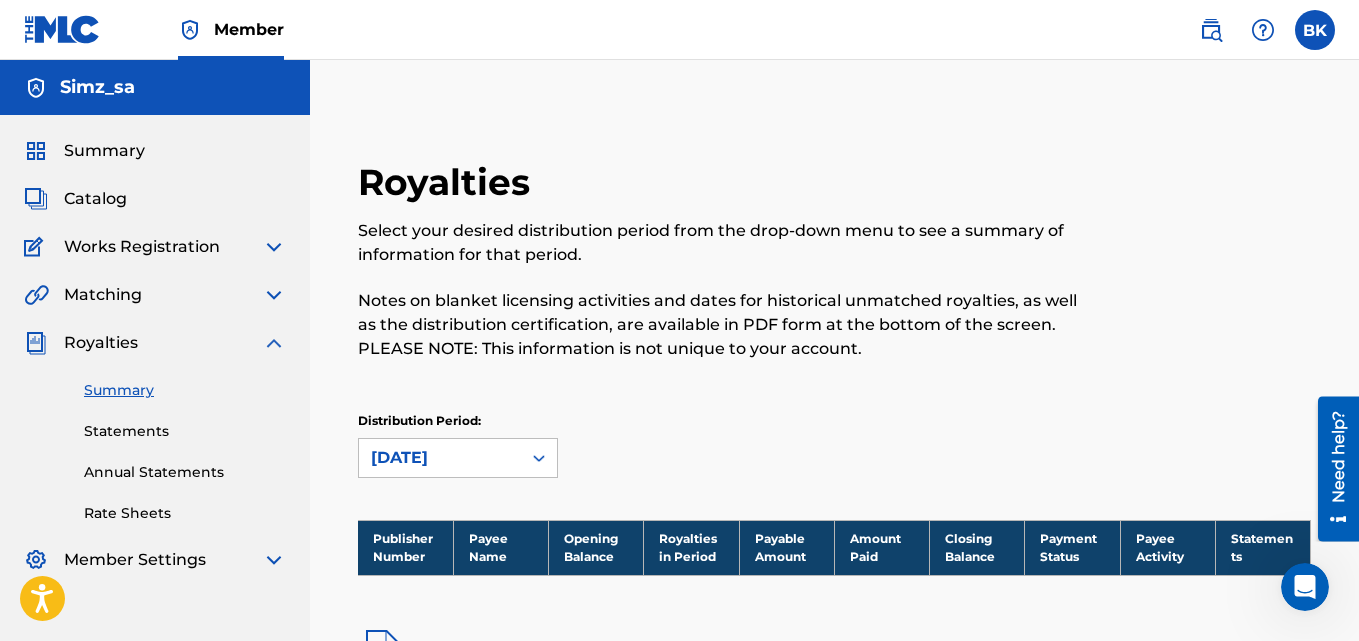 click on "Summary Catalog Works Registration Claiming Tool Individual Registration Tool Bulk Registration Tool Registration Drafts Registration History Overclaims Tool Matching Matching Tool Match History Royalties Summary Statements Annual Statements Rate Sheets Member Settings Banking Information Member Information User Permissions Contact Information Member Benefits" at bounding box center (155, 355) 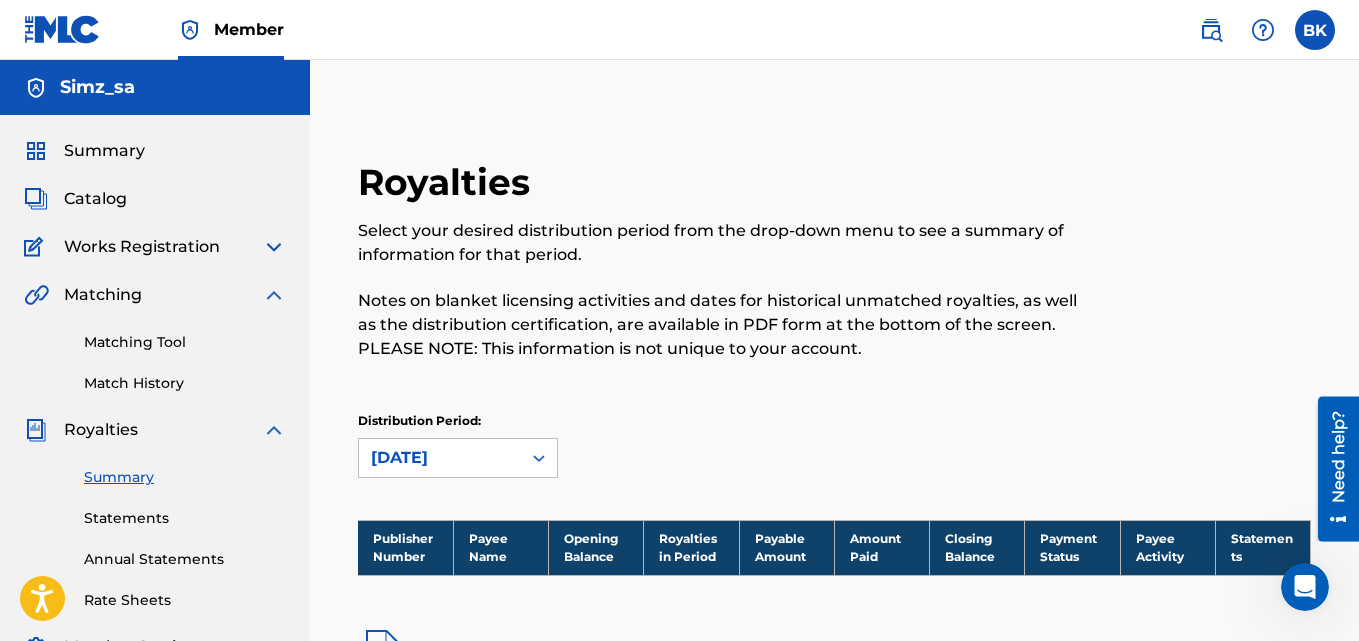 click at bounding box center (274, 247) 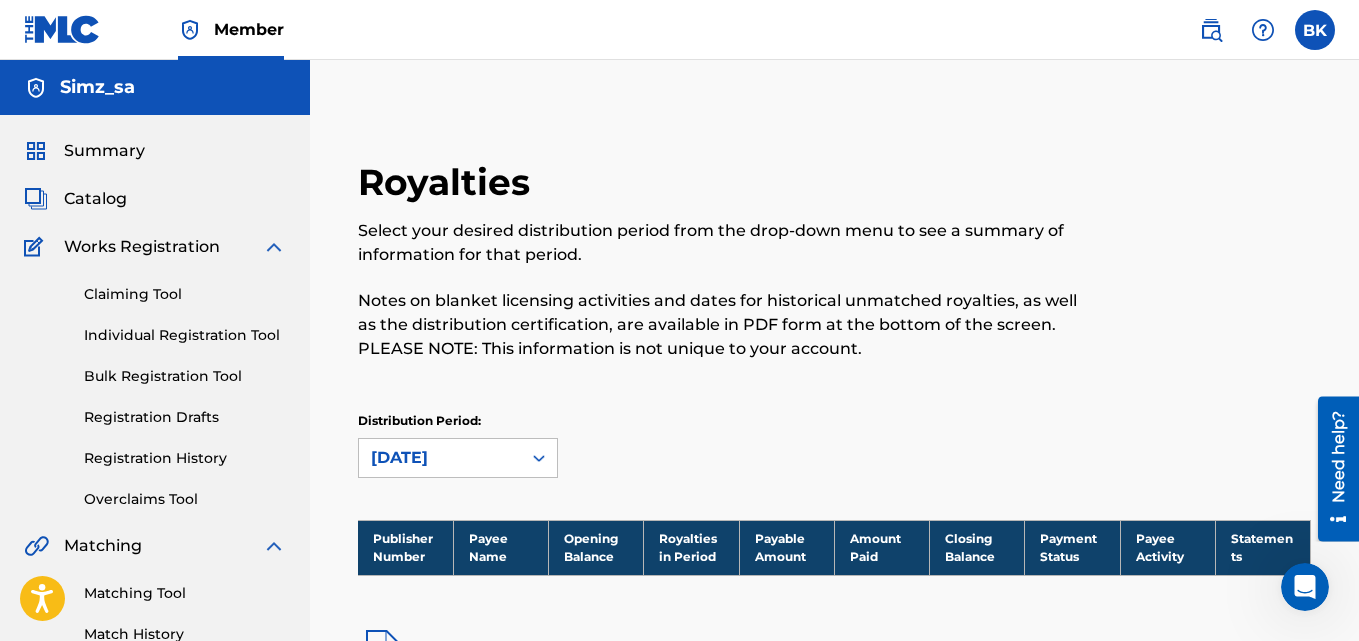 click on "Overclaims Tool" at bounding box center [185, 499] 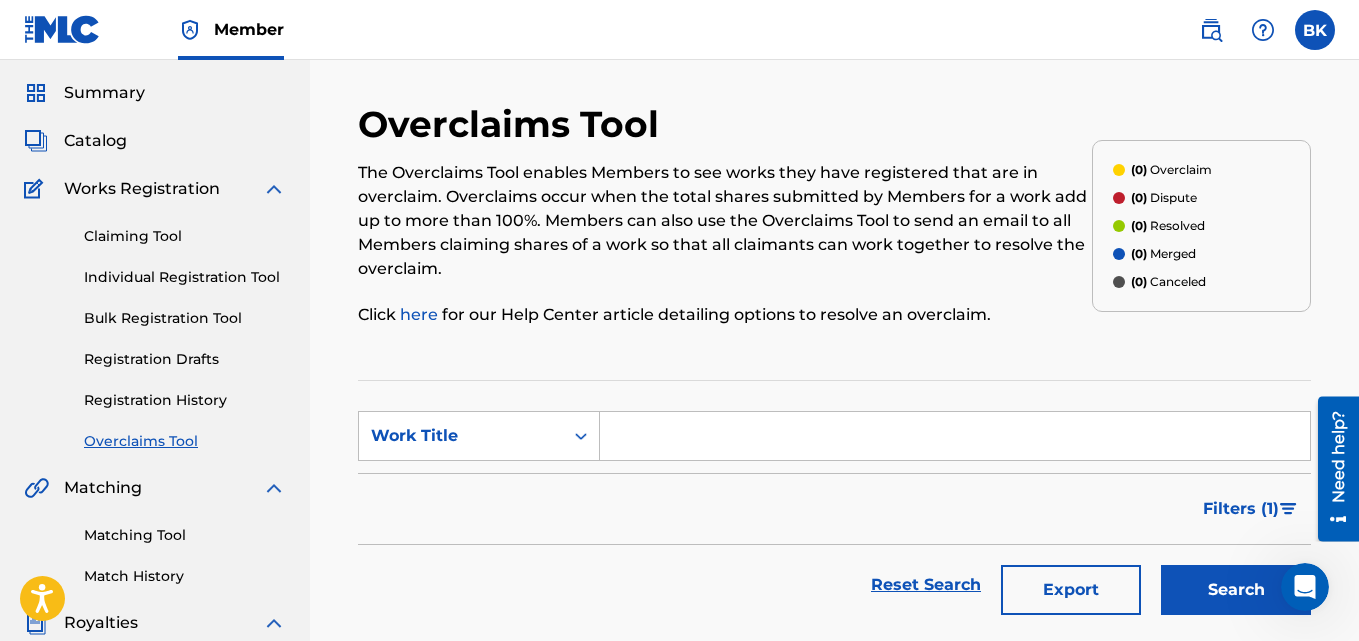 scroll, scrollTop: 0, scrollLeft: 0, axis: both 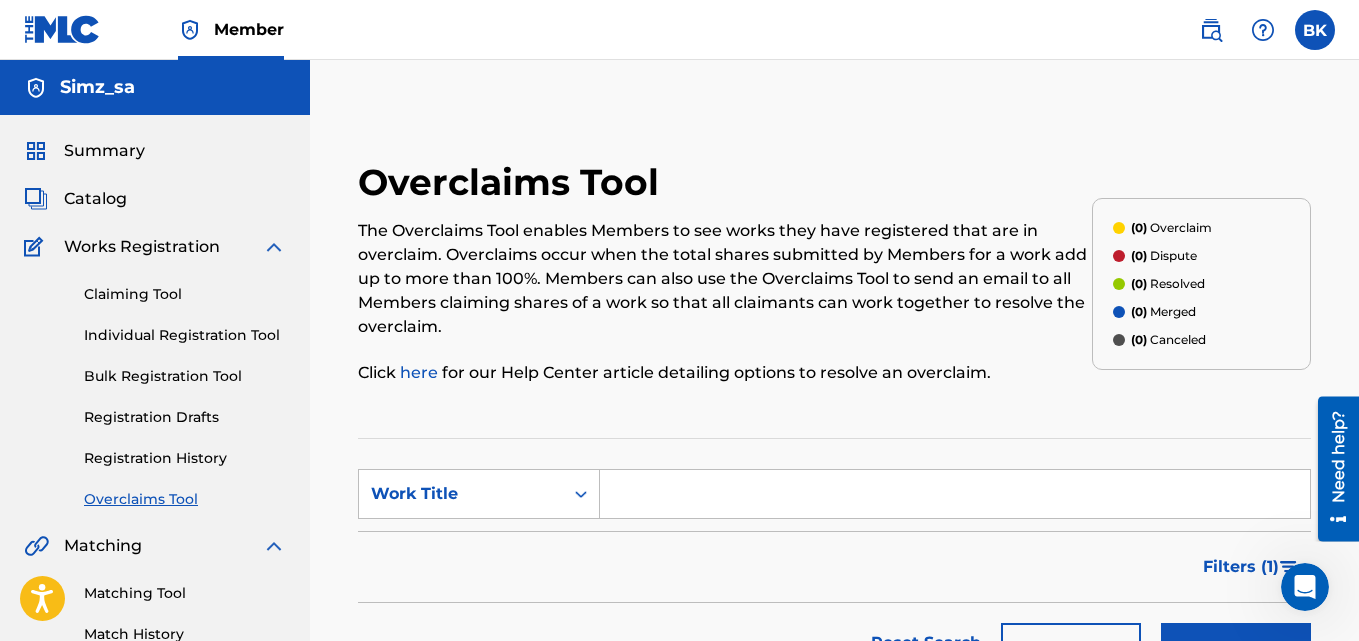 click on "Works Registration" at bounding box center [142, 247] 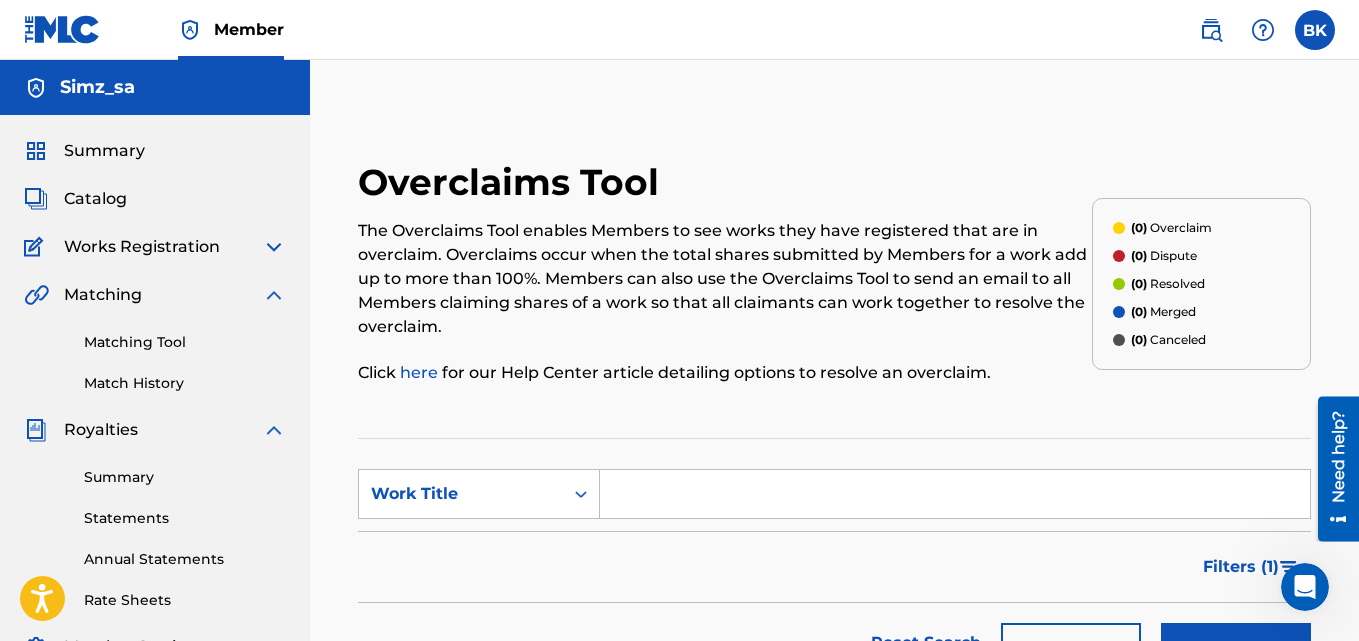 click at bounding box center (62, 29) 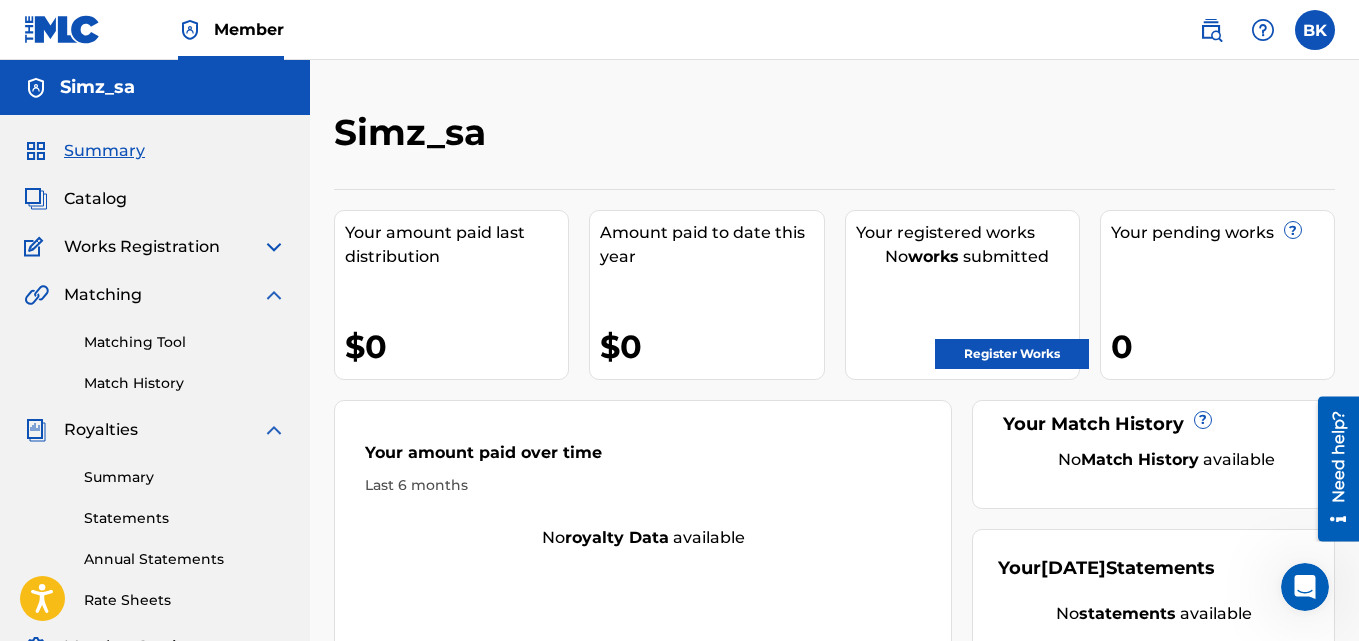 click at bounding box center (1315, 30) 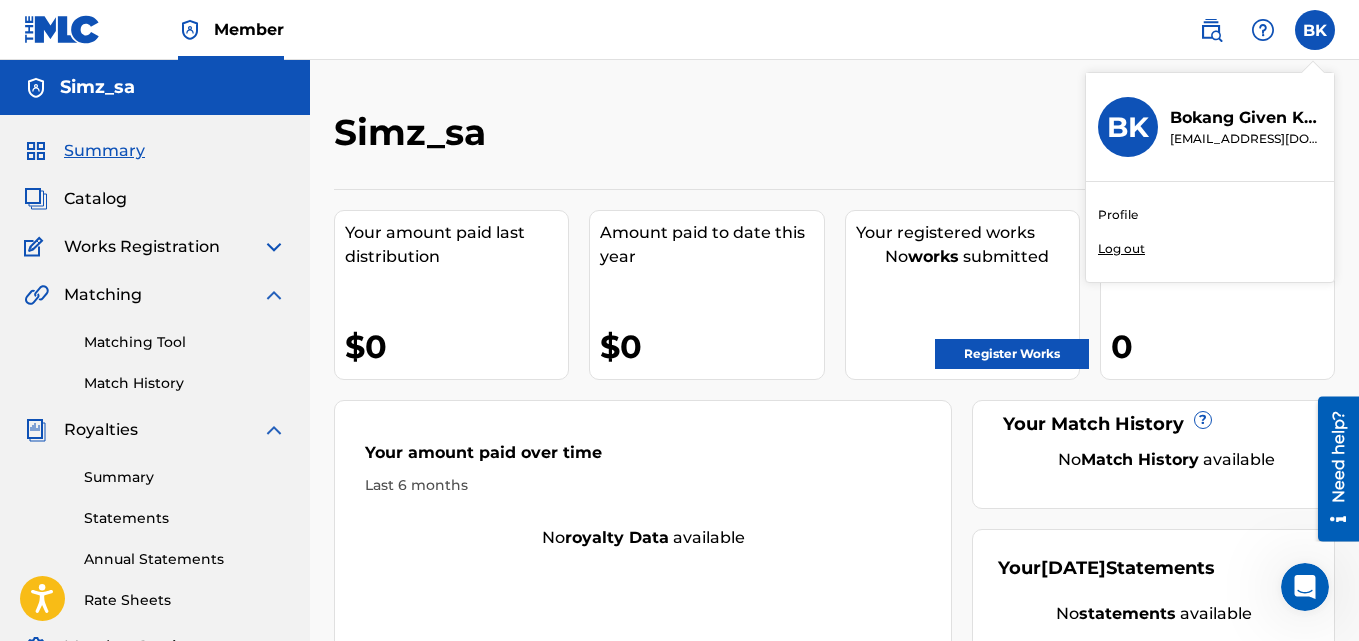 click on "Member BK BK Bokang Given   Khanyile [EMAIL_ADDRESS][DOMAIN_NAME] Profile Log out" at bounding box center [679, 30] 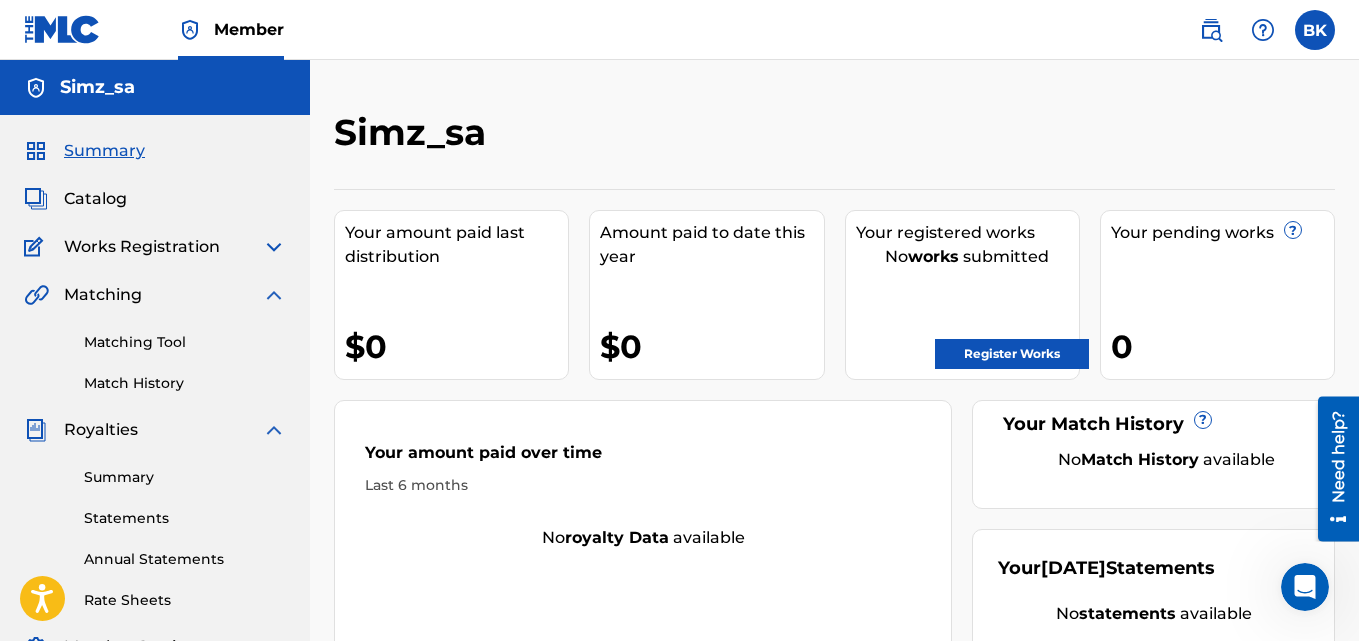 click at bounding box center (1315, 30) 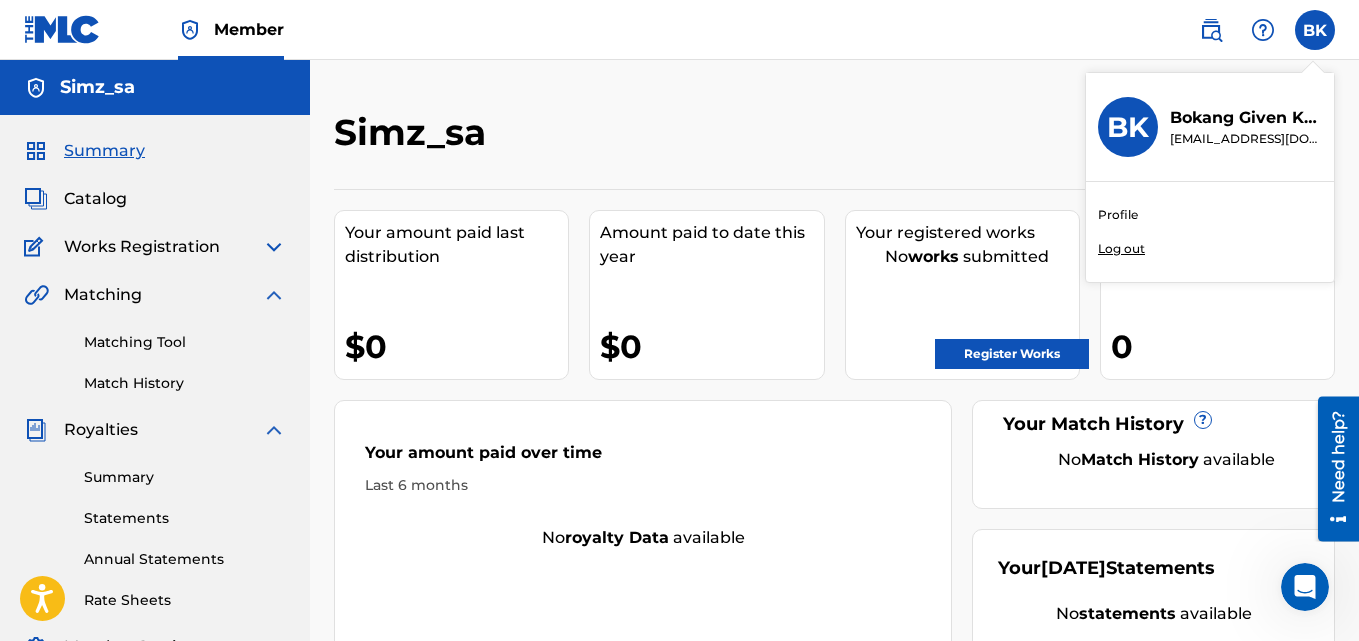 drag, startPoint x: 1120, startPoint y: 106, endPoint x: 1105, endPoint y: 106, distance: 15 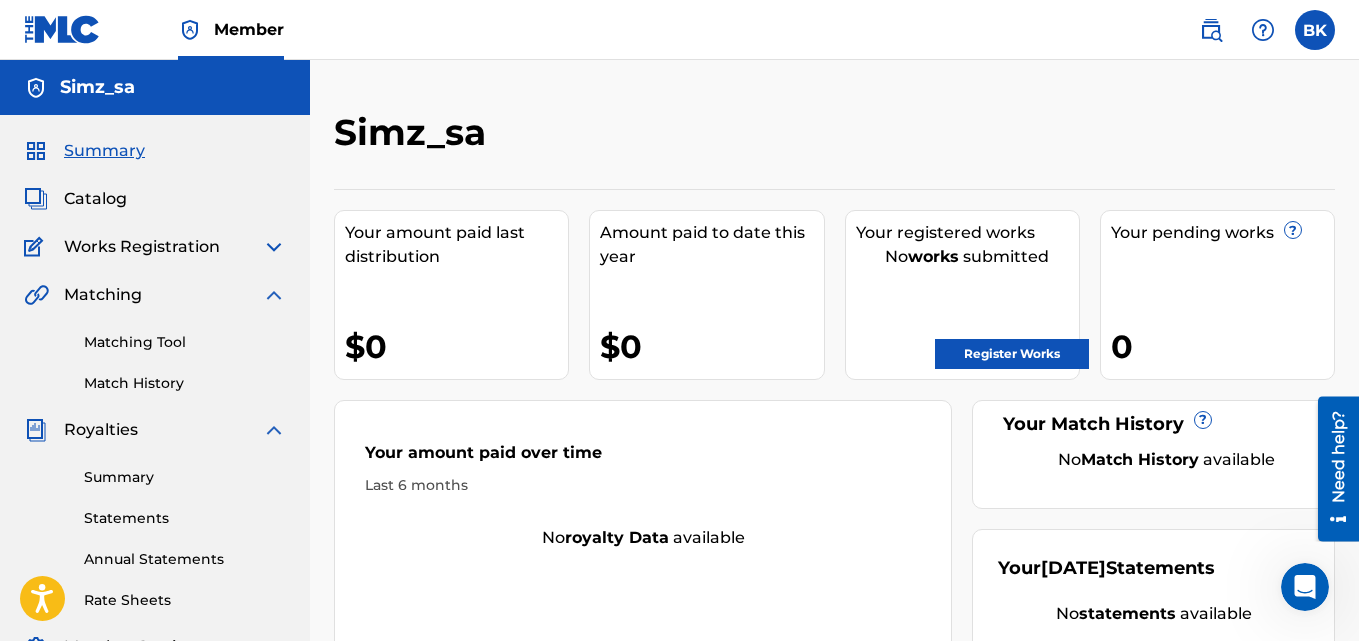 click at bounding box center (1315, 30) 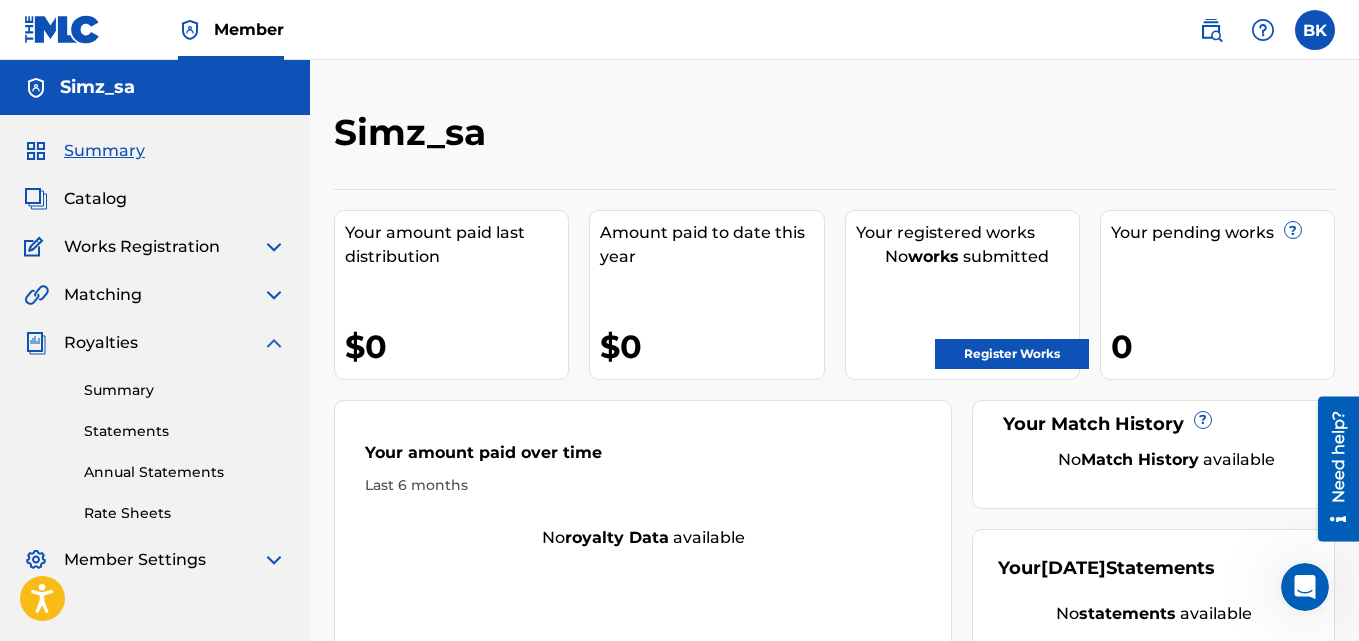 click on "Summary Catalog Works Registration Claiming Tool Individual Registration Tool Bulk Registration Tool Registration Drafts Registration History Overclaims Tool Matching Matching Tool Match History Royalties Summary Statements Annual Statements Rate Sheets Member Settings Banking Information Member Information User Permissions Contact Information Member Benefits" at bounding box center [155, 355] 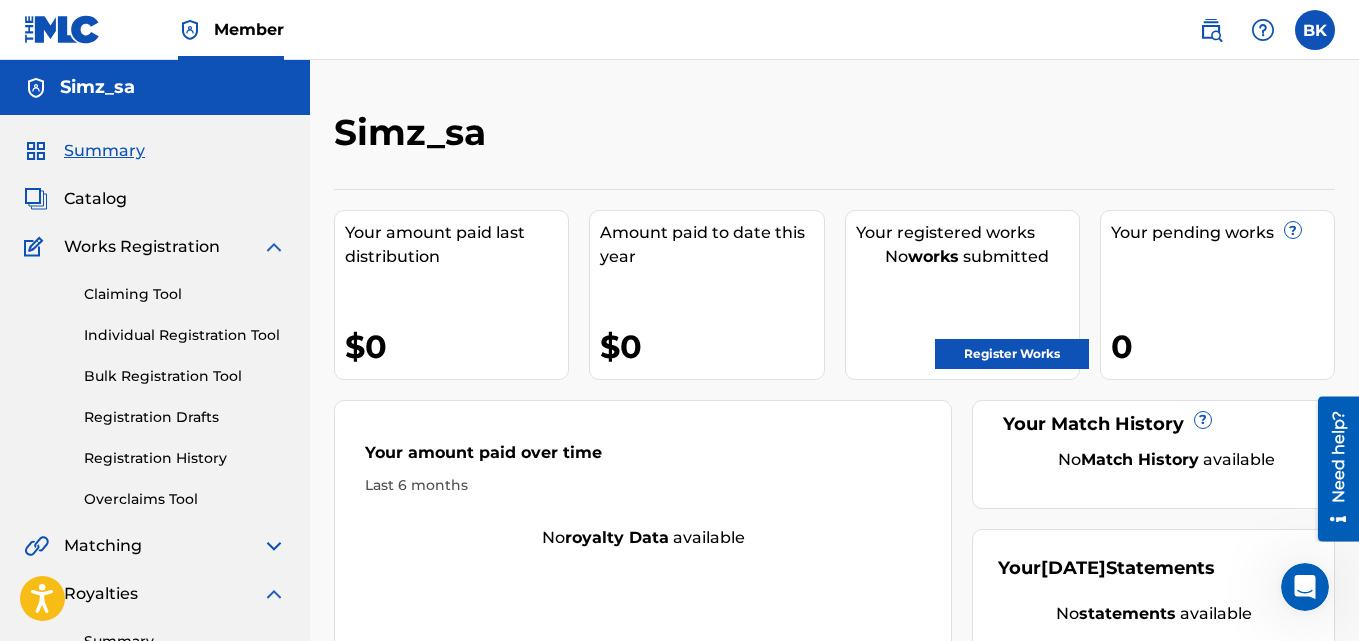 click at bounding box center [274, 247] 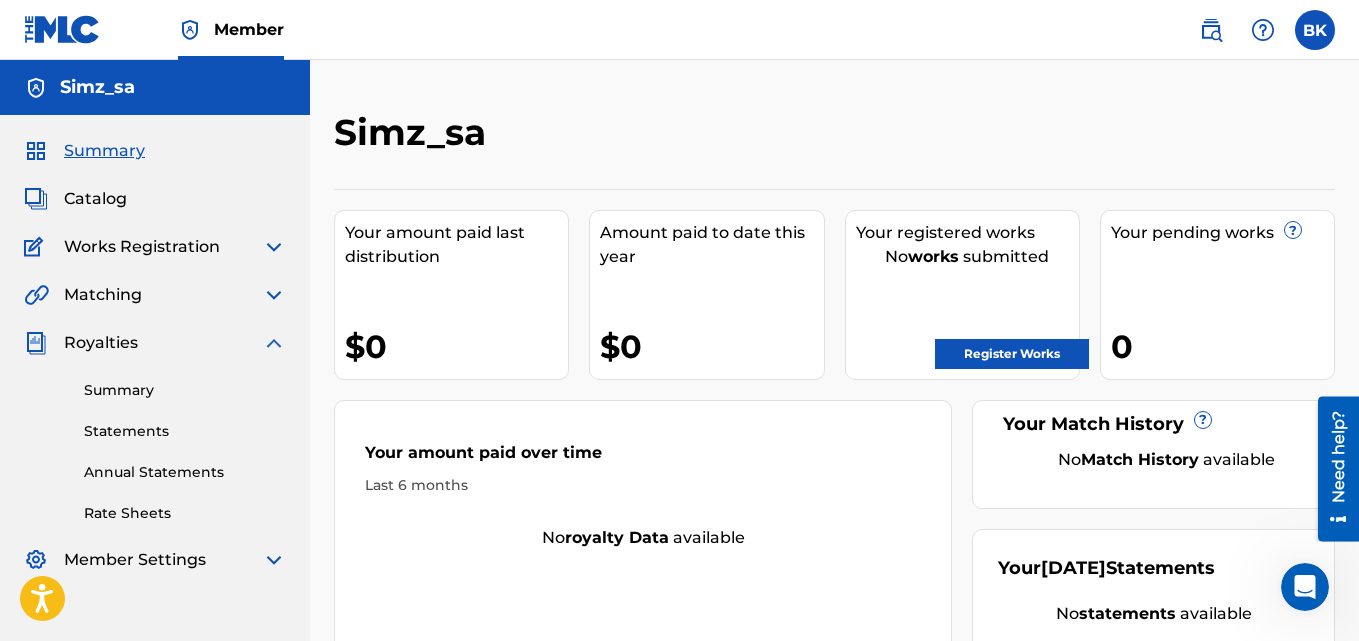 click on "Summary Catalog Works Registration Claiming Tool Individual Registration Tool Bulk Registration Tool Registration Drafts Registration History Overclaims Tool Matching Matching Tool Match History Royalties Summary Statements Annual Statements Rate Sheets Member Settings Banking Information Member Information User Permissions Contact Information Member Benefits" at bounding box center [155, 355] 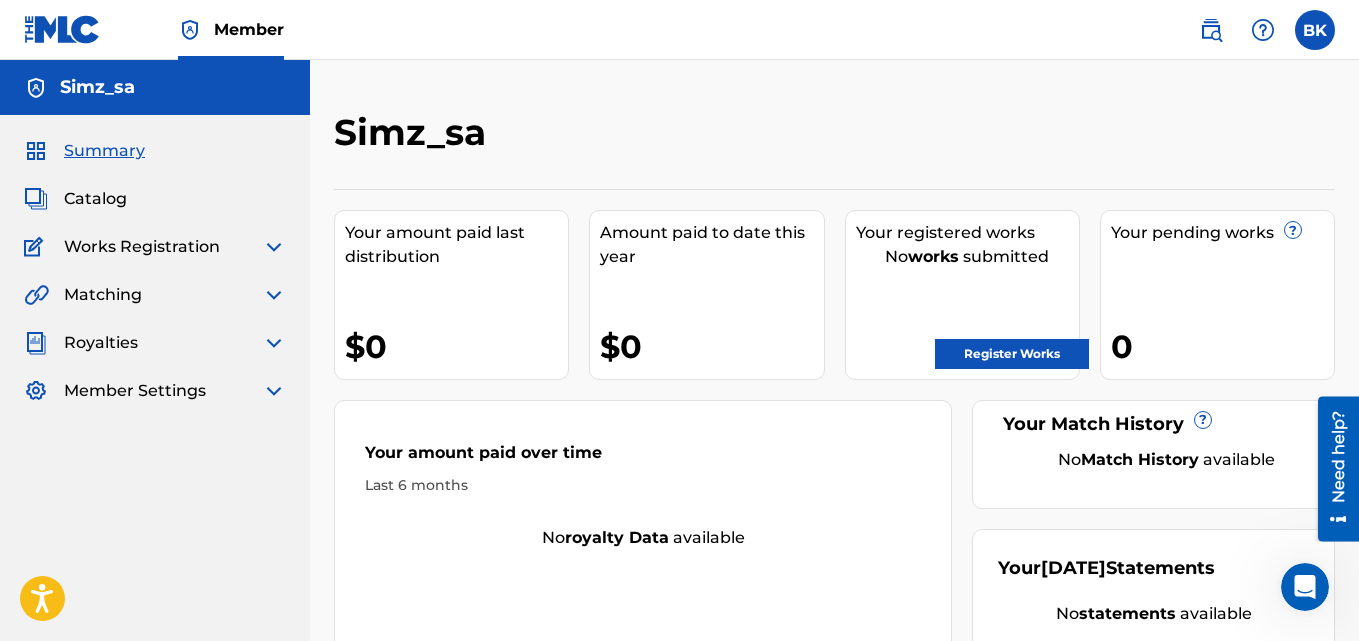 click at bounding box center [1315, 30] 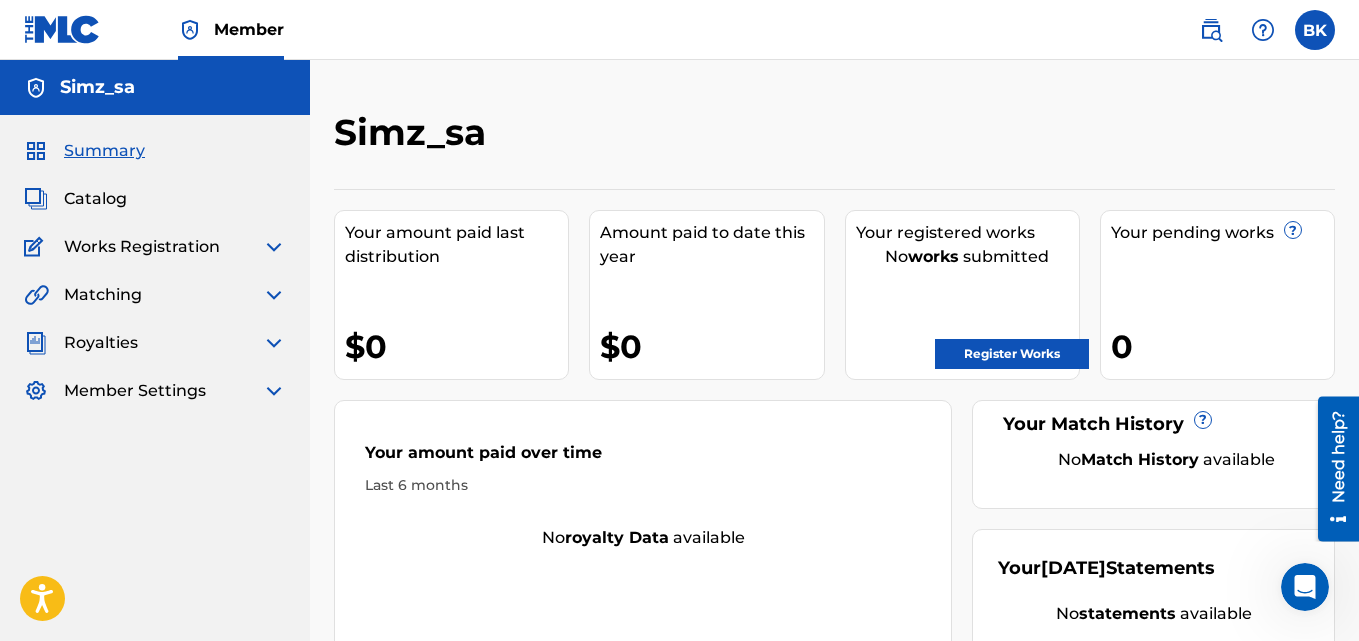 click at bounding box center [1315, 30] 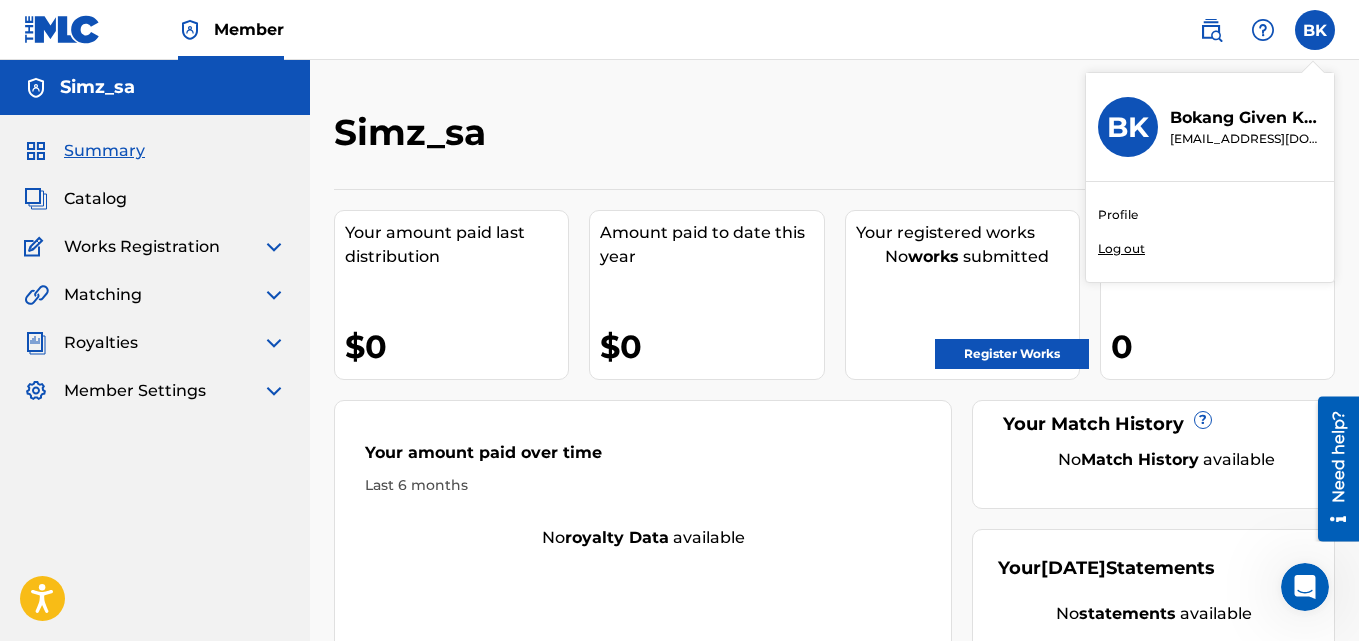 click on "Bokang Given   Khanyile" at bounding box center (1246, 118) 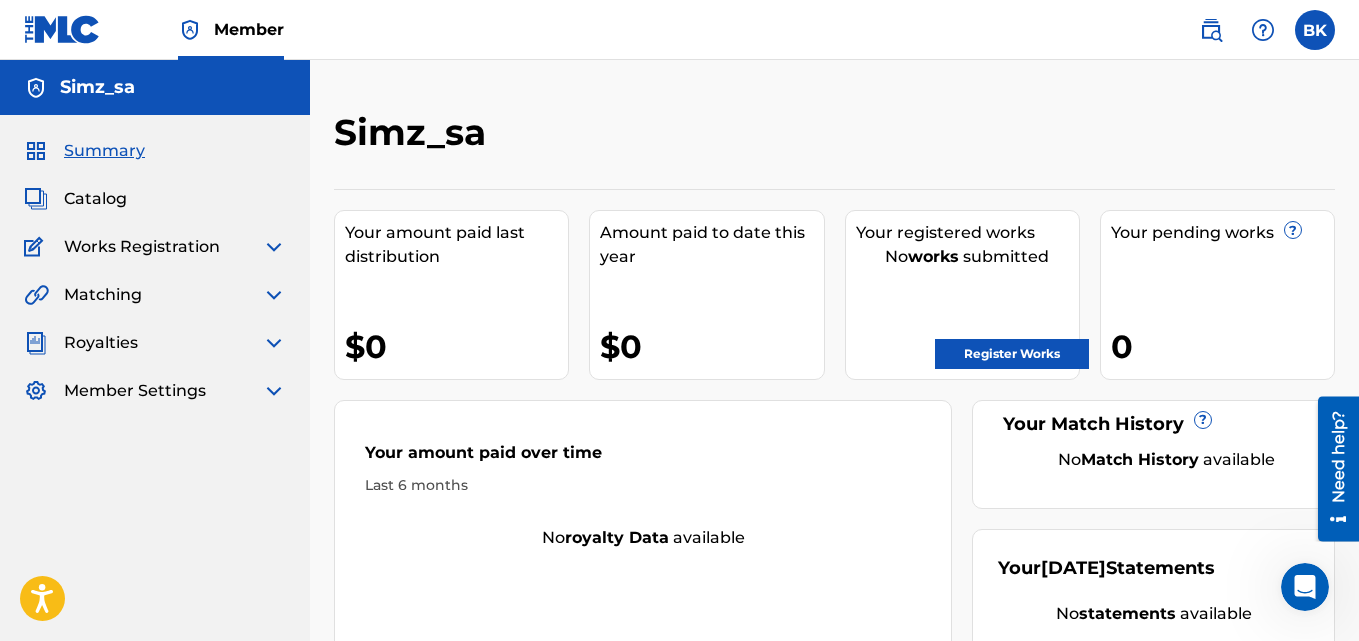 click at bounding box center (1315, 30) 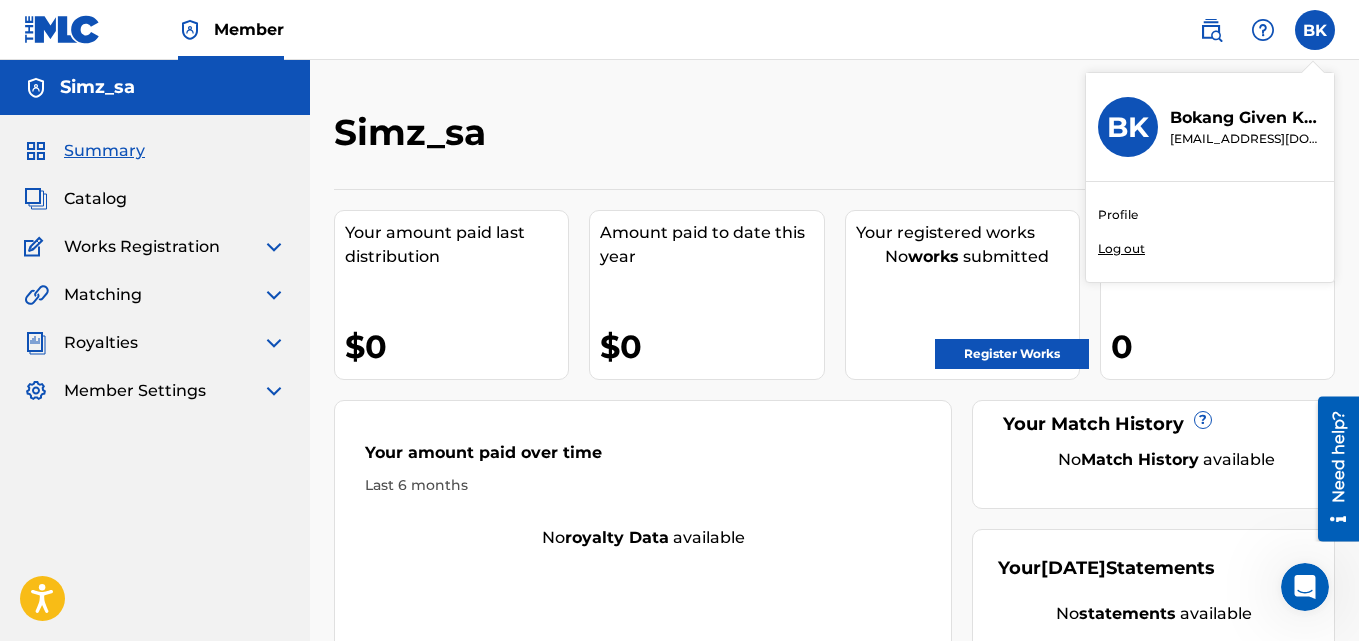 click on "Bokang Given   Khanyile" at bounding box center [1246, 118] 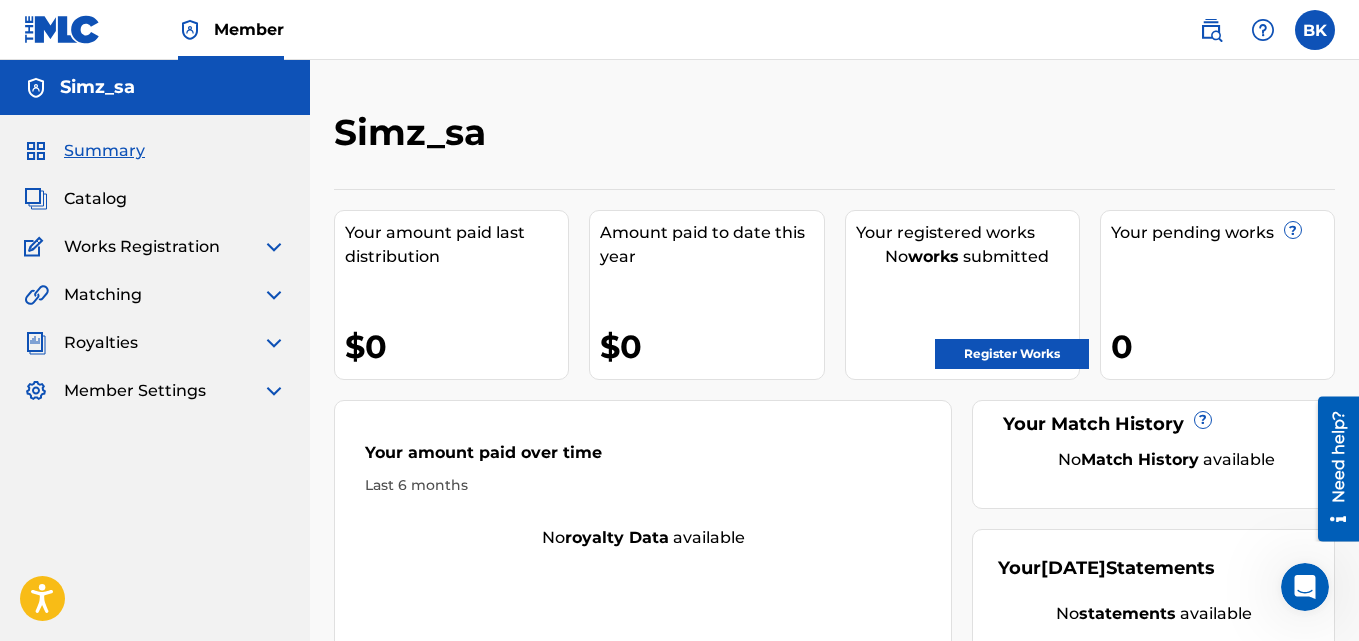click on "BK BK Bokang Given   Khanyile [EMAIL_ADDRESS][DOMAIN_NAME] Profile Log out" at bounding box center (1315, 30) 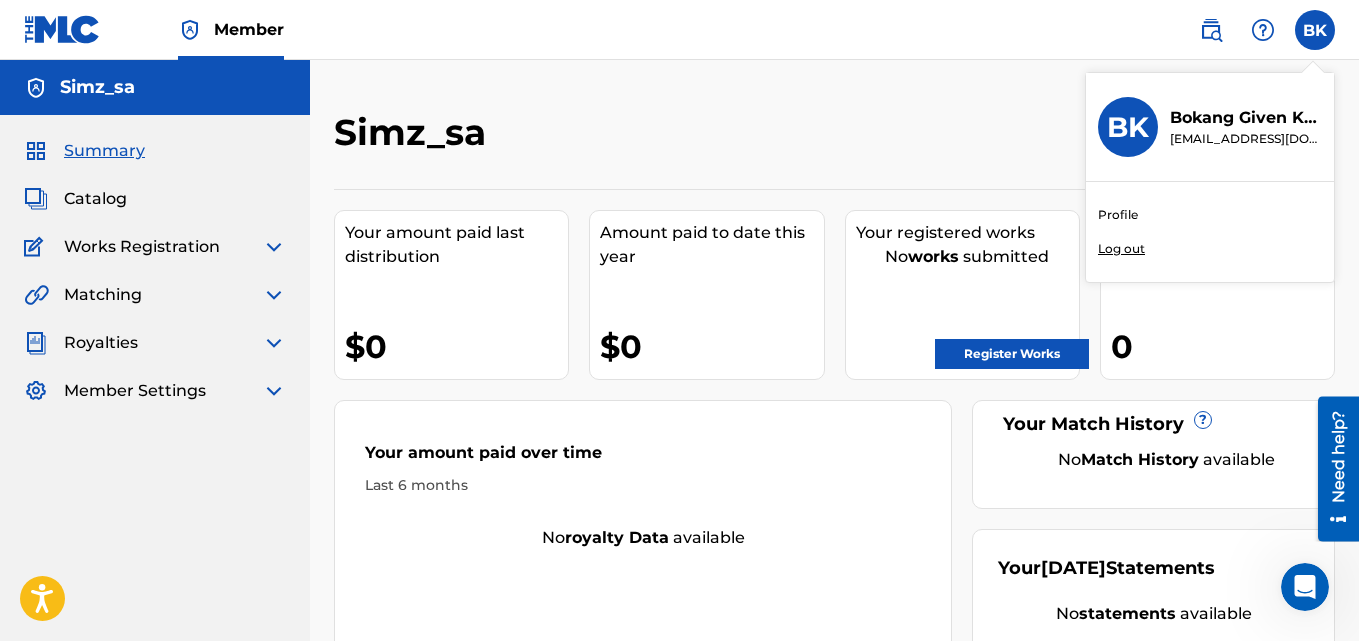 click on "BK Bokang Given   Khanyile [EMAIL_ADDRESS][DOMAIN_NAME]" at bounding box center (1210, 127) 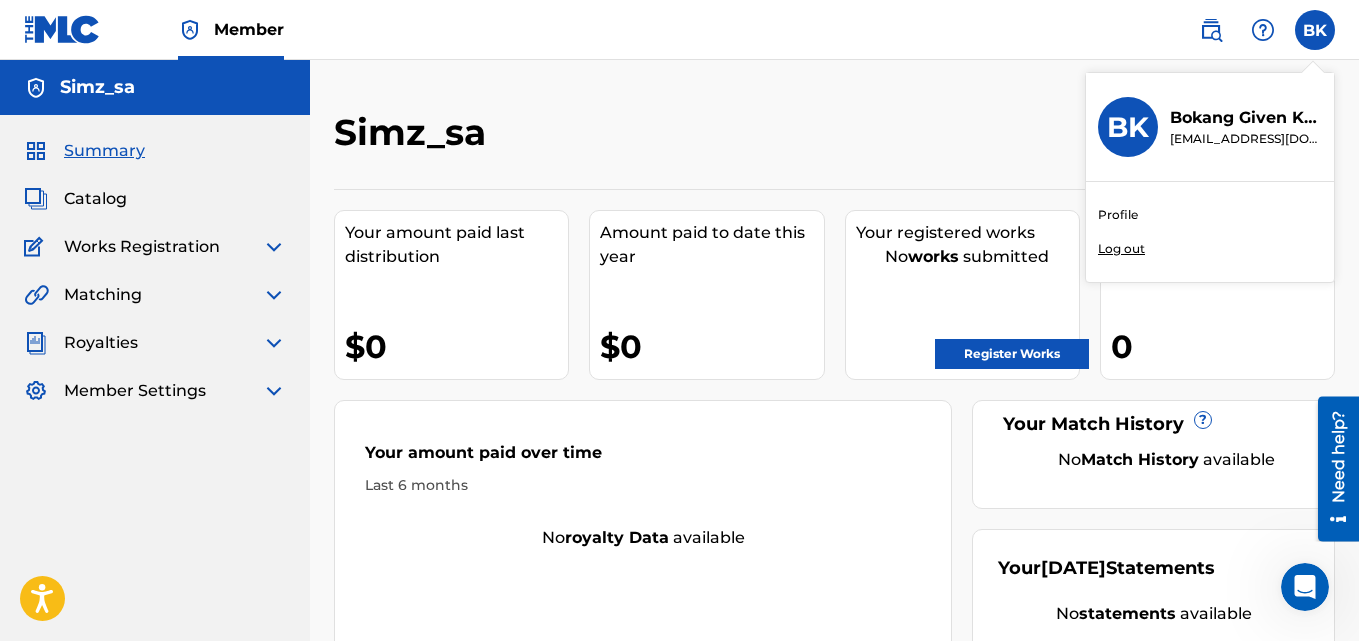 click at bounding box center [1263, 30] 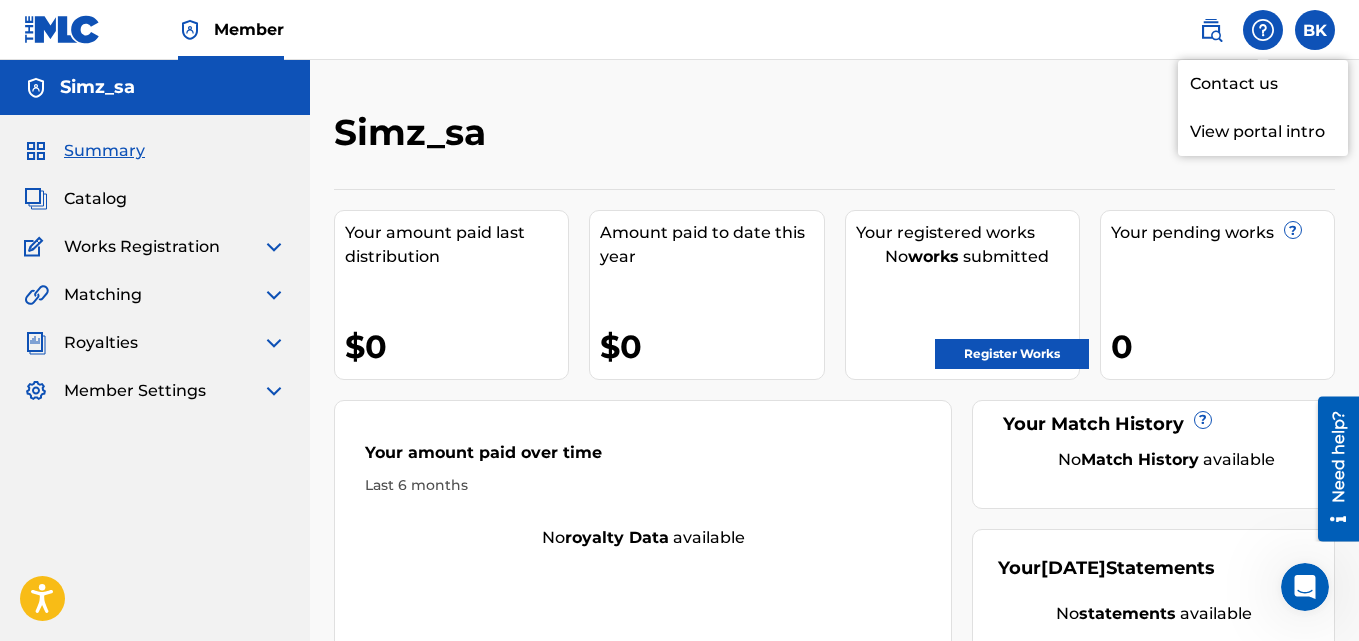 click on "BK BK Bokang Given   Khanyile [EMAIL_ADDRESS][DOMAIN_NAME] Profile Log out" at bounding box center (1257, 30) 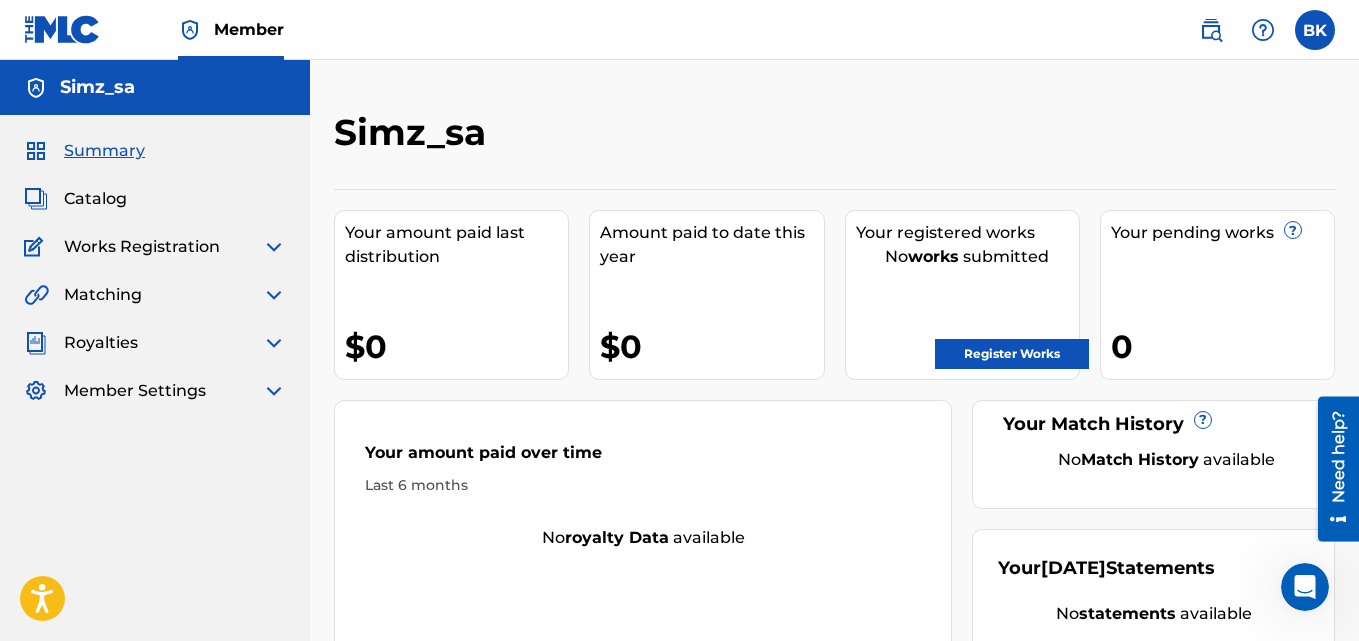 click at bounding box center [1315, 30] 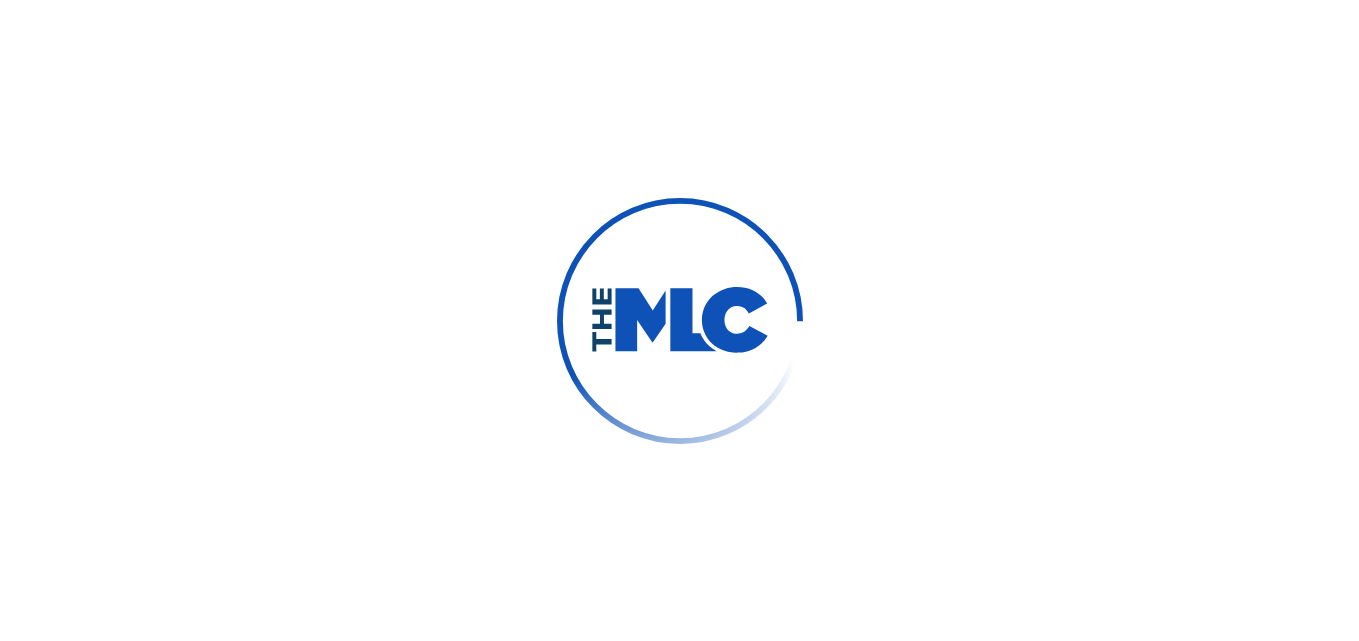 scroll, scrollTop: 0, scrollLeft: 0, axis: both 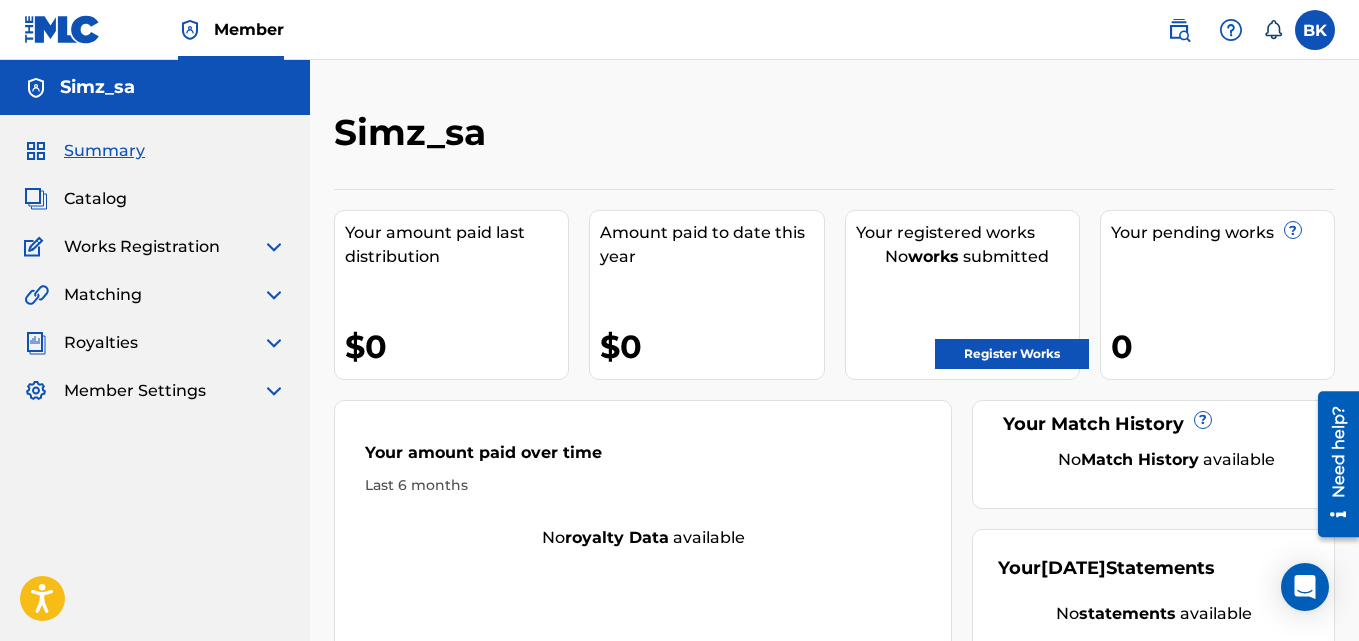 click at bounding box center (1315, 30) 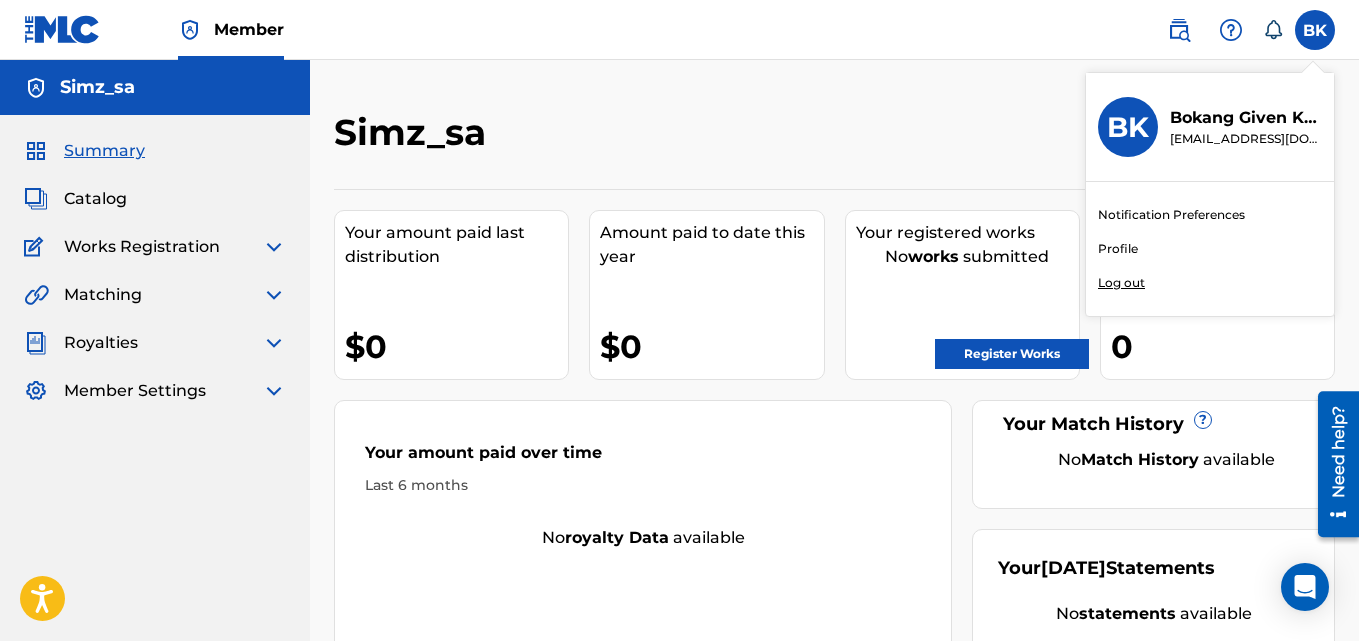 click on "Profile" at bounding box center (1118, 249) 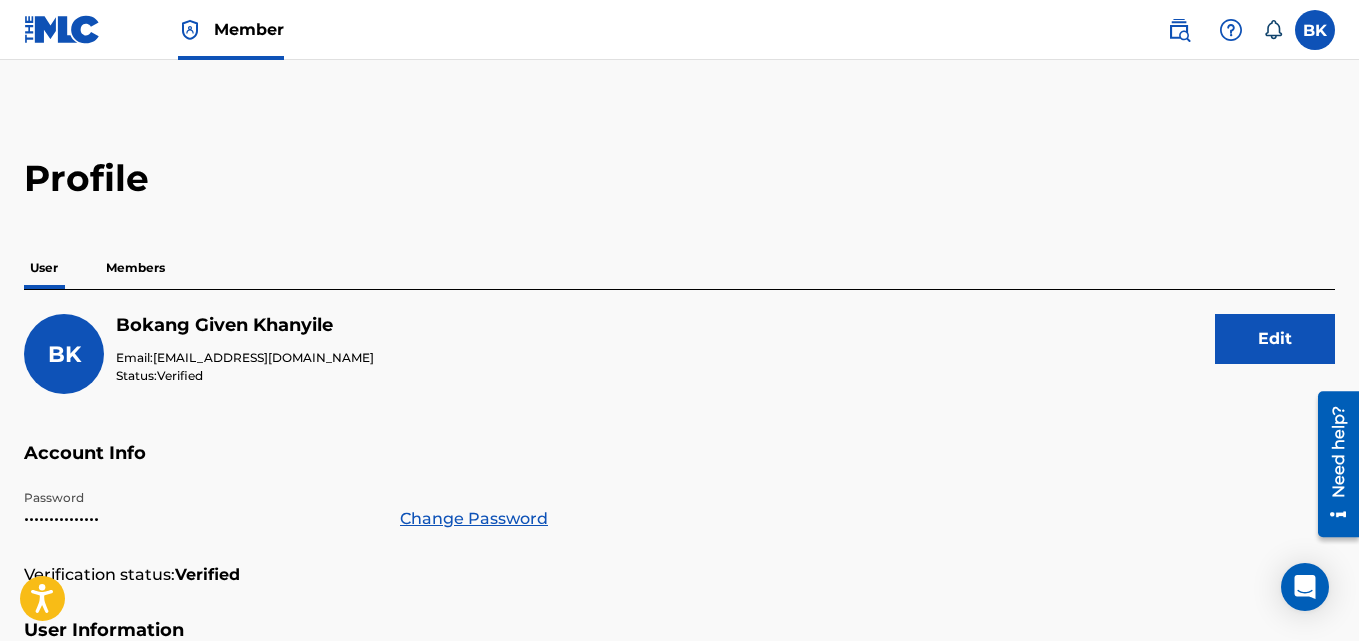 click on "Members" at bounding box center [135, 268] 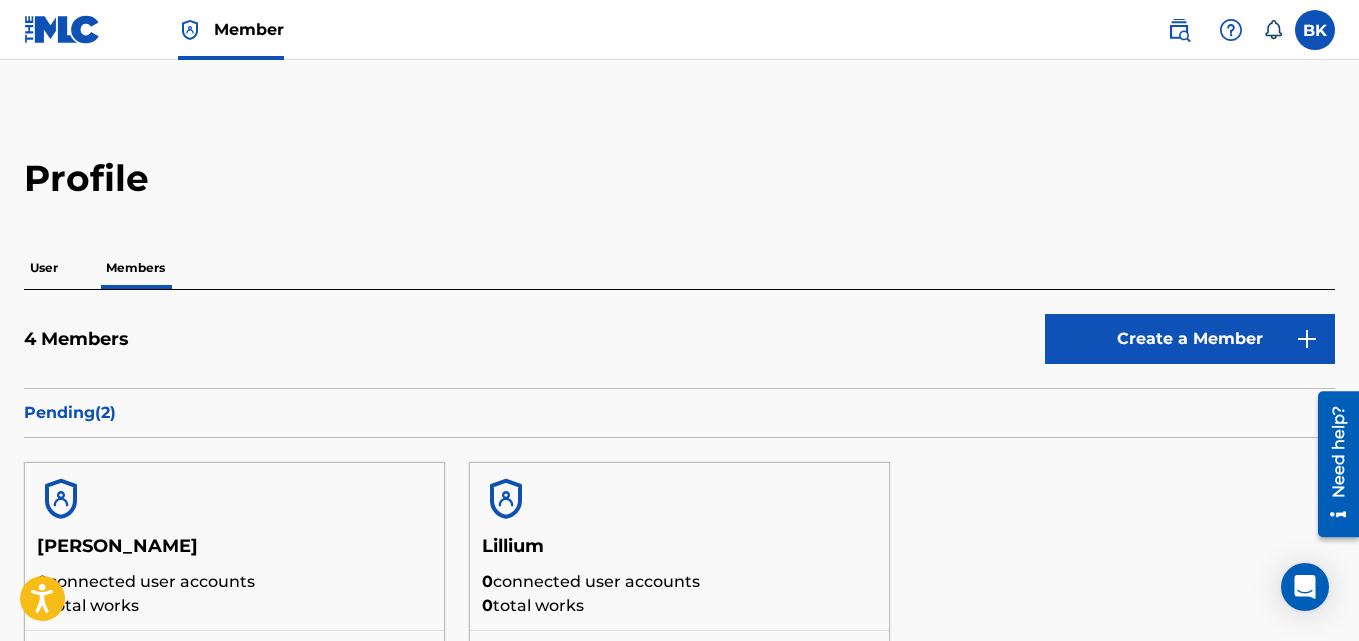 click on "Create a Member" at bounding box center [1190, 339] 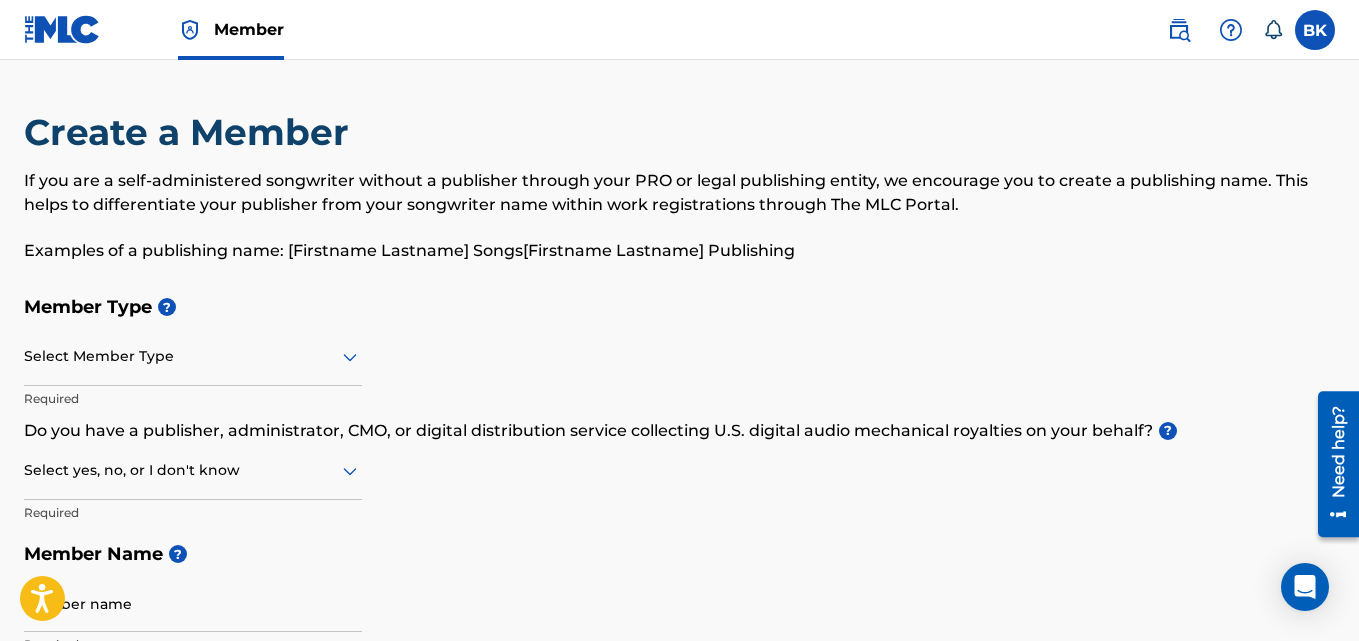 click on "Select Member Type" at bounding box center (193, 357) 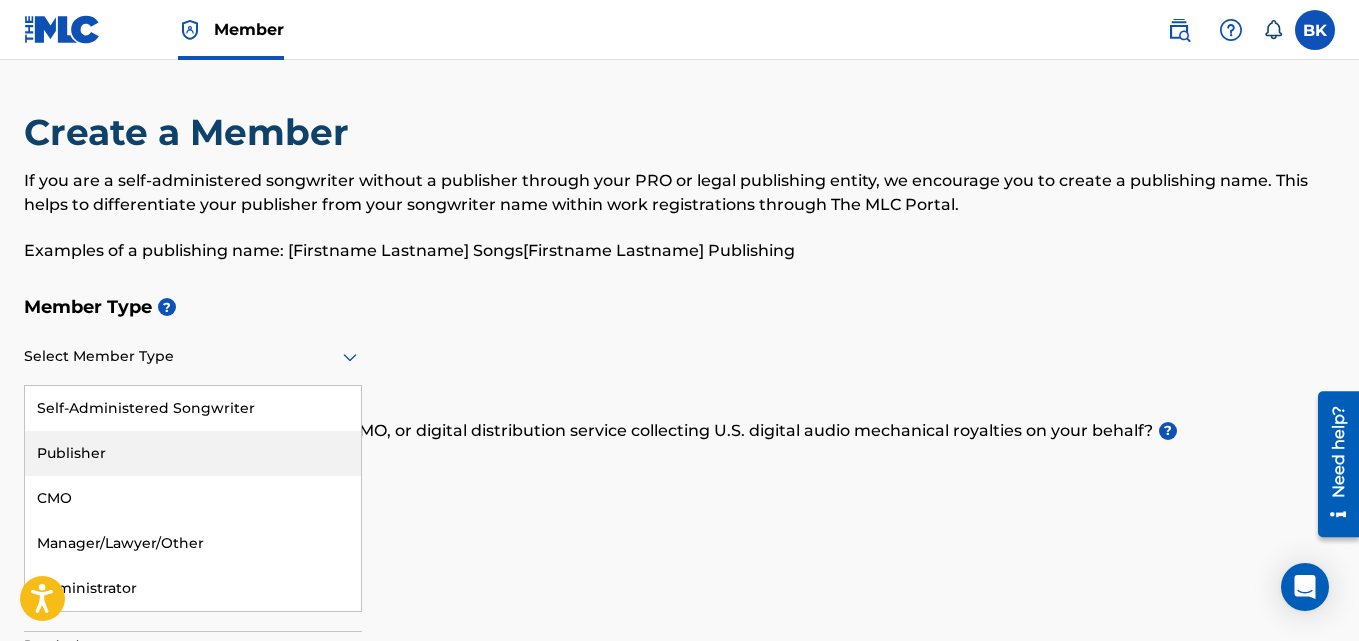 click on "Publisher" at bounding box center (193, 453) 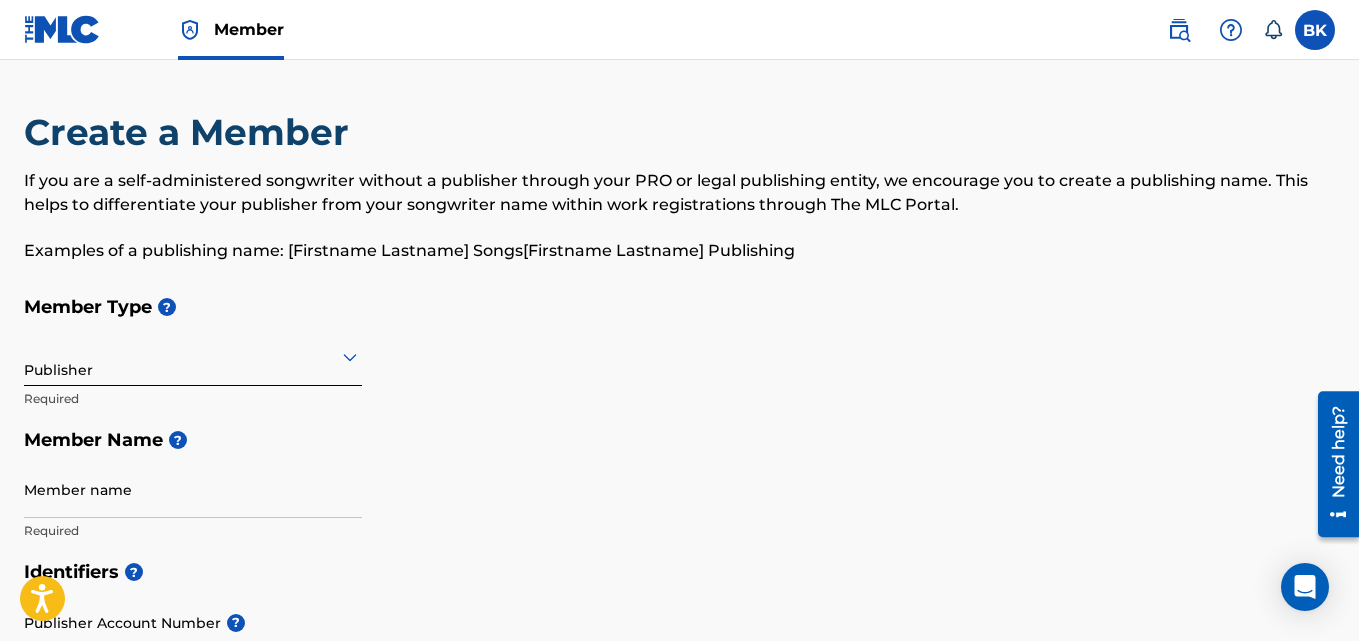click on "Member name" at bounding box center [193, 489] 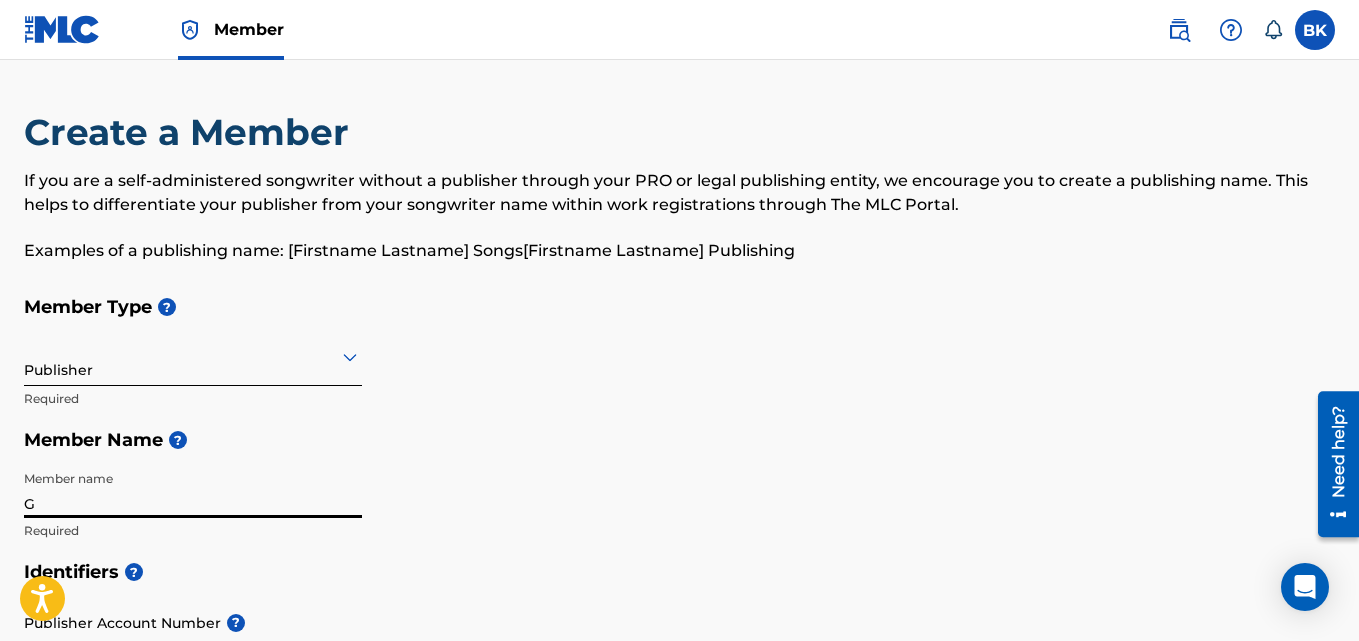 type on "Given Tailor" 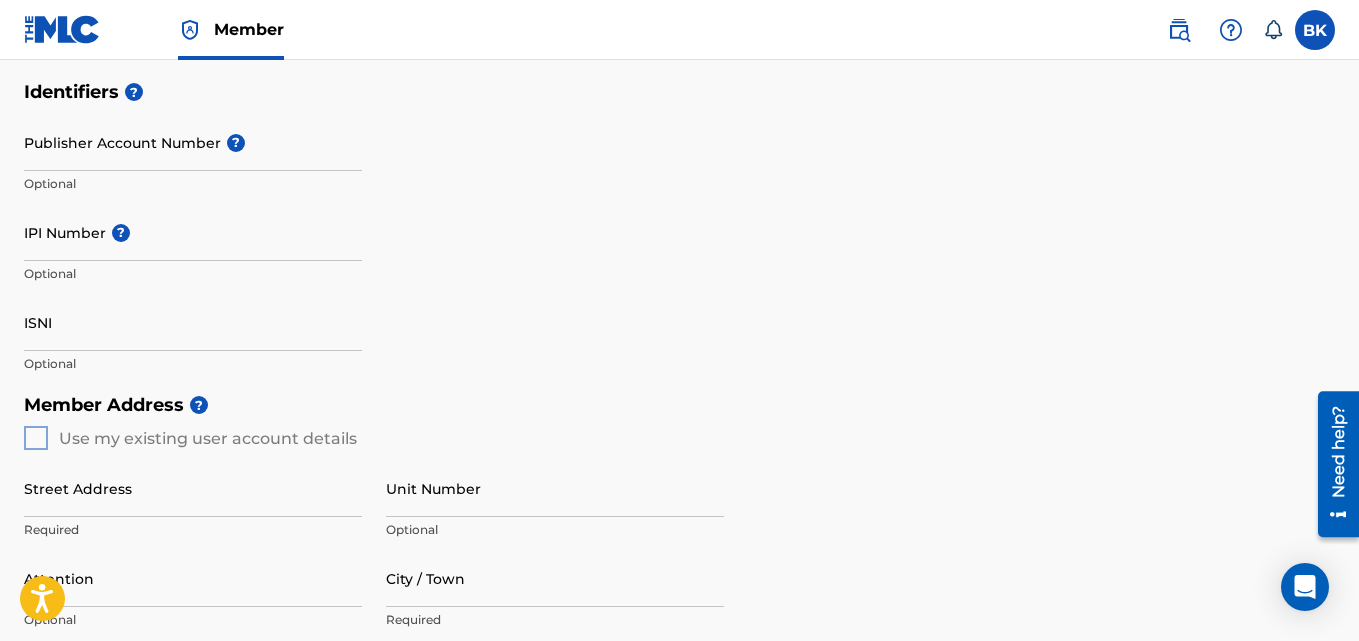 scroll, scrollTop: 0, scrollLeft: 0, axis: both 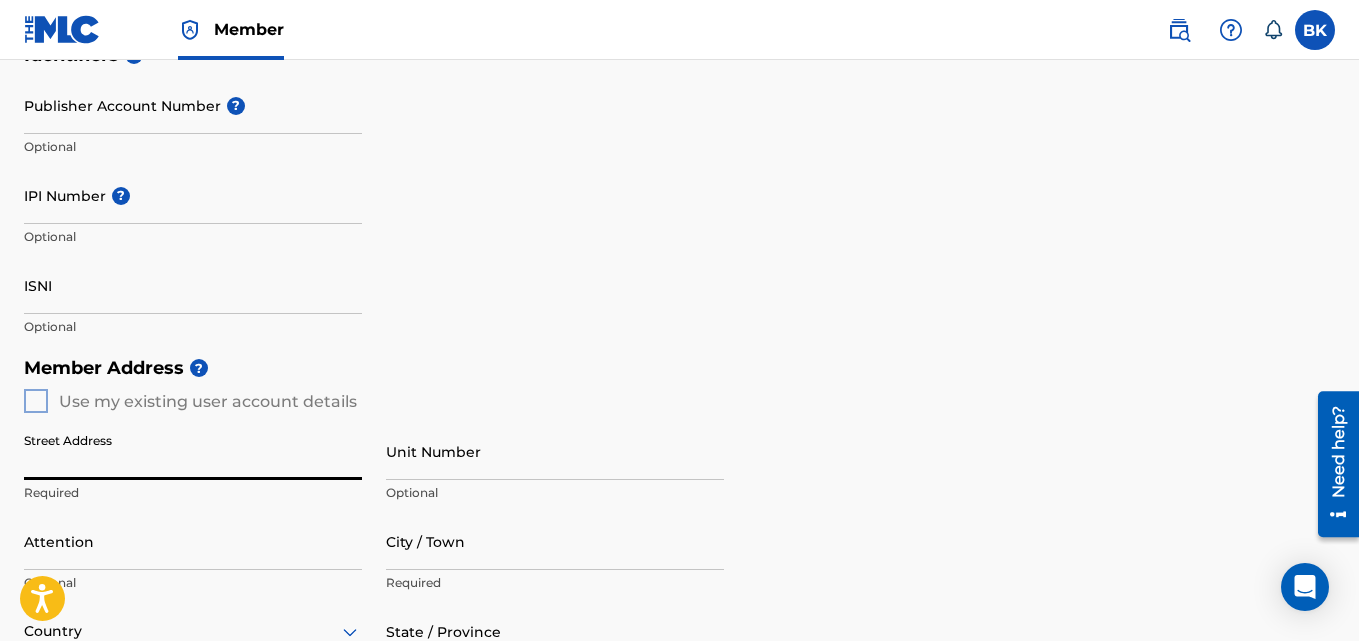 click on "Street Address" at bounding box center (193, 451) 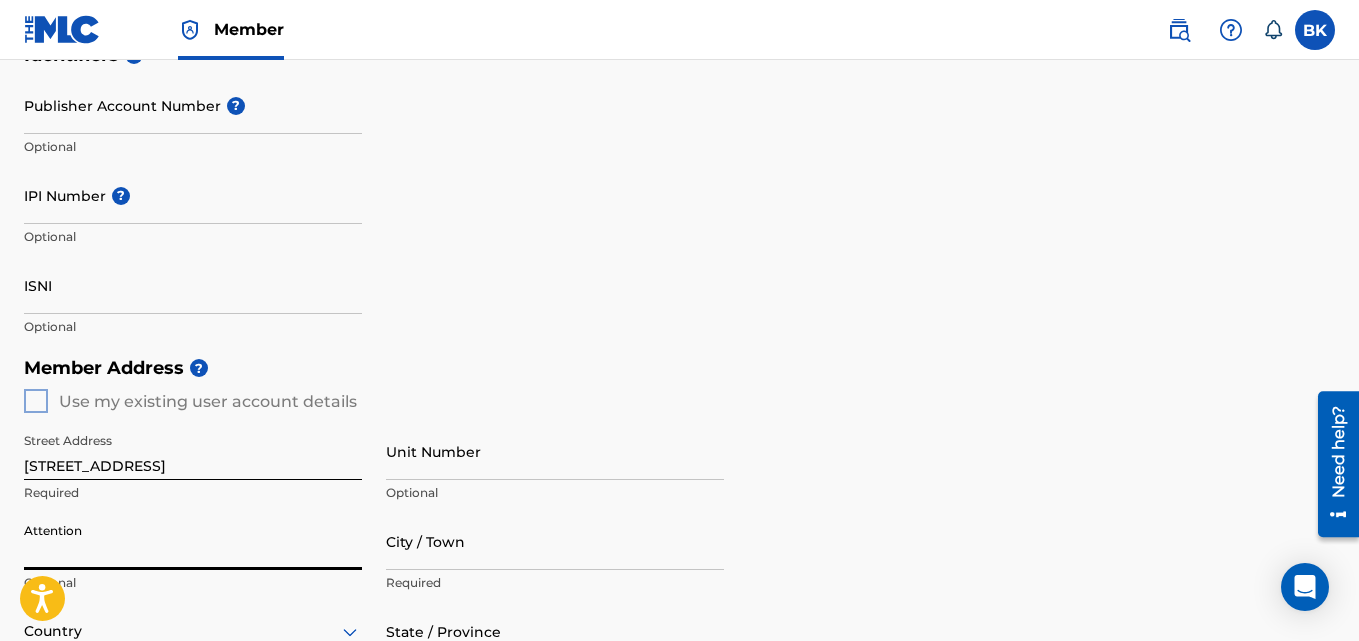 click on "Attention" at bounding box center (193, 541) 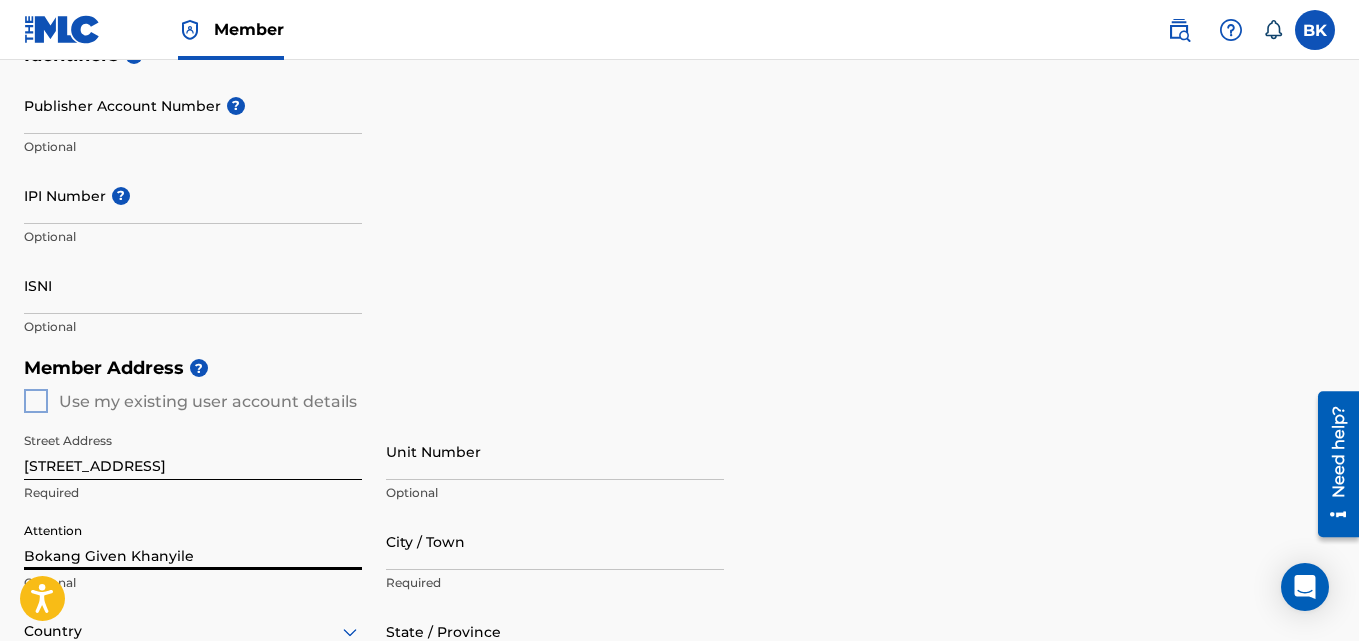 type on "Thembisa" 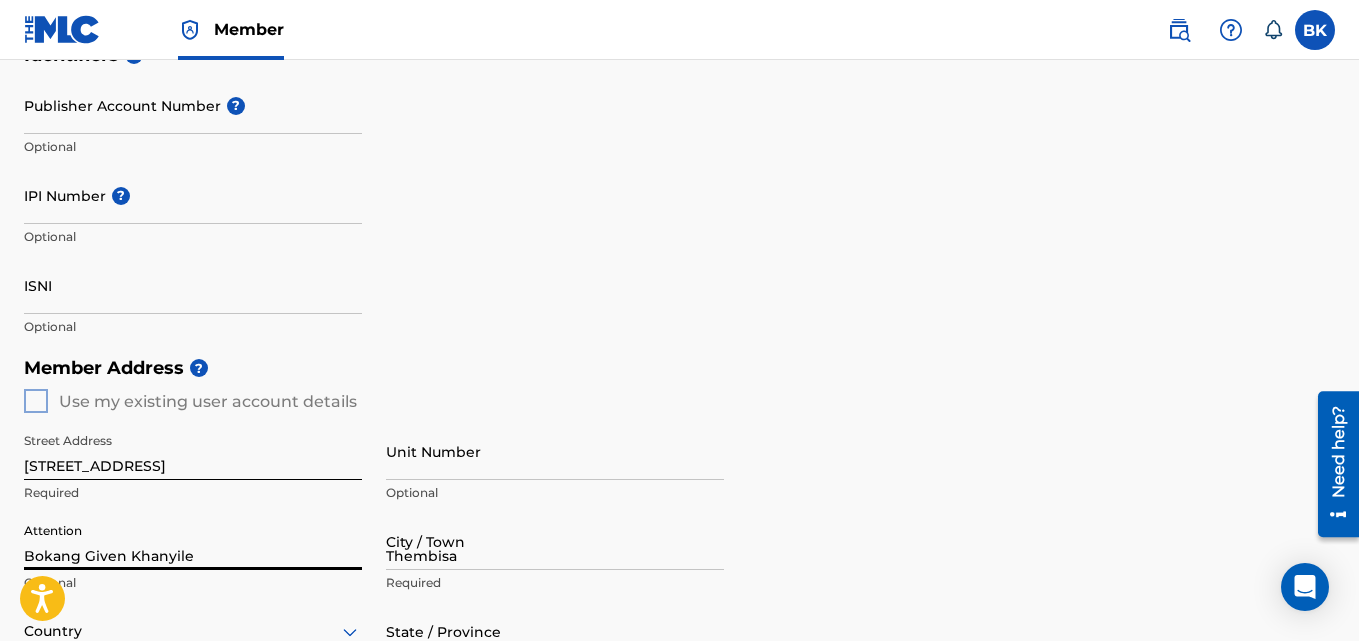 type on "[GEOGRAPHIC_DATA]" 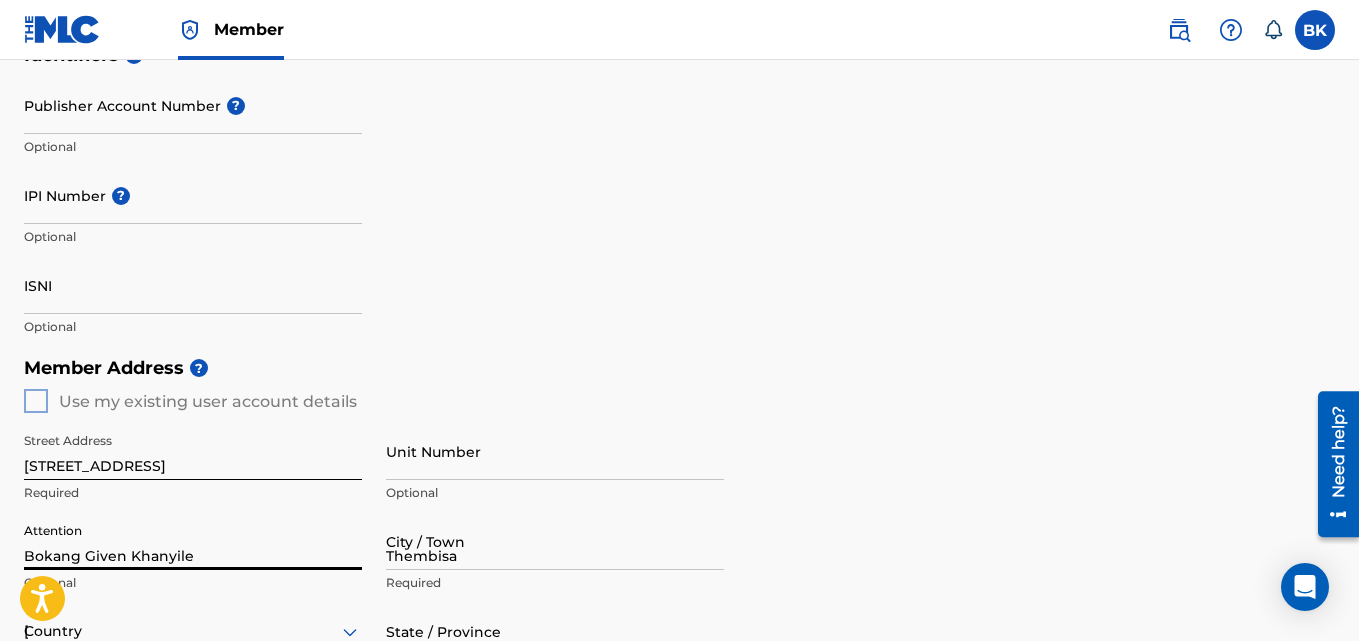 type on "1632" 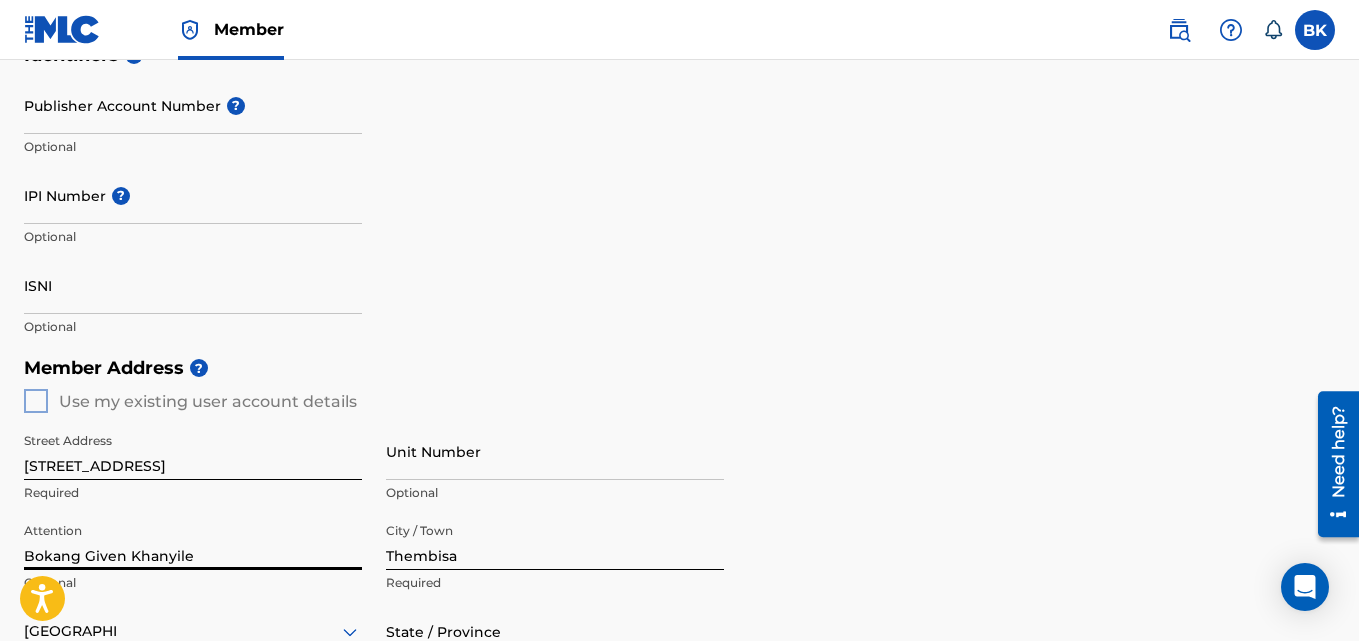 scroll, scrollTop: 867, scrollLeft: 0, axis: vertical 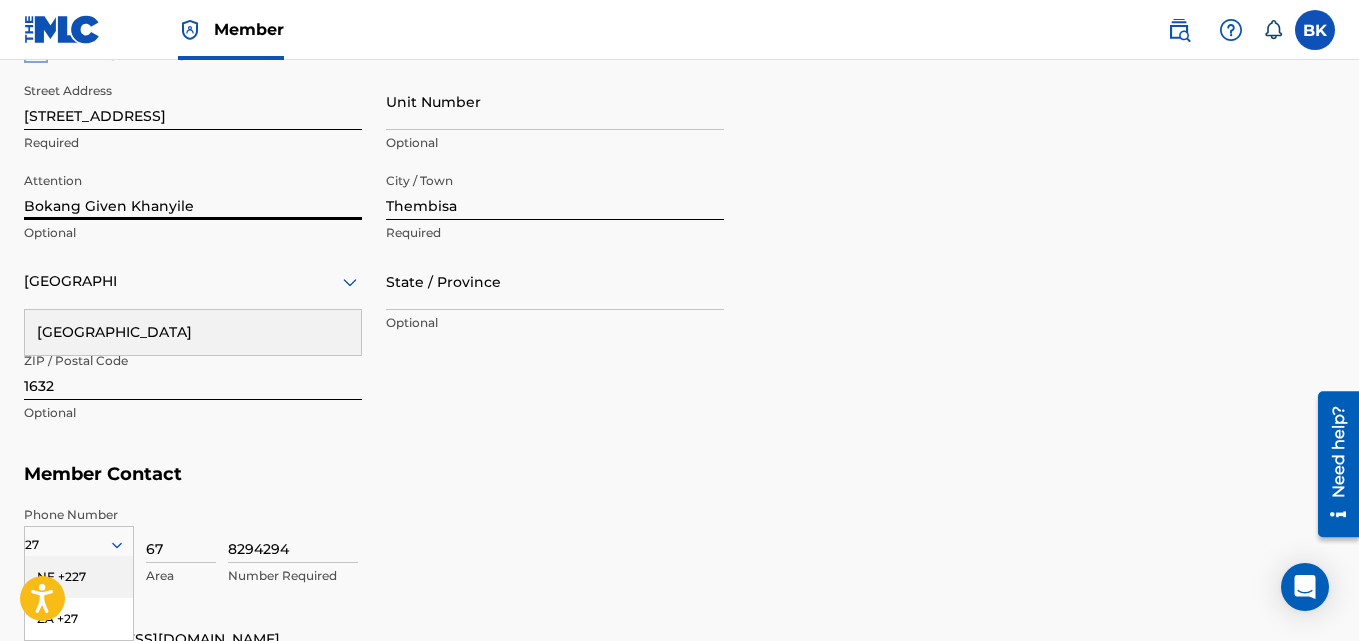 click on "Bokang Given Khanyile" at bounding box center (193, 191) 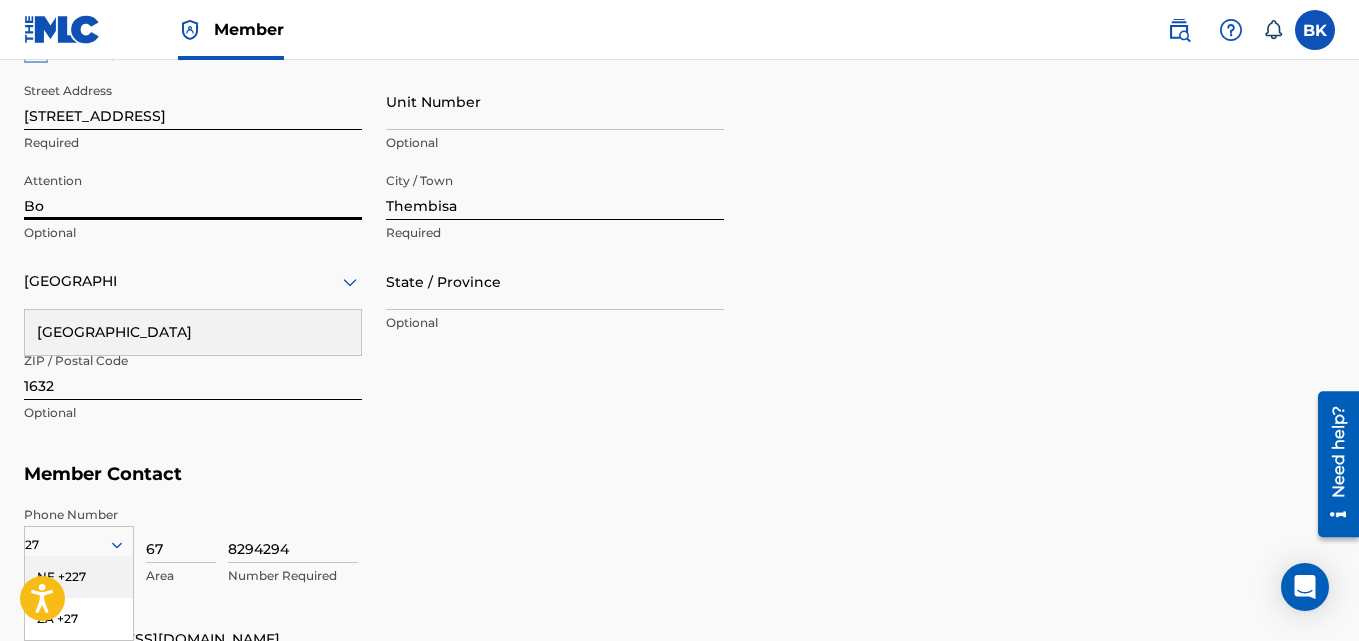 type on "B" 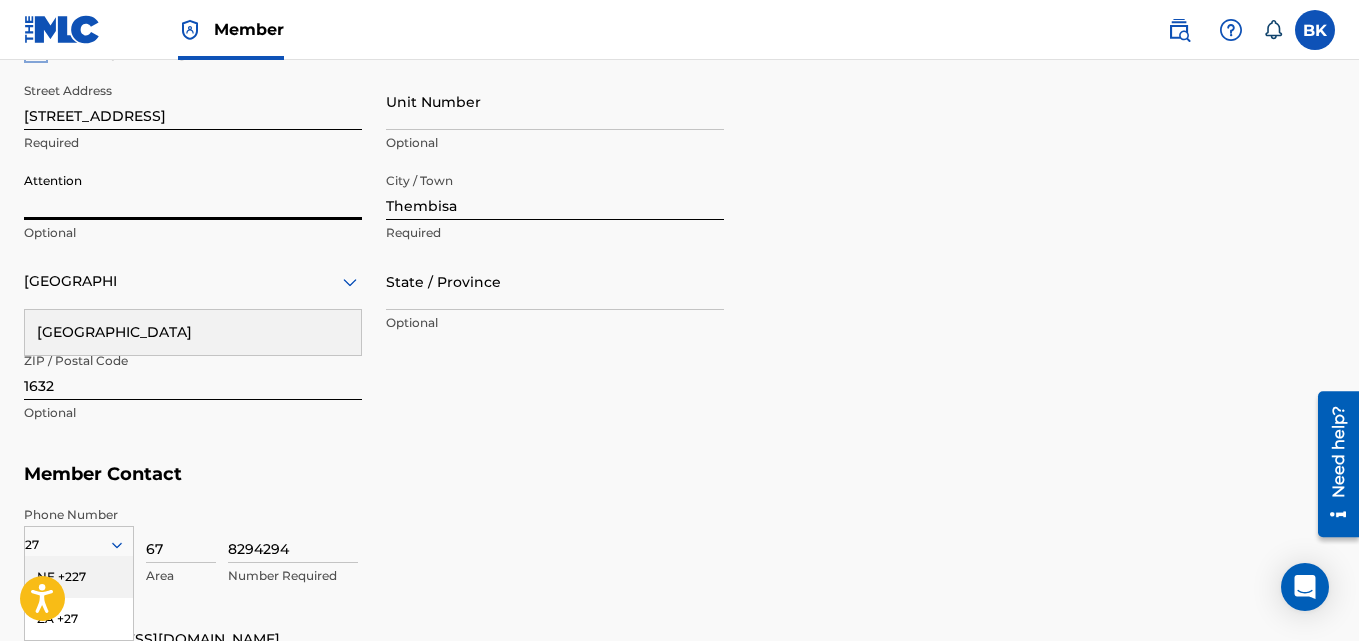 type 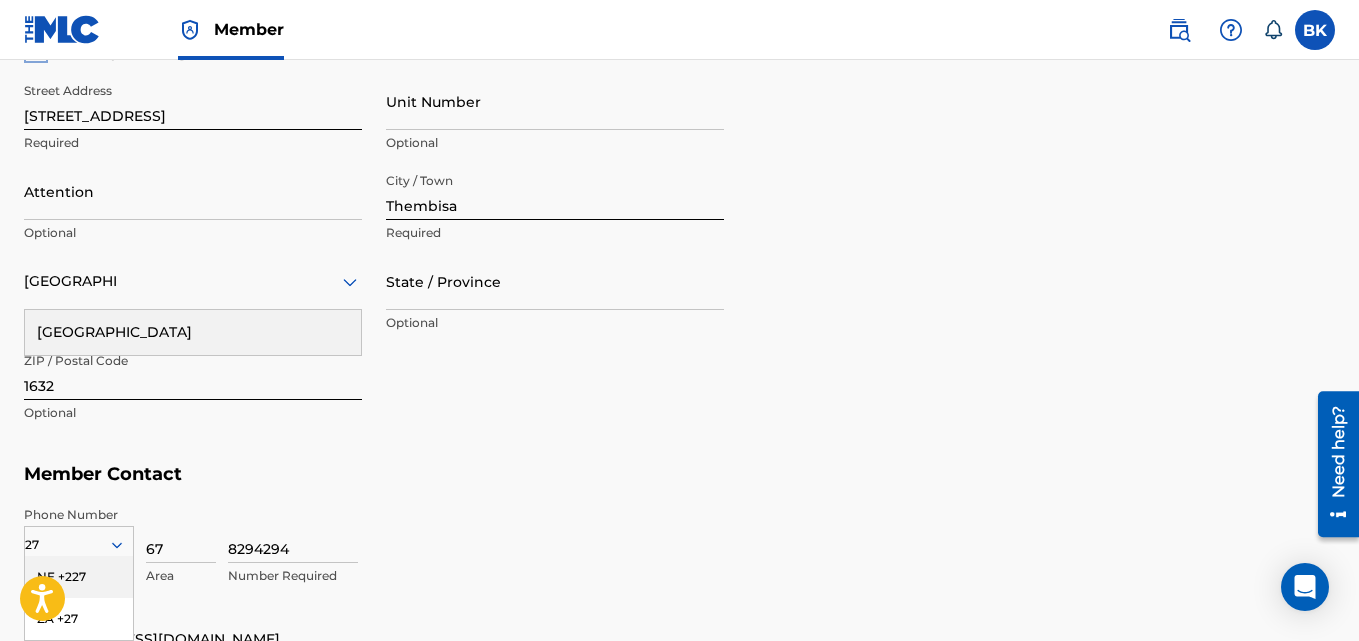 click on "[GEOGRAPHIC_DATA]" at bounding box center (193, 332) 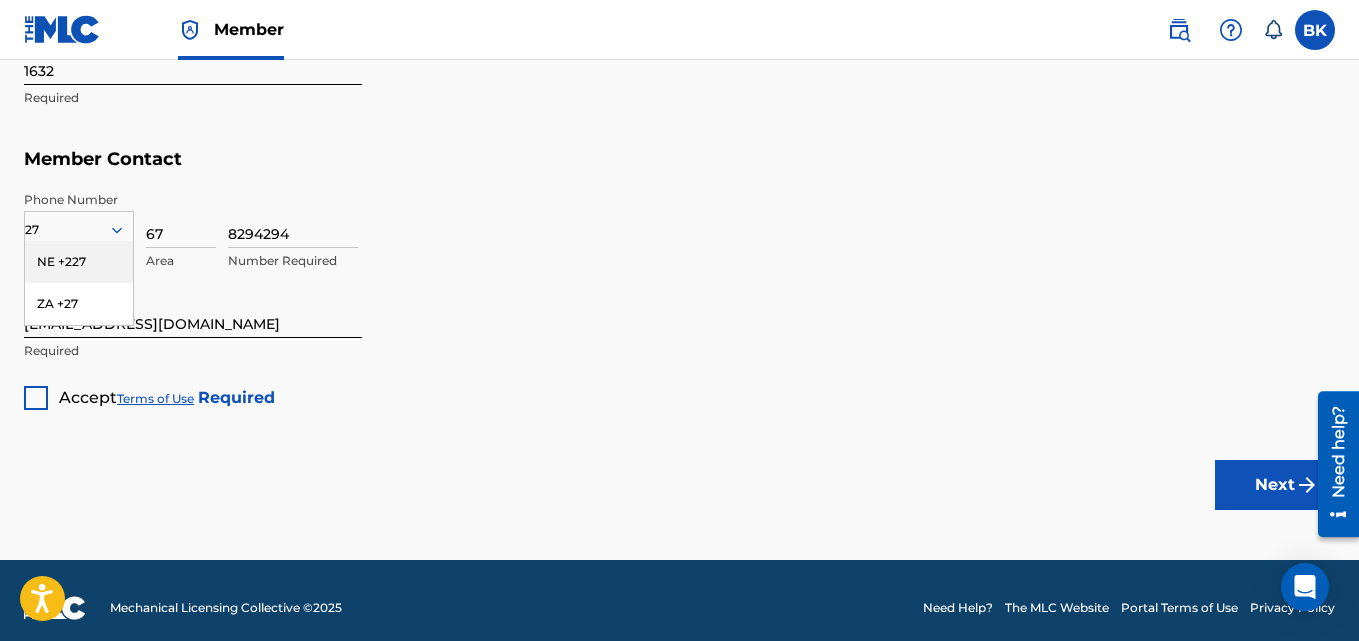scroll, scrollTop: 1197, scrollLeft: 0, axis: vertical 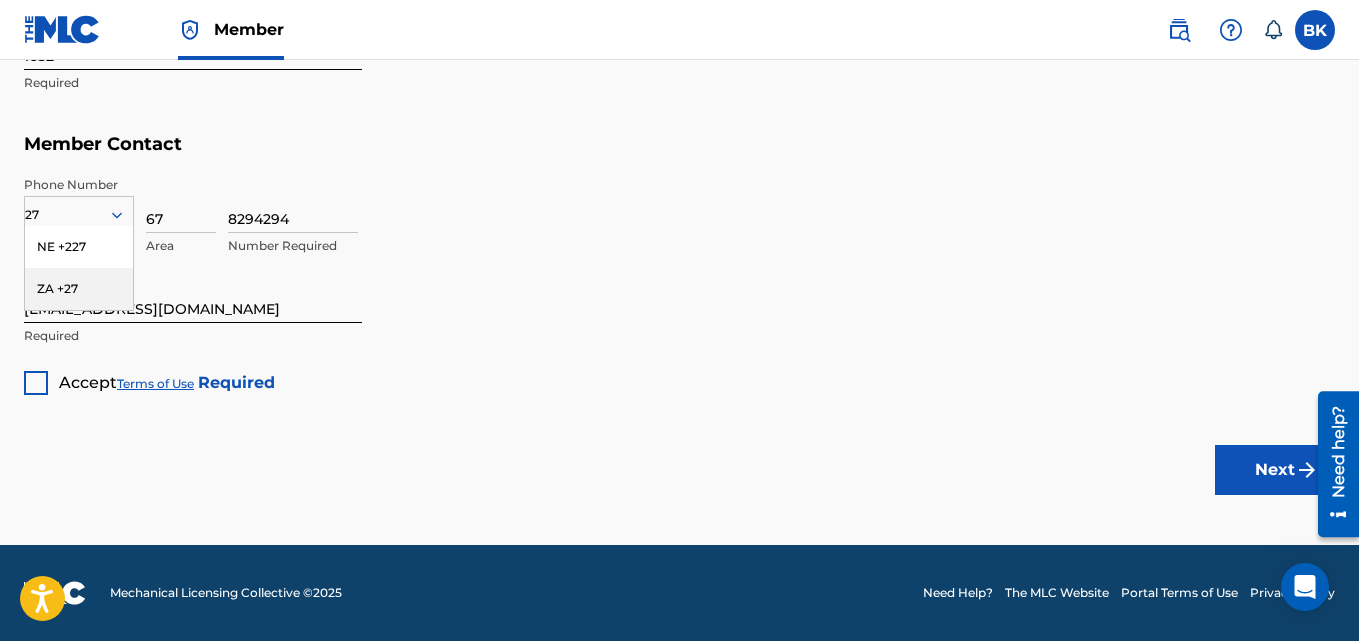 click on "ZA +27" at bounding box center (79, 289) 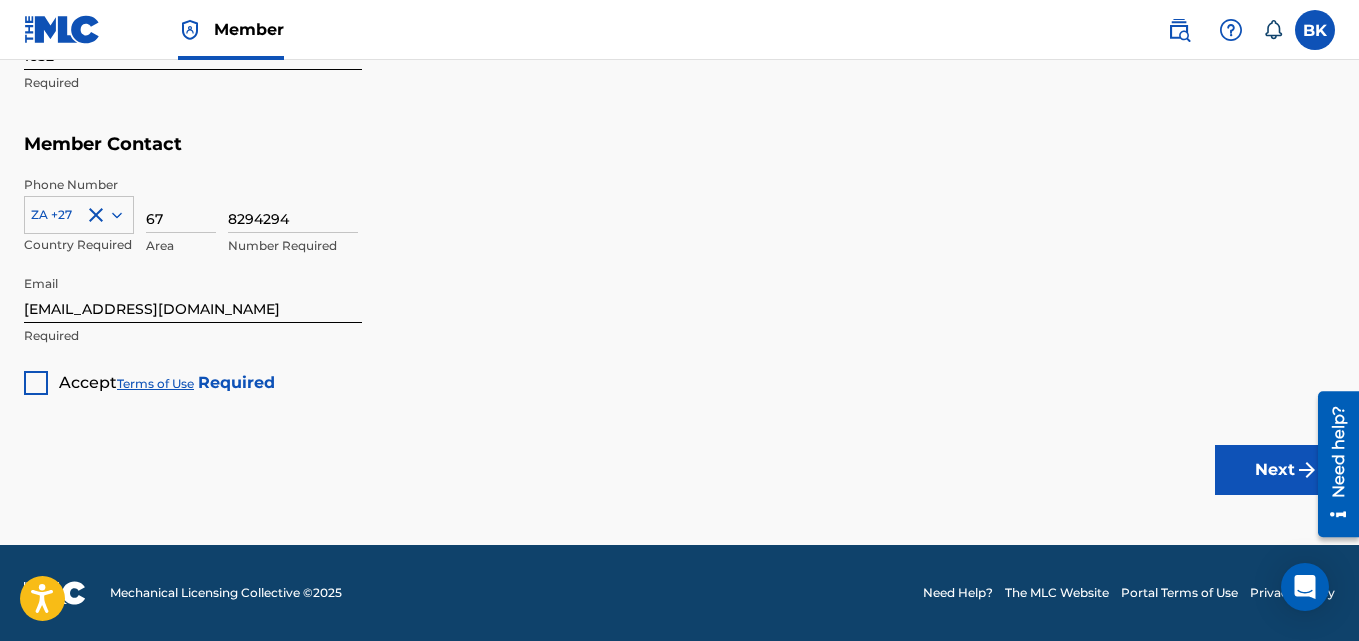 click on "Accept  Terms of Use   Required" at bounding box center (149, 375) 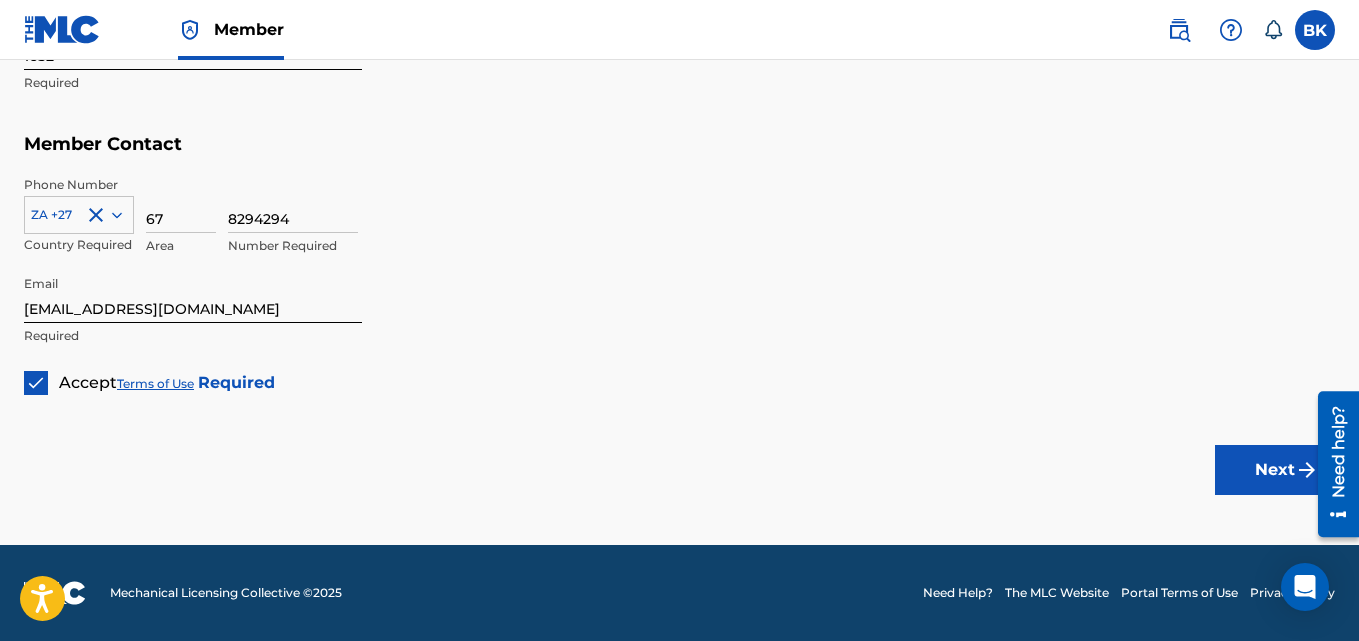 click on "Next" at bounding box center [1275, 470] 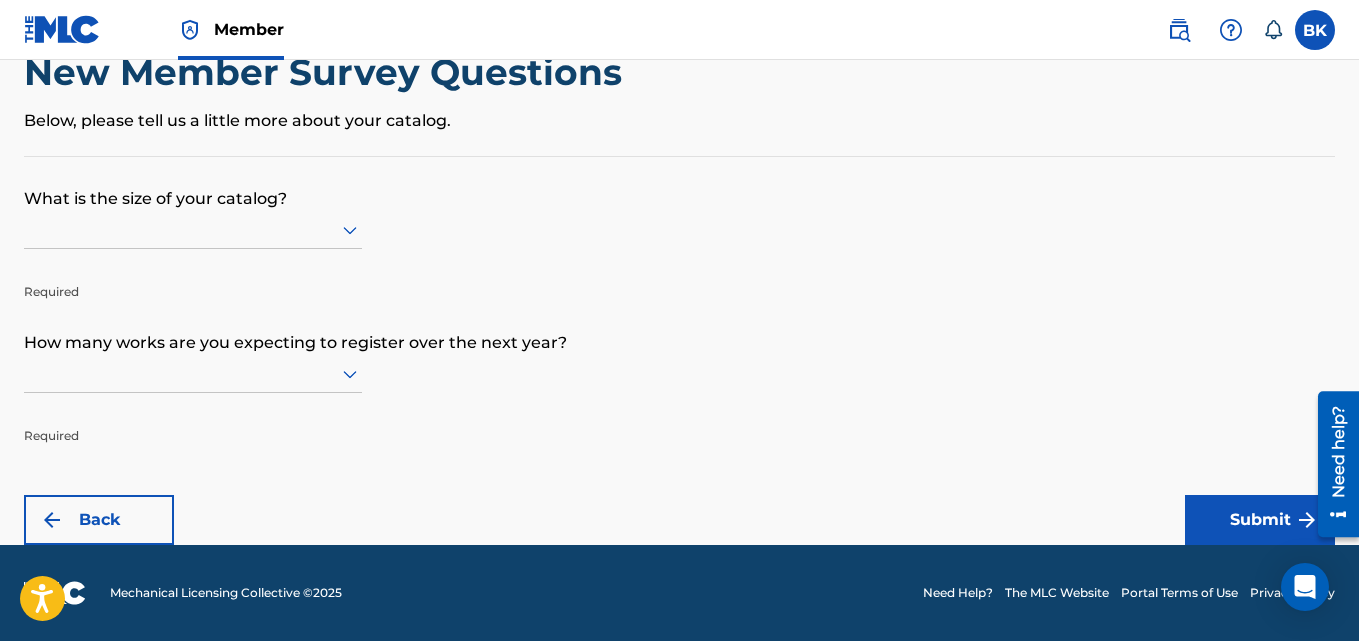 scroll, scrollTop: 0, scrollLeft: 0, axis: both 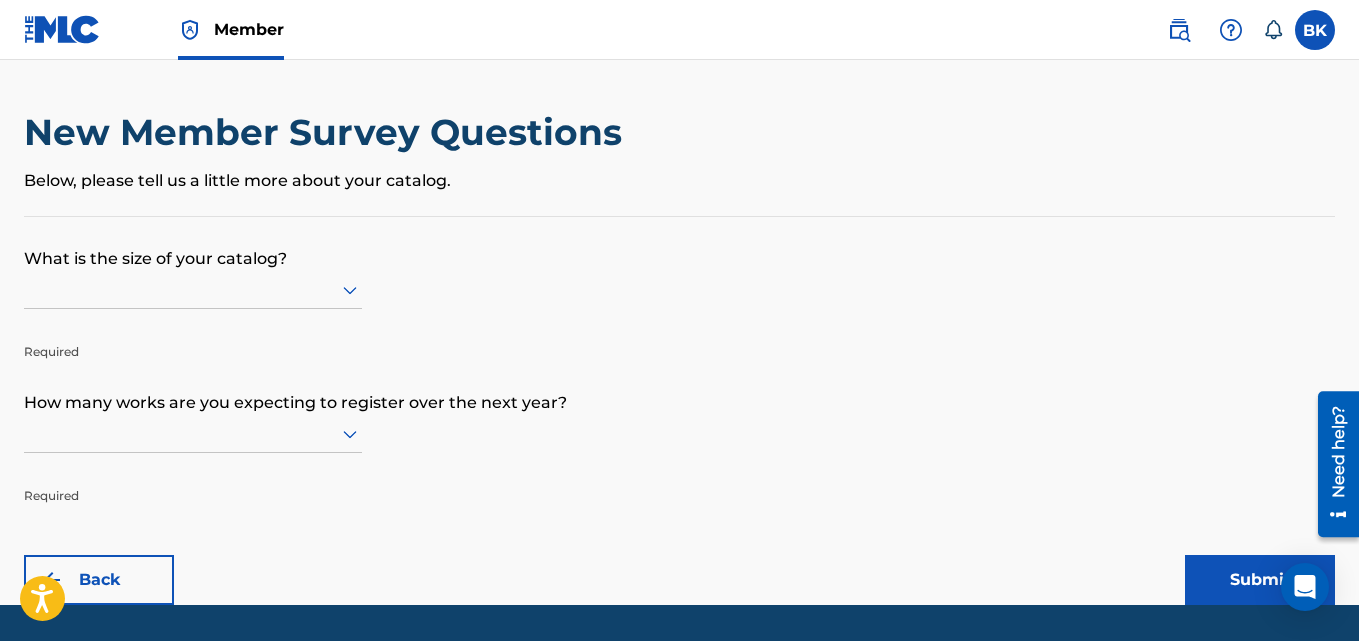 click at bounding box center [193, 289] 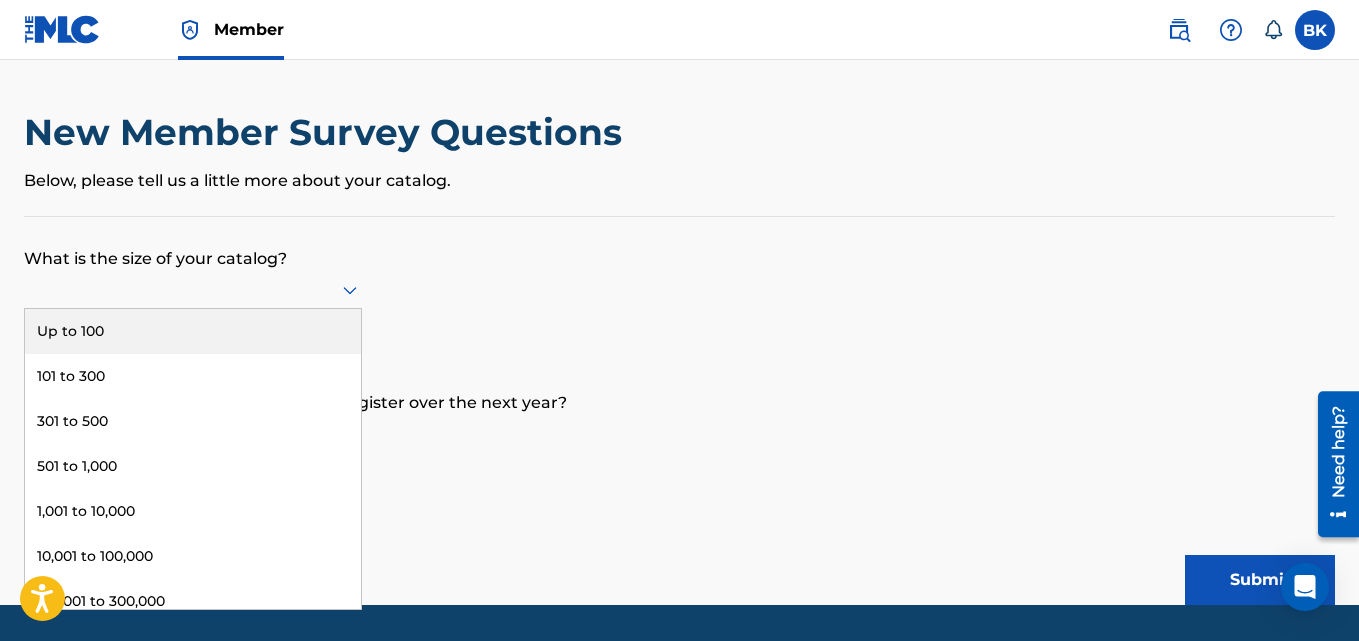 click on "Up to 100" at bounding box center [193, 331] 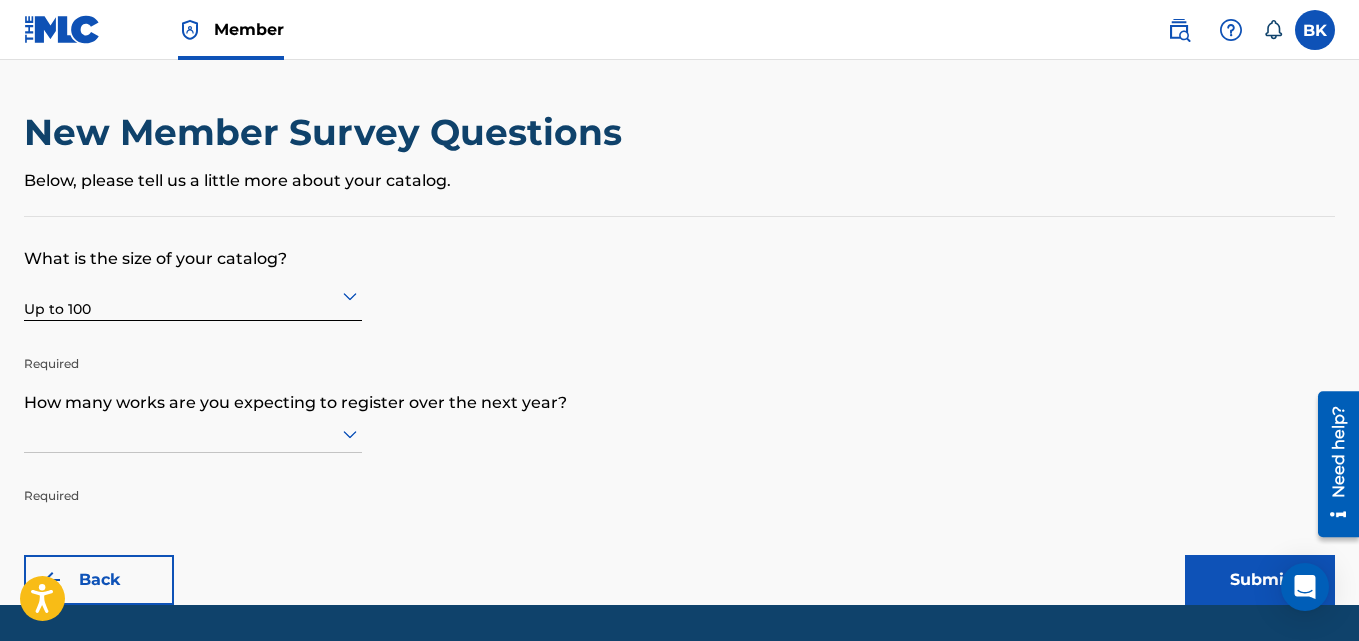 scroll, scrollTop: 60, scrollLeft: 0, axis: vertical 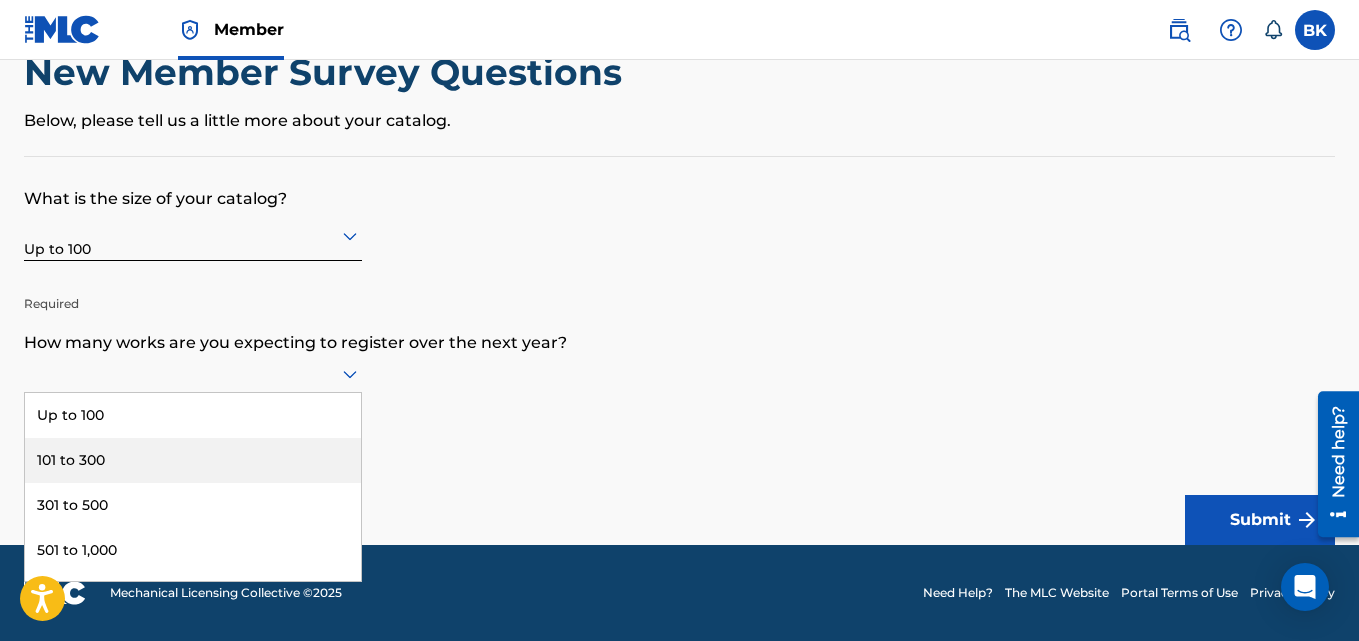 click on "9 results available. Use Up and Down to choose options, press Enter to select the currently focused option, press Escape to exit the menu, press Tab to select the option and exit the menu. Up to 100 101 to 300 301 to 500 501 to 1,000 1,001 to 10,000 10,001 to 100,000 100,001 to 300,000 301,000 to 500,000 Over 500,000" at bounding box center (193, 374) 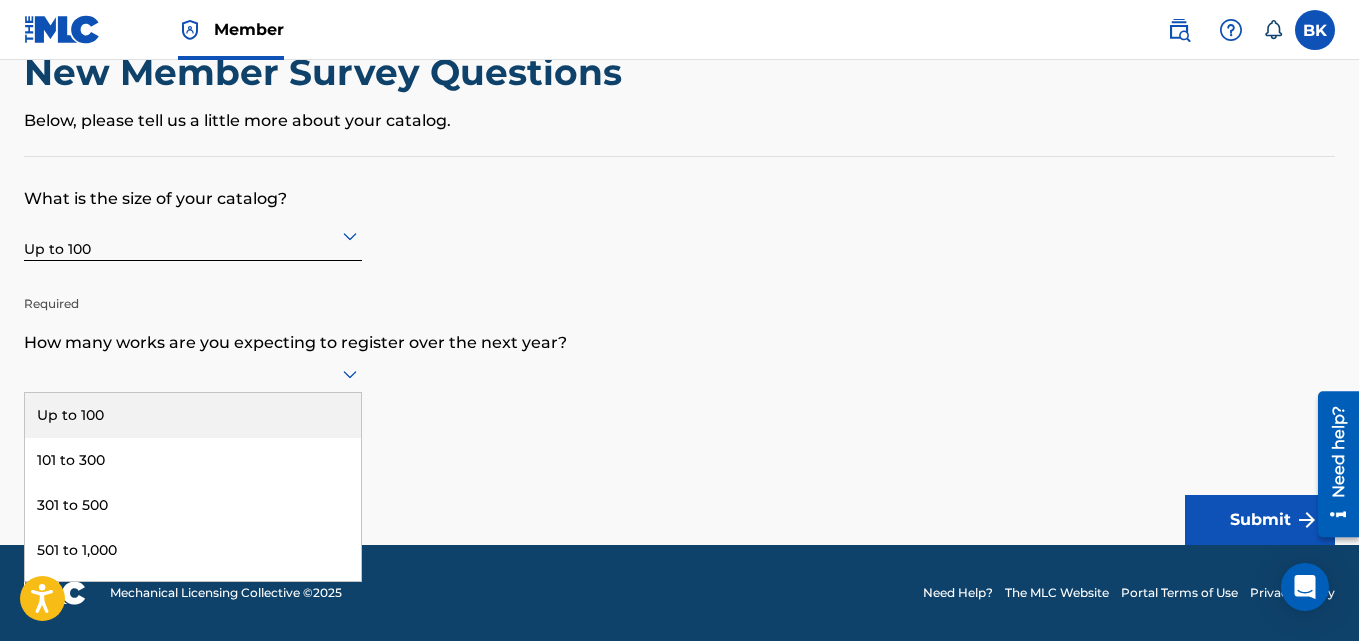 click on "Up to 100" at bounding box center (193, 415) 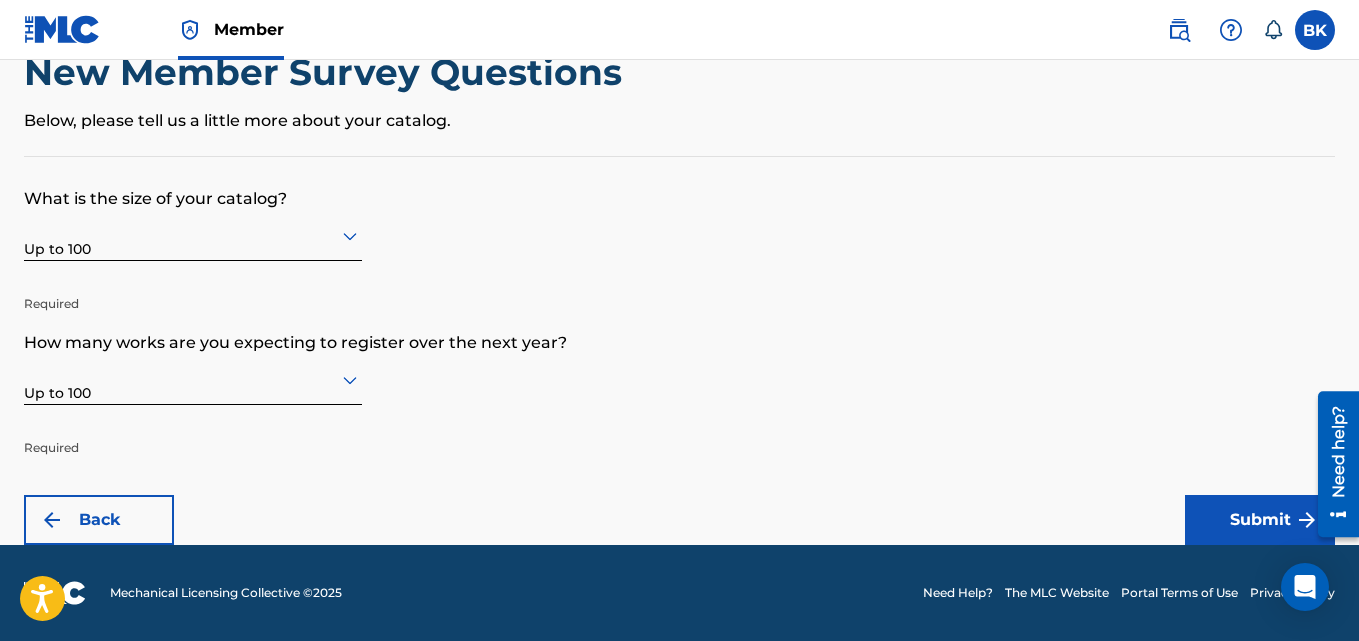 click on "Submit" at bounding box center [1260, 520] 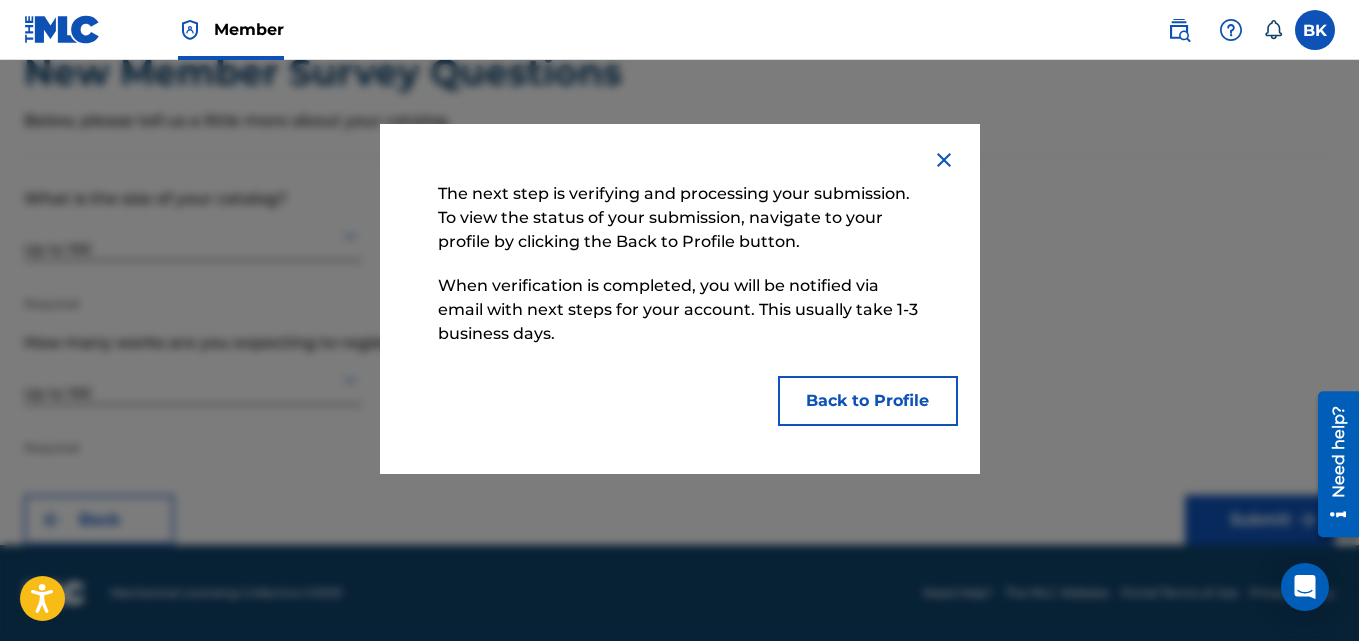 click on "Back to Profile" at bounding box center (868, 401) 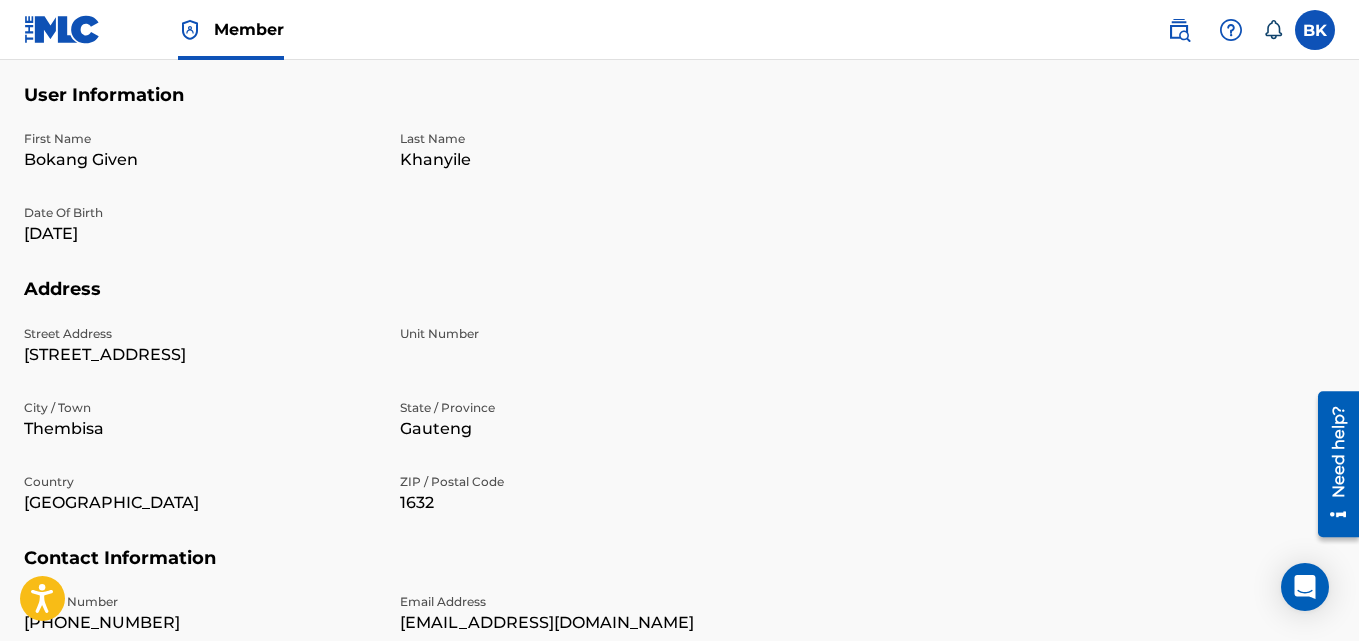 scroll, scrollTop: 0, scrollLeft: 0, axis: both 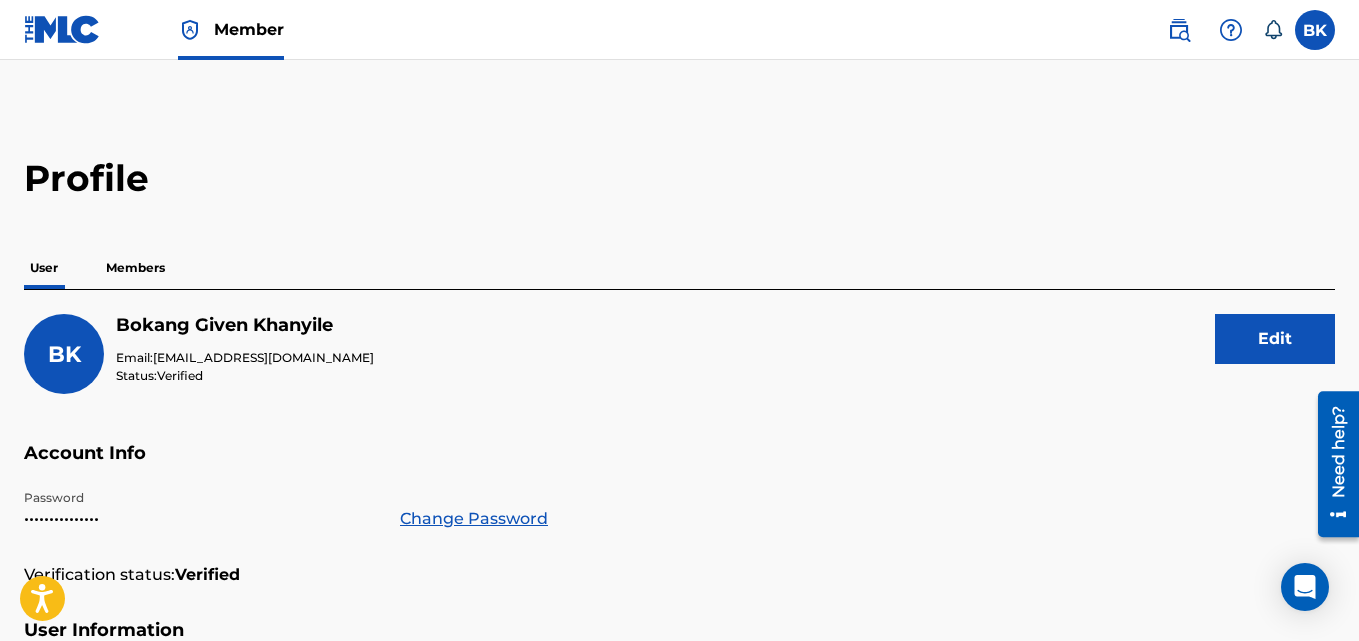click on "Profile User Members BK Bokang Given   Khanyile Email:  giventailor7@gmail.com Status:  Verified Edit Account Info Password ••••••••••••••• Change Password Verification status:   Verified User Information First Name Bokang Given Last Name Khanyile Date Of Birth Mar 27 2006 Address Street Address 843 Mampuru Street Unit Number City / Town Thembisa State / Province Gauteng Country South Africa ZIP / Postal Code 1632 Contact Information Phone Number +27-0678294294 Email Address giventailor7@gmail.com" at bounding box center [679, 679] 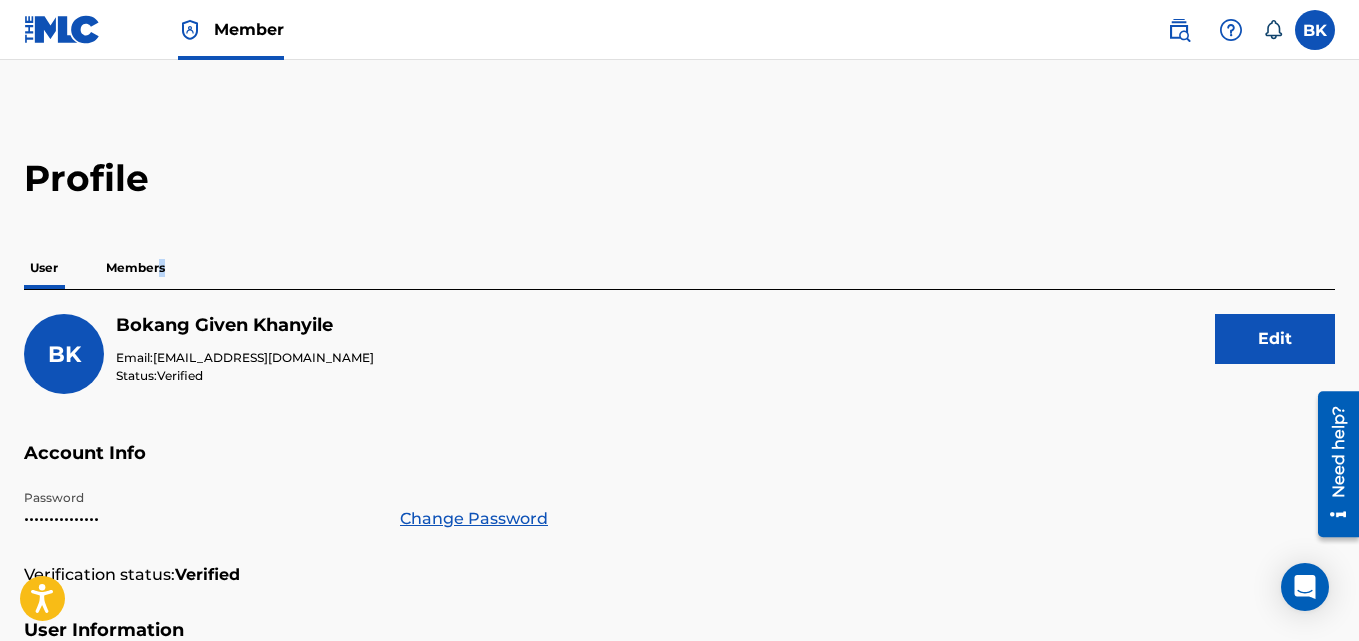 click on "Members" at bounding box center [135, 268] 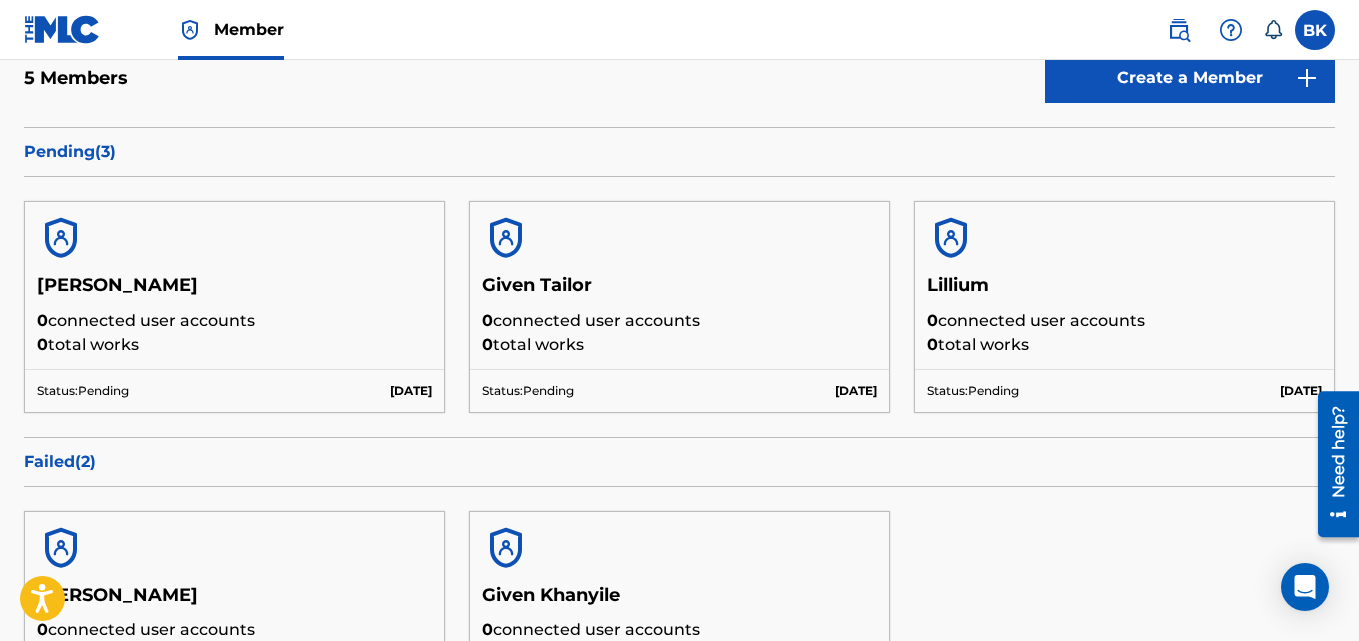 scroll, scrollTop: 289, scrollLeft: 0, axis: vertical 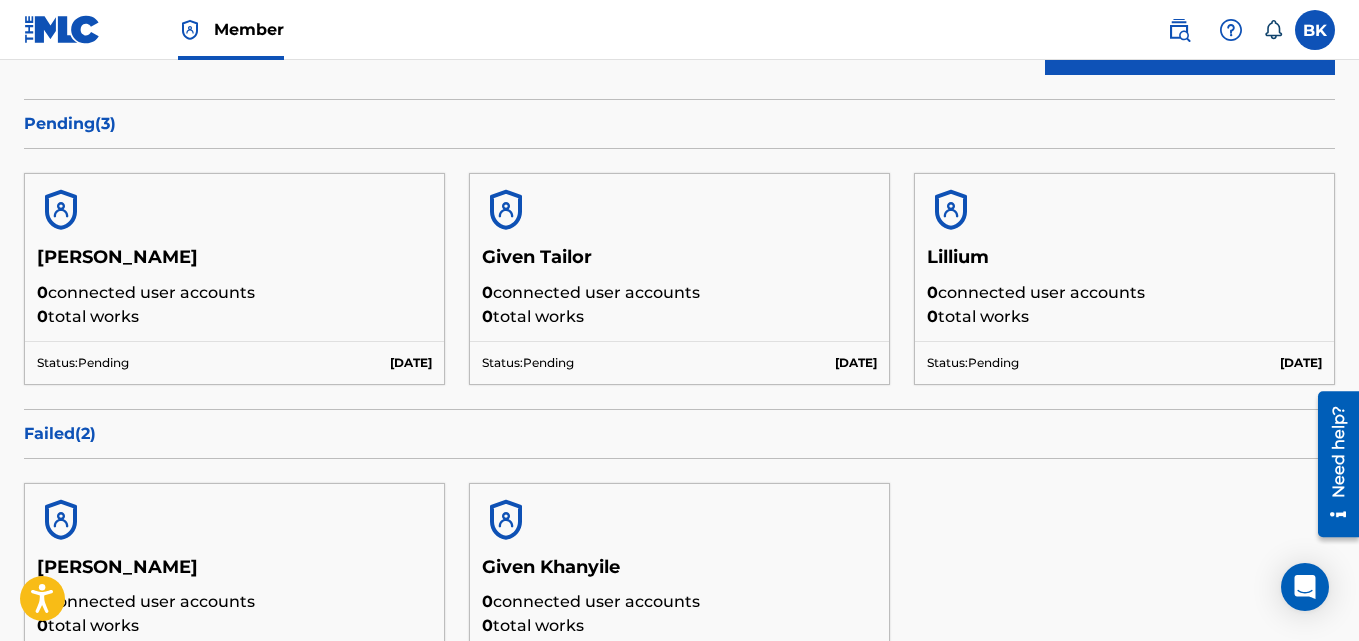 click on "Status:  Pending Jul 11 2025" at bounding box center (234, 362) 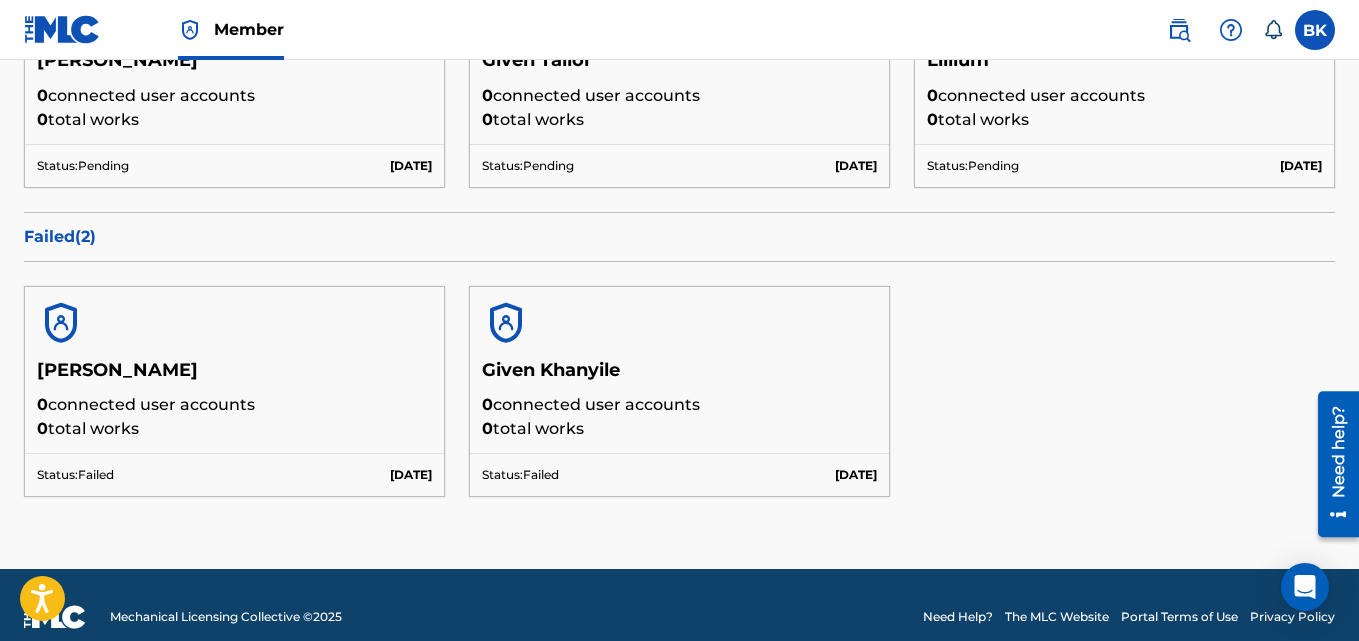 scroll, scrollTop: 487, scrollLeft: 0, axis: vertical 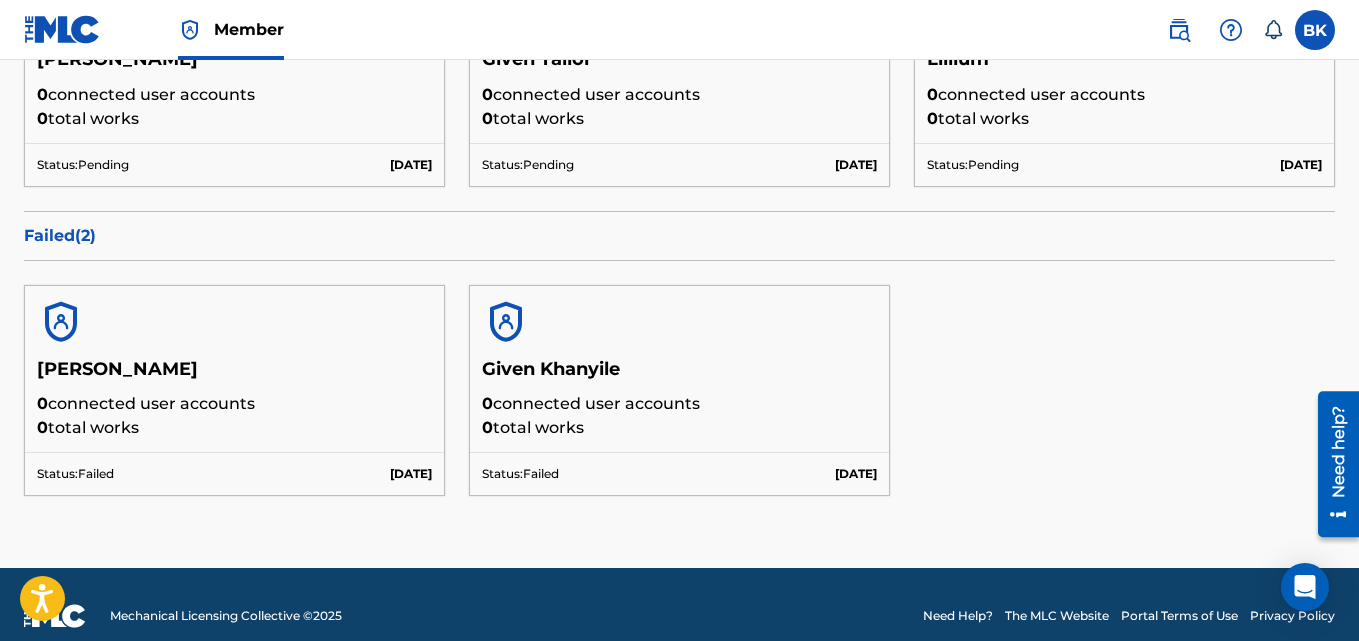click on "Given Khanyile 0  connected user accounts 0  total works" at bounding box center [679, 405] 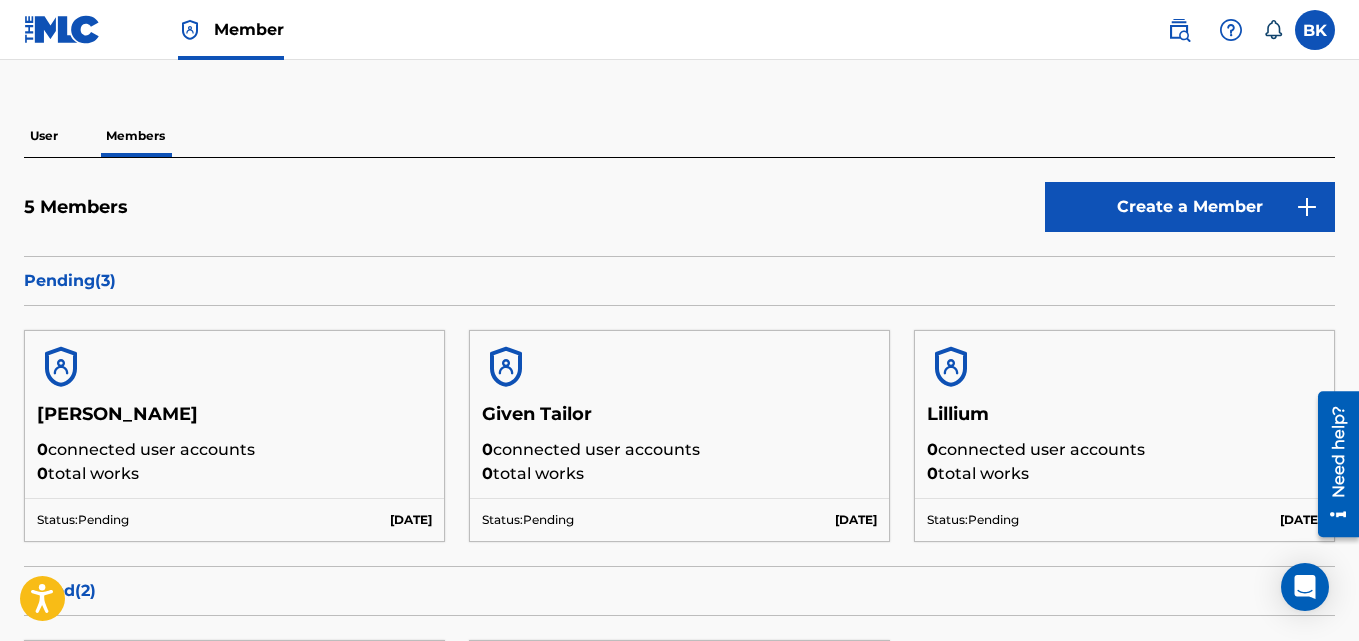 scroll, scrollTop: 0, scrollLeft: 0, axis: both 